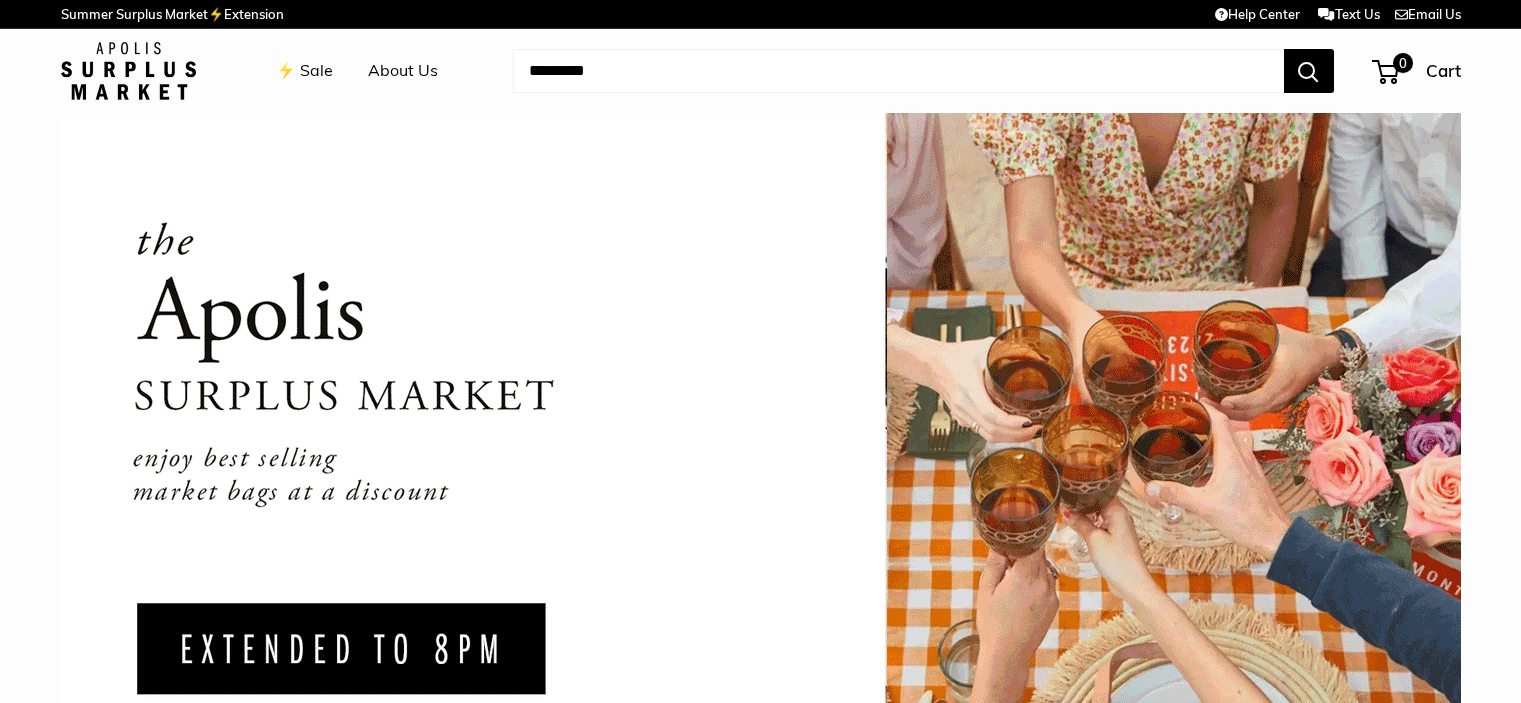 scroll, scrollTop: 0, scrollLeft: 0, axis: both 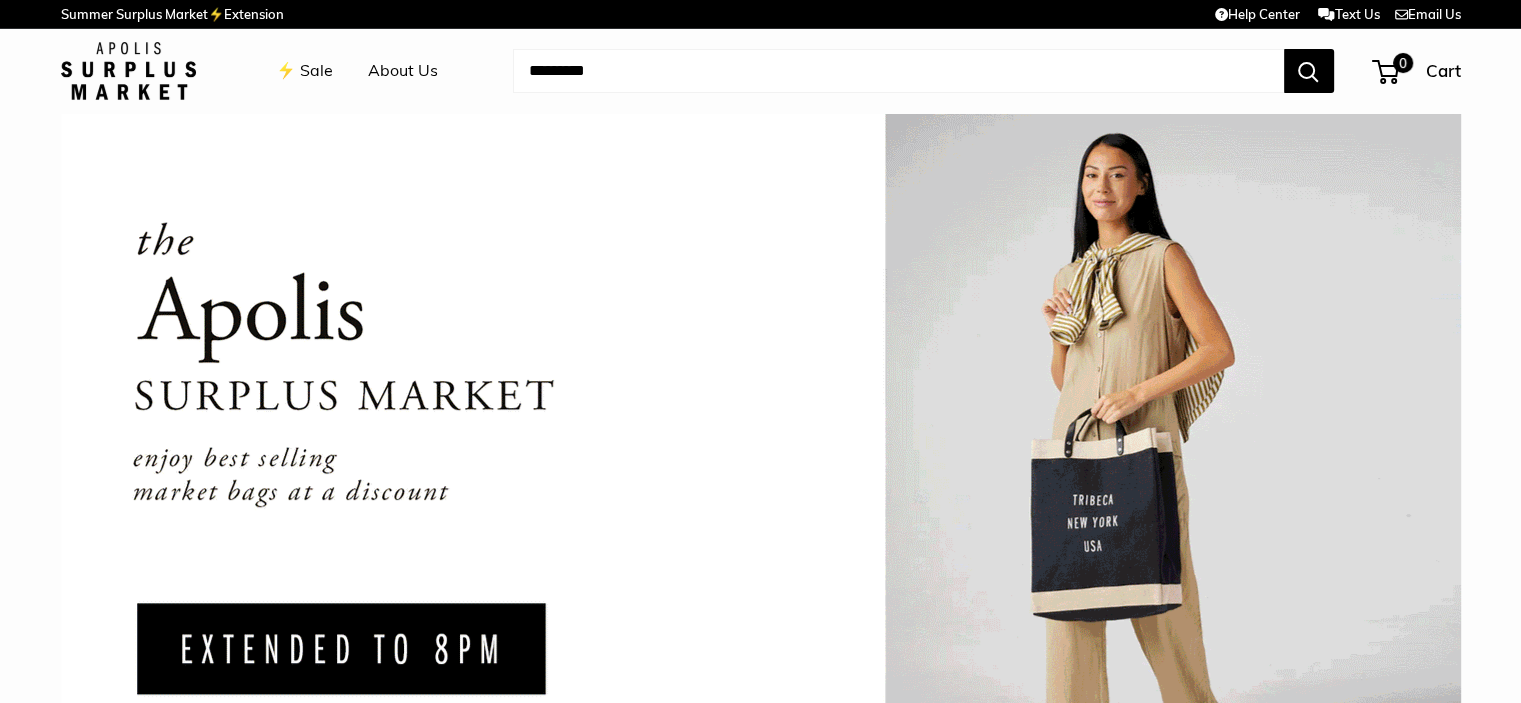 click at bounding box center [898, 71] 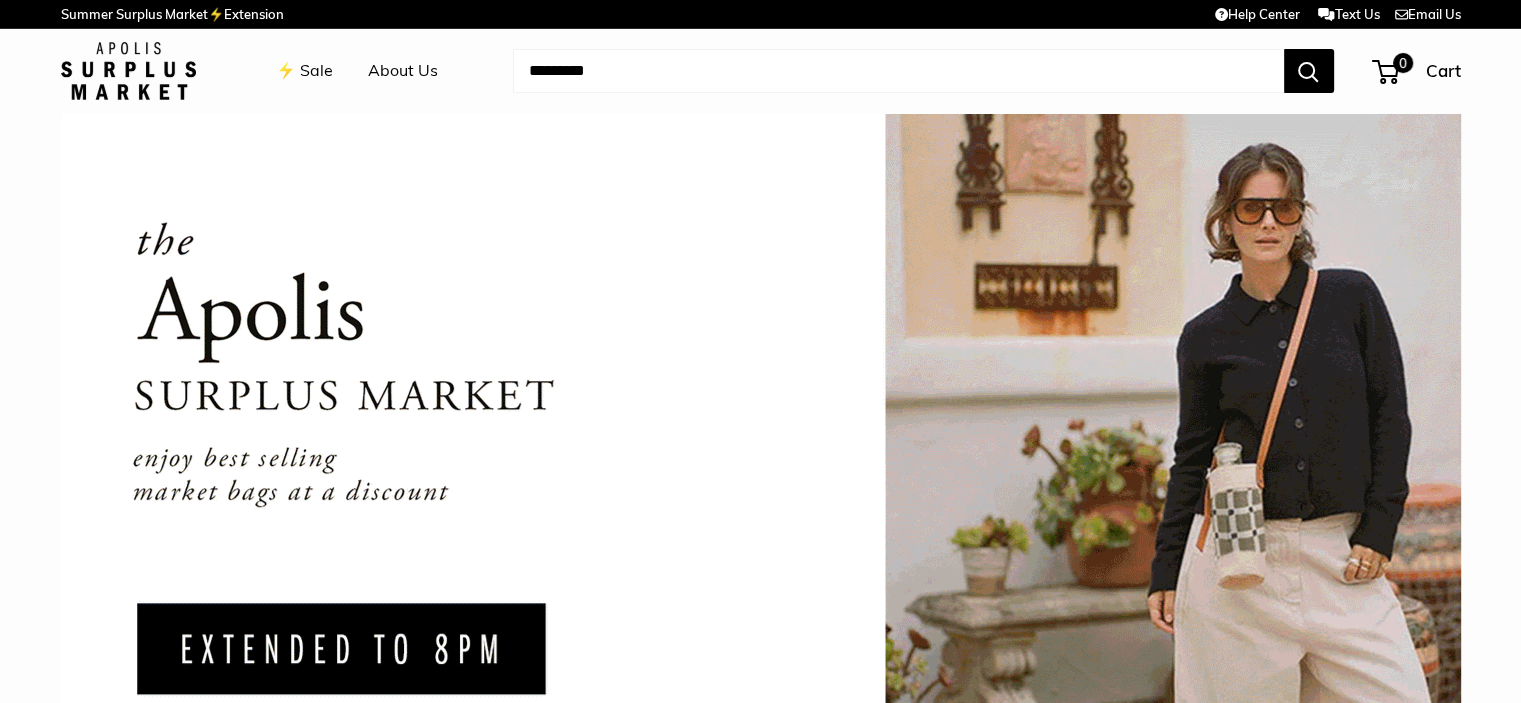 paste on "**********" 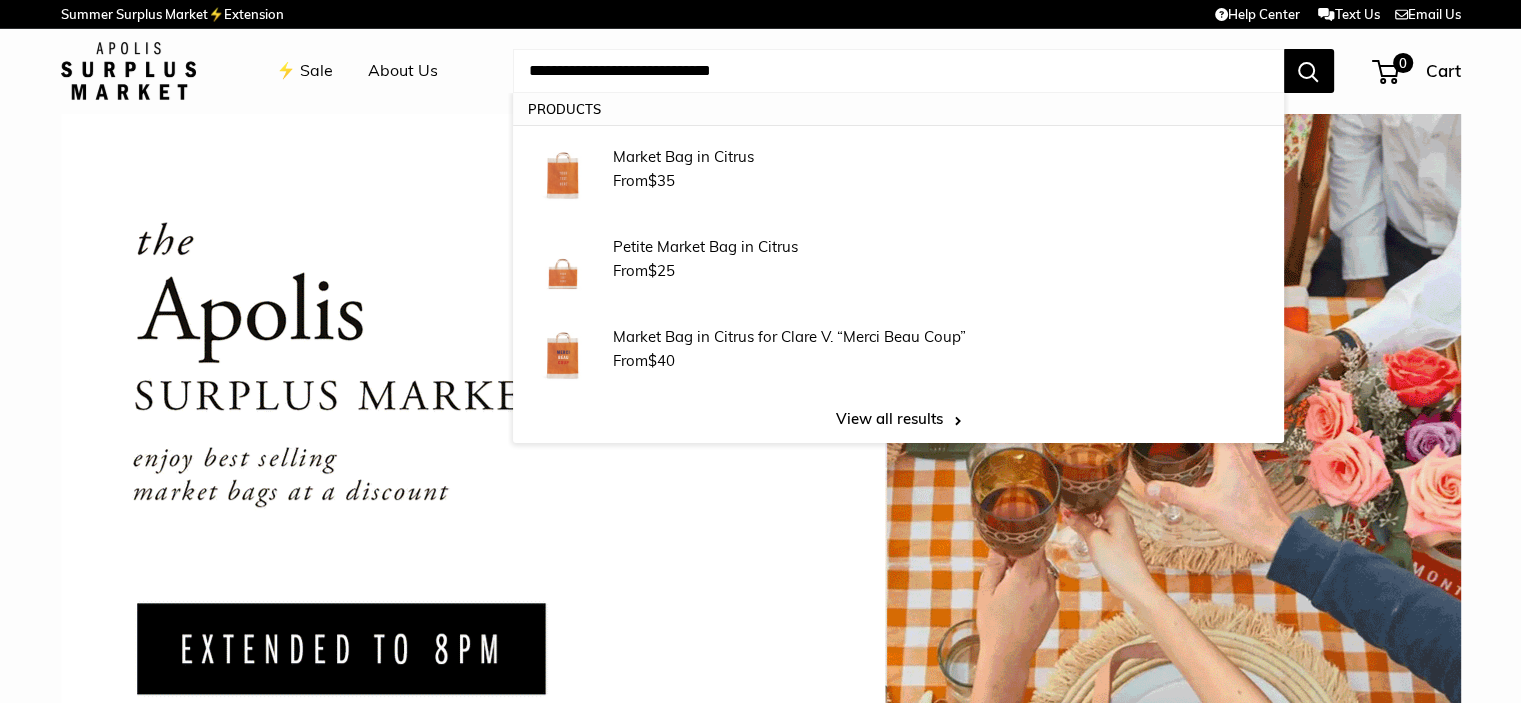 type on "**********" 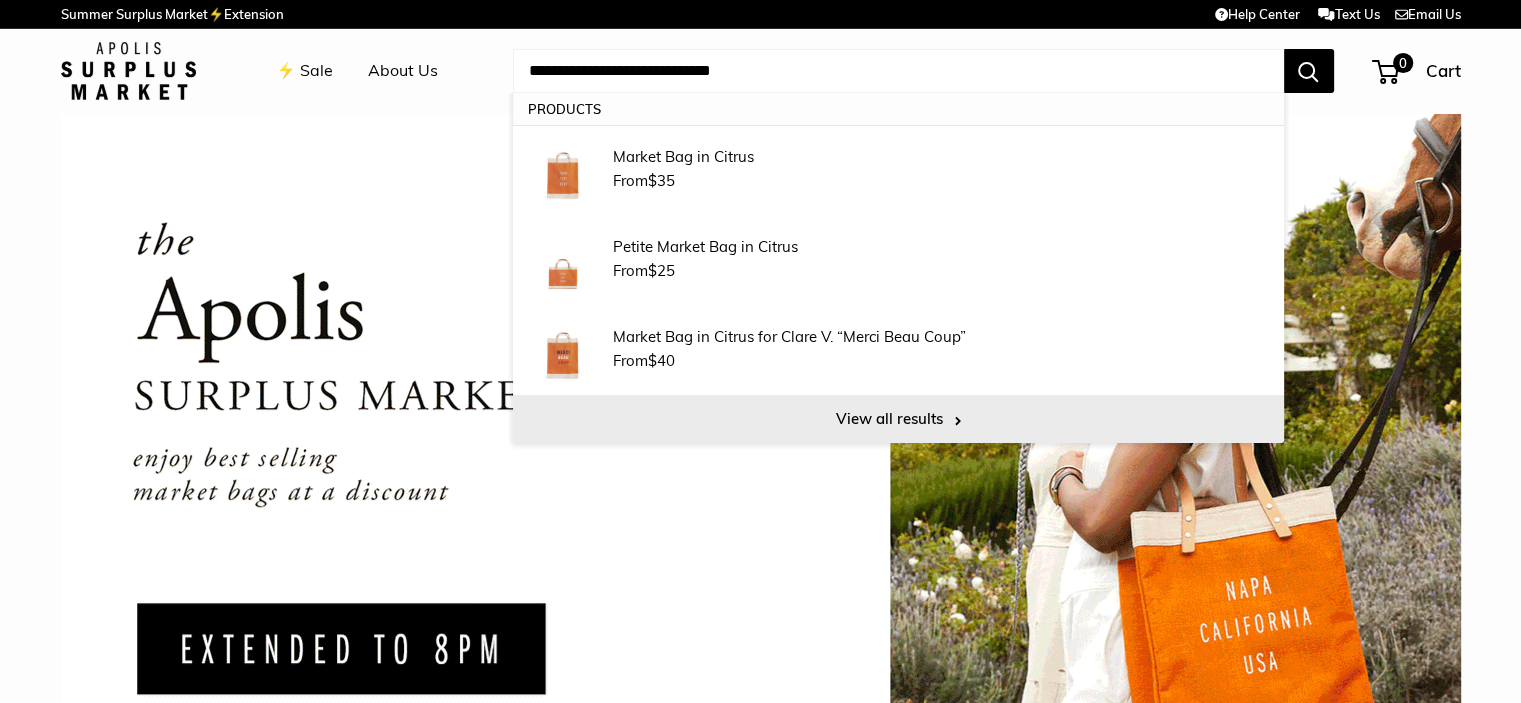 click on "View all results" at bounding box center [898, 419] 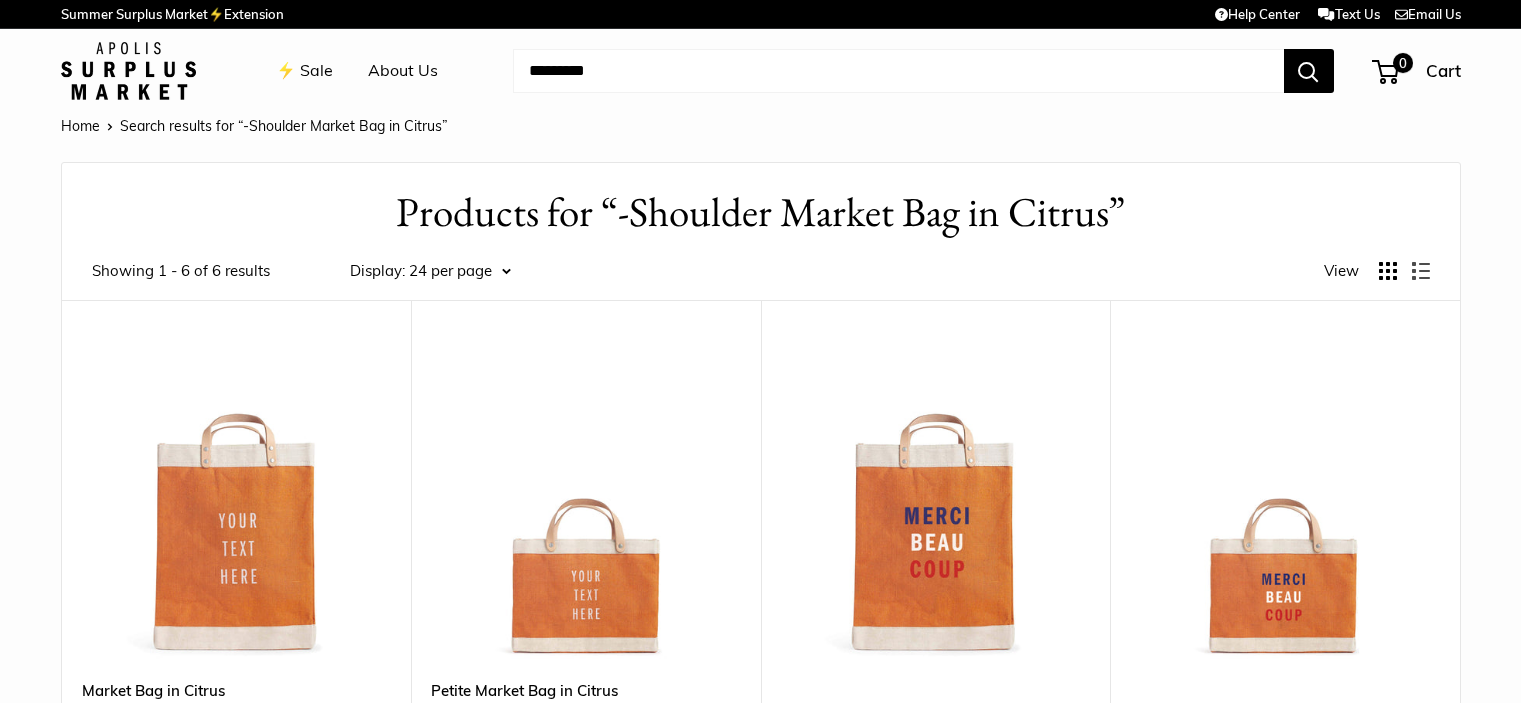 scroll, scrollTop: 475, scrollLeft: 0, axis: vertical 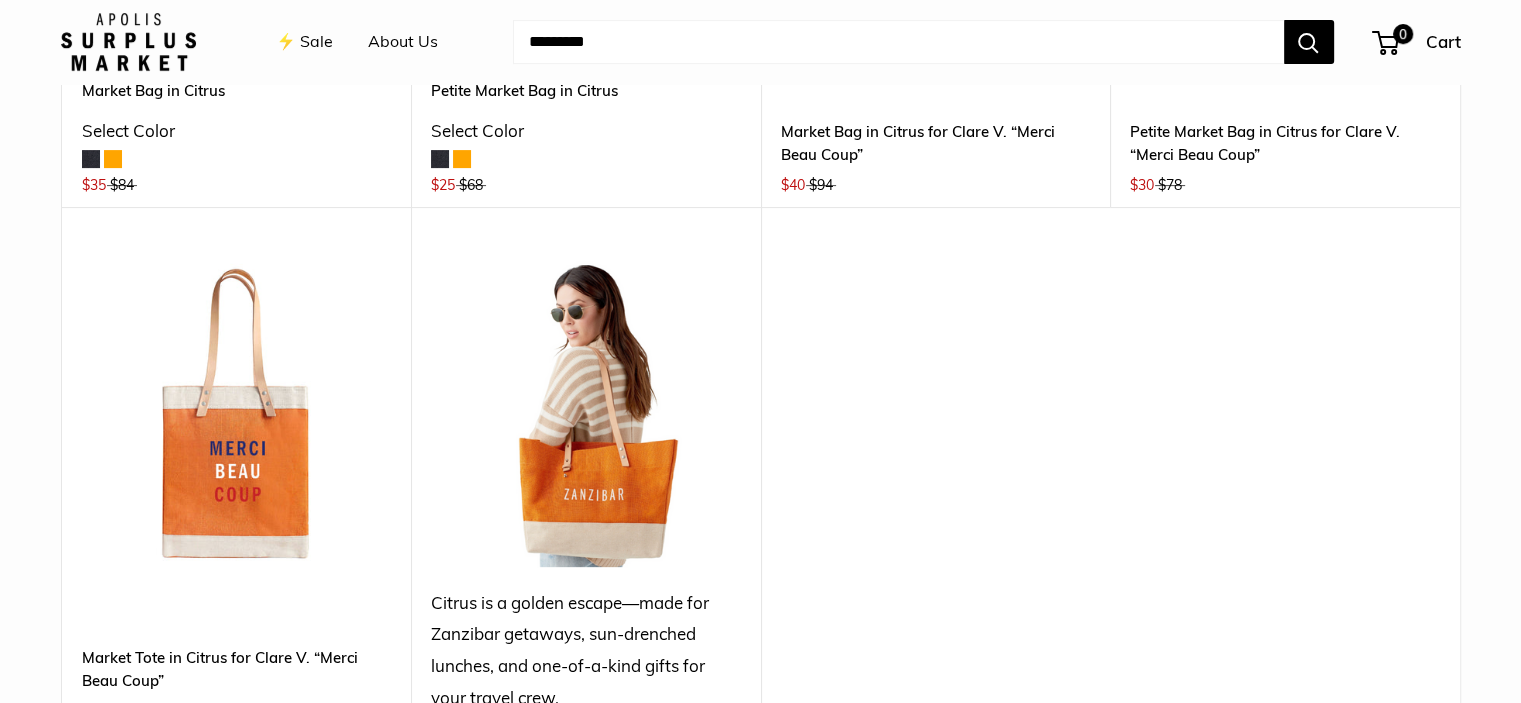 click at bounding box center [586, 412] 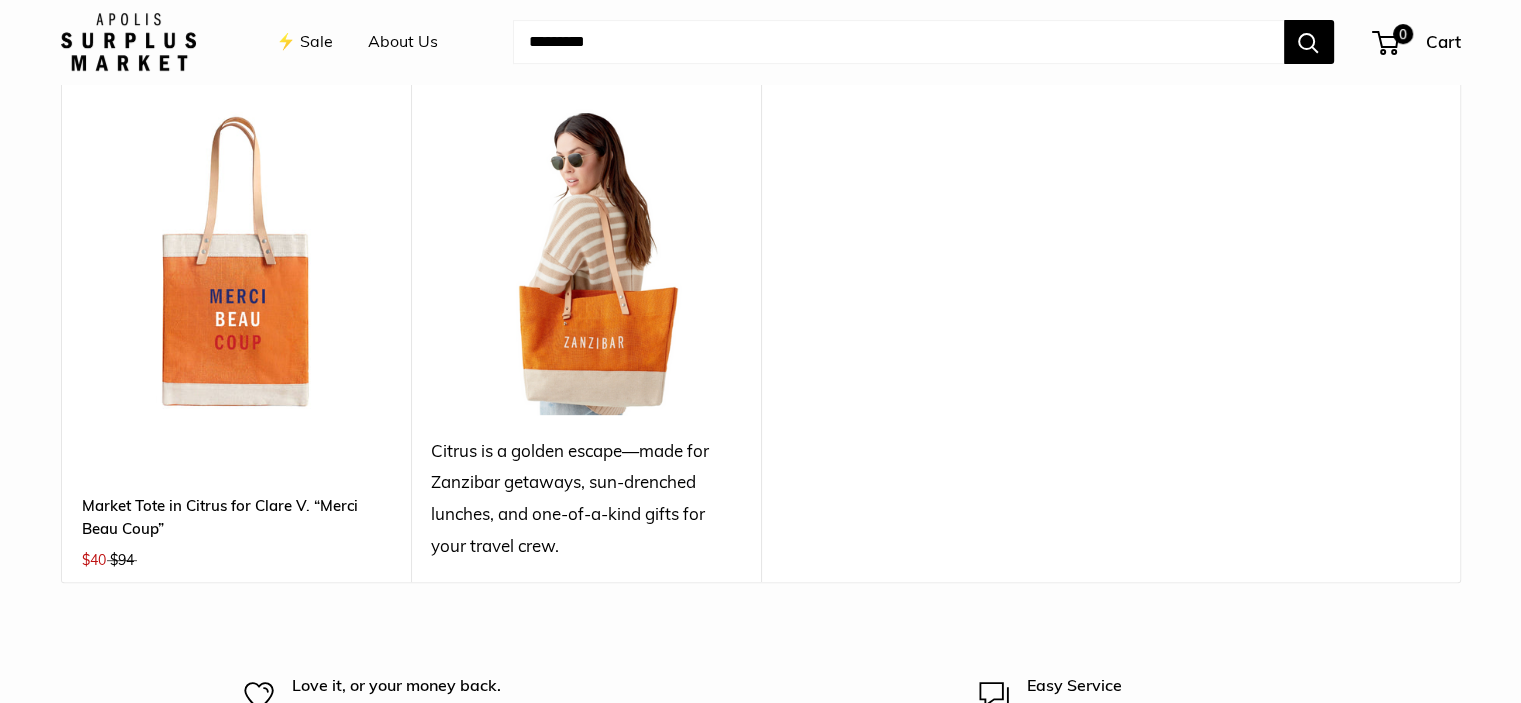 scroll, scrollTop: 900, scrollLeft: 0, axis: vertical 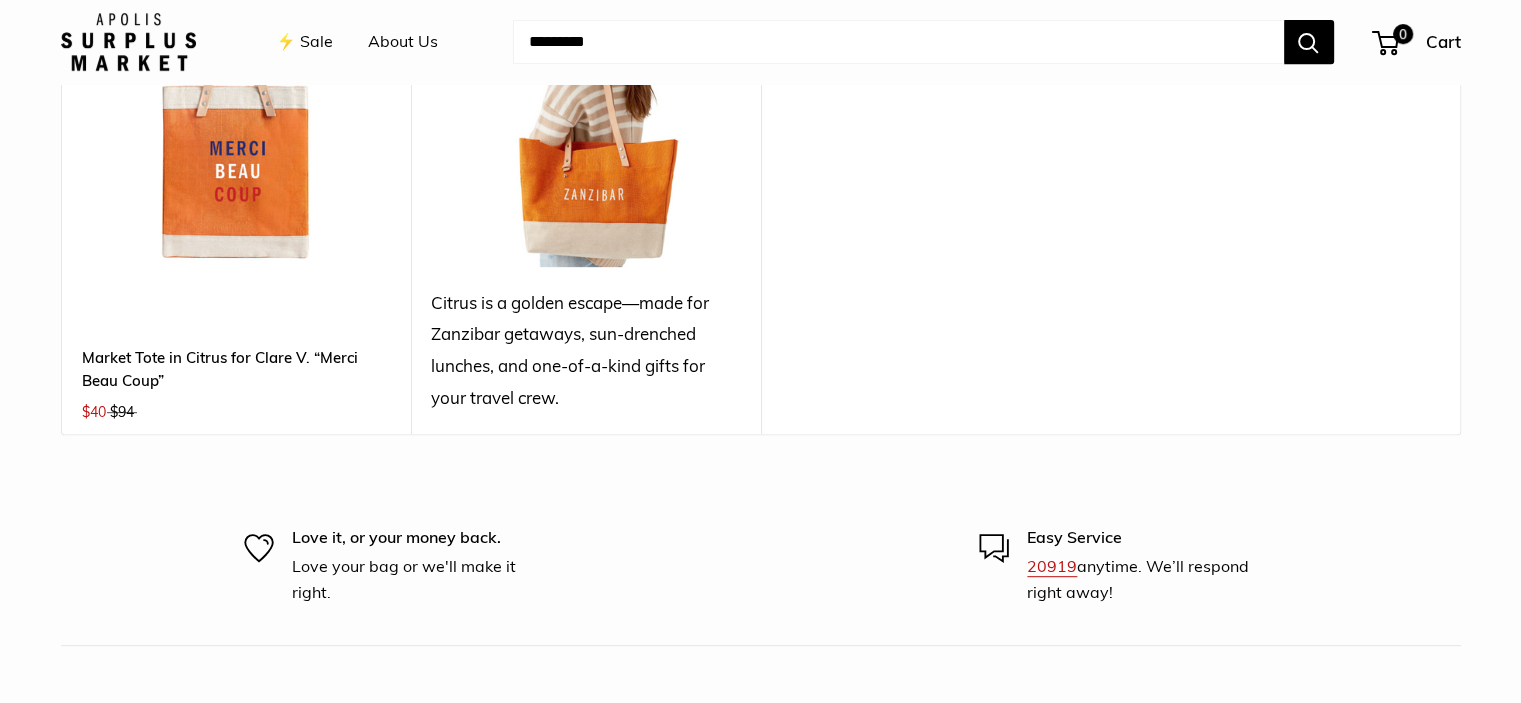 click at bounding box center [898, 42] 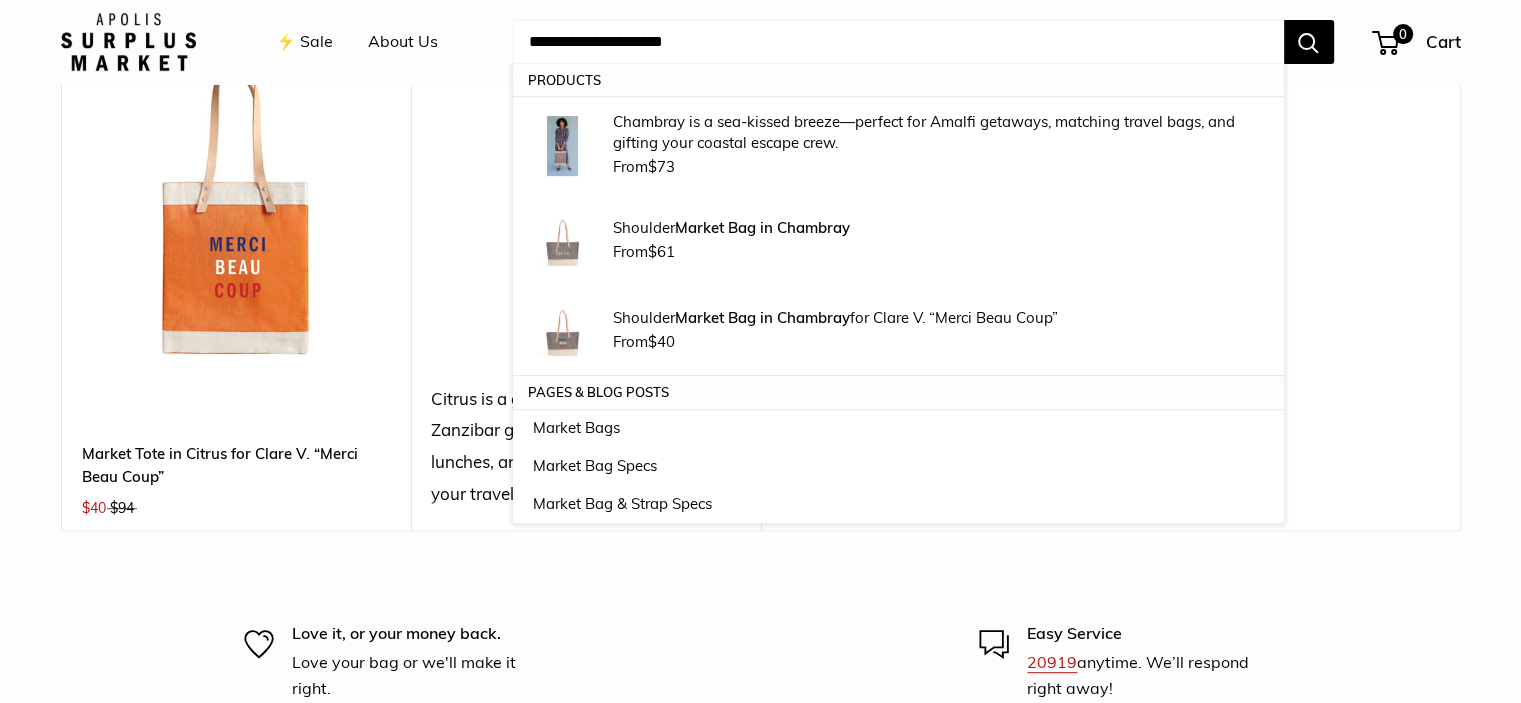 scroll, scrollTop: 800, scrollLeft: 0, axis: vertical 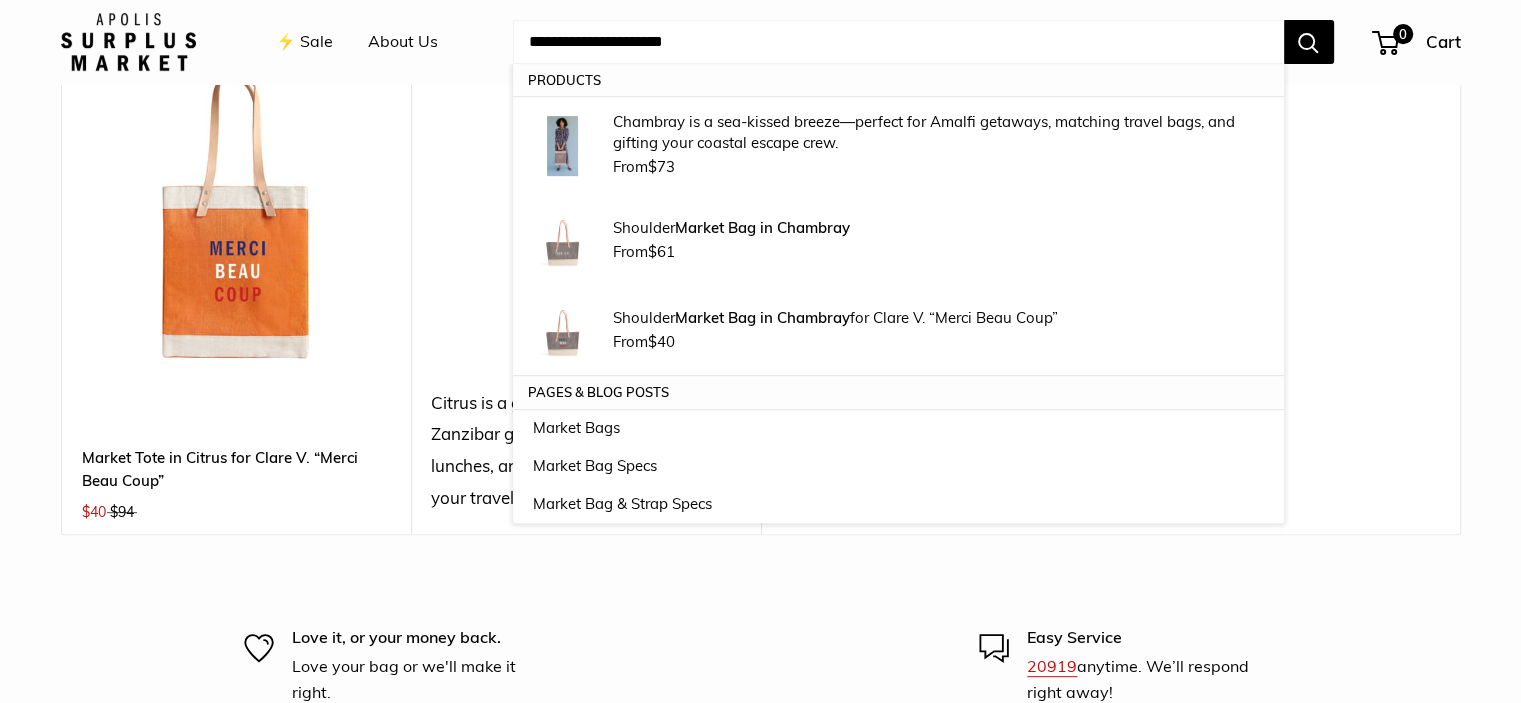 drag, startPoint x: 614, startPoint y: 37, endPoint x: 1099, endPoint y: 11, distance: 485.6964 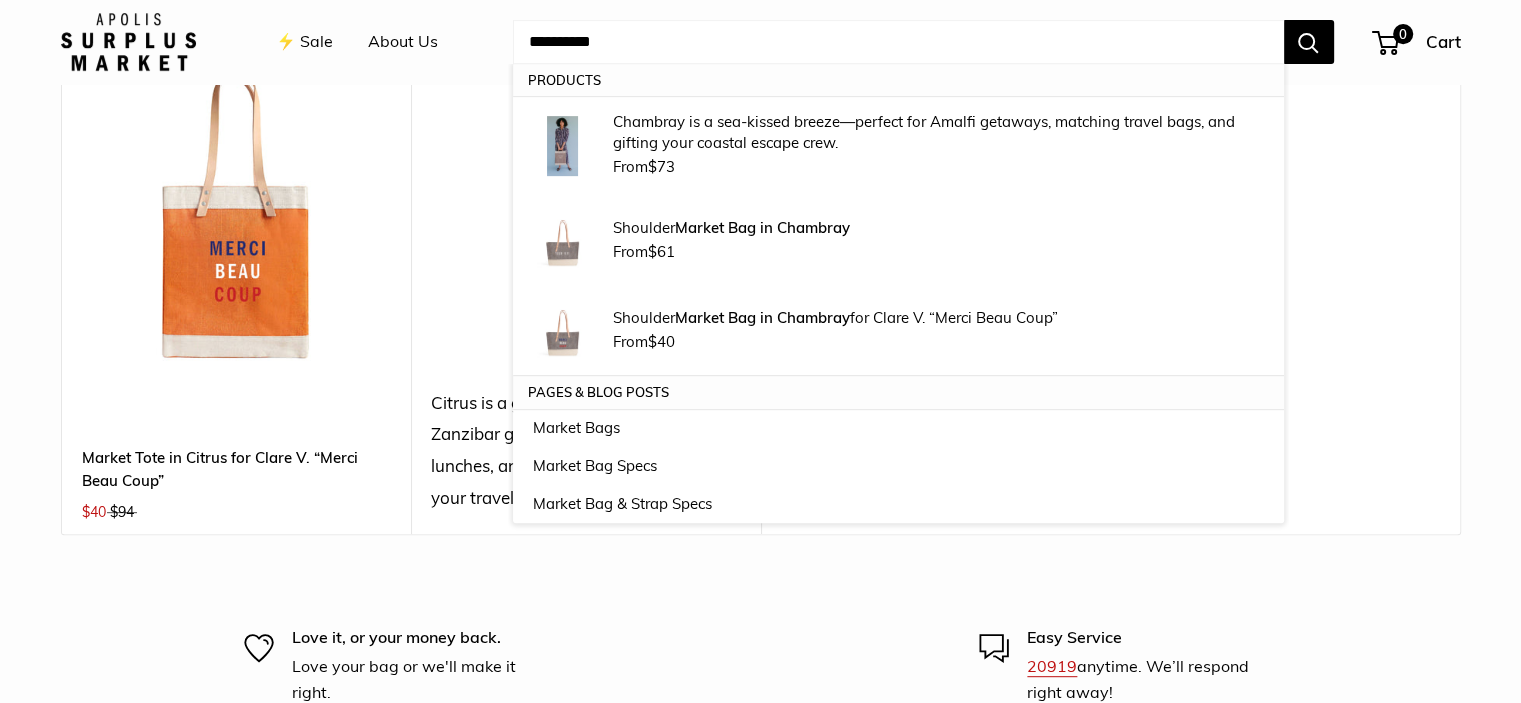 scroll, scrollTop: 796, scrollLeft: 0, axis: vertical 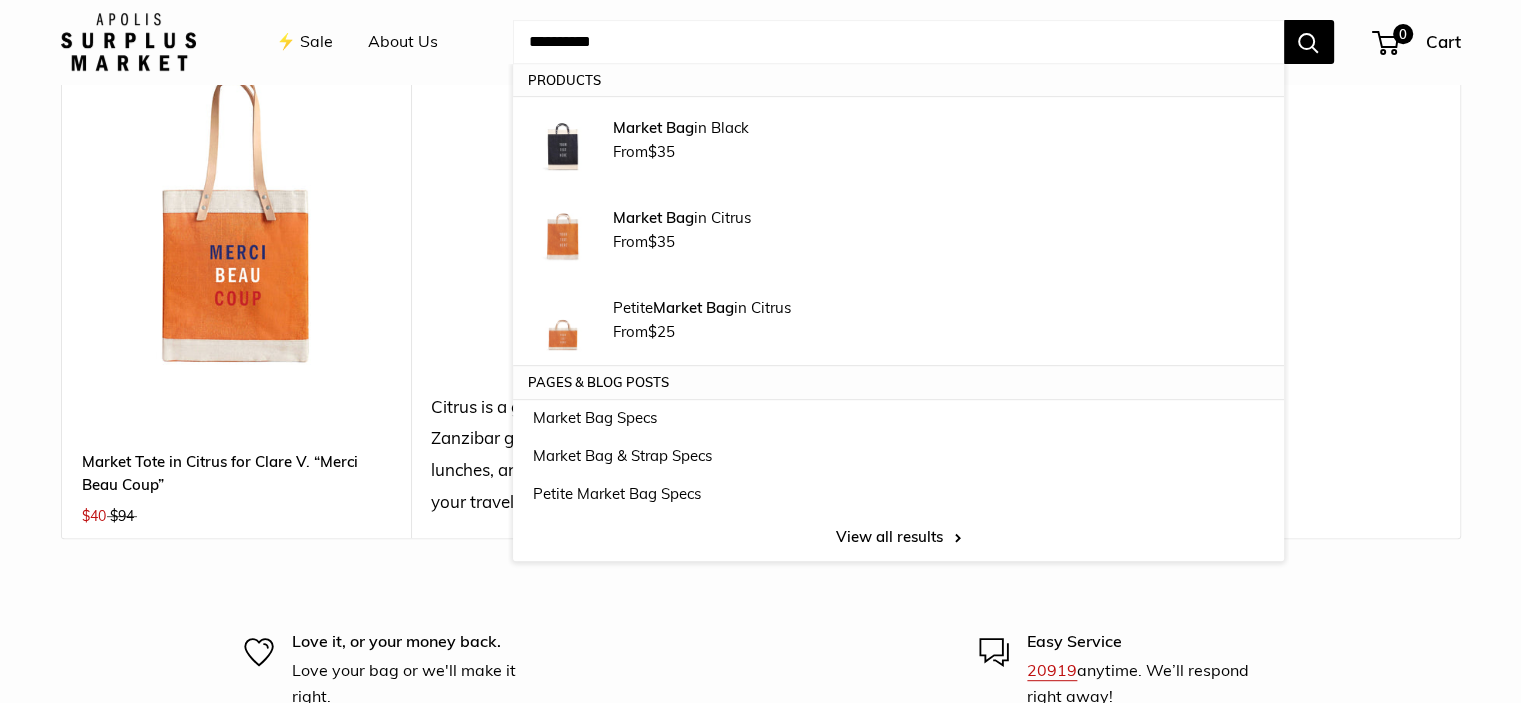 type on "**********" 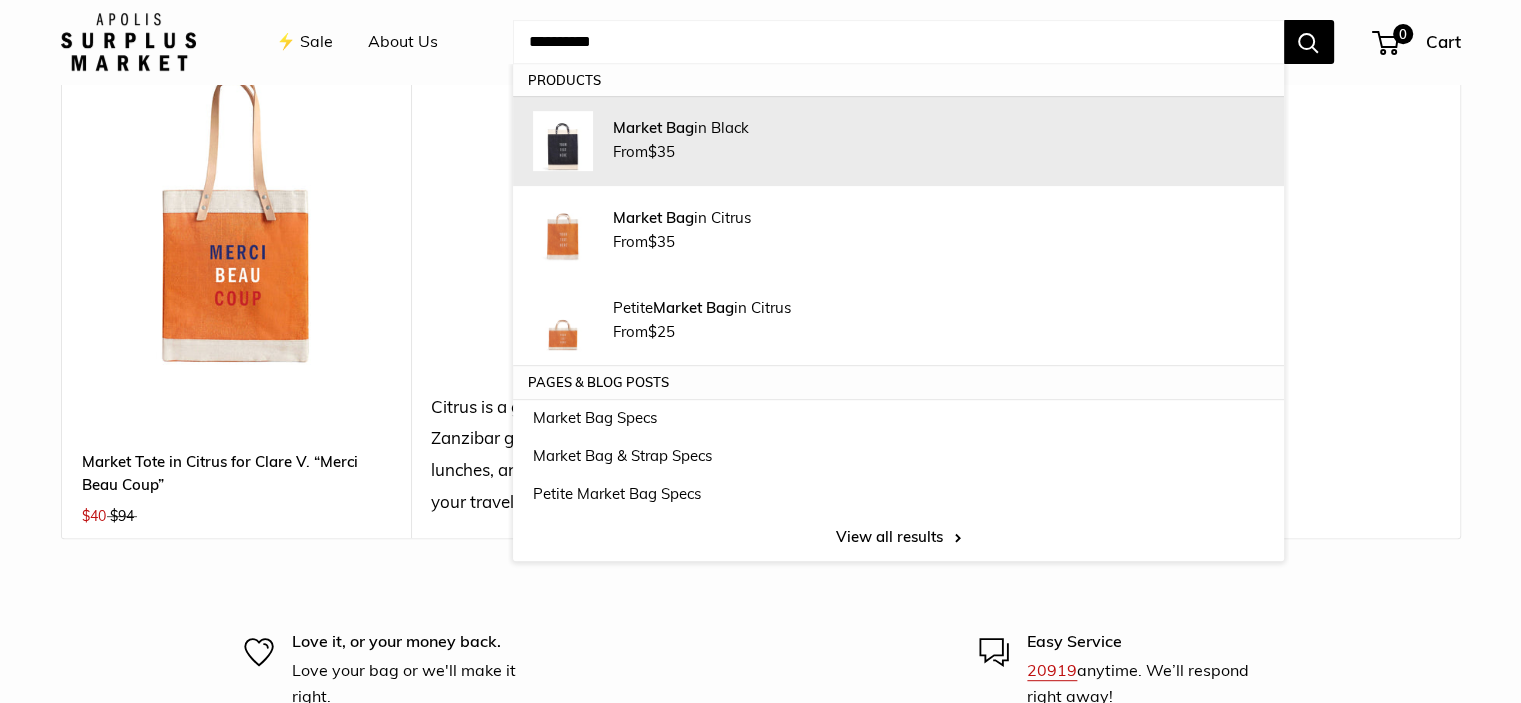 click on "Market Bag  in Black" at bounding box center [938, 127] 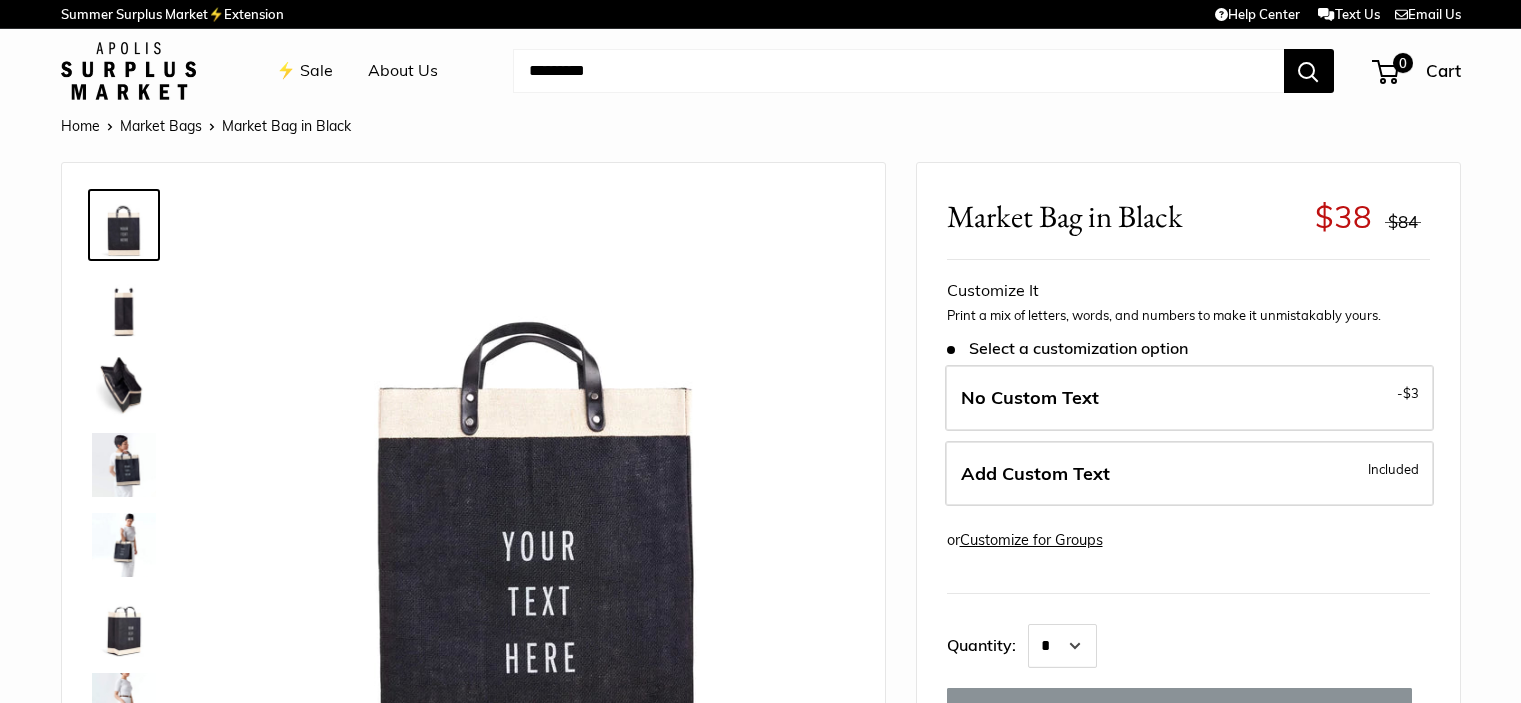 scroll, scrollTop: 0, scrollLeft: 0, axis: both 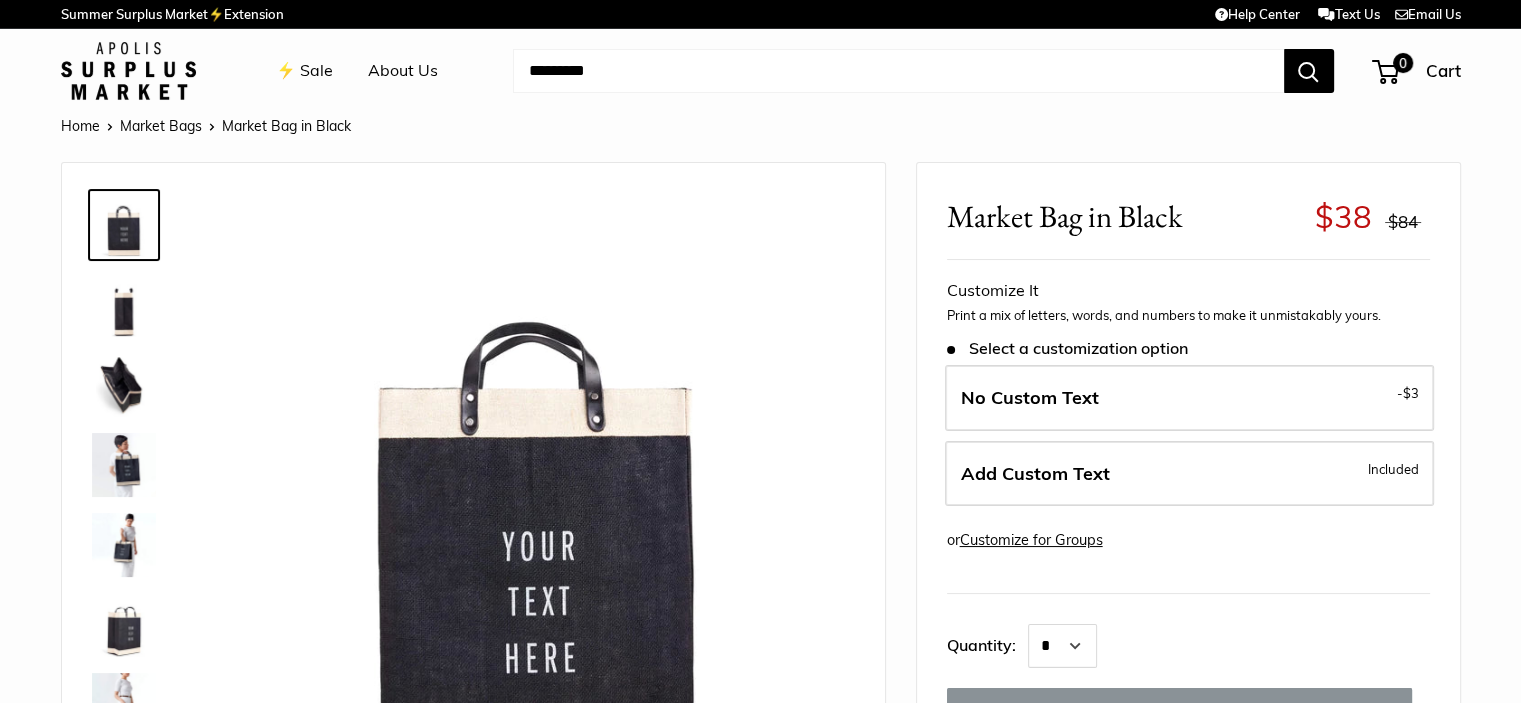 click on "Add Custom Text" at bounding box center [1035, 473] 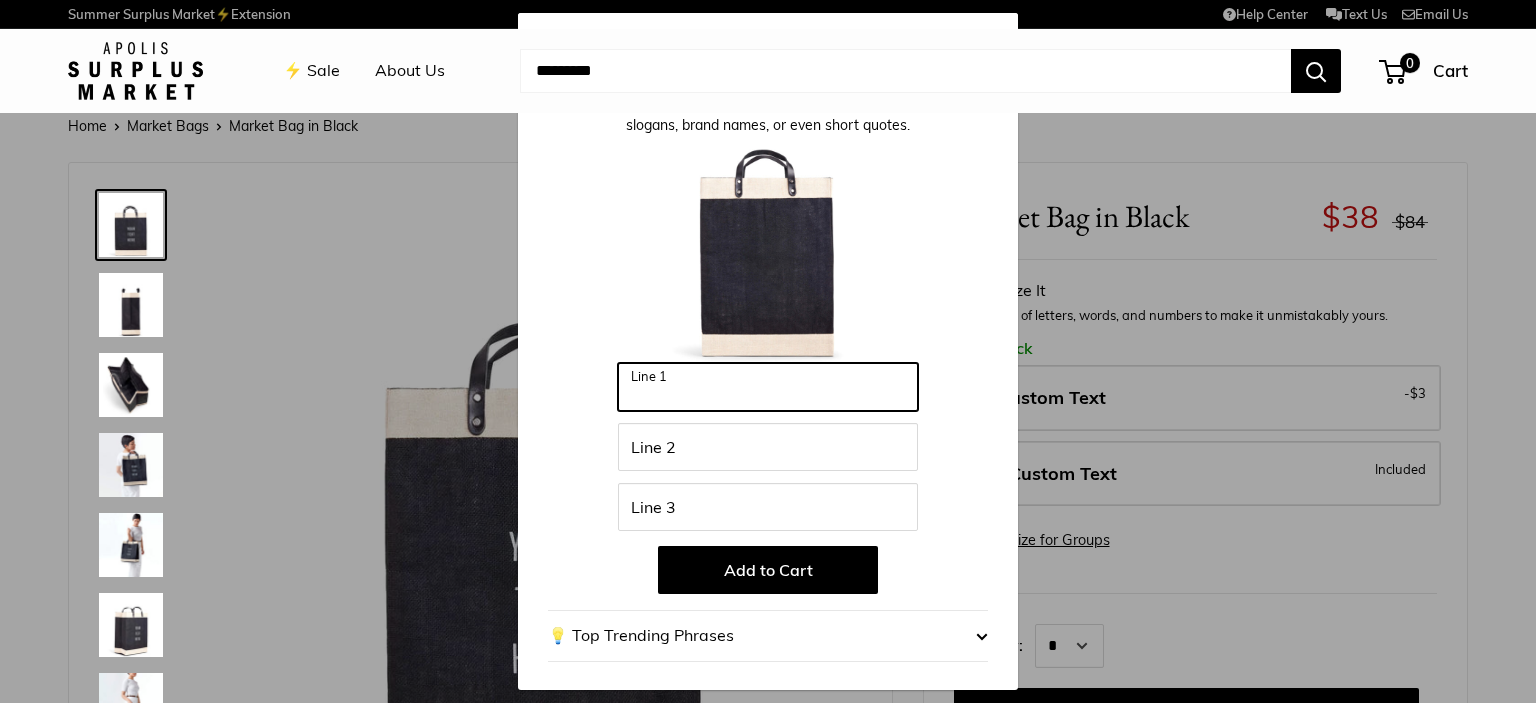 click on "Line 1" at bounding box center (768, 387) 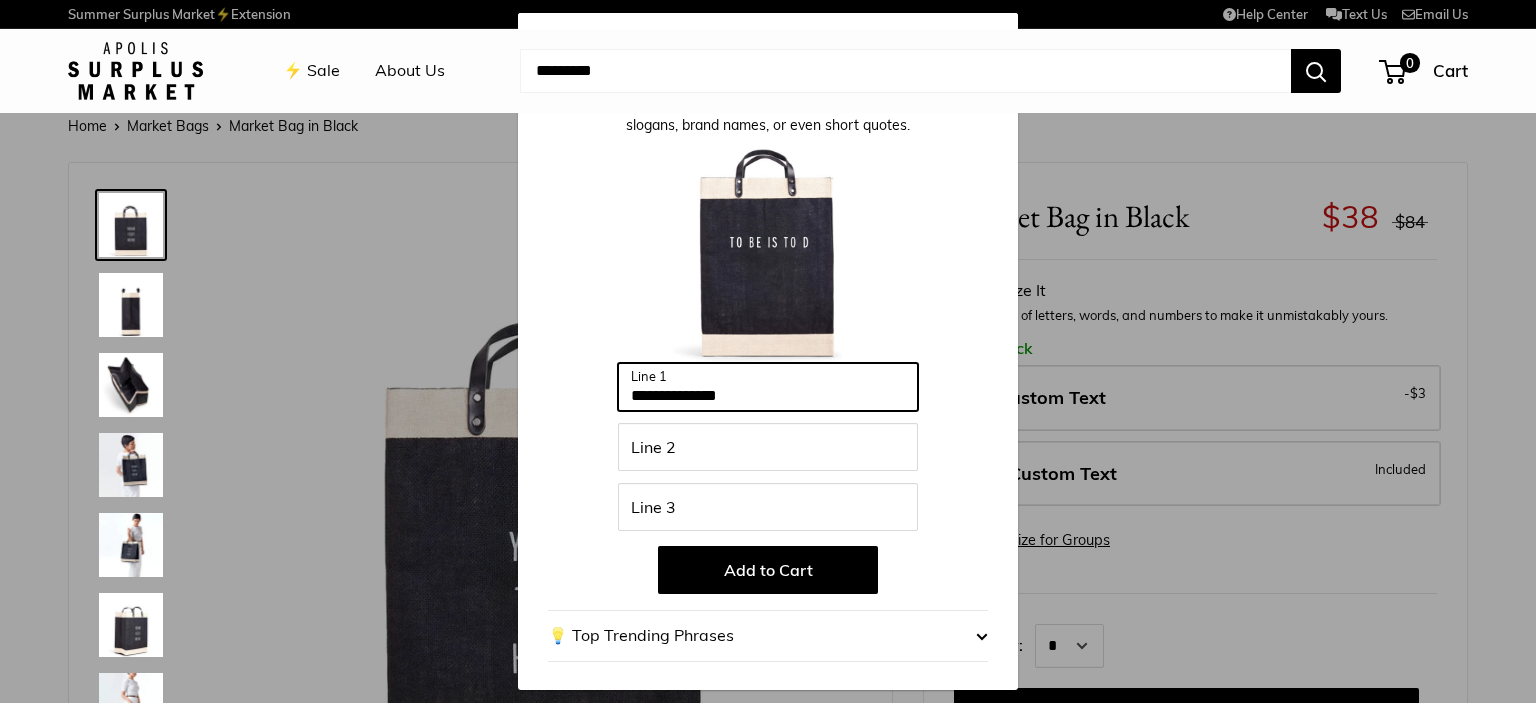 click on "**********" at bounding box center (768, 387) 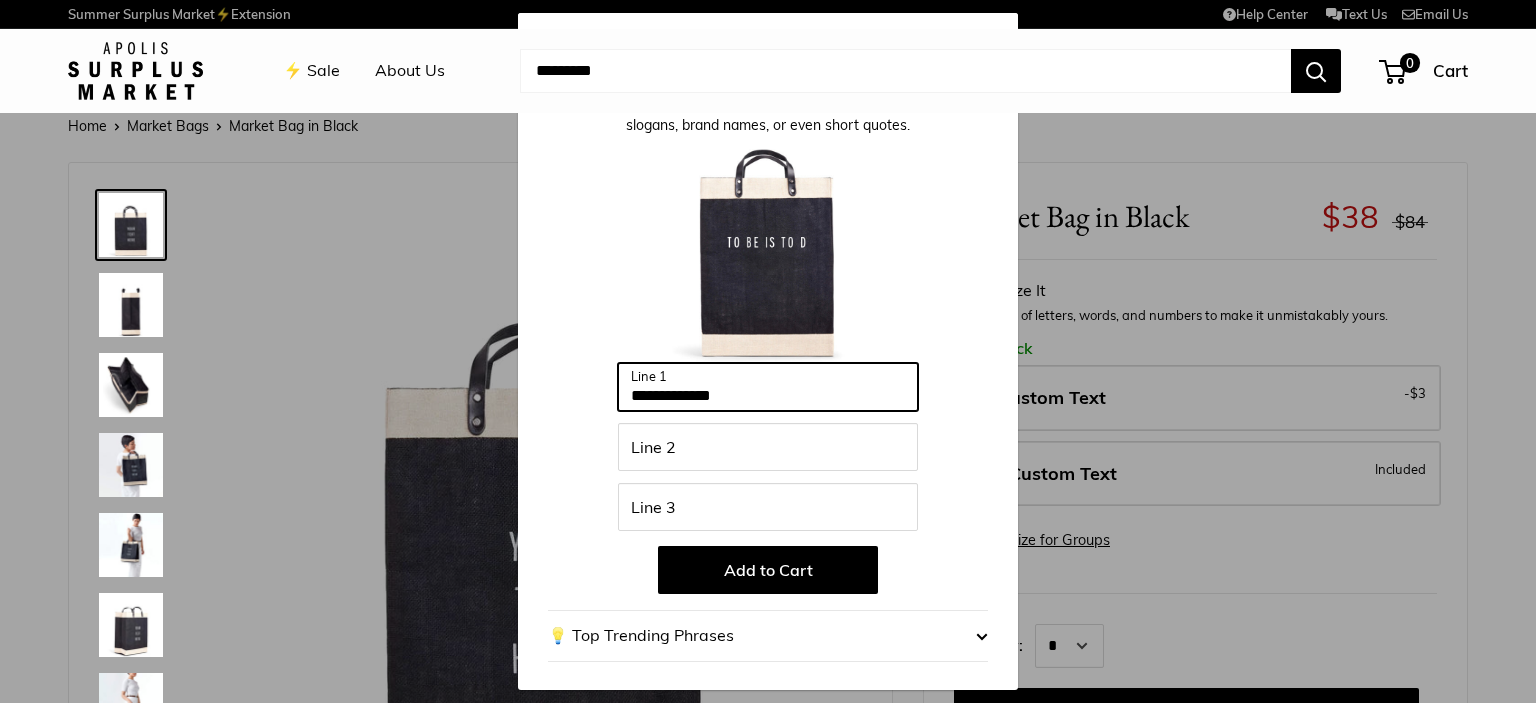 click on "**********" at bounding box center (768, 387) 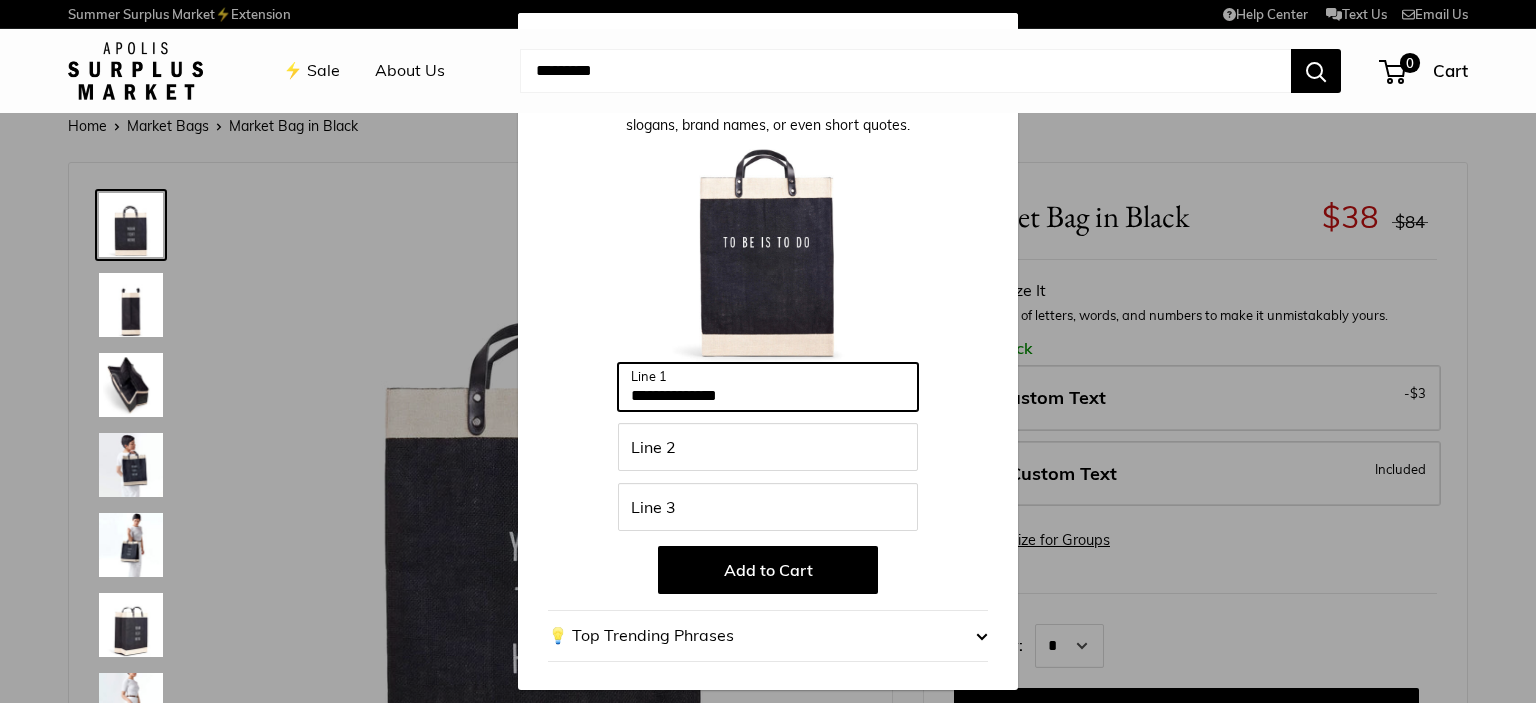 type on "**********" 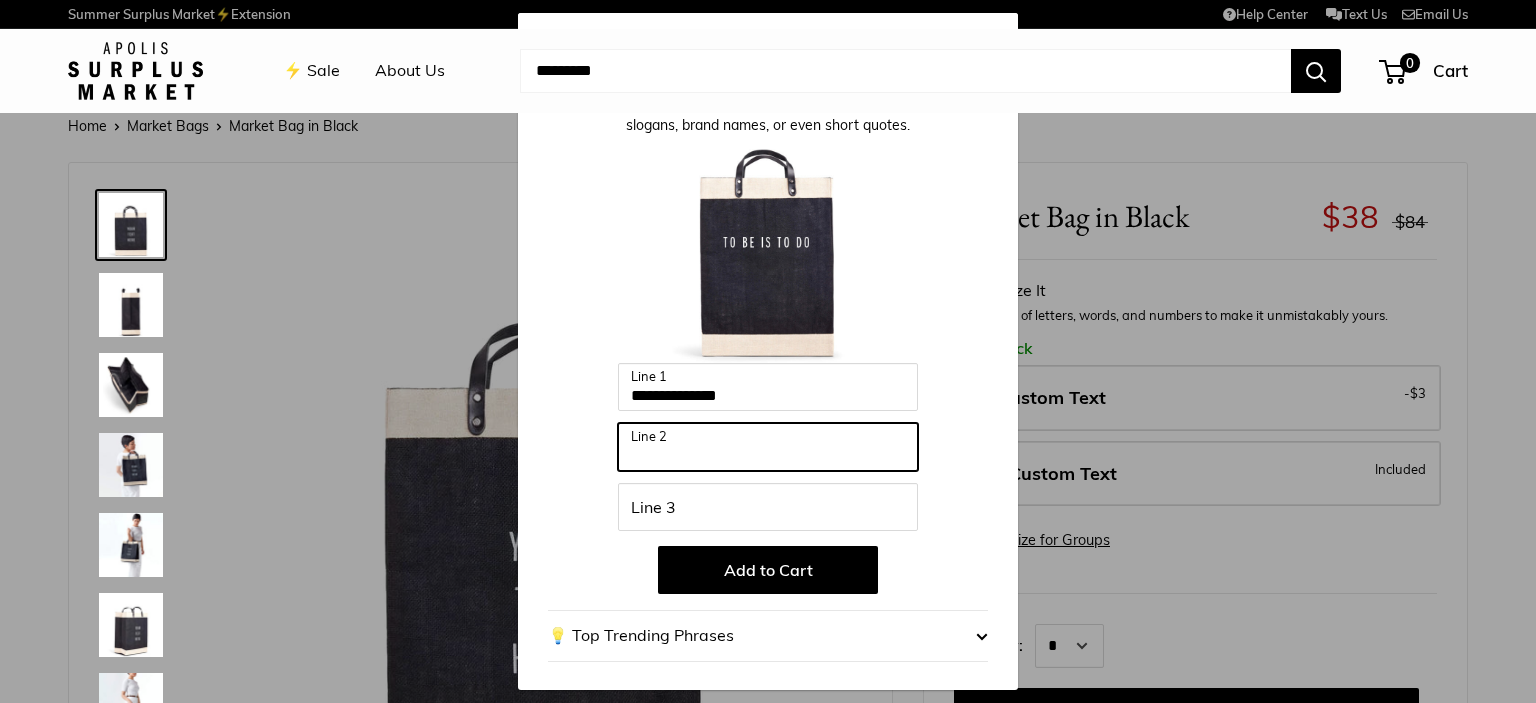click on "Line 2" at bounding box center [768, 447] 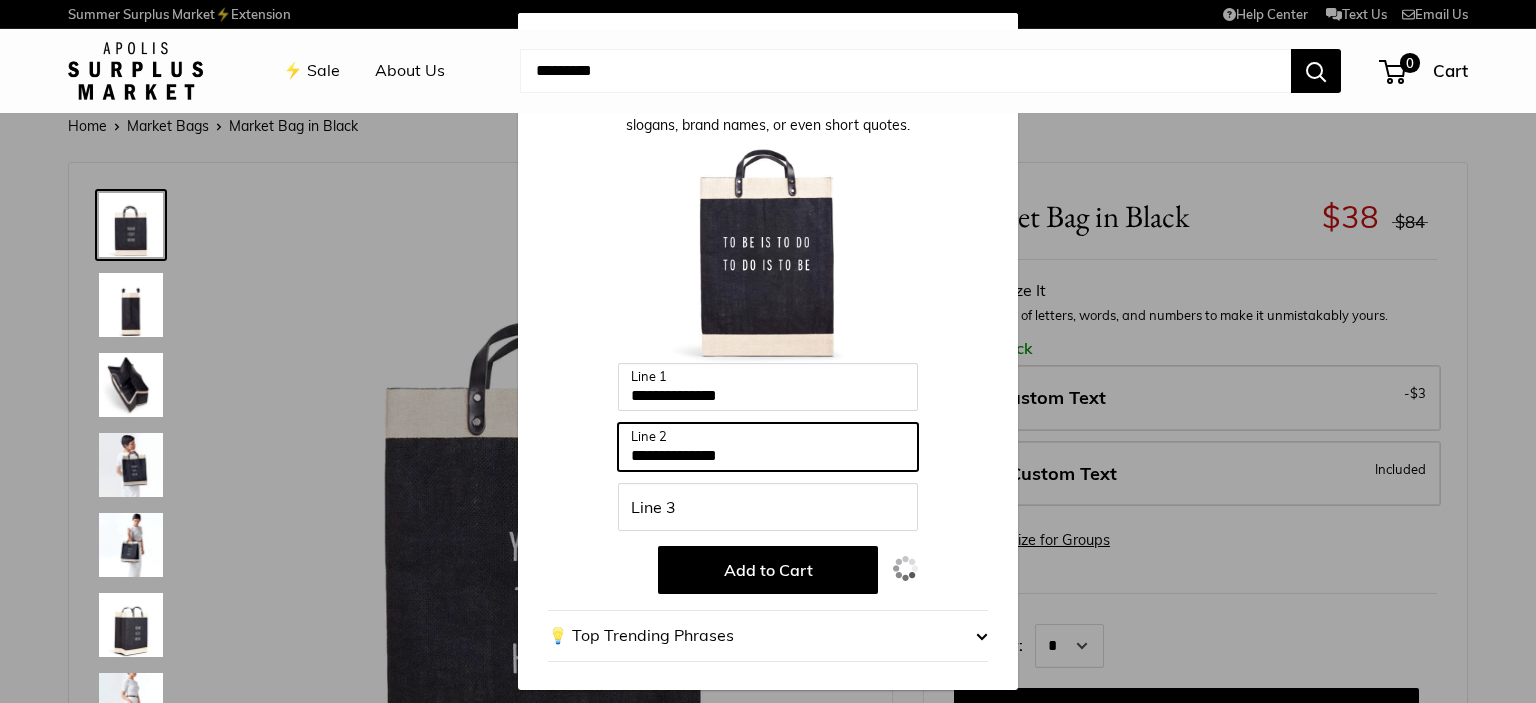 type on "**********" 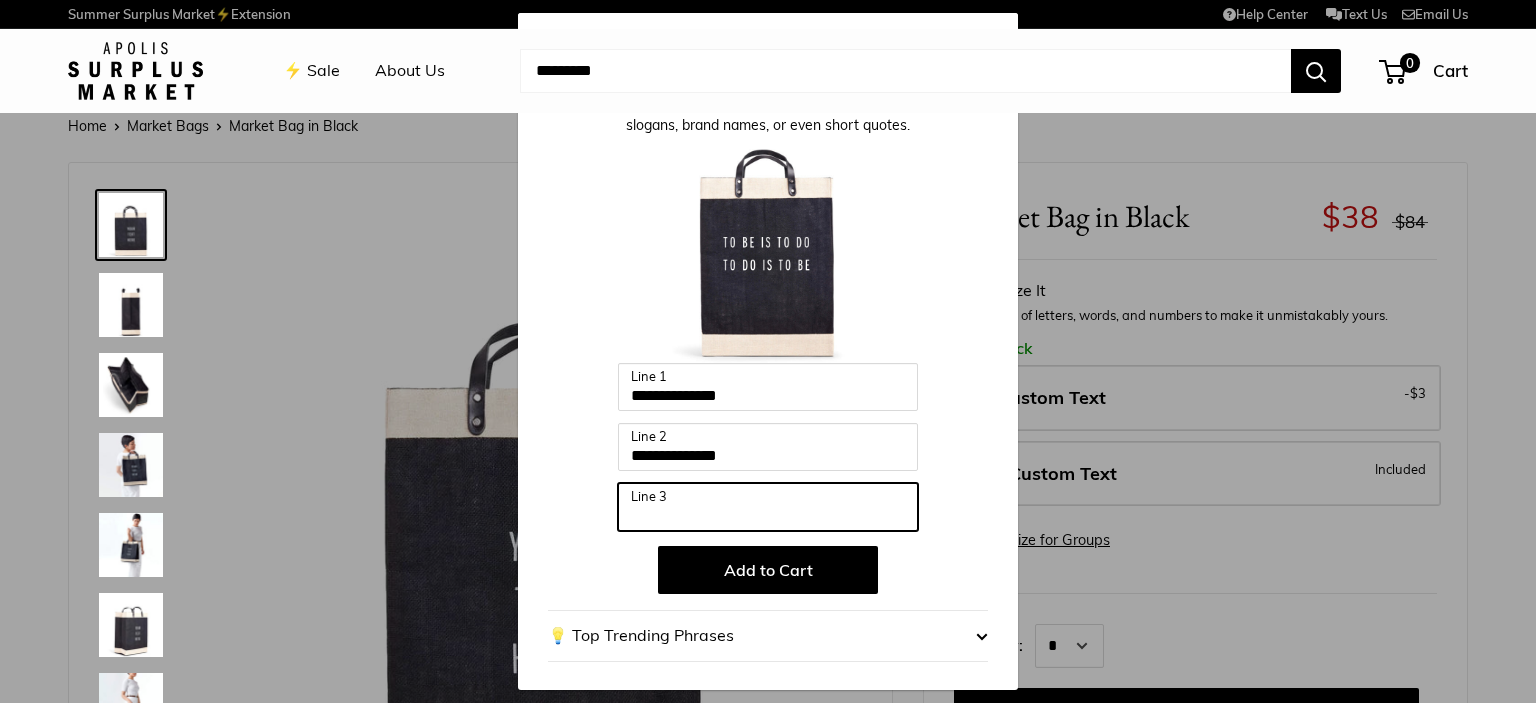 click on "Line 3" at bounding box center [768, 507] 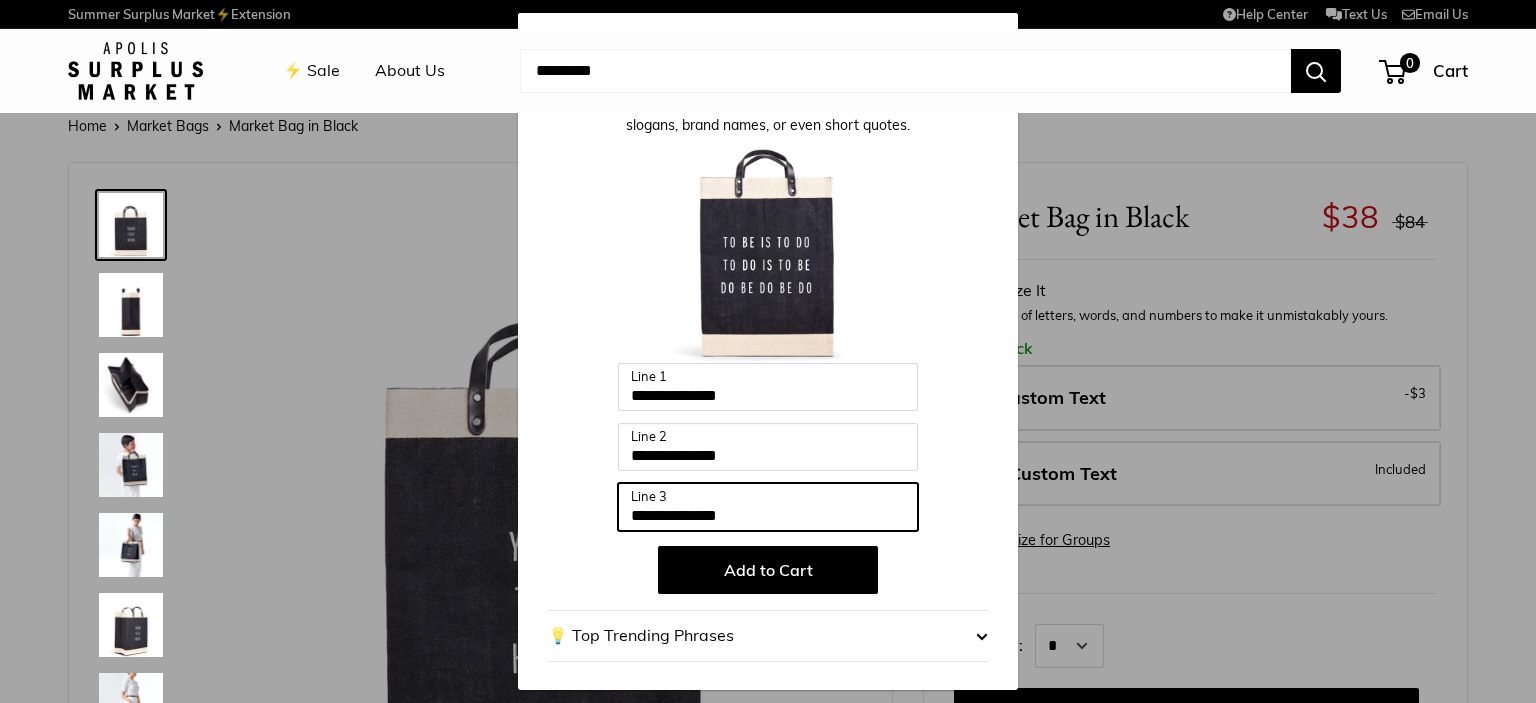type on "**********" 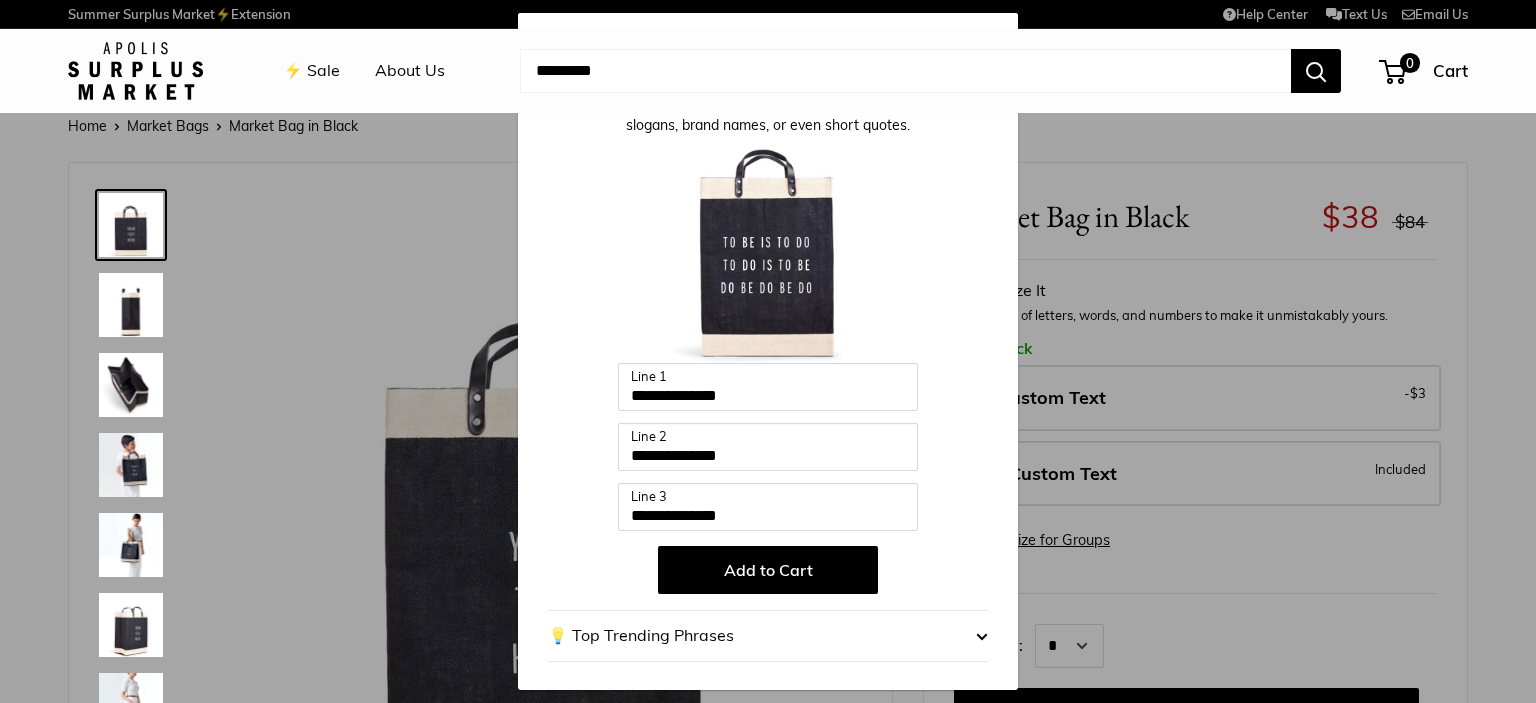 click on "Add to Cart" at bounding box center [768, 570] 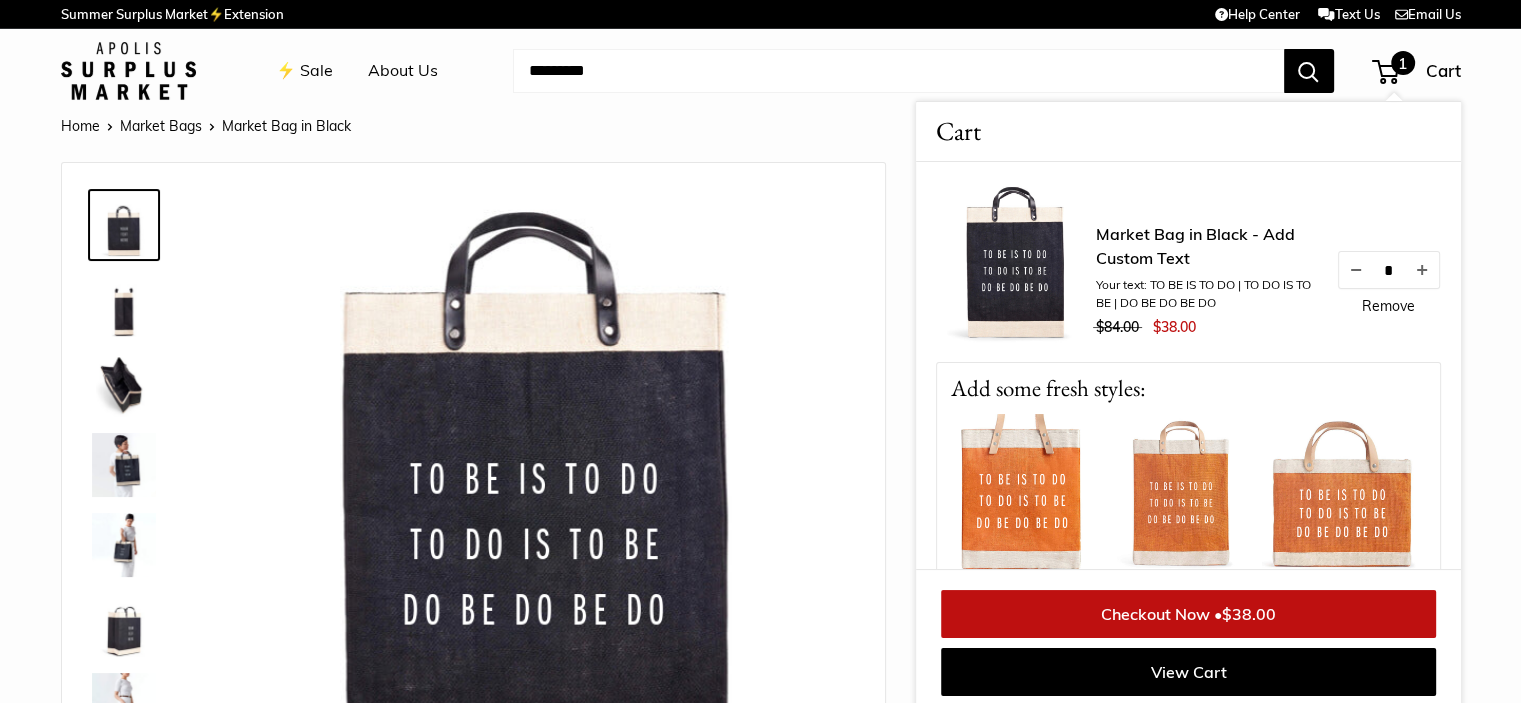 scroll, scrollTop: 100, scrollLeft: 0, axis: vertical 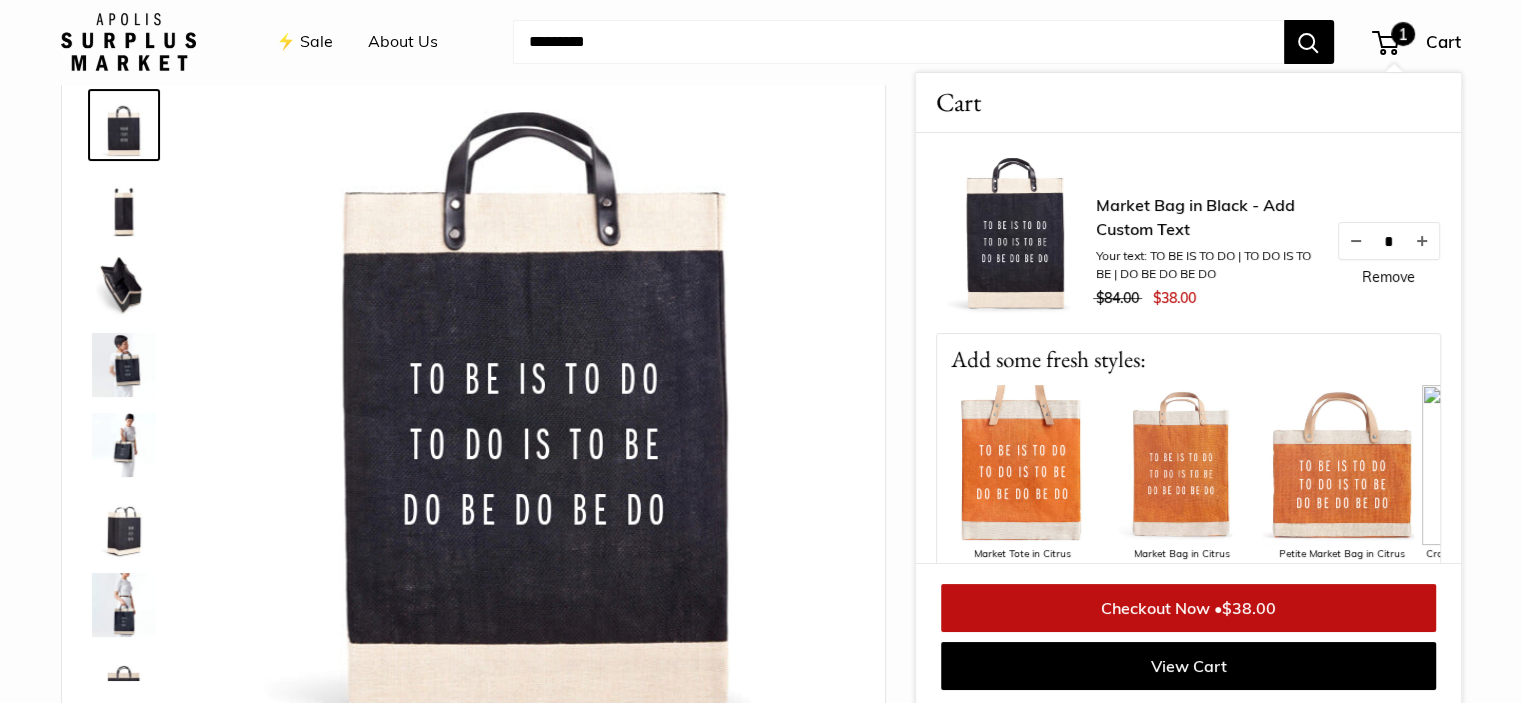 click on "Remove" at bounding box center [1388, 277] 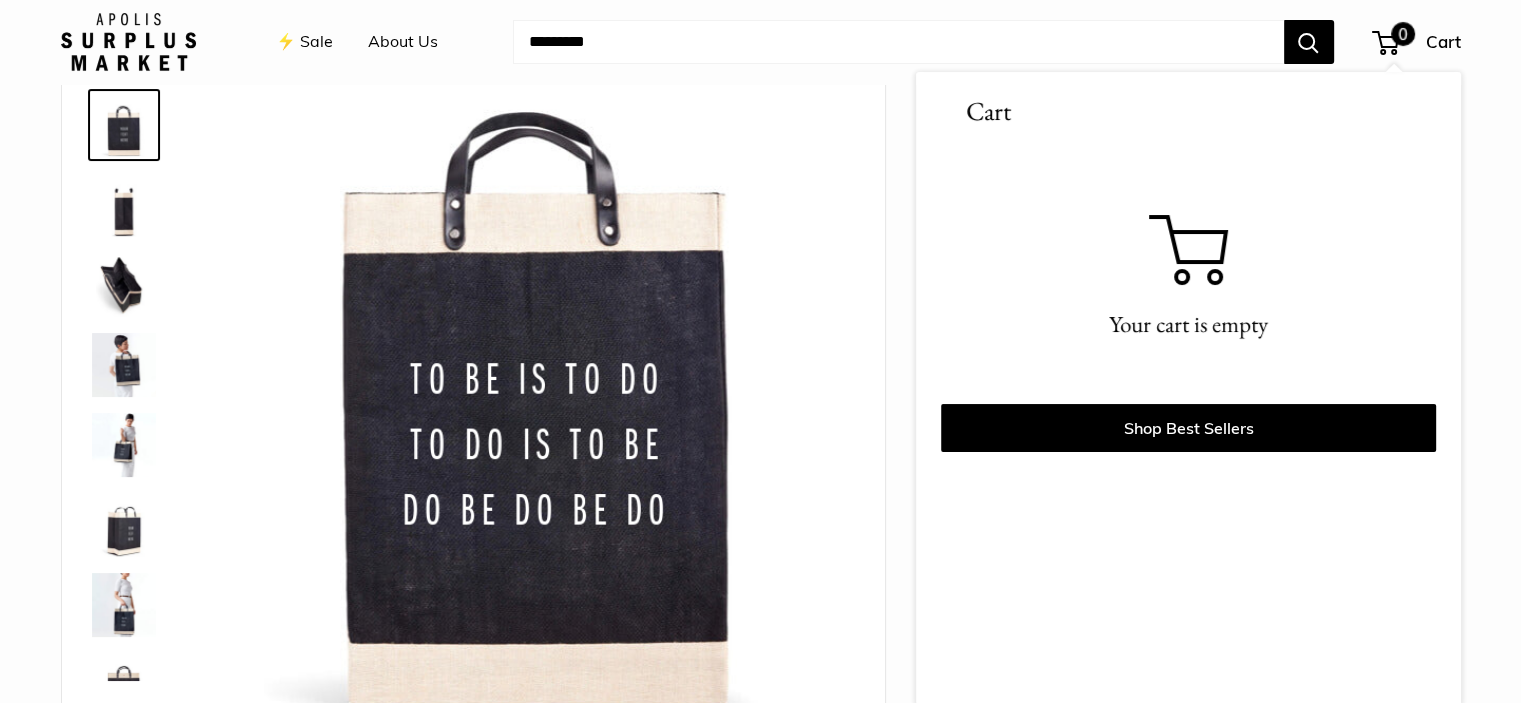 scroll, scrollTop: 101, scrollLeft: 0, axis: vertical 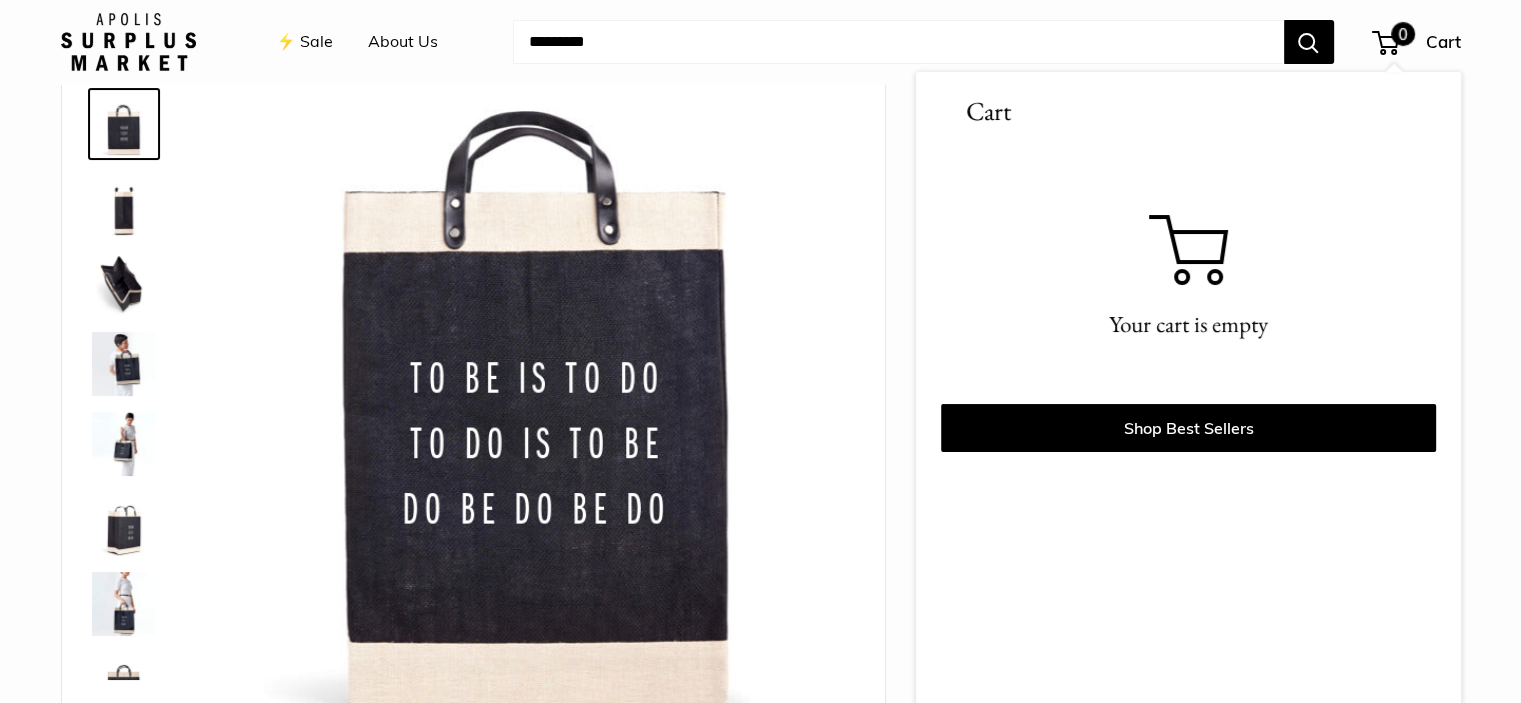 click on "0" at bounding box center (1403, 34) 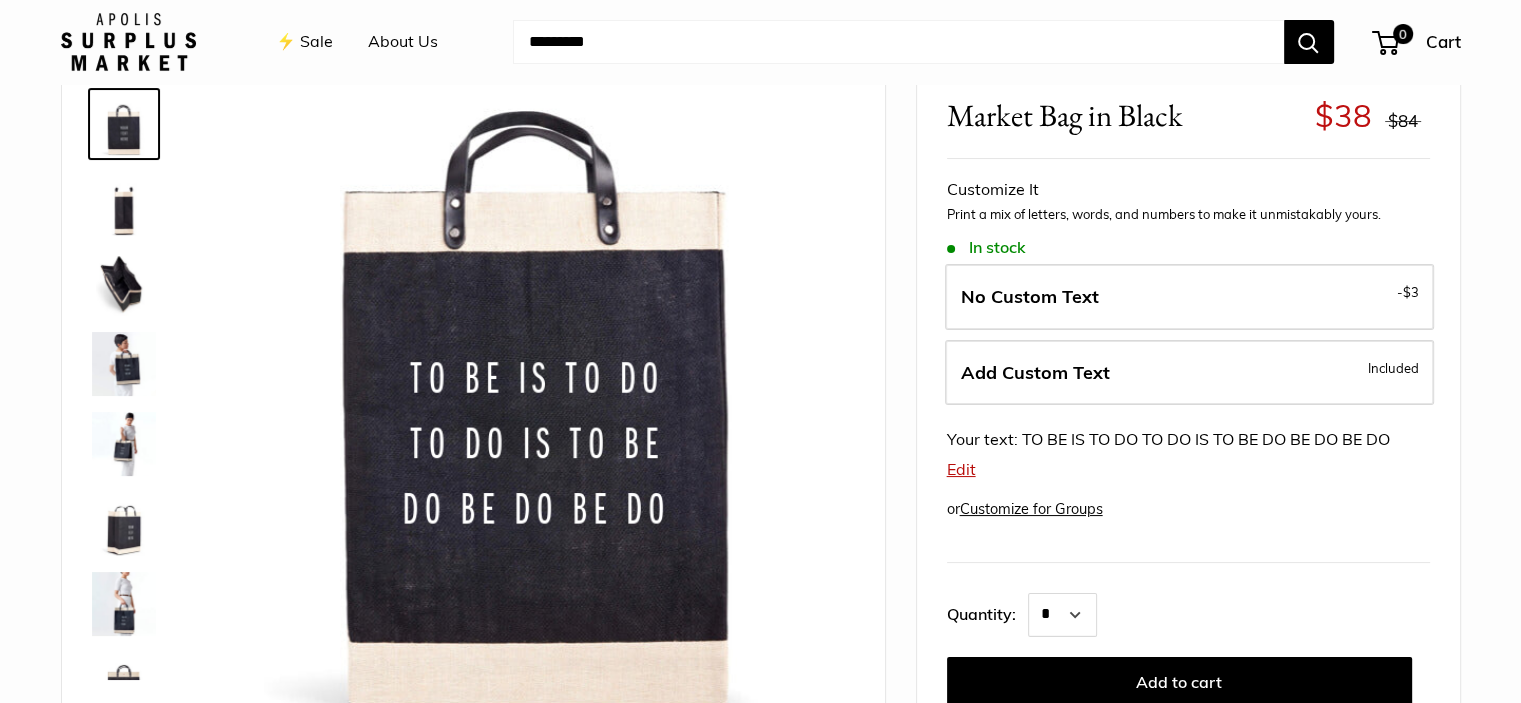 click on "Edit" at bounding box center [961, 469] 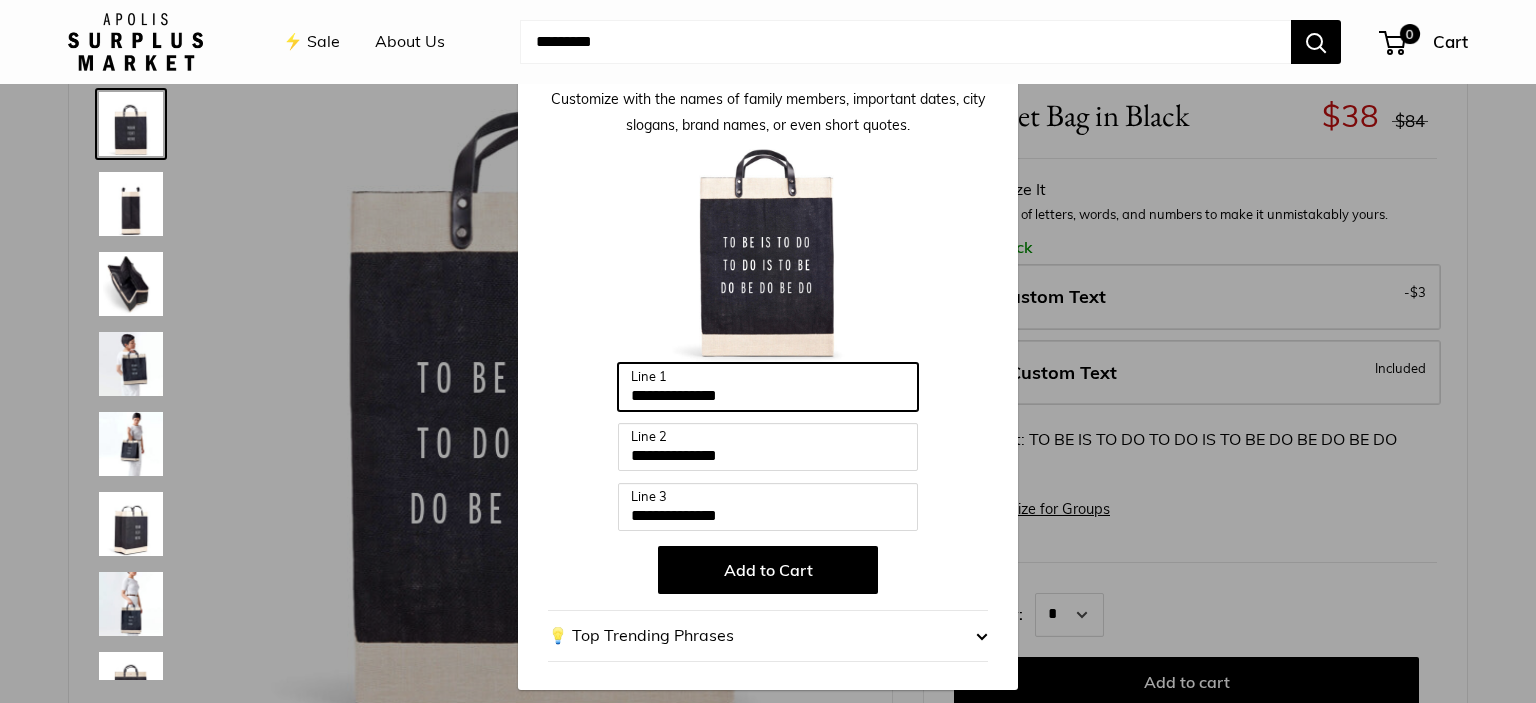click on "**********" at bounding box center (768, 387) 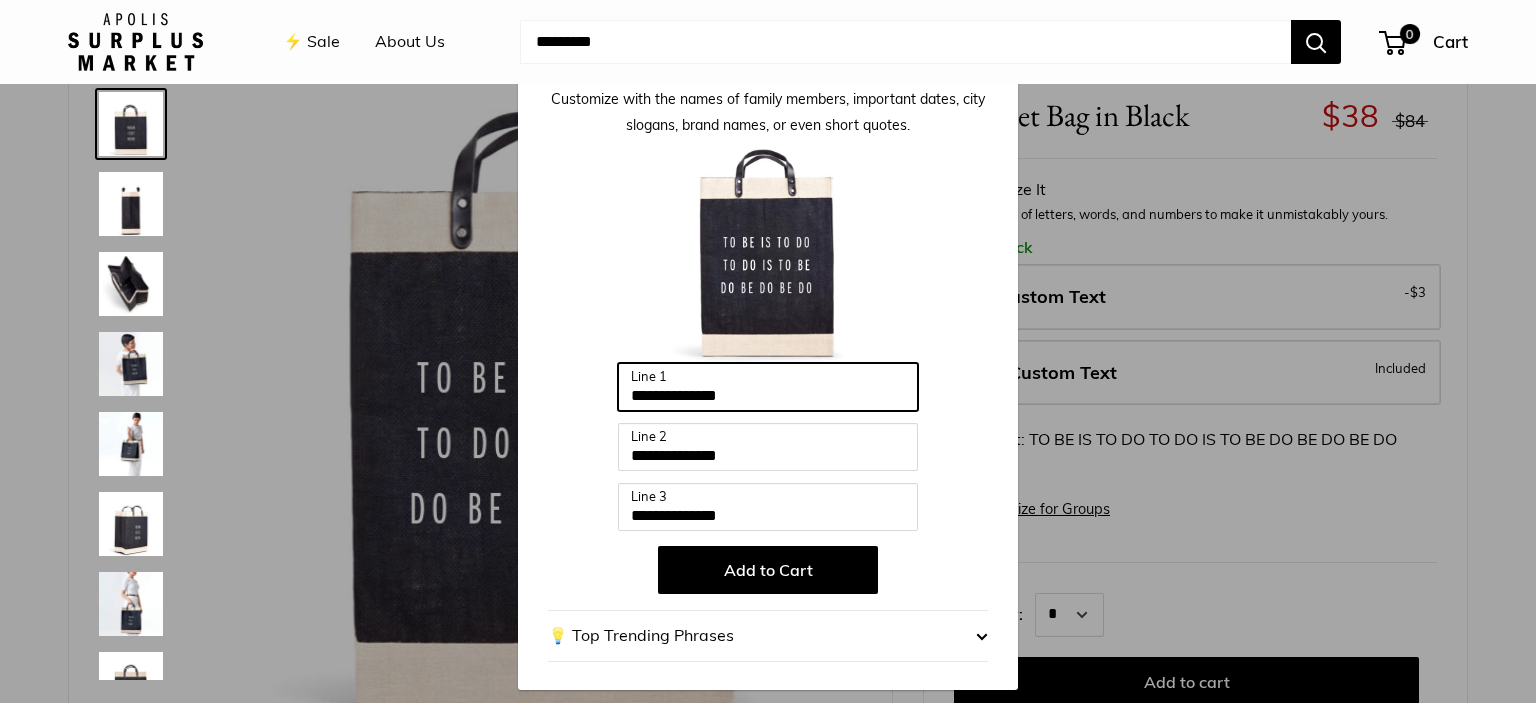 paste 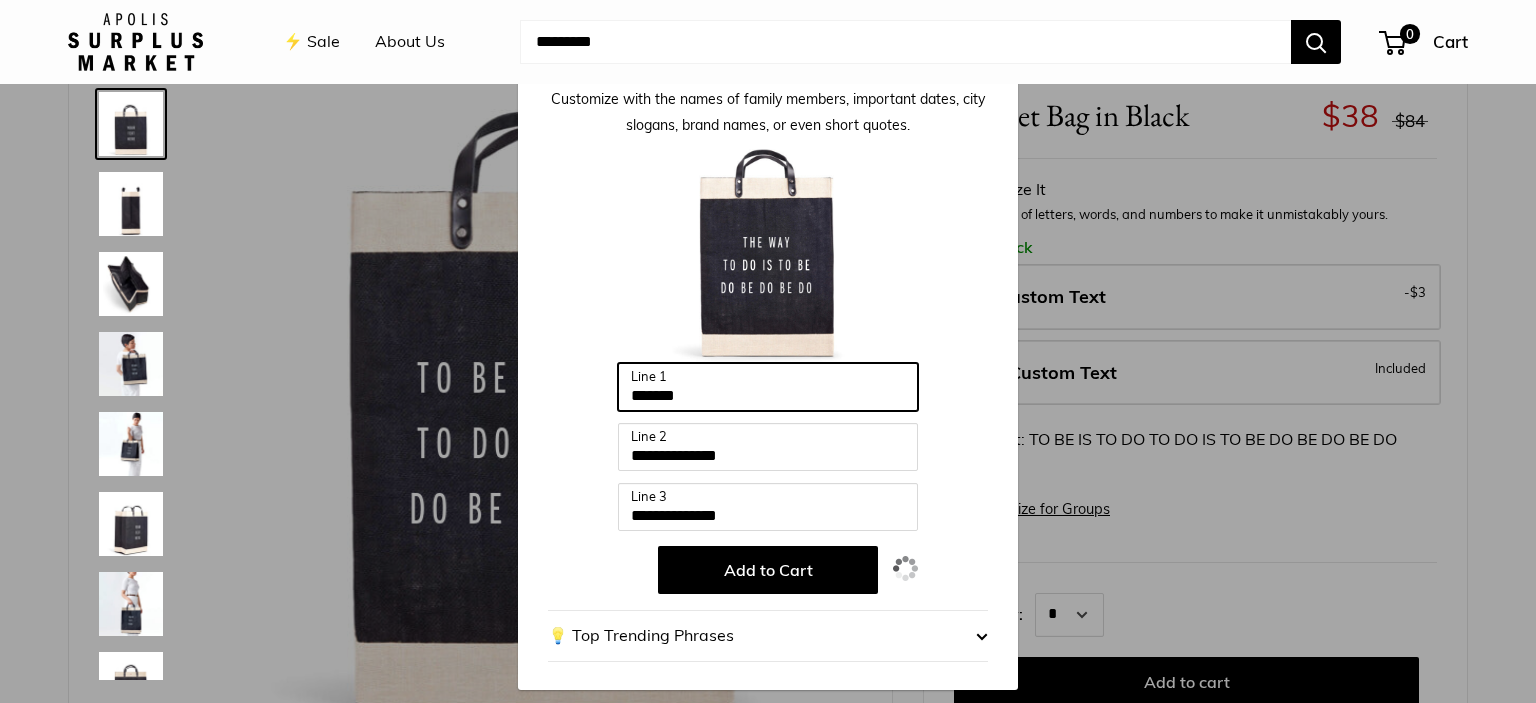 click on "*******" at bounding box center (768, 387) 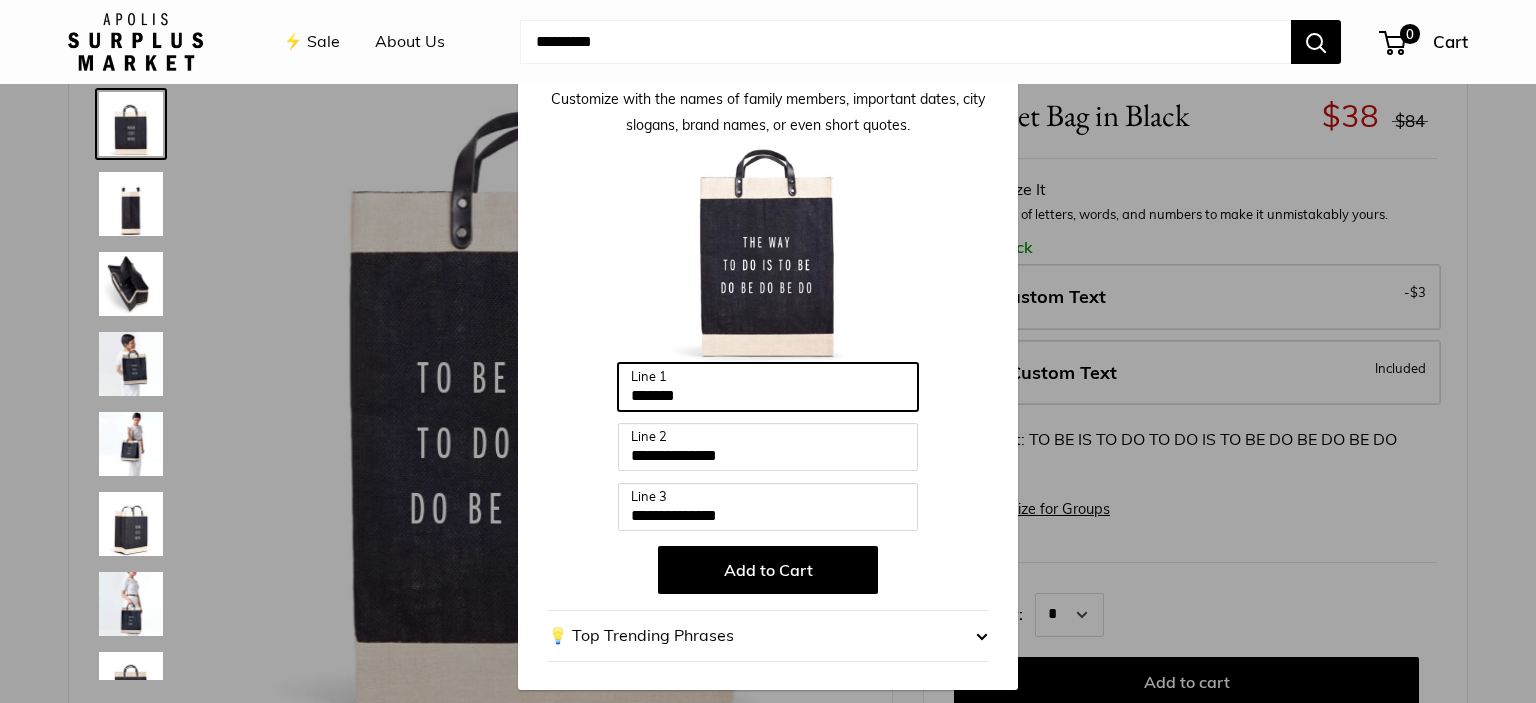 type on "*******" 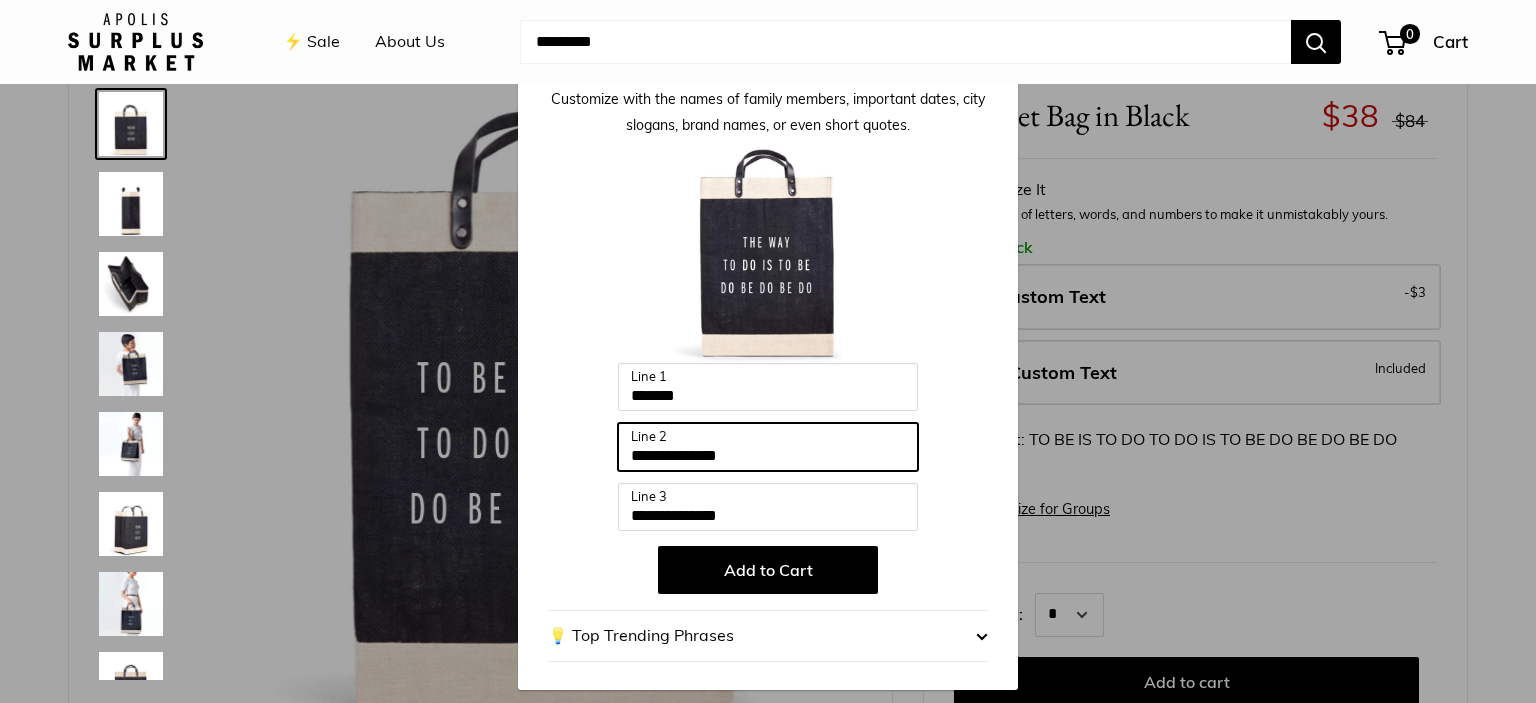 click on "**********" at bounding box center [768, 447] 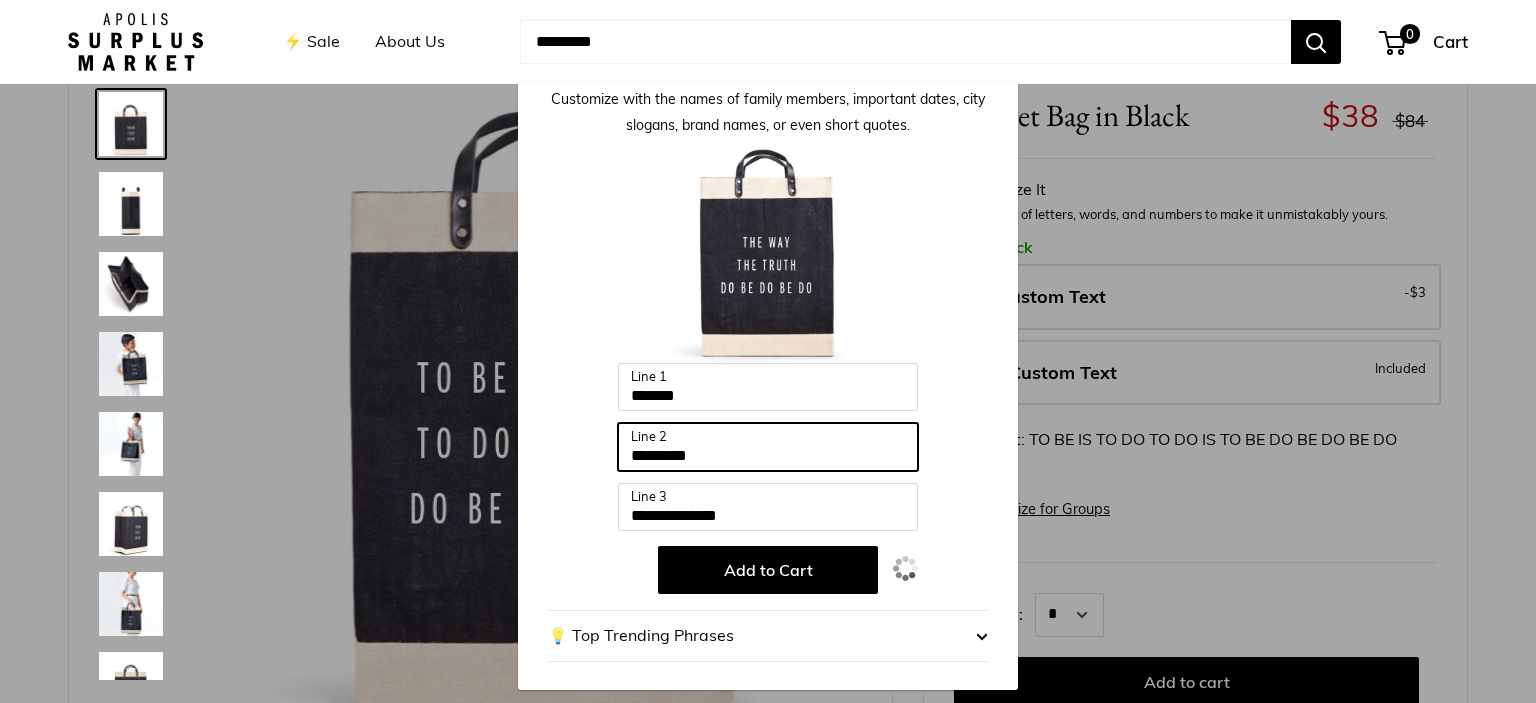 type on "*********" 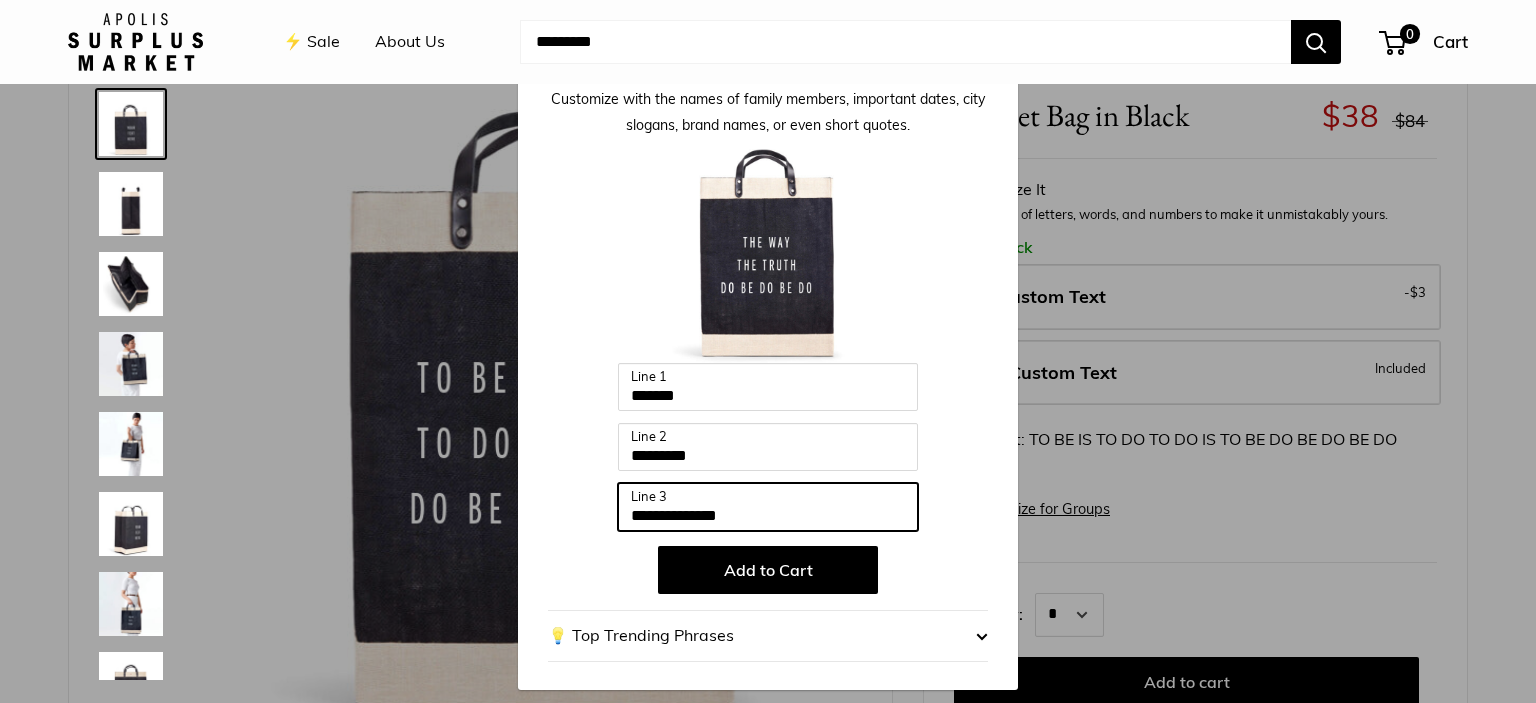 click on "**********" at bounding box center (768, 507) 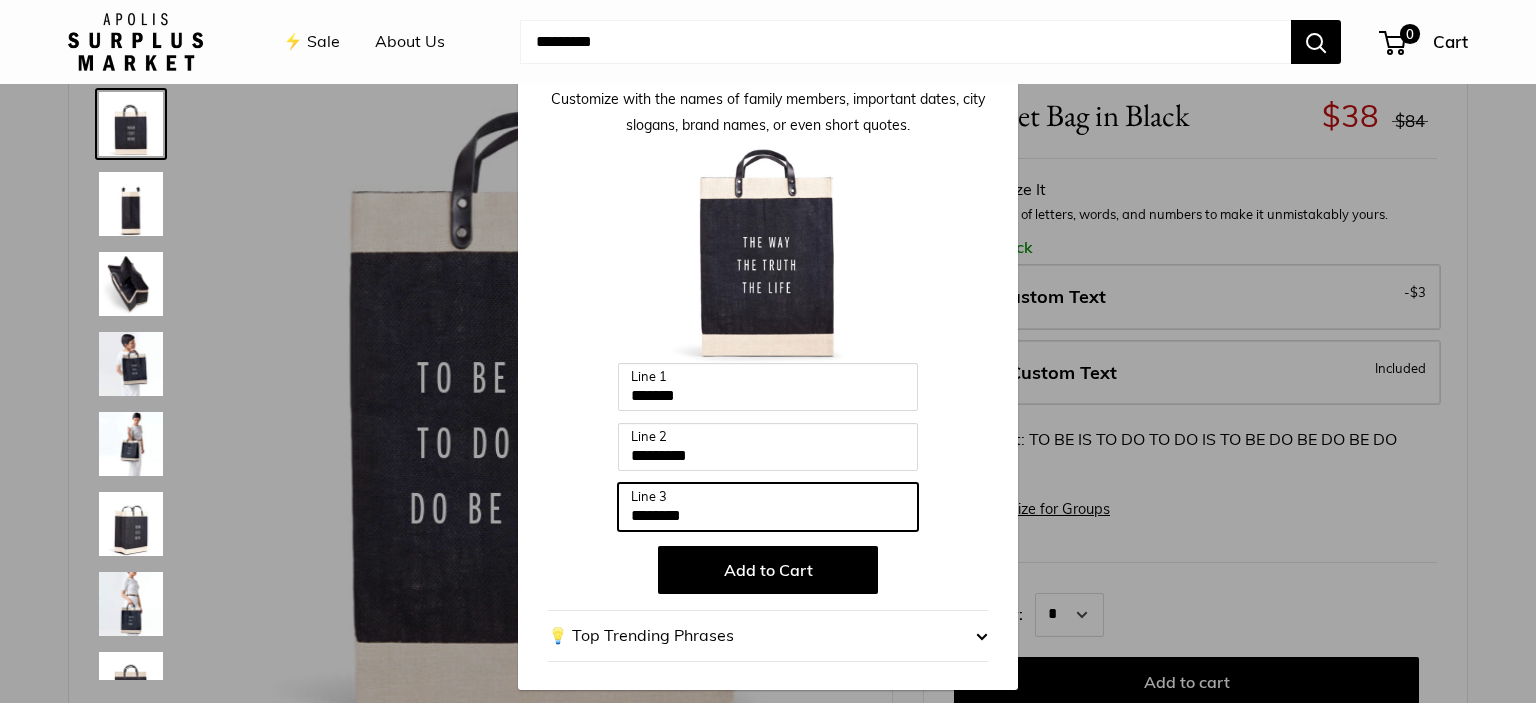 type on "********" 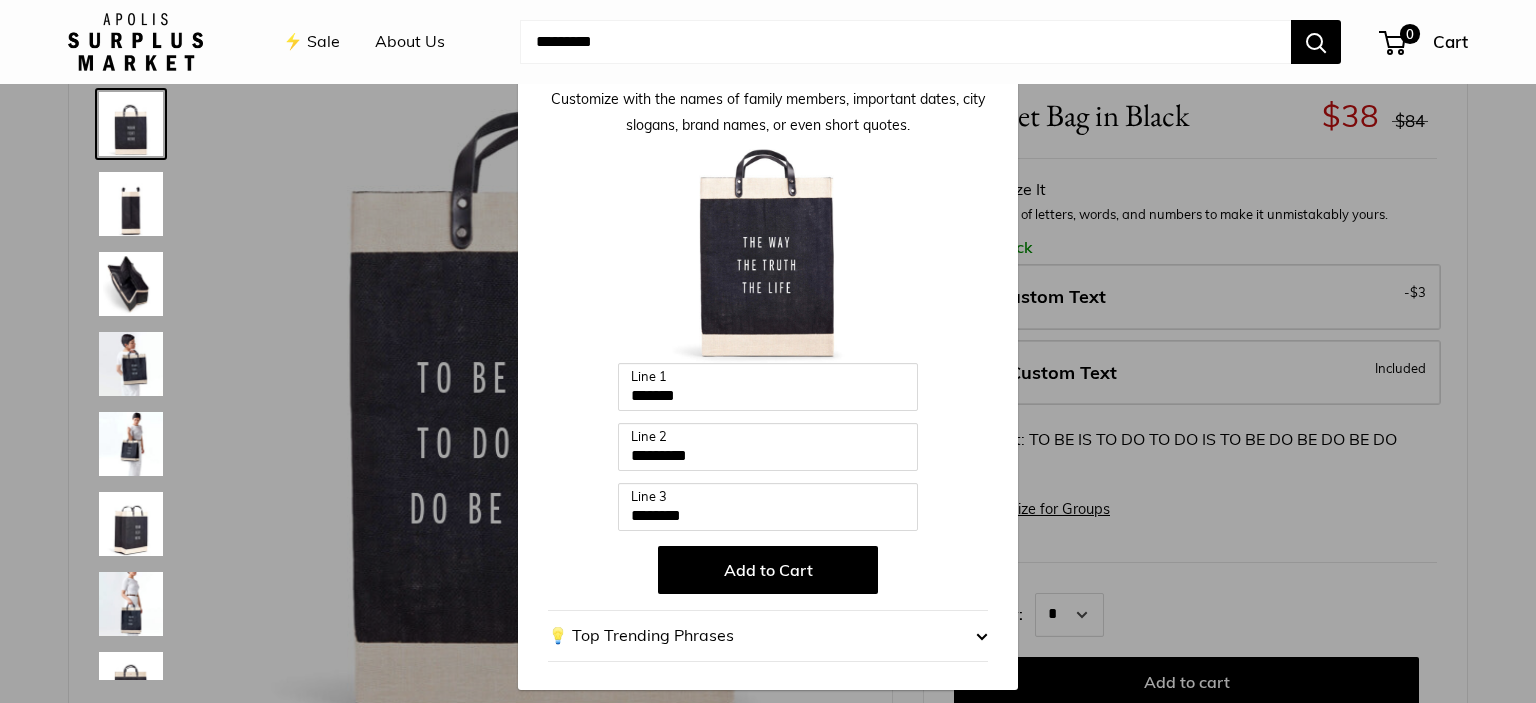 click on "Add to Cart" at bounding box center (768, 570) 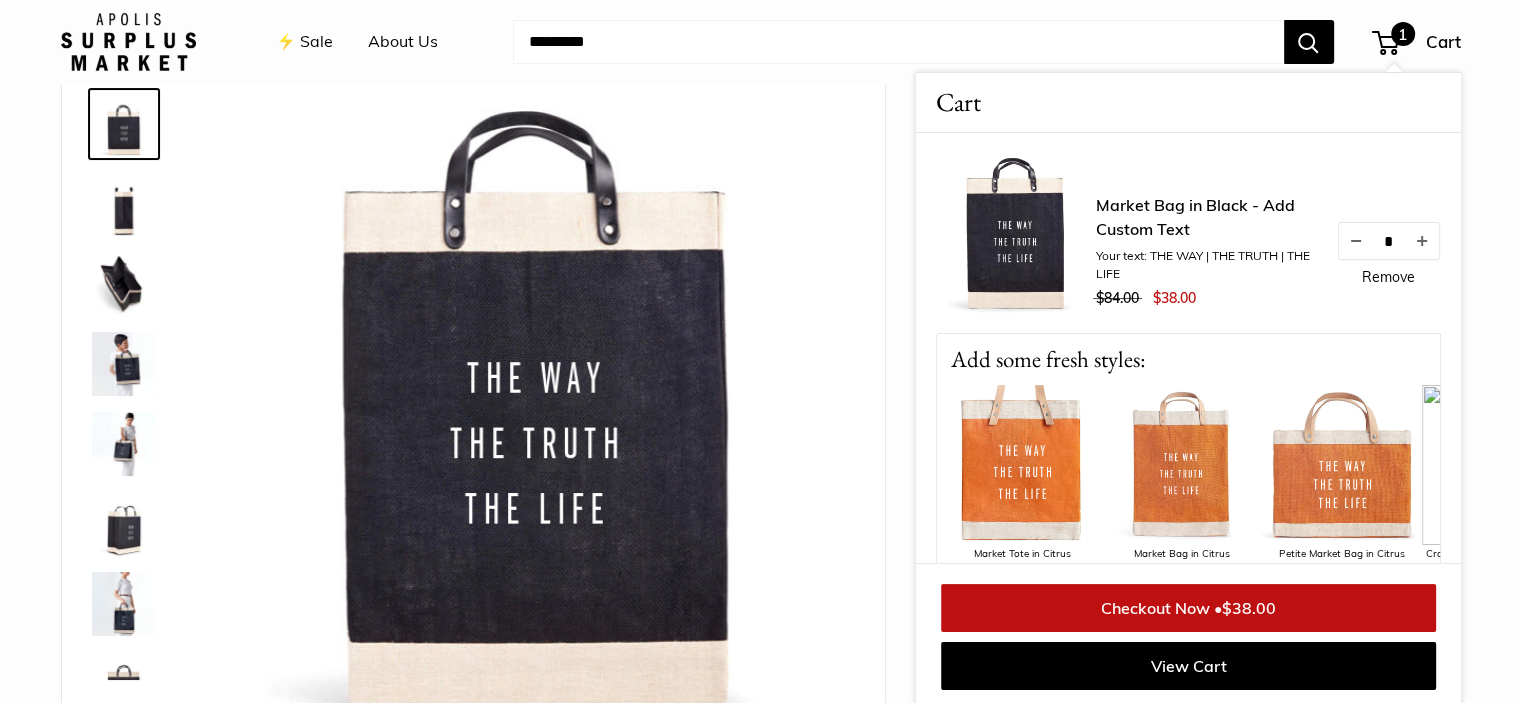 scroll, scrollTop: 104, scrollLeft: 0, axis: vertical 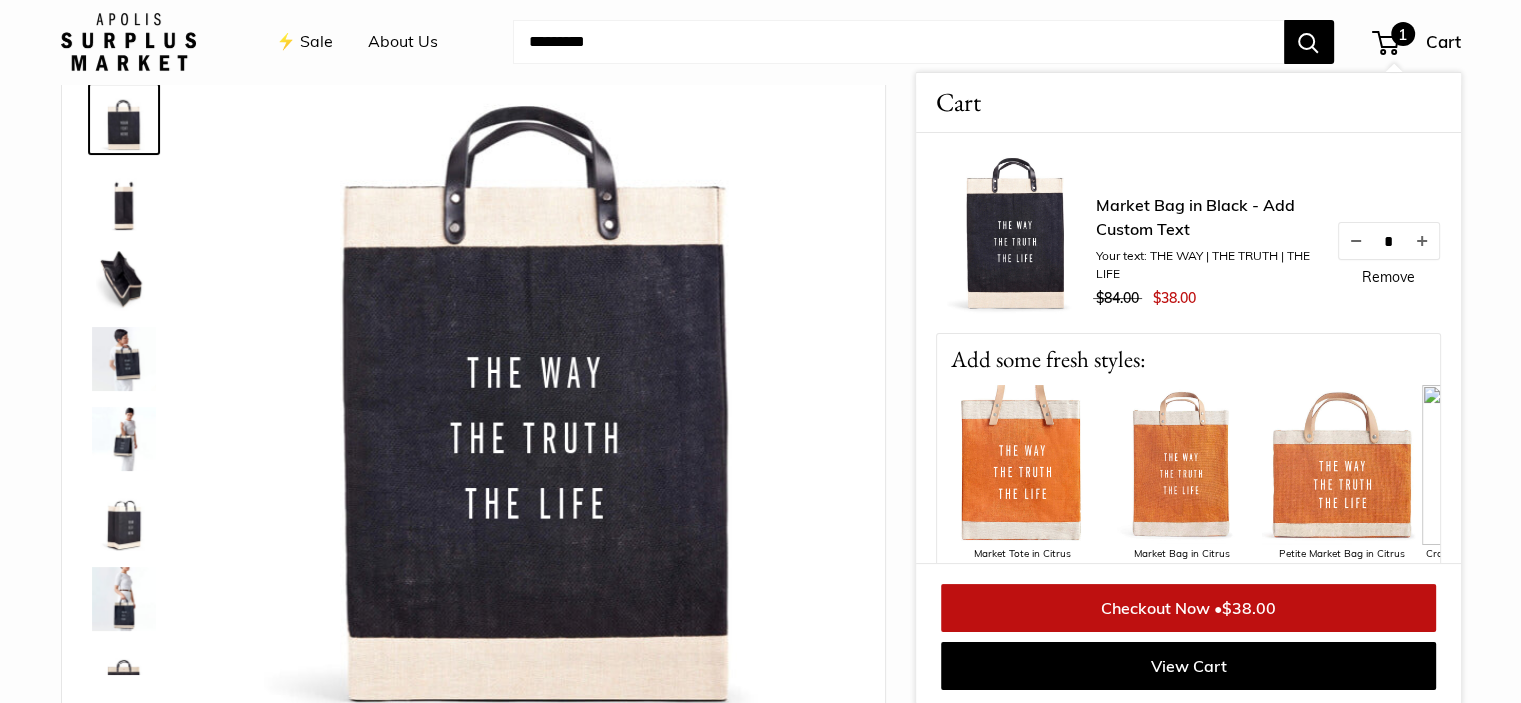 drag, startPoint x: 534, startPoint y: 308, endPoint x: 1393, endPoint y: 43, distance: 898.94714 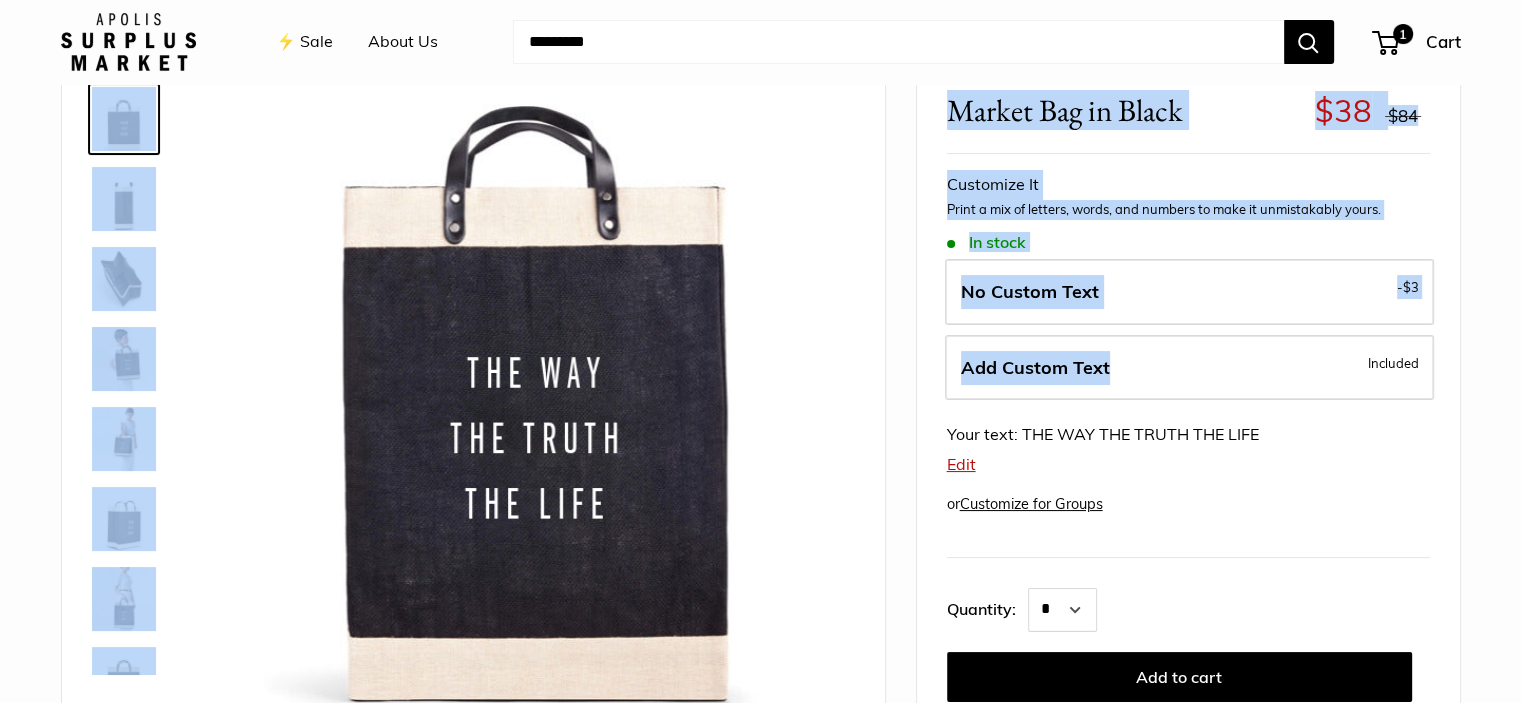 drag, startPoint x: 1110, startPoint y: 381, endPoint x: 1280, endPoint y: 57, distance: 365.8907 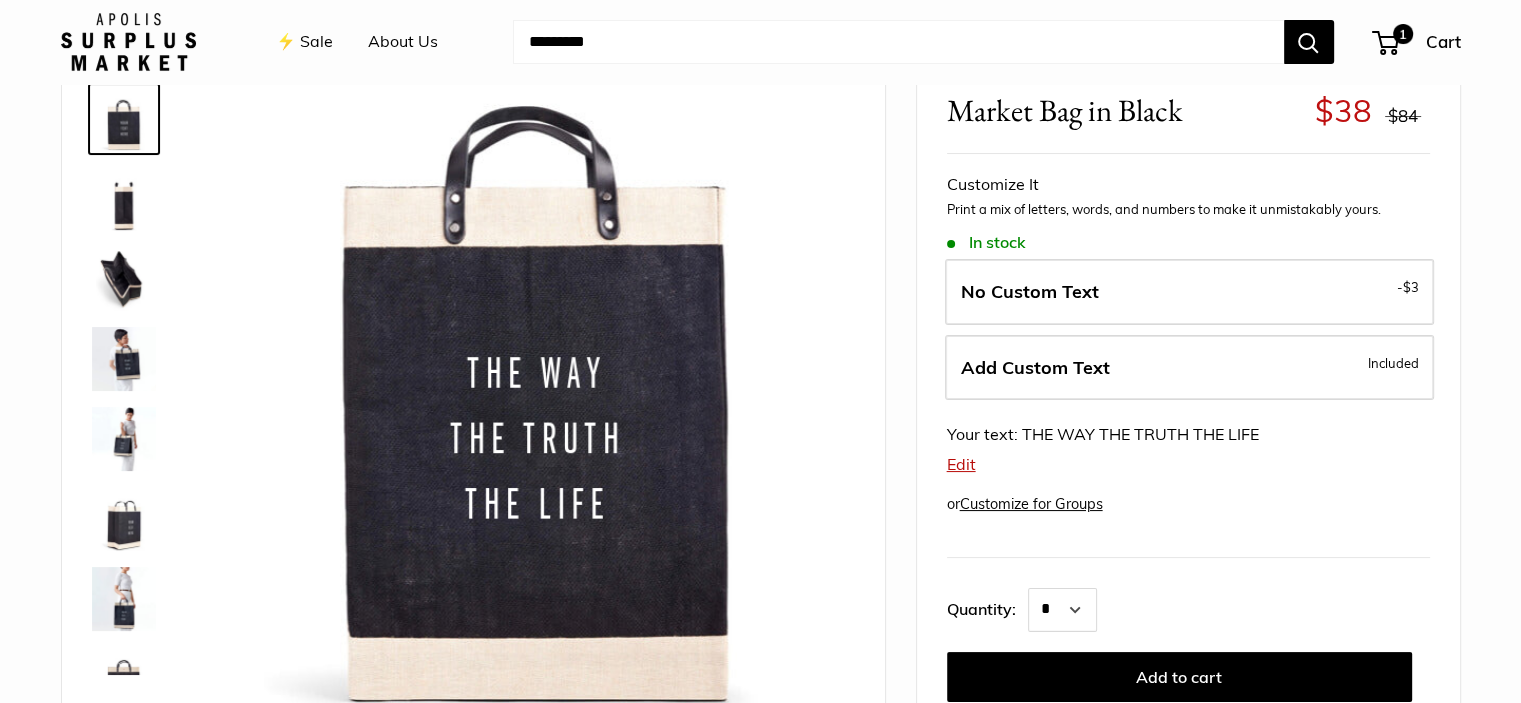 click at bounding box center (898, 42) 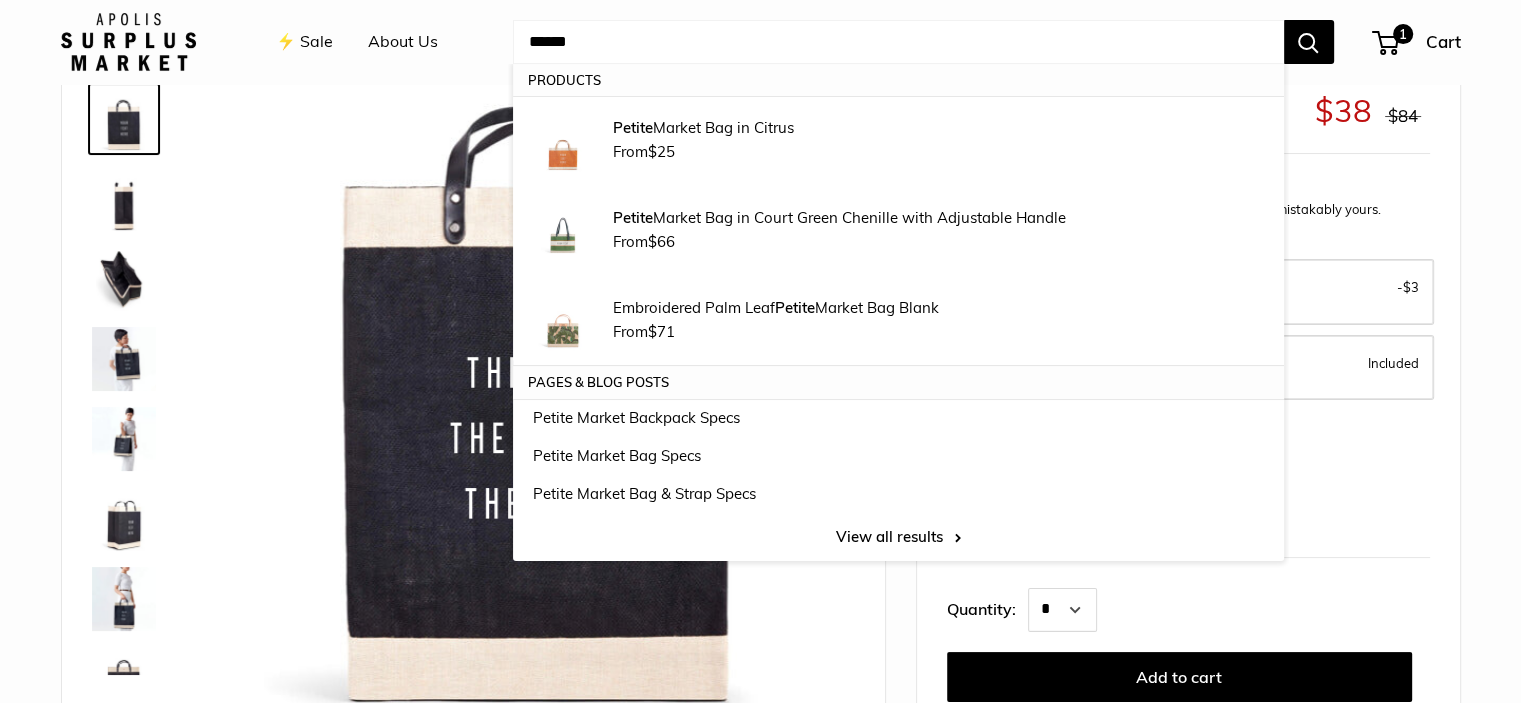 type on "******" 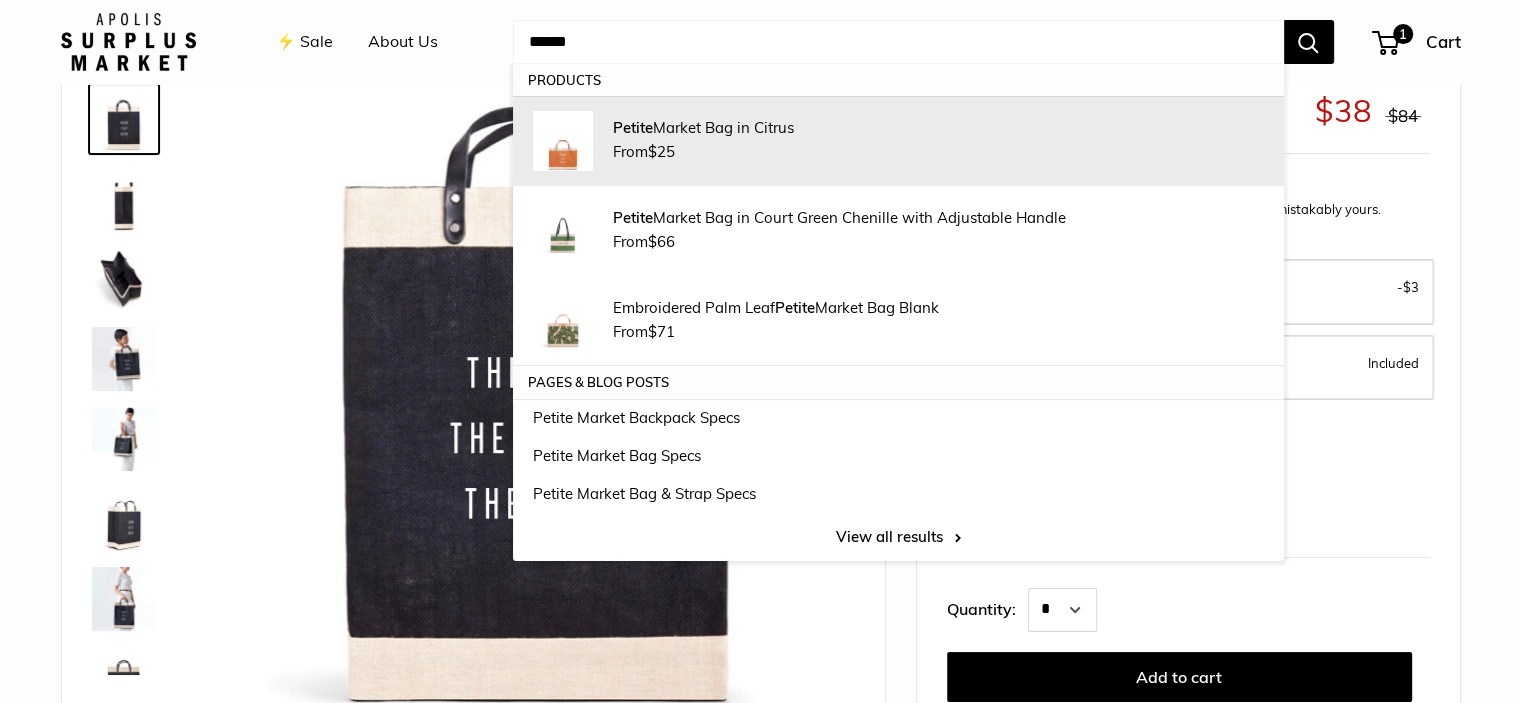 click on "Petite  Market Bag in Citrus
From  $25" at bounding box center [938, 141] 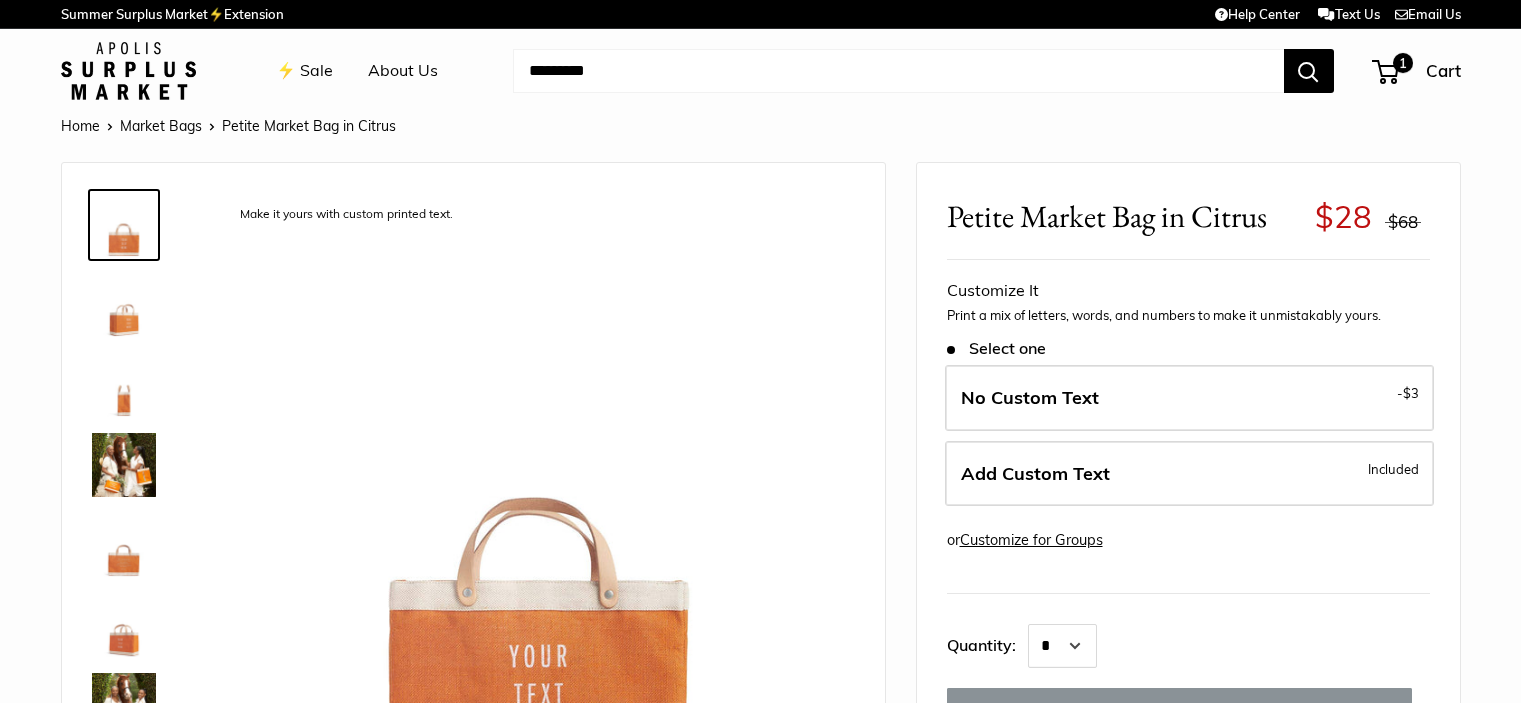 scroll, scrollTop: 0, scrollLeft: 0, axis: both 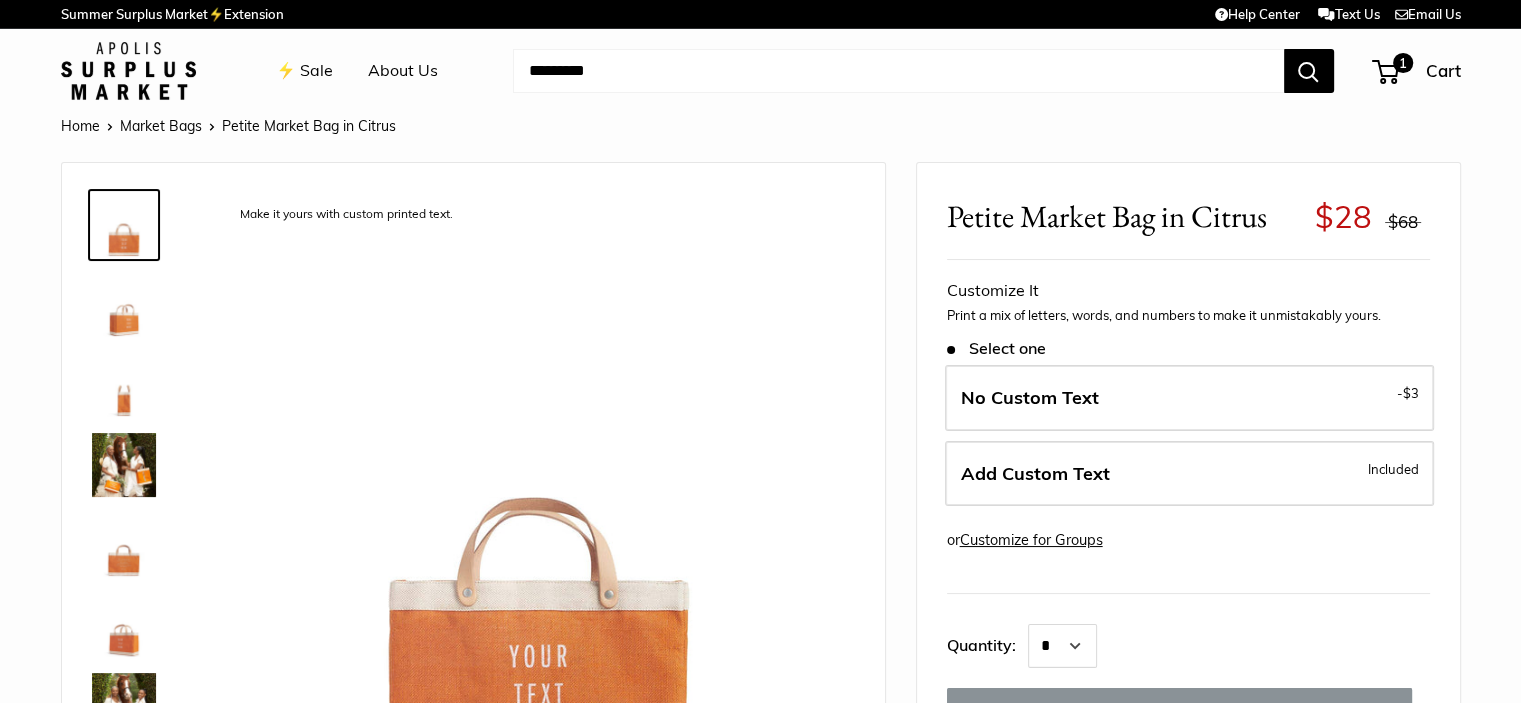 click on "Add Custom Text" at bounding box center [1035, 473] 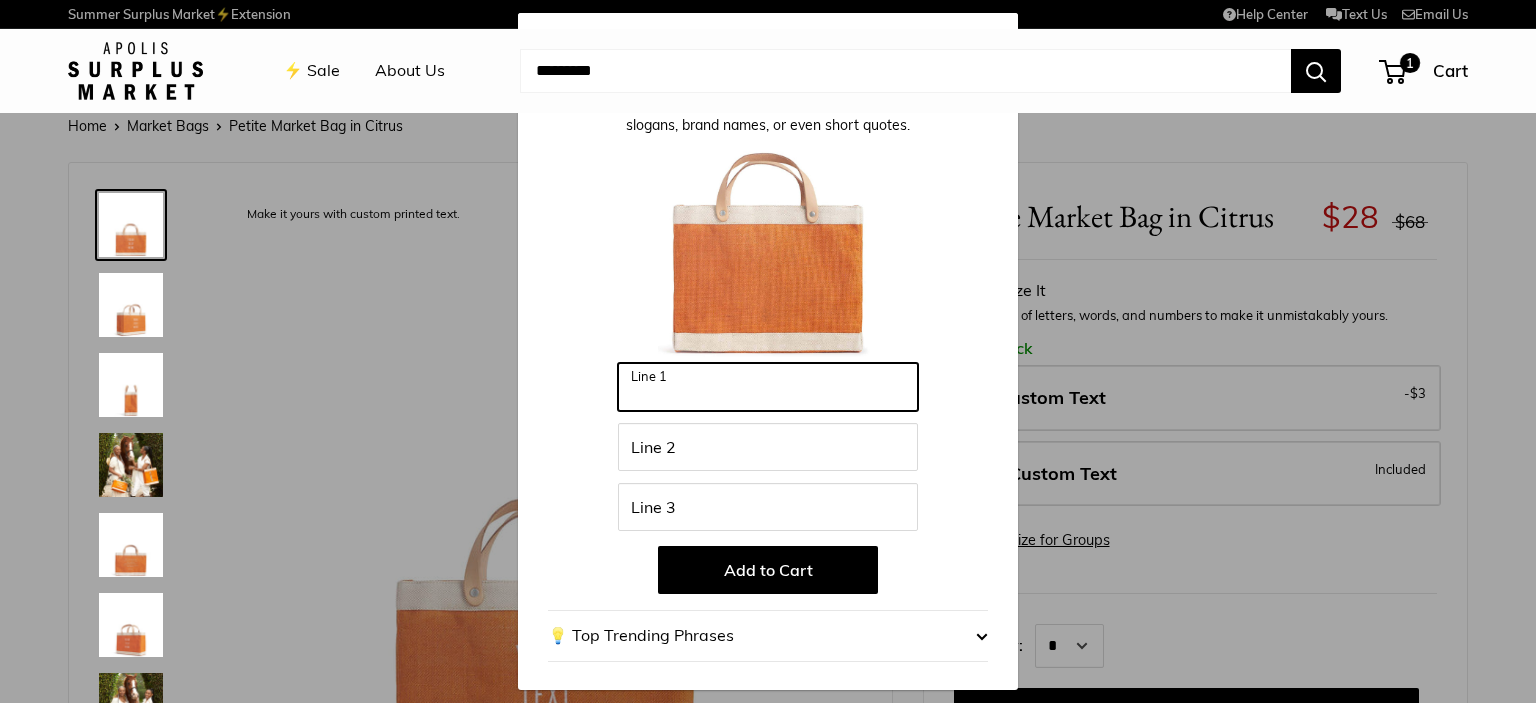 click on "Line 1" at bounding box center [768, 387] 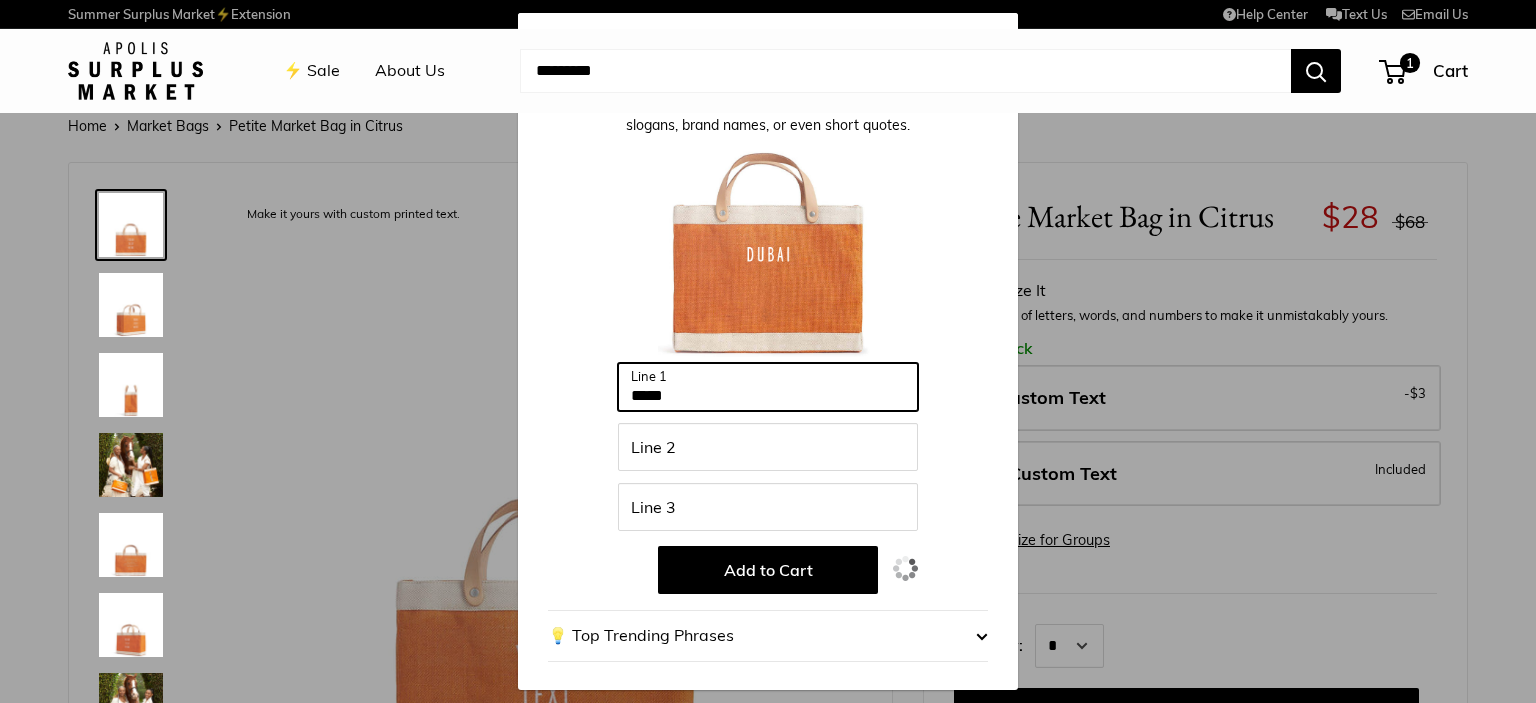 type on "*****" 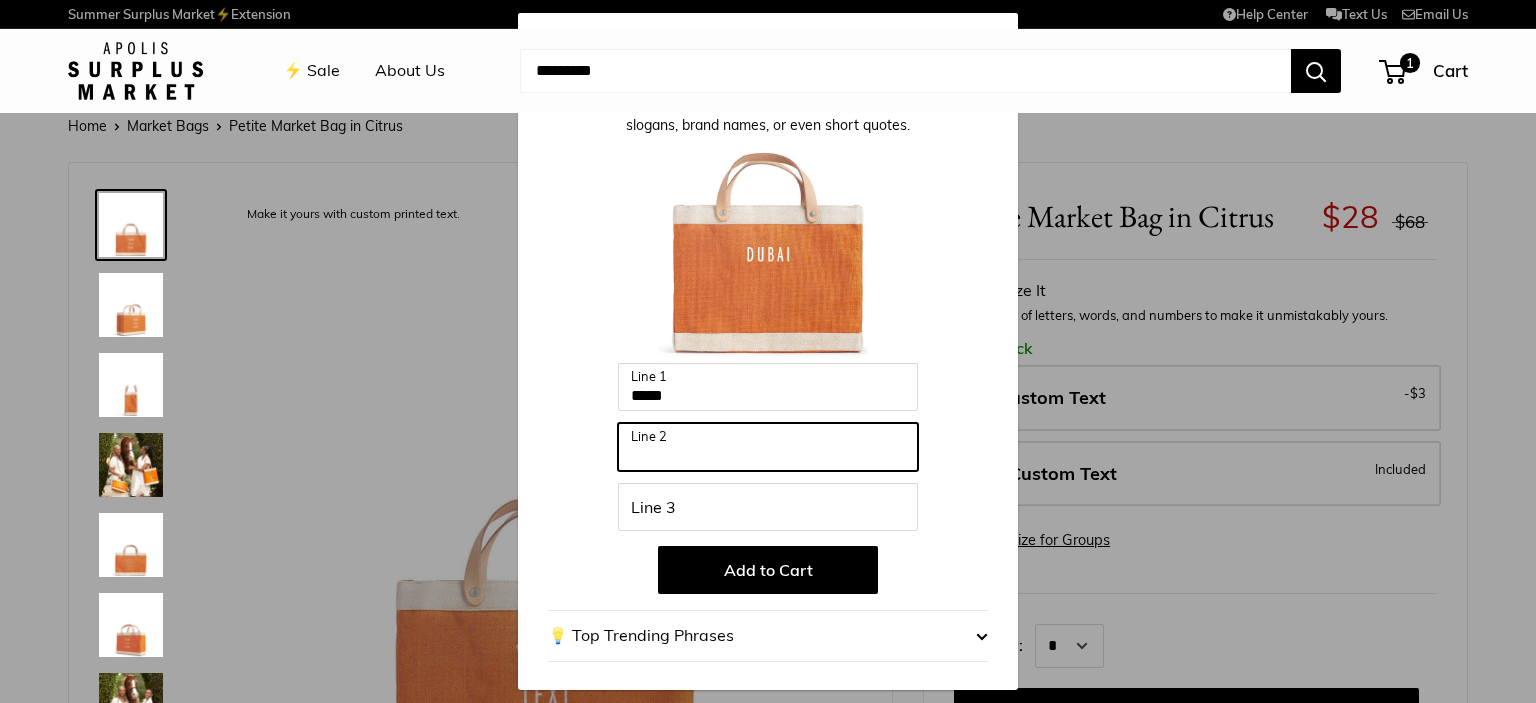 click on "Line 2" at bounding box center [768, 447] 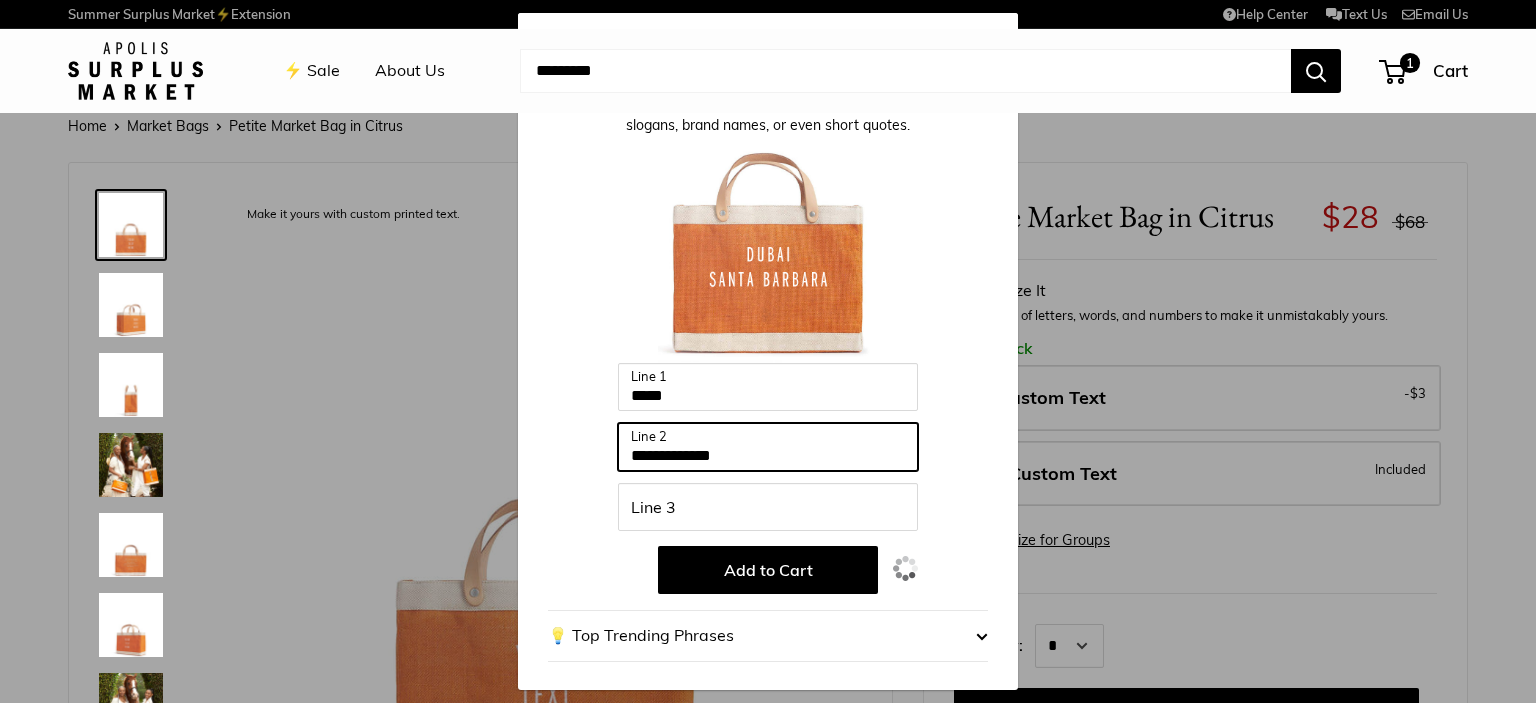 type on "**********" 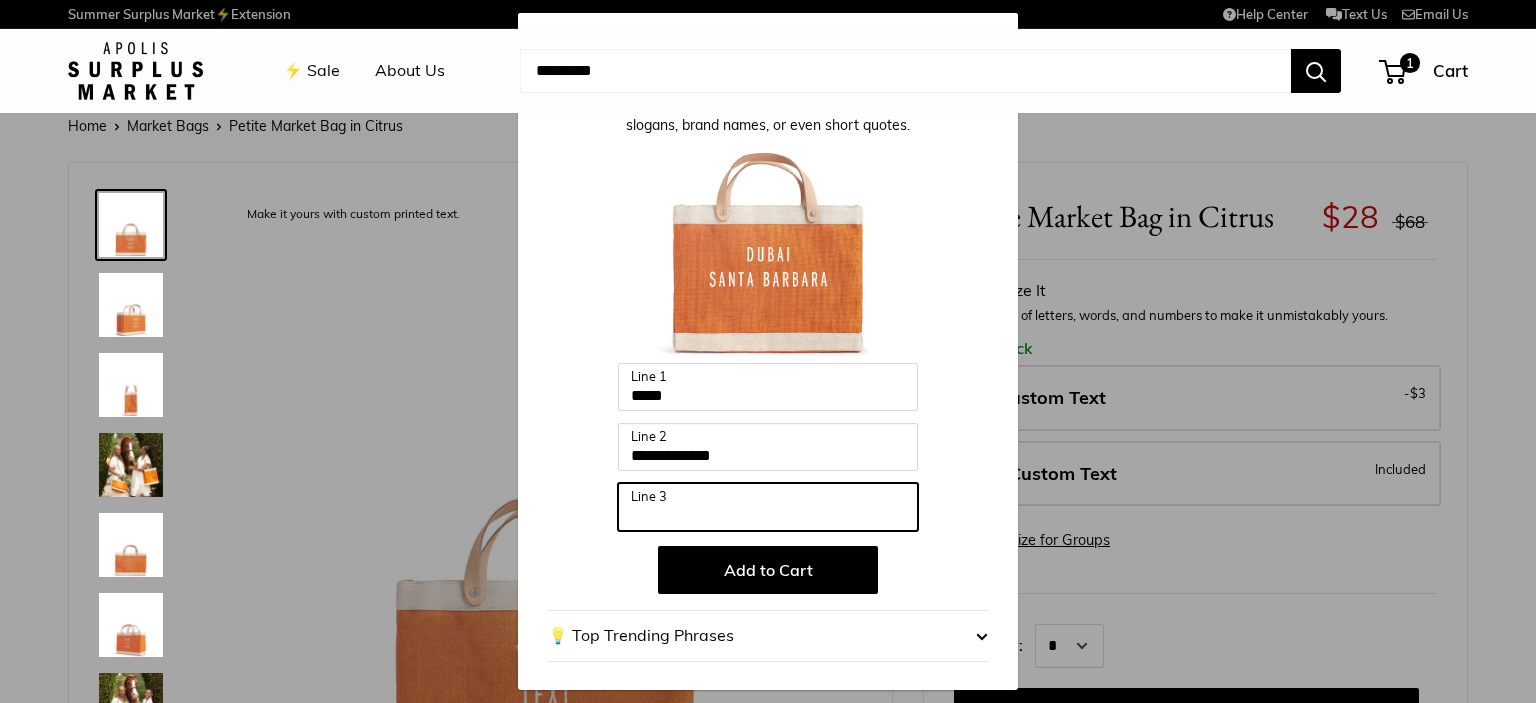 click on "Line 3" at bounding box center [768, 507] 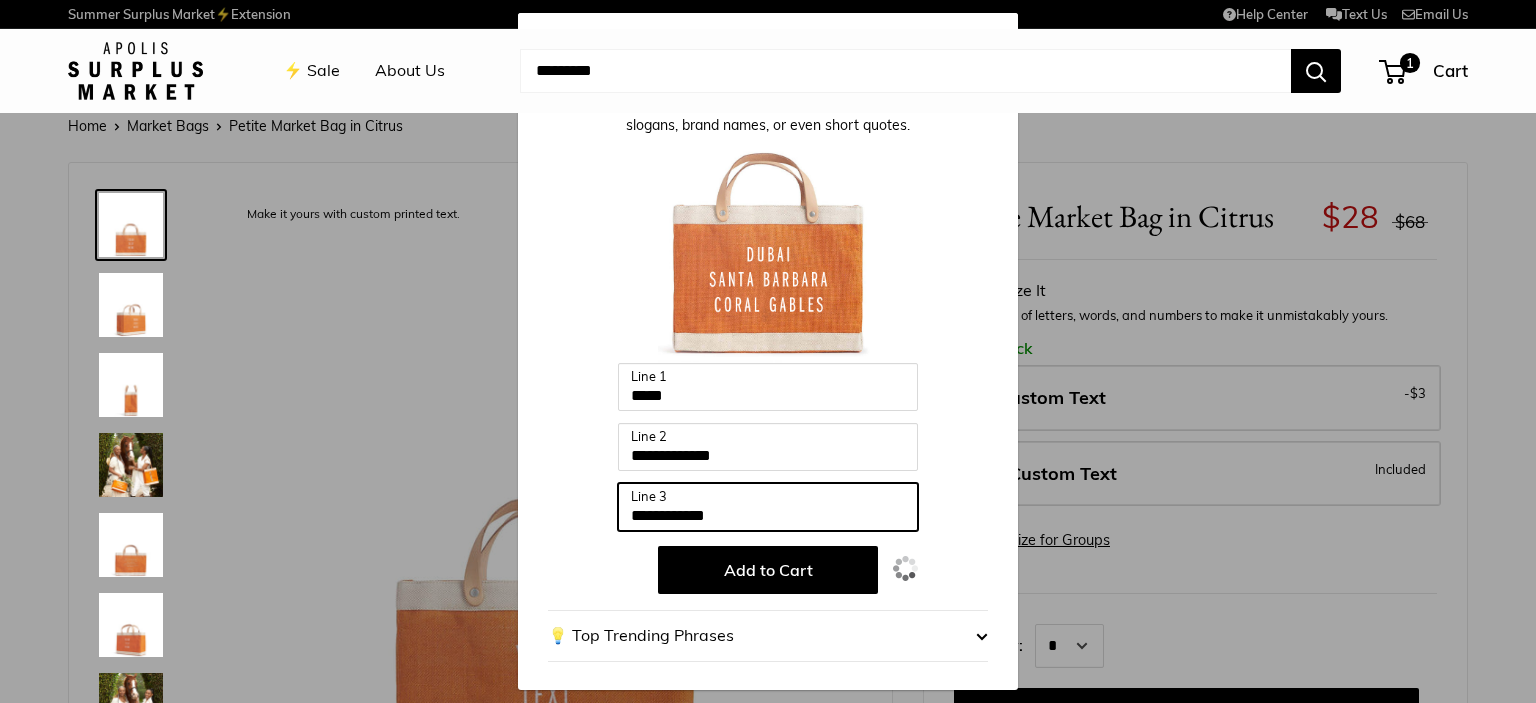 type on "**********" 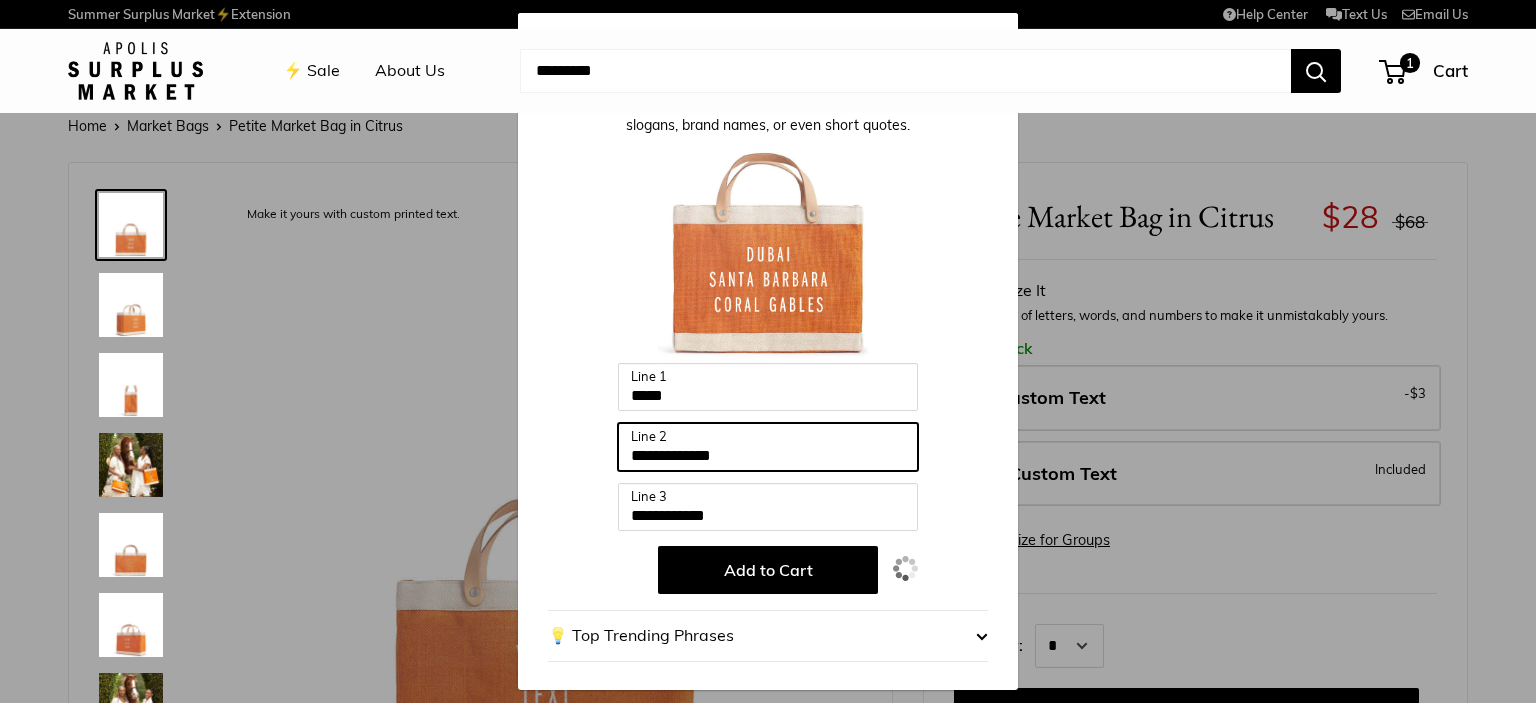 click on "**********" at bounding box center (768, 447) 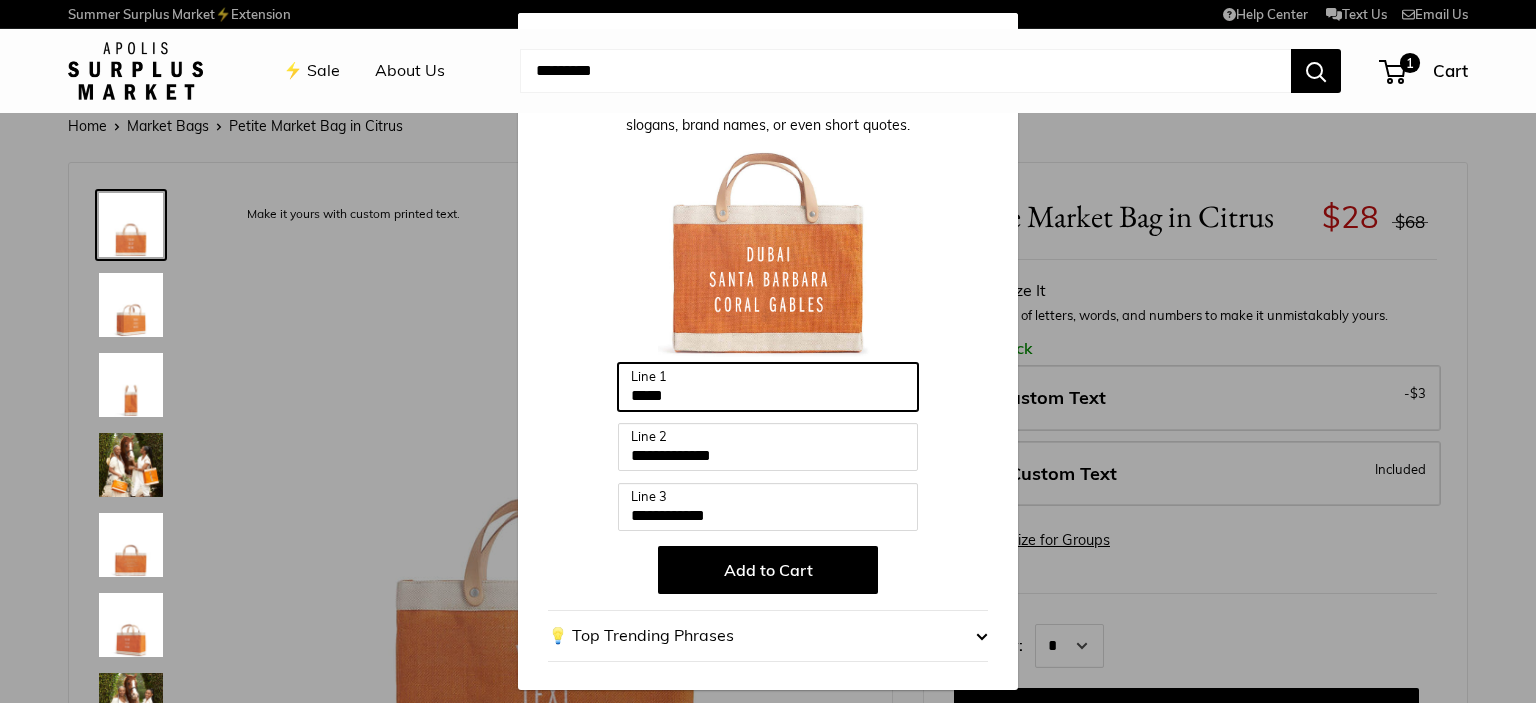 click on "*****" at bounding box center [768, 387] 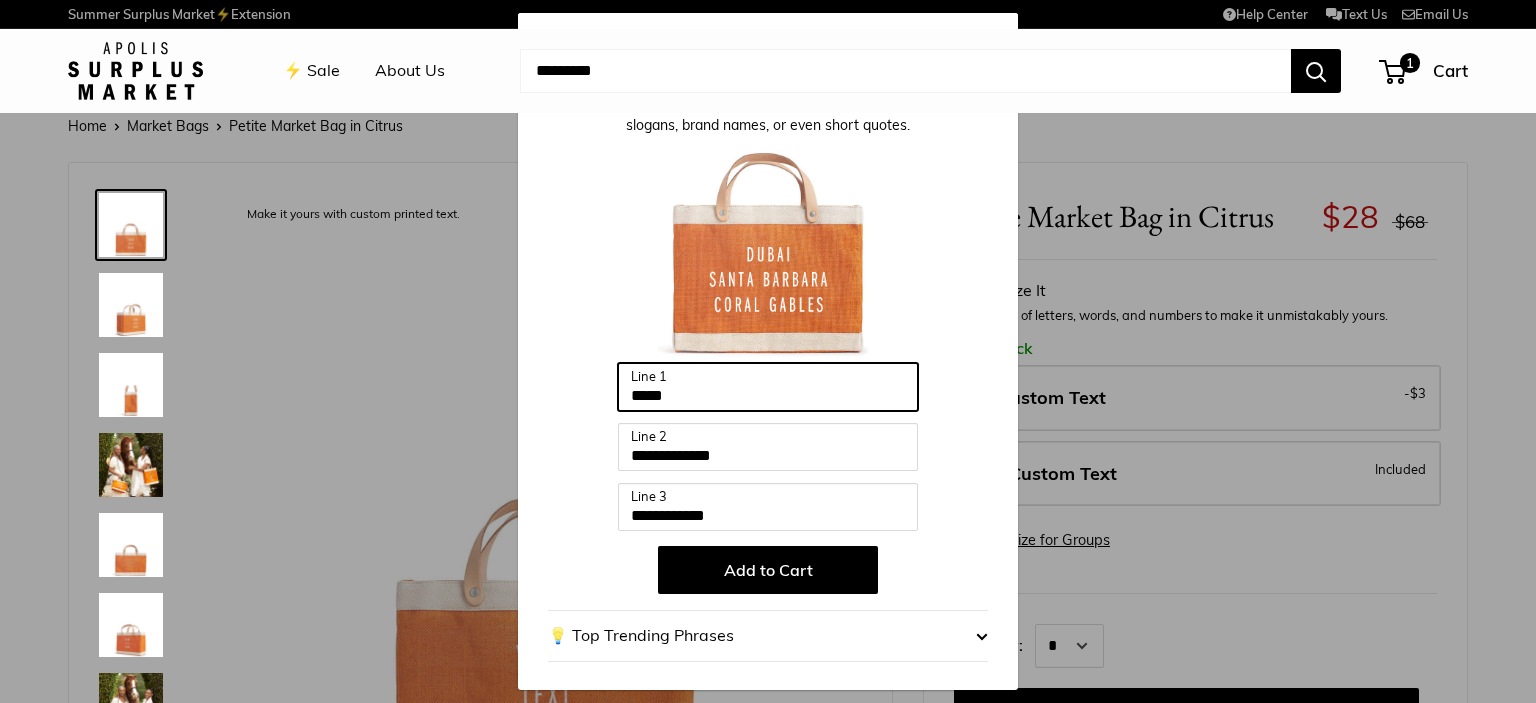 click on "*****" at bounding box center (768, 387) 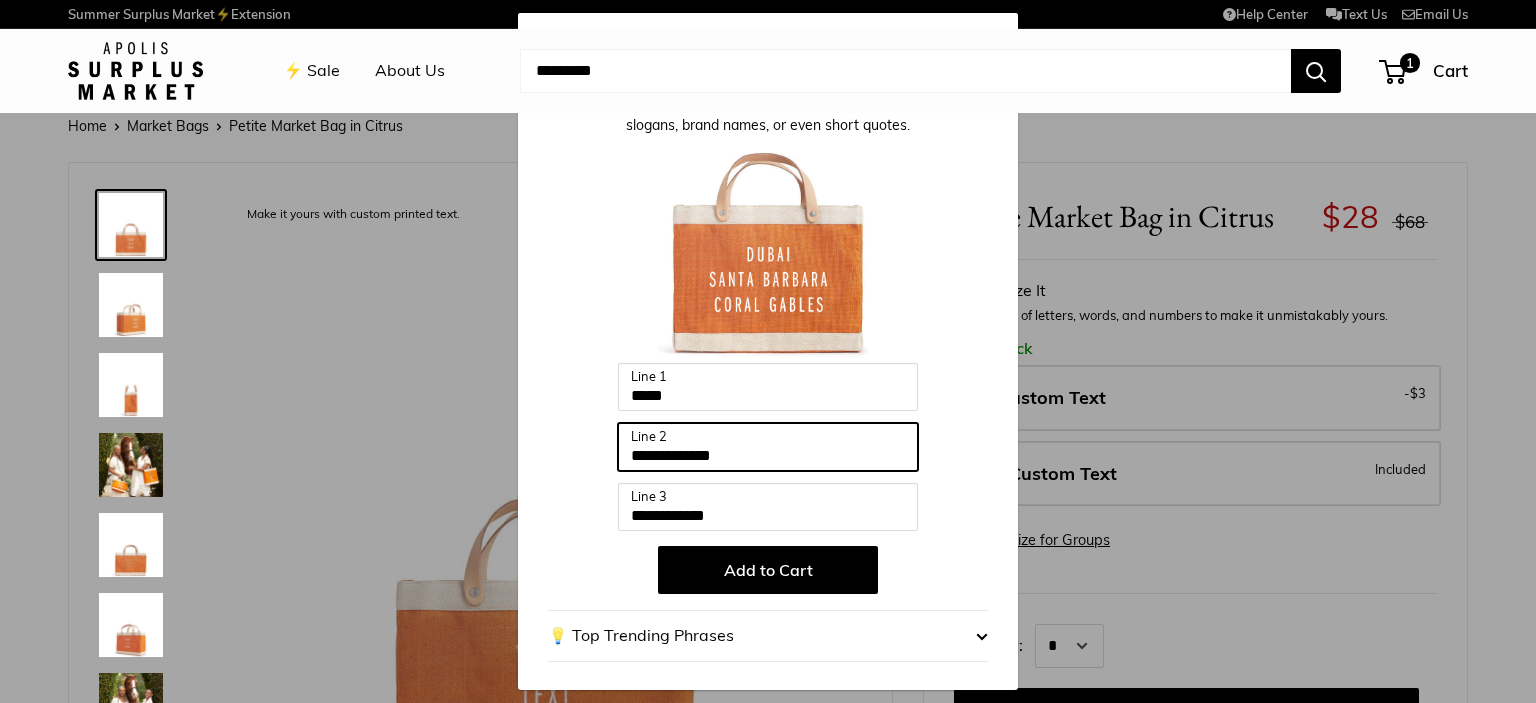 click on "**********" at bounding box center (768, 447) 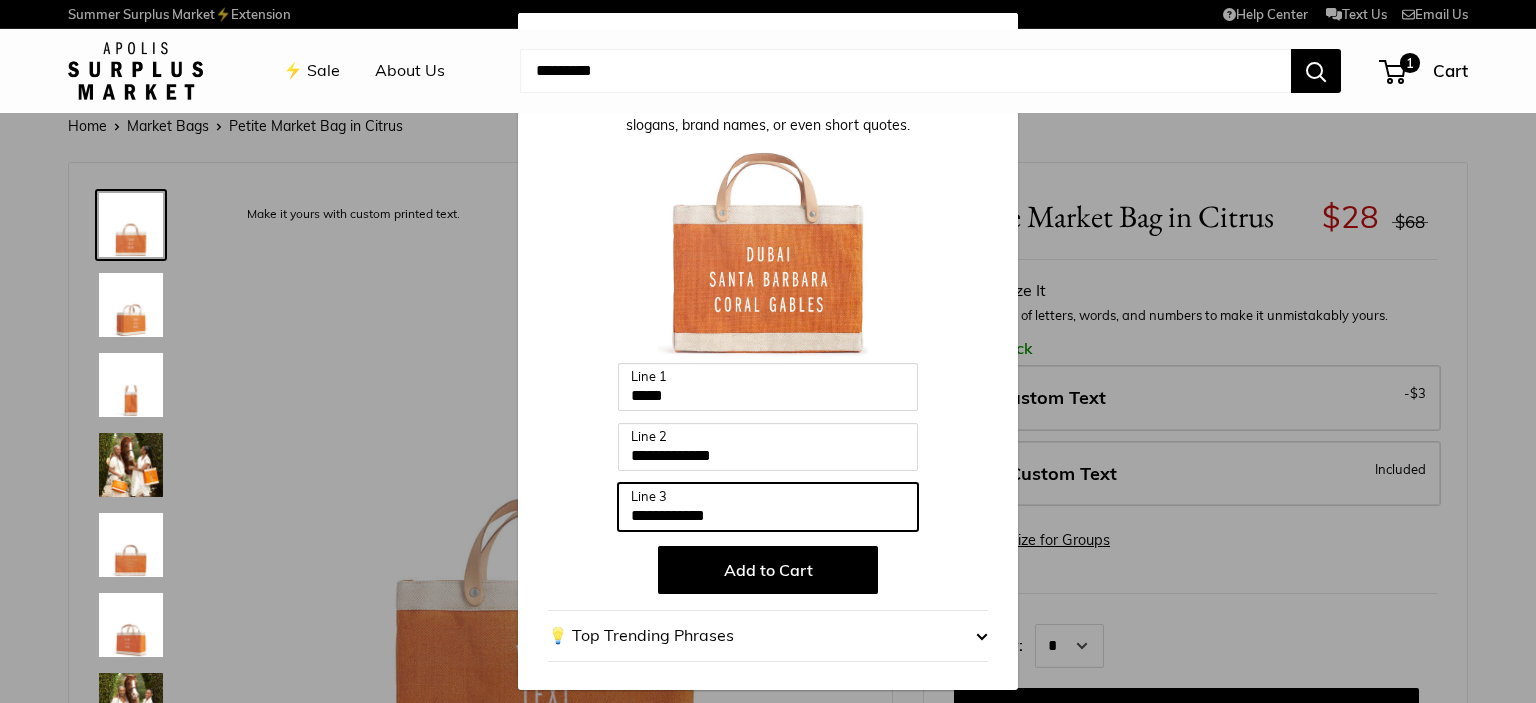 click on "**********" at bounding box center [768, 507] 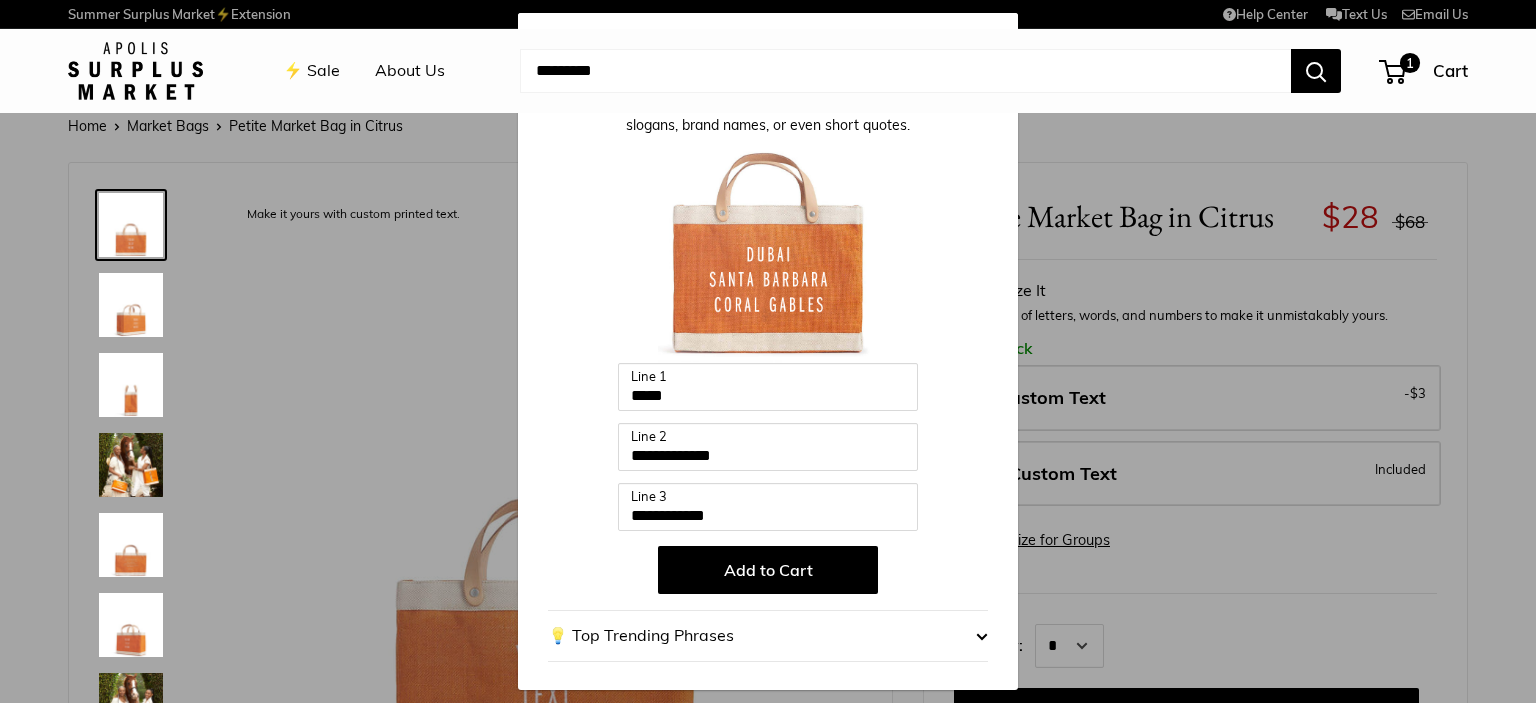 click on "Add to Cart" at bounding box center [768, 570] 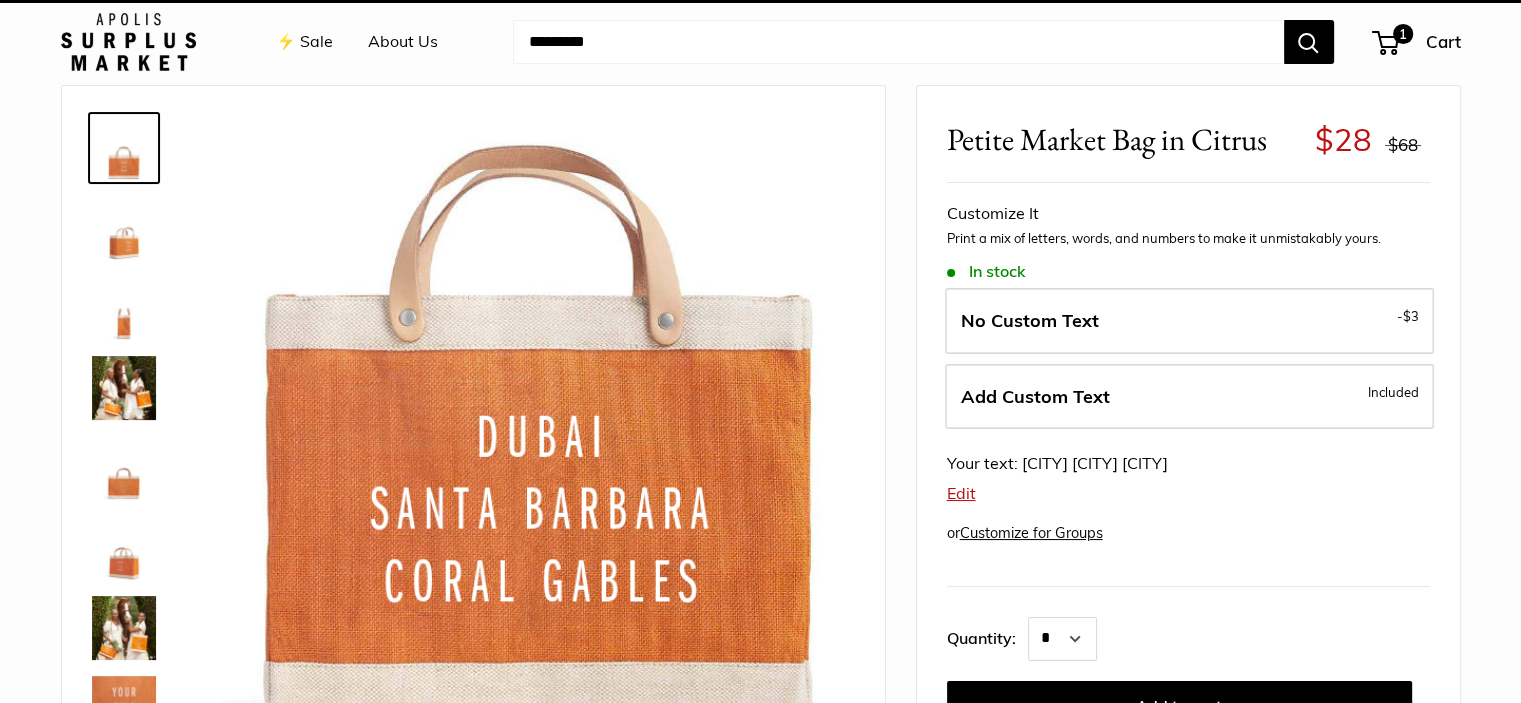scroll, scrollTop: 100, scrollLeft: 0, axis: vertical 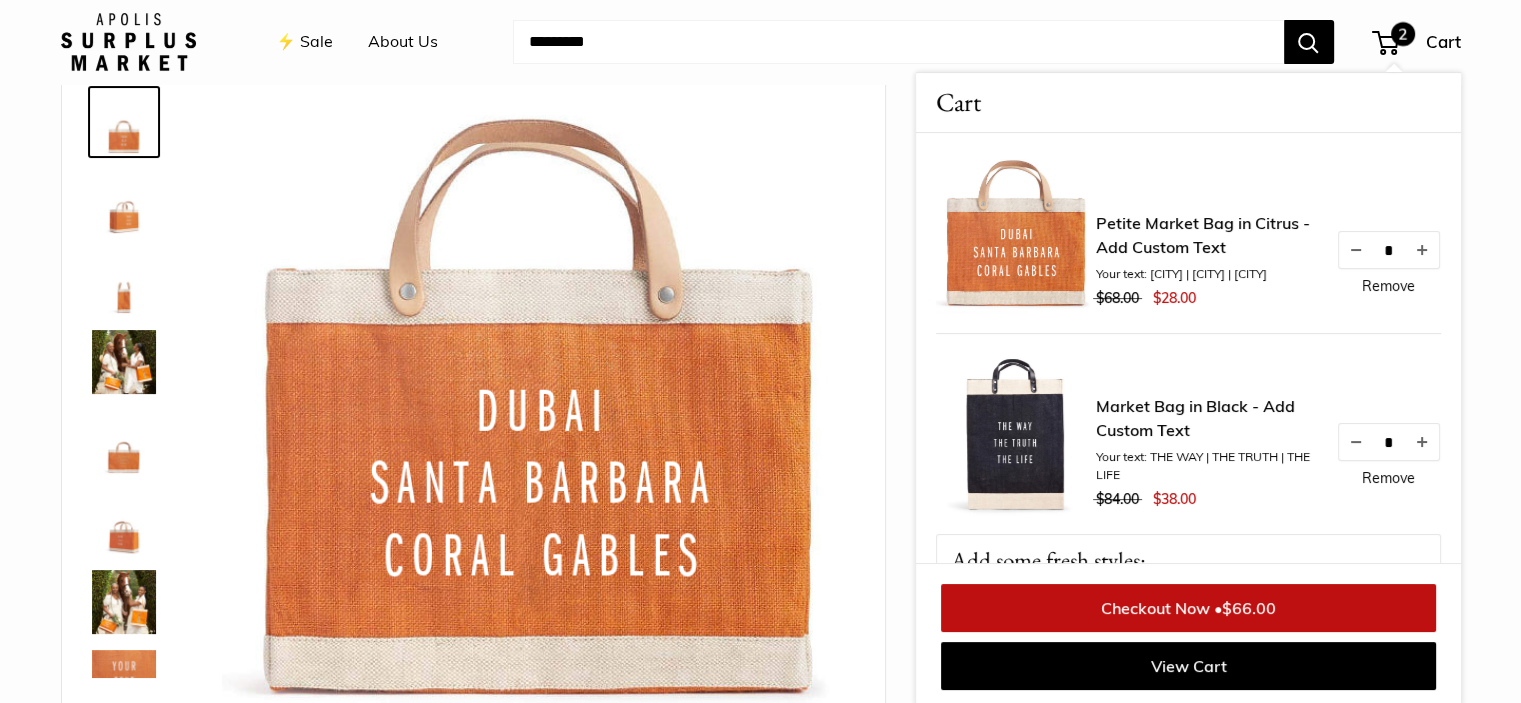 click at bounding box center [898, 42] 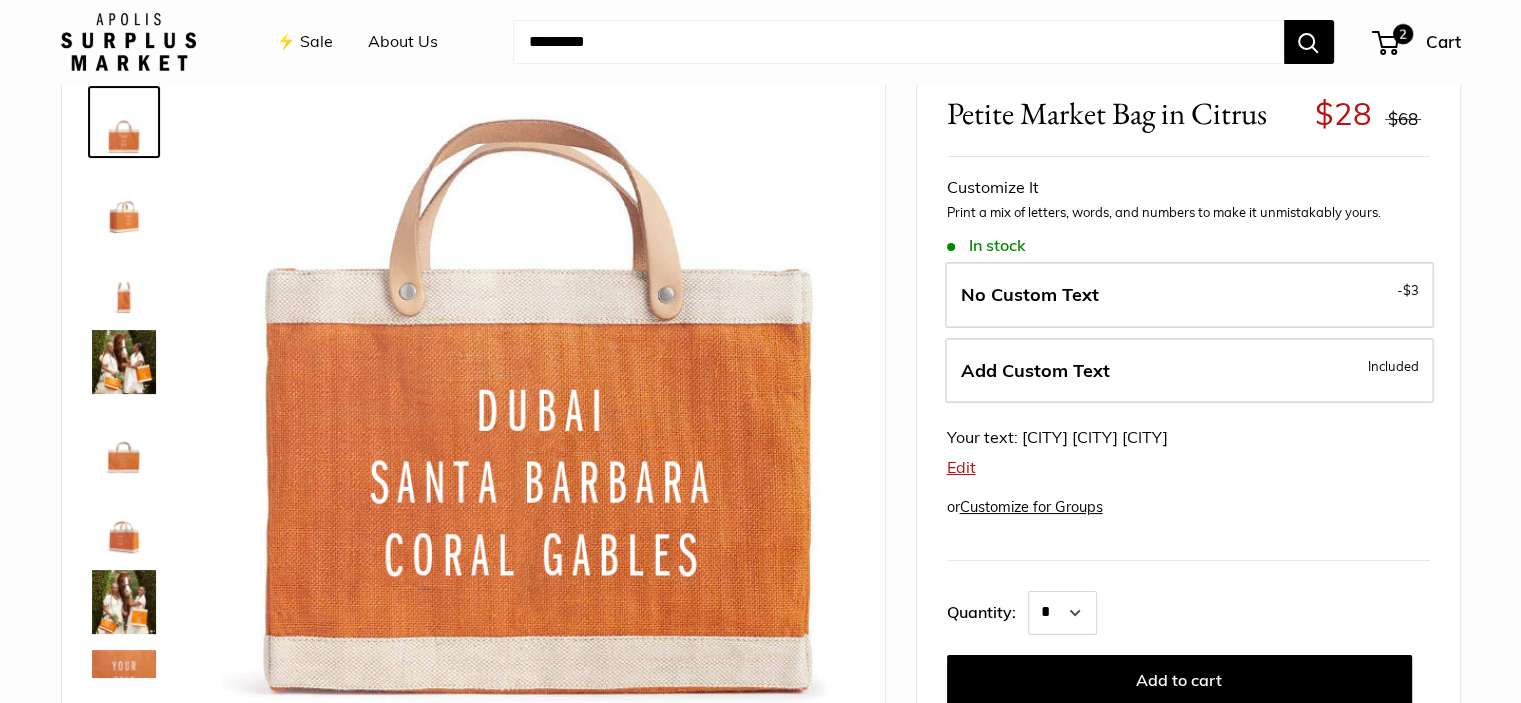 click at bounding box center [898, 42] 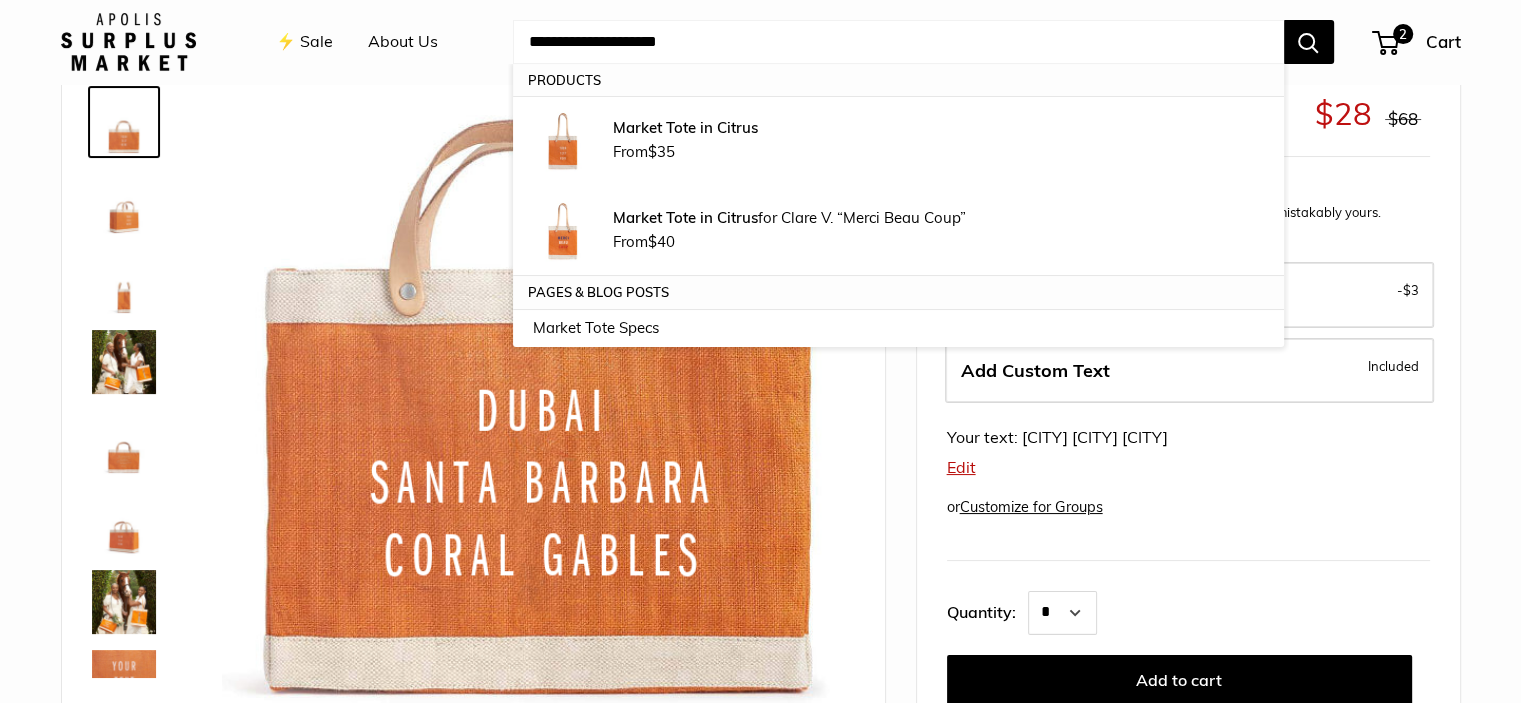 type on "**********" 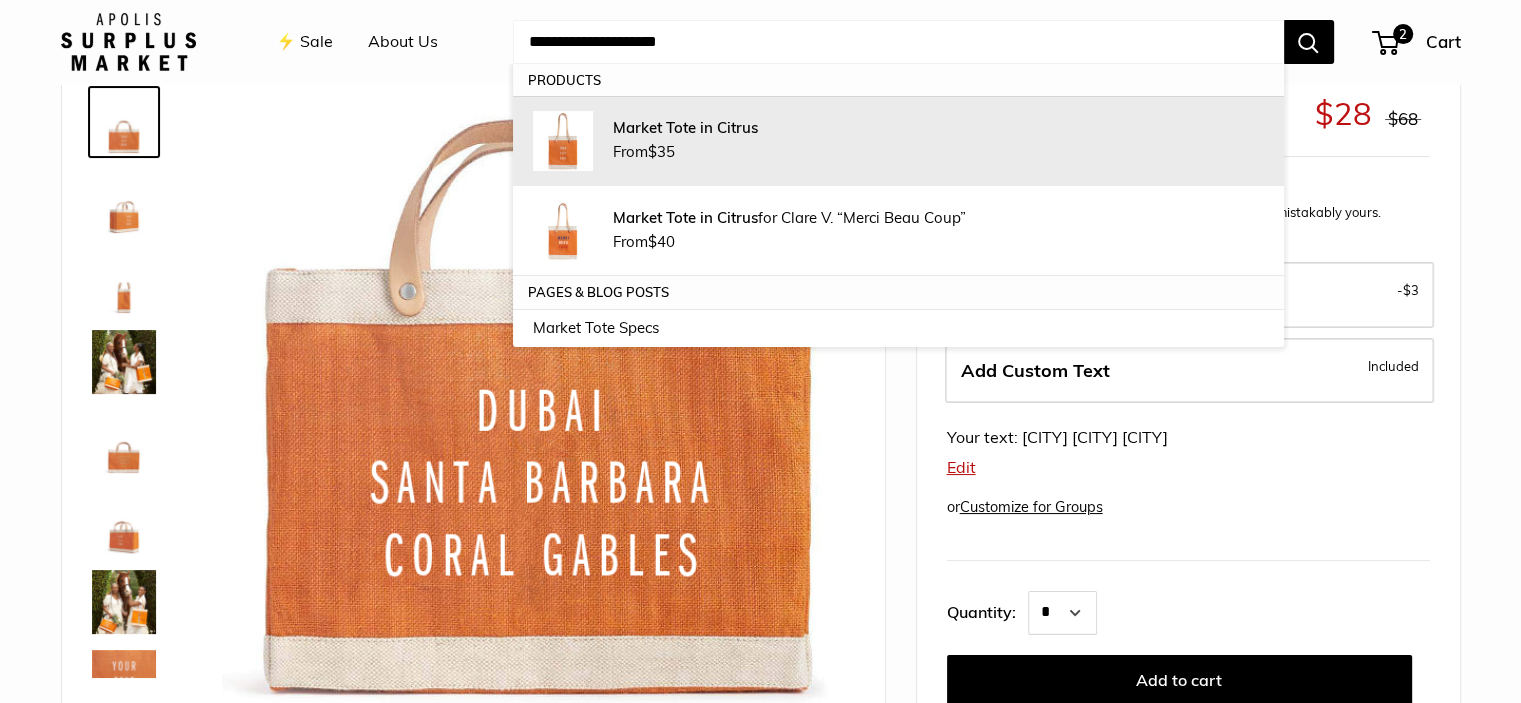 click on "Market Tote in Citrus
From  $35" at bounding box center [938, 141] 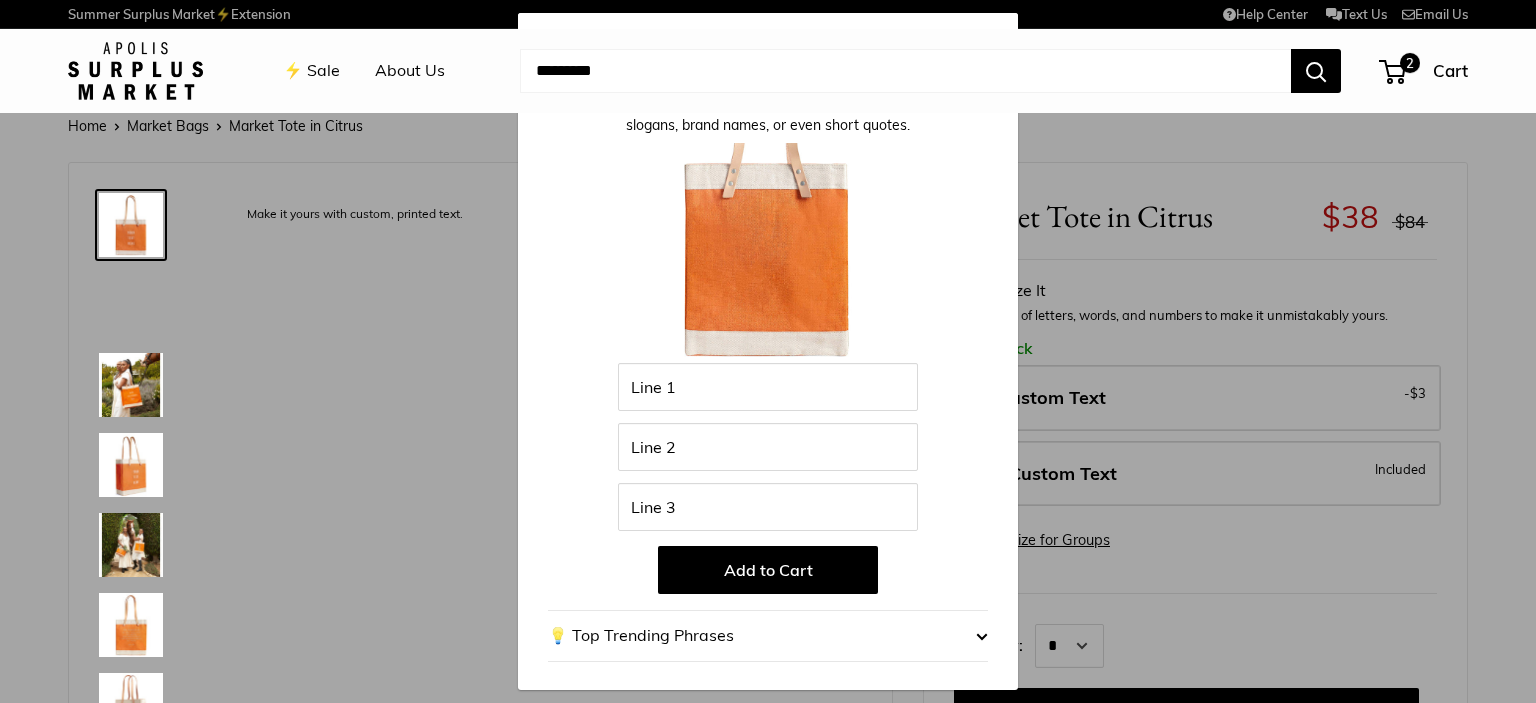 scroll, scrollTop: 0, scrollLeft: 0, axis: both 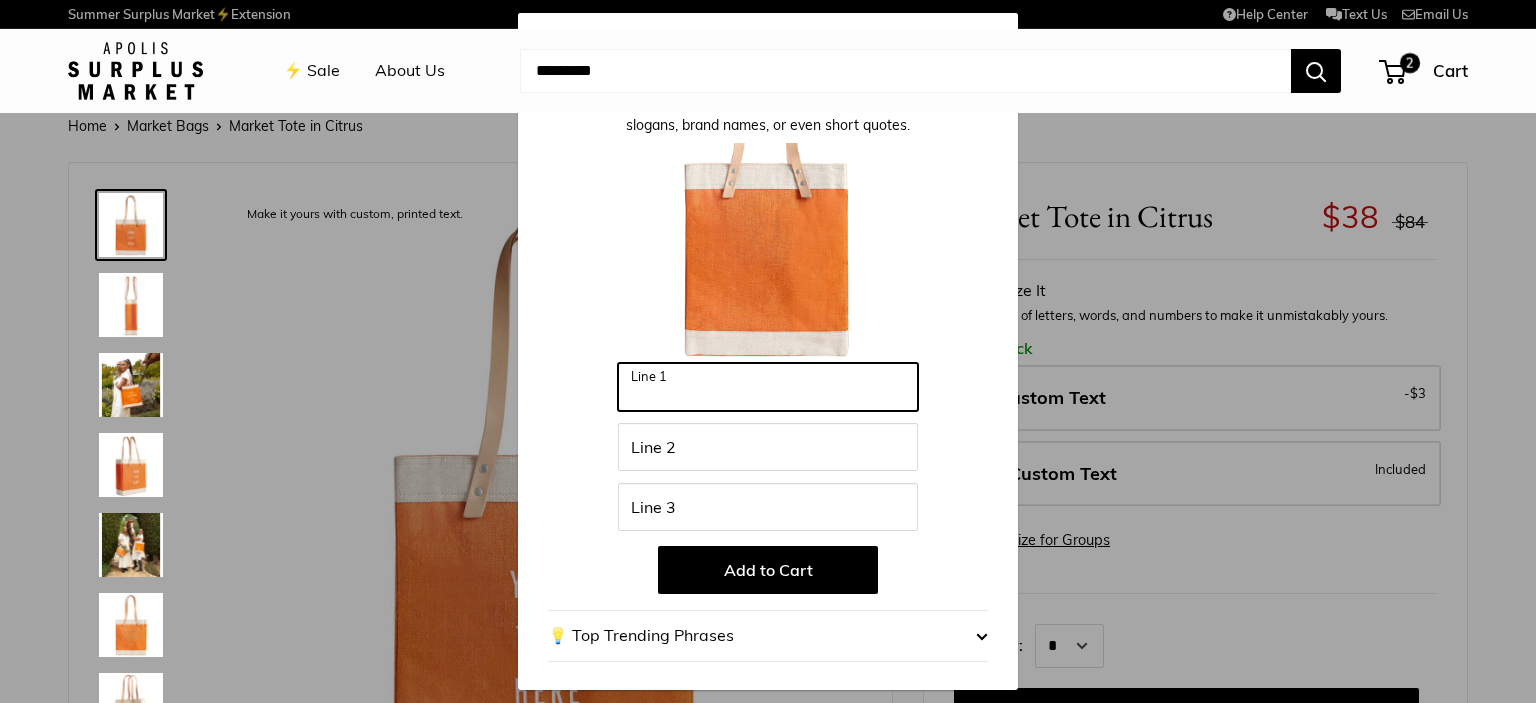 click on "Line 1" at bounding box center (768, 387) 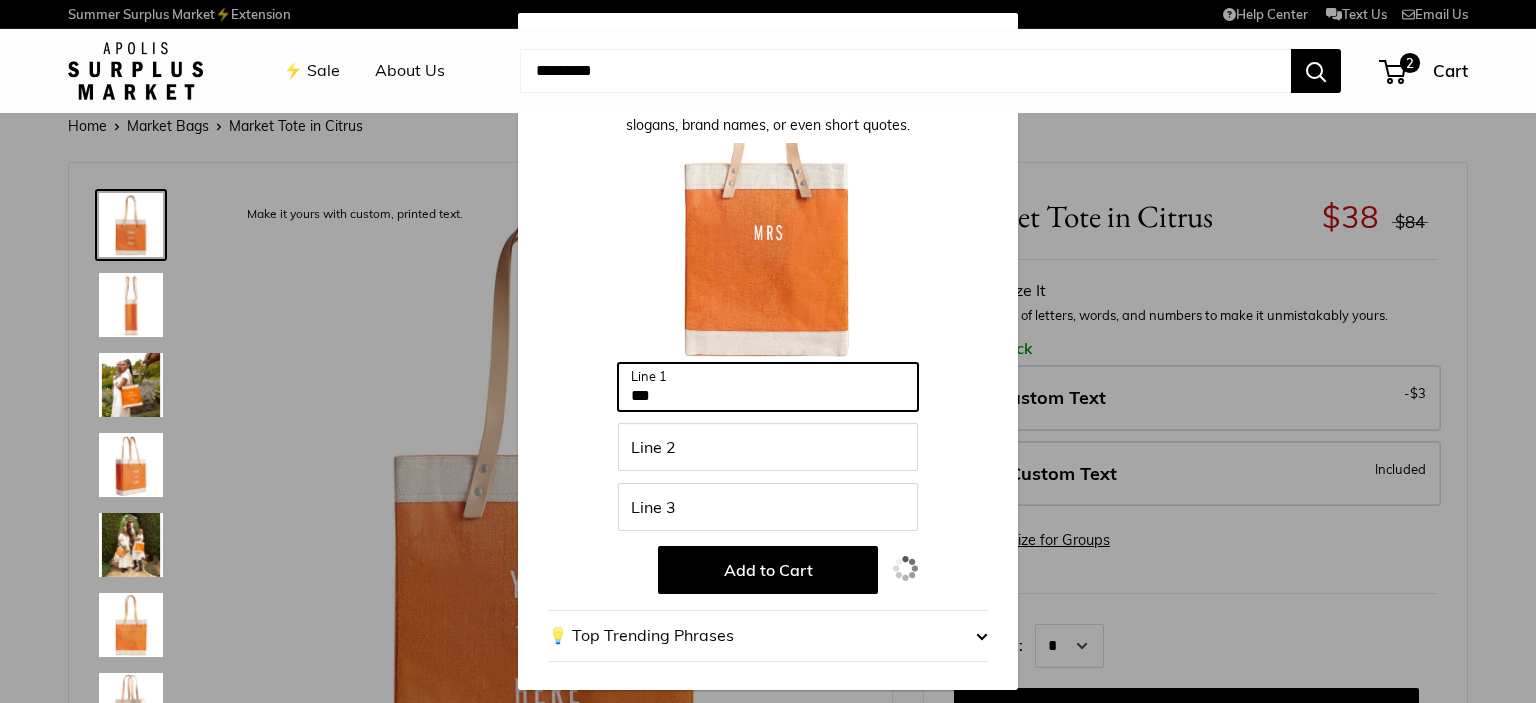 type on "***" 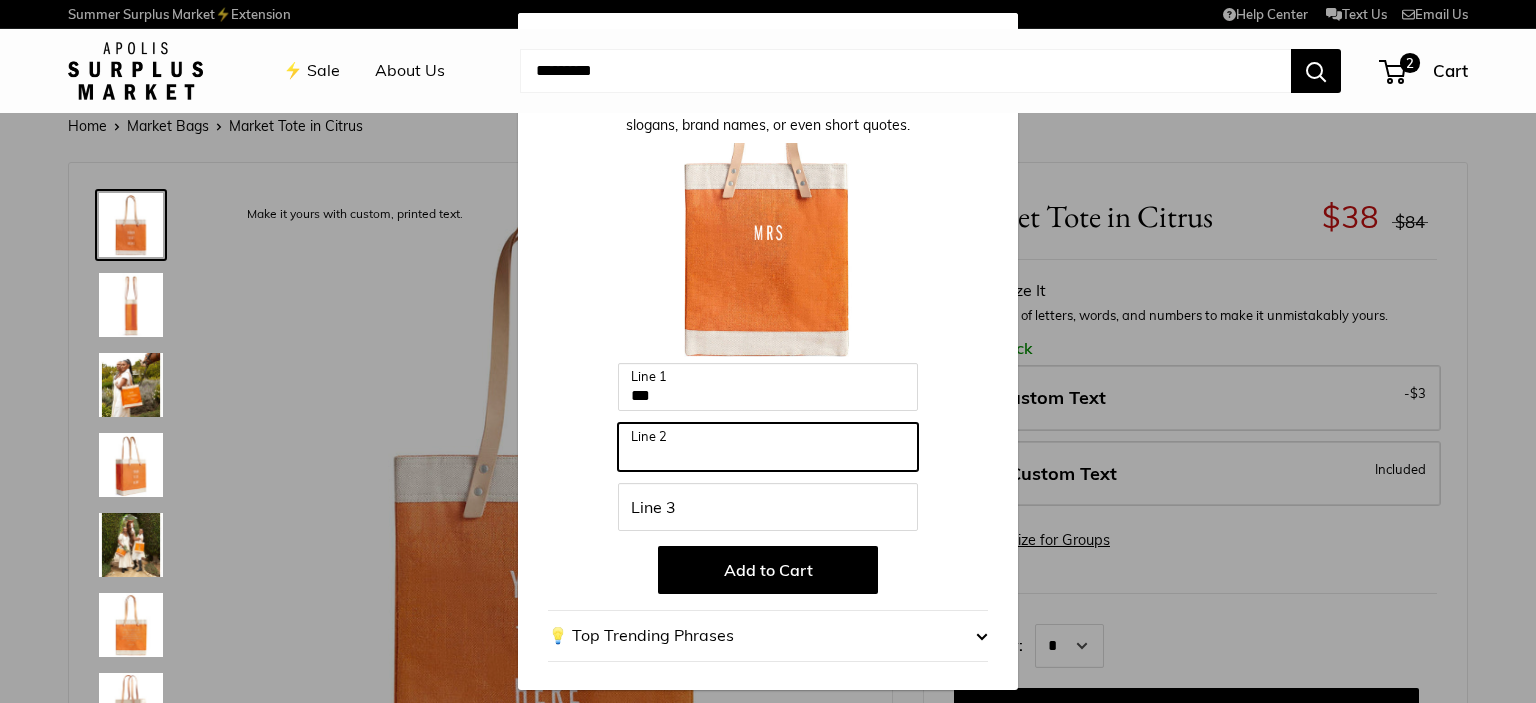 click on "Line 2" at bounding box center (768, 447) 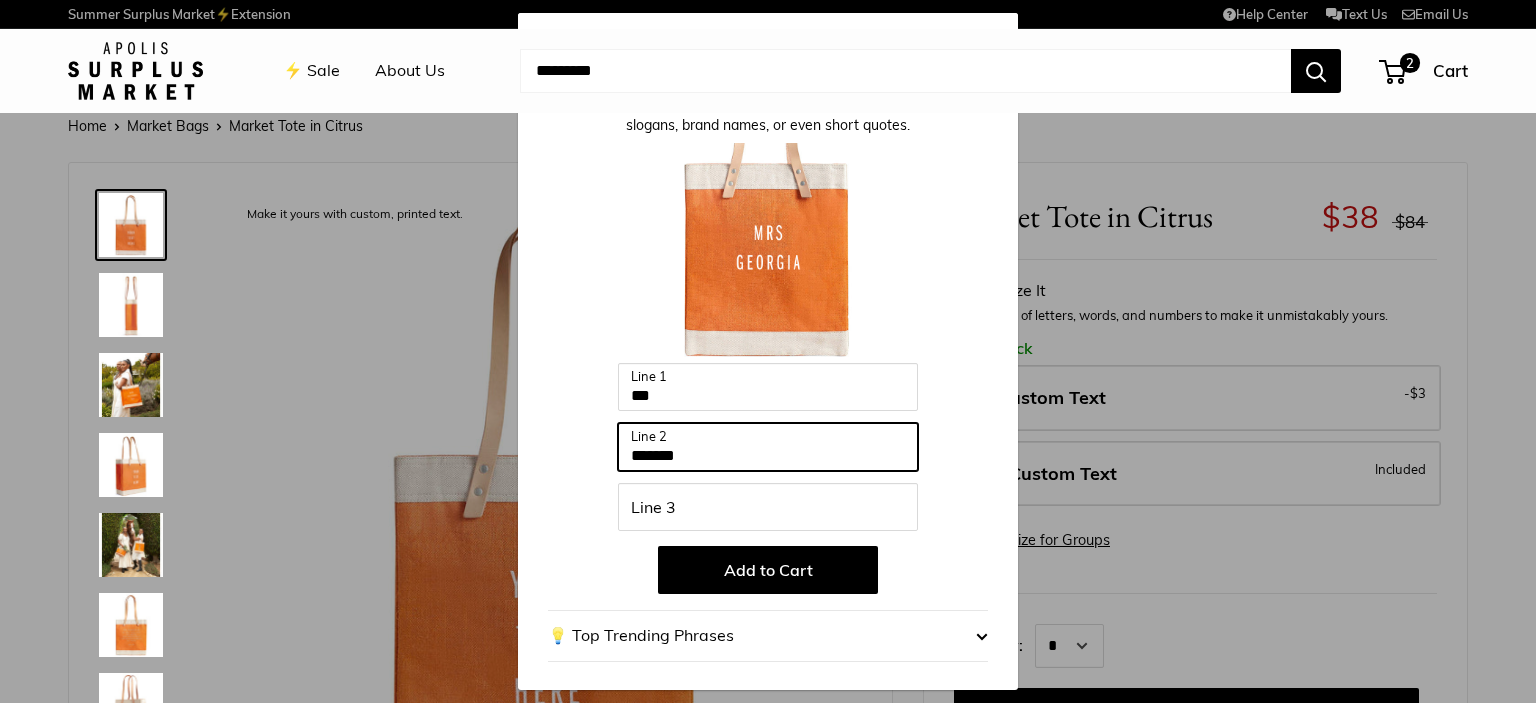 type on "*******" 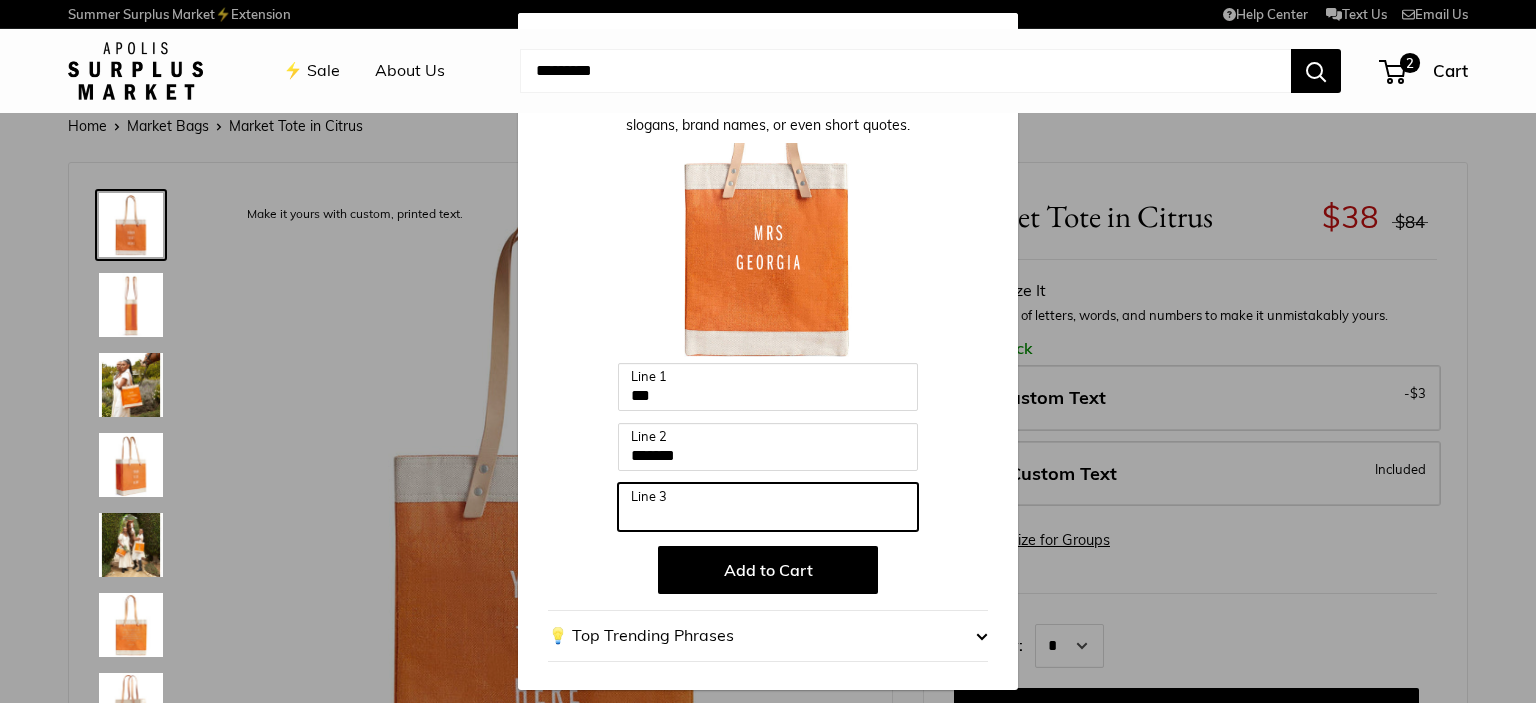 click on "Line 3" at bounding box center [768, 507] 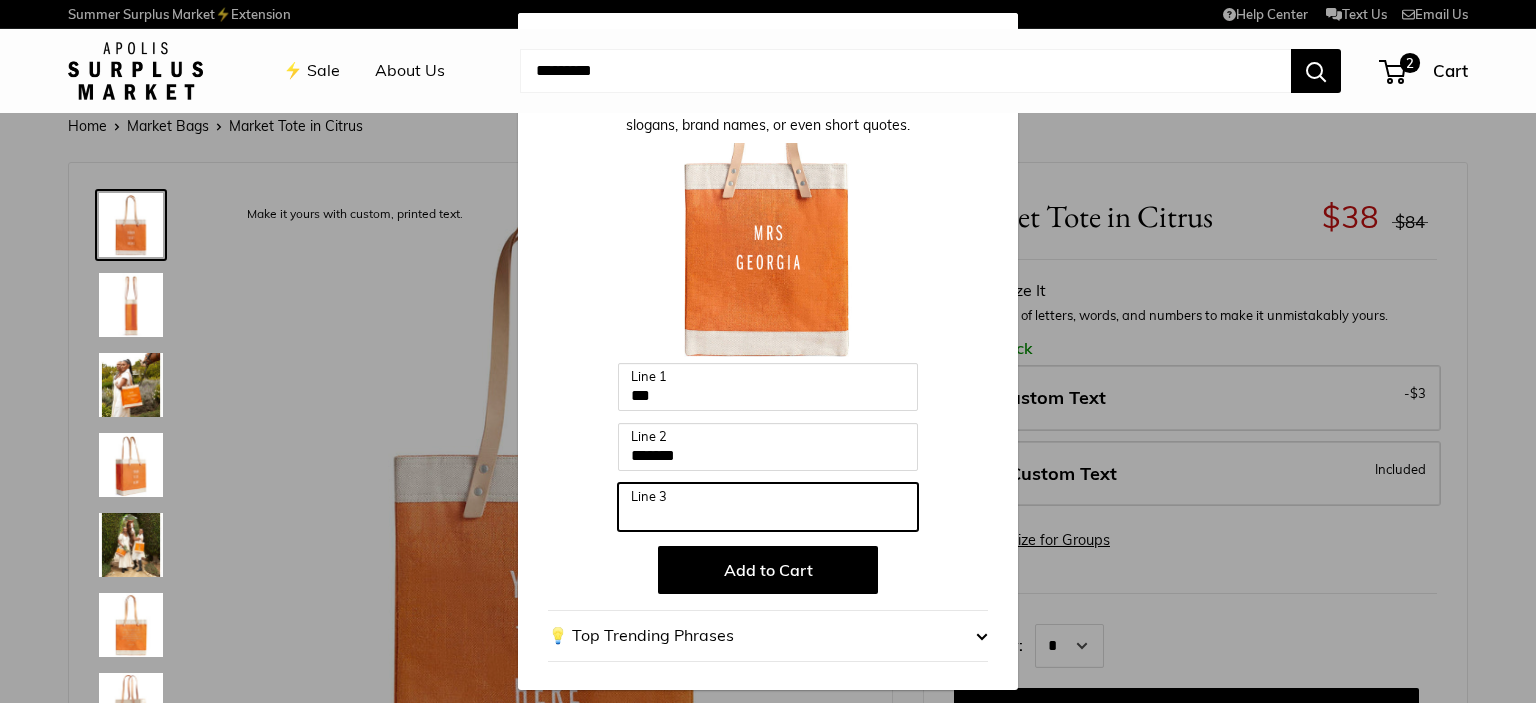 paste on "*******" 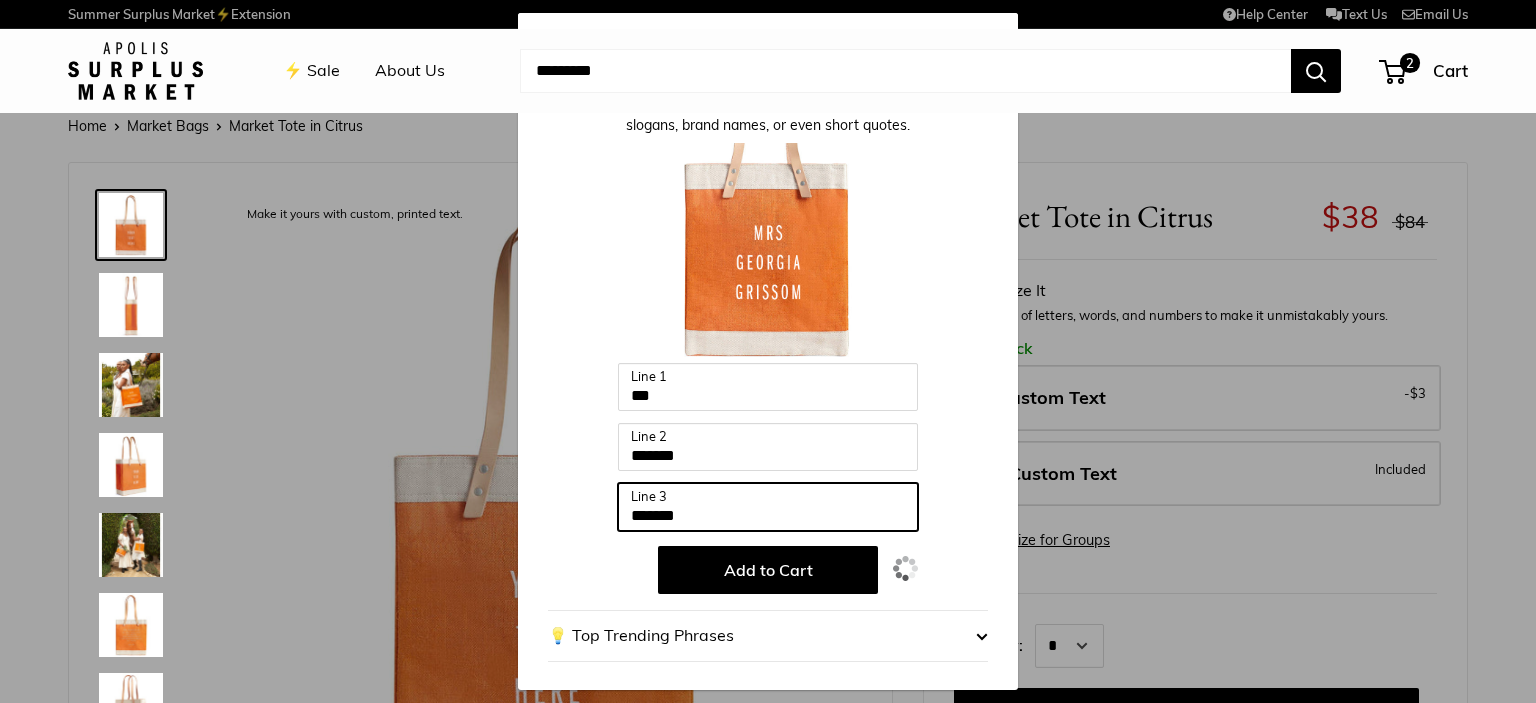 type on "*******" 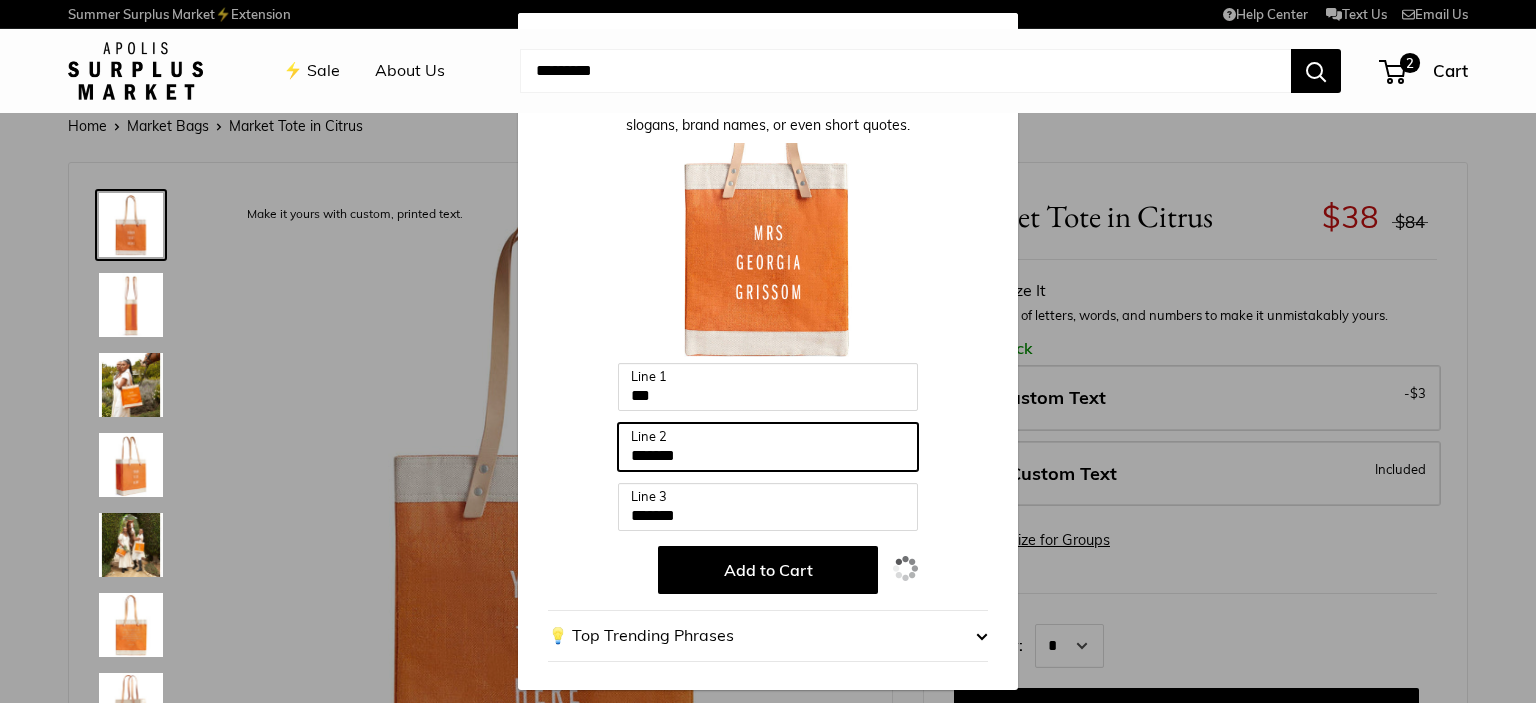 click on "*******" at bounding box center (768, 447) 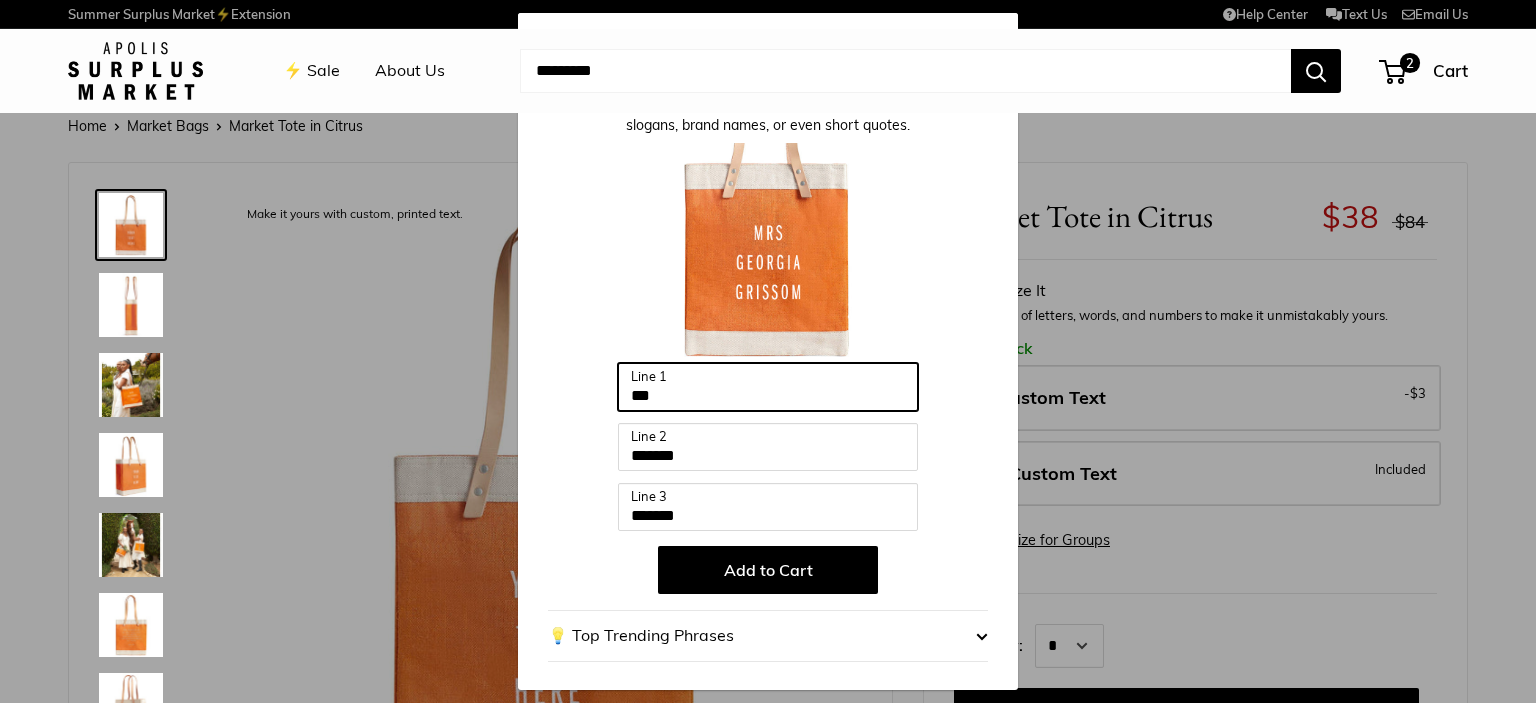 click on "***" at bounding box center (768, 387) 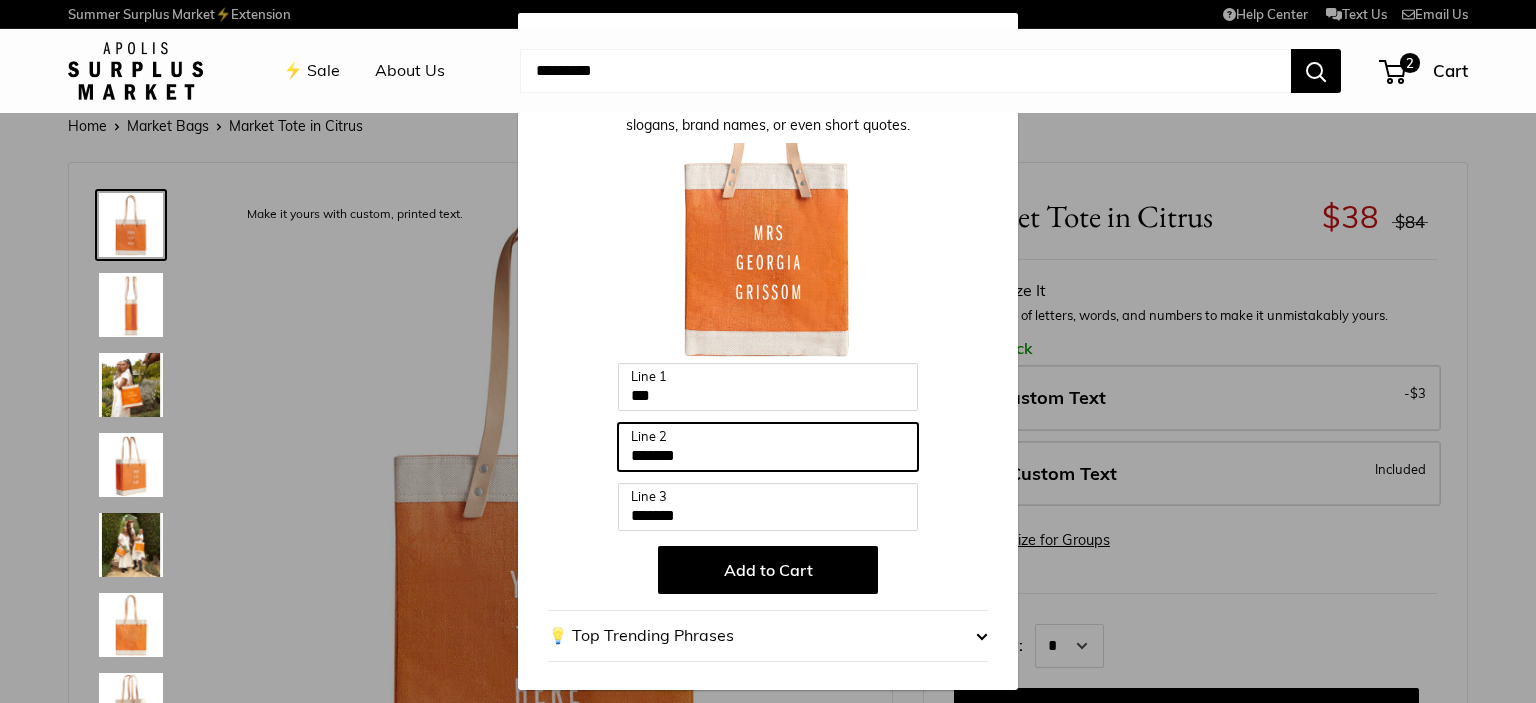 click on "*******" at bounding box center [768, 447] 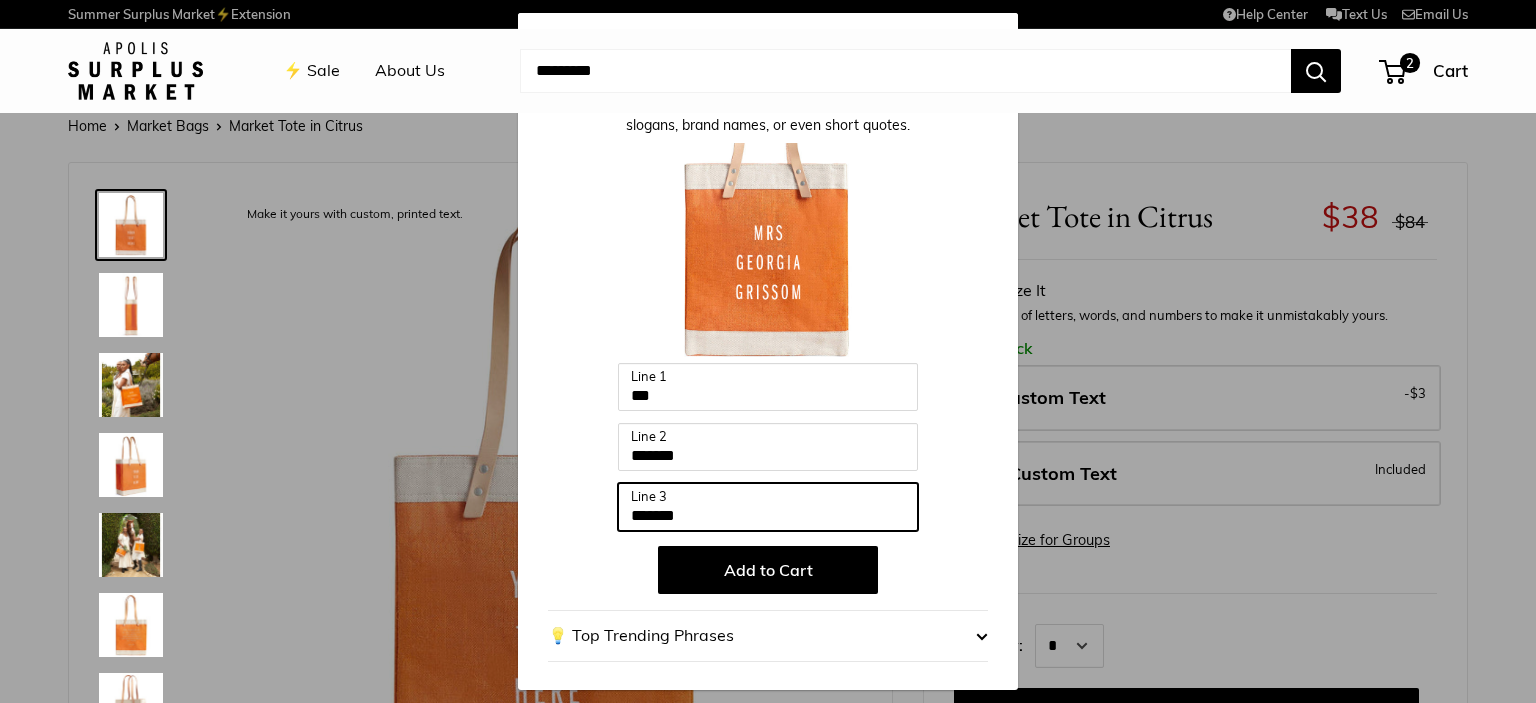 click on "*******" at bounding box center (768, 507) 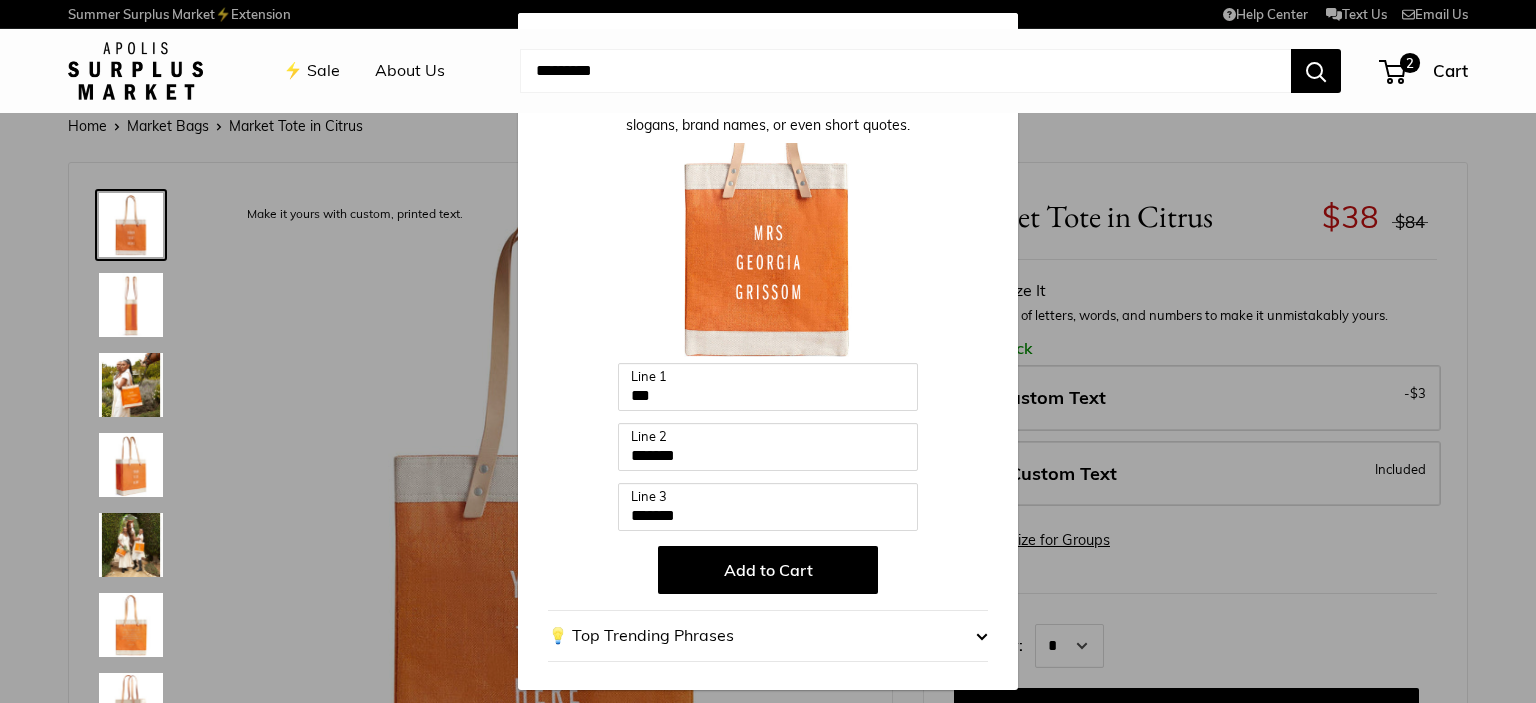 click on "Add to Cart" at bounding box center (768, 570) 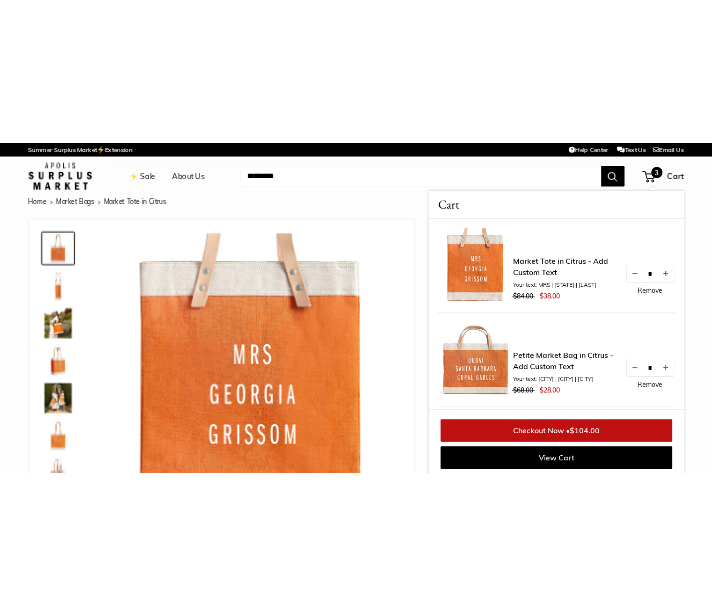 scroll, scrollTop: 8, scrollLeft: 0, axis: vertical 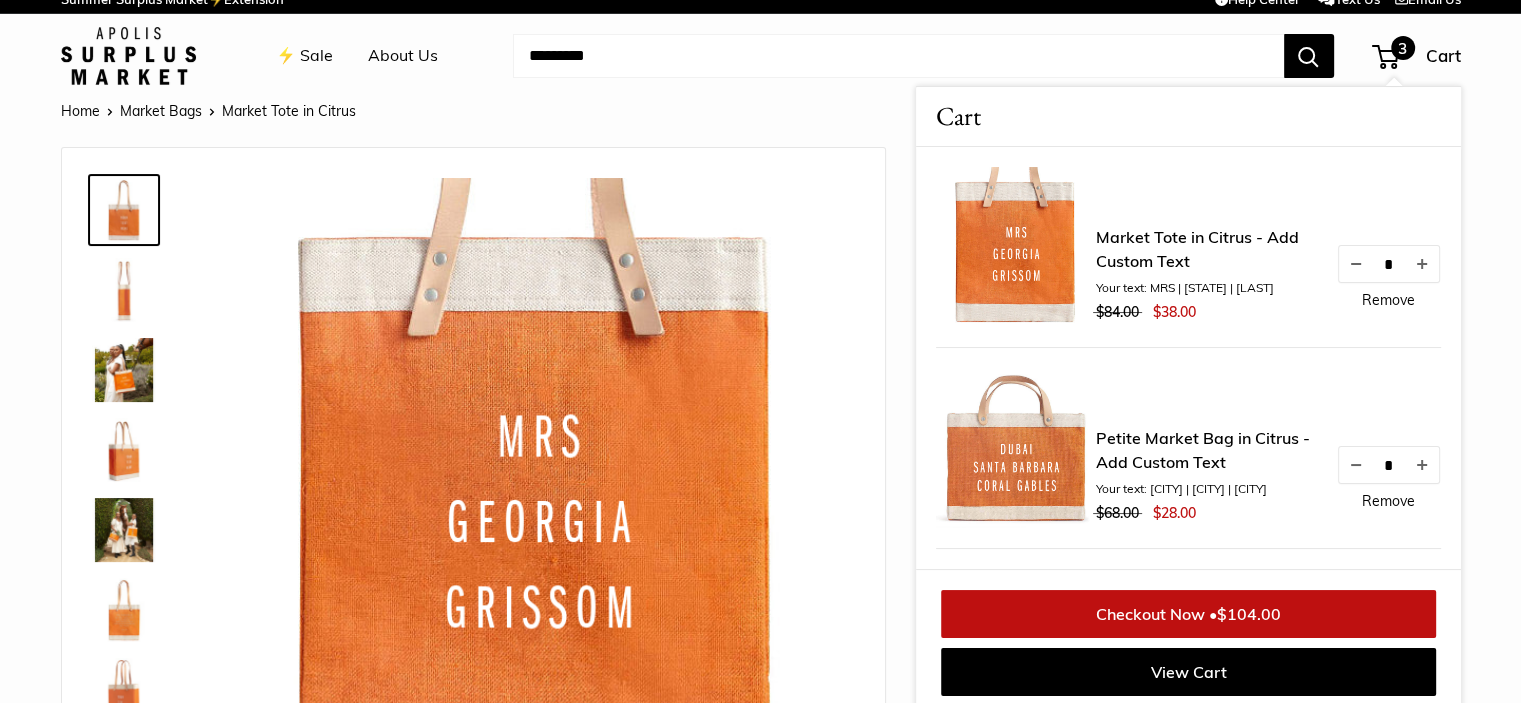 click on "Remove" at bounding box center (1388, 501) 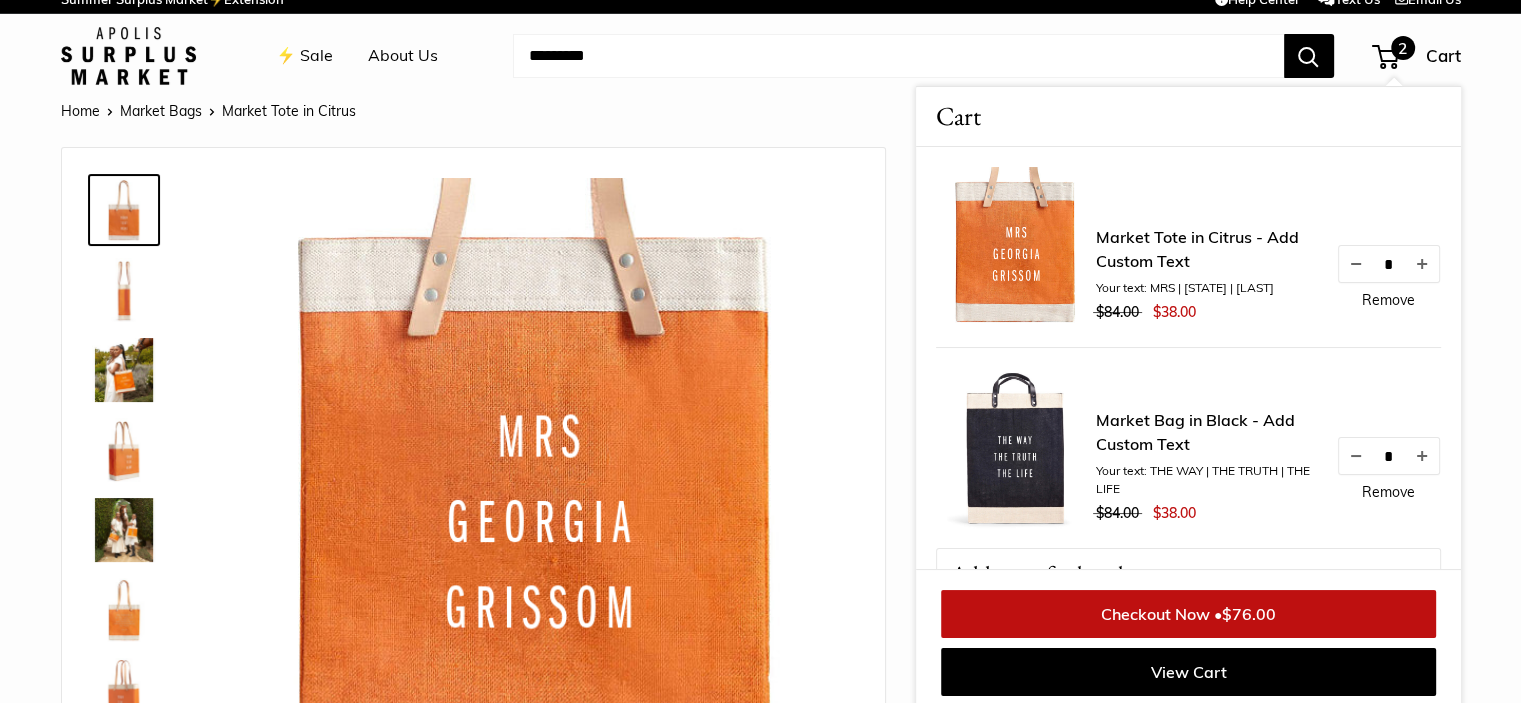click on "Remove" at bounding box center (1388, 300) 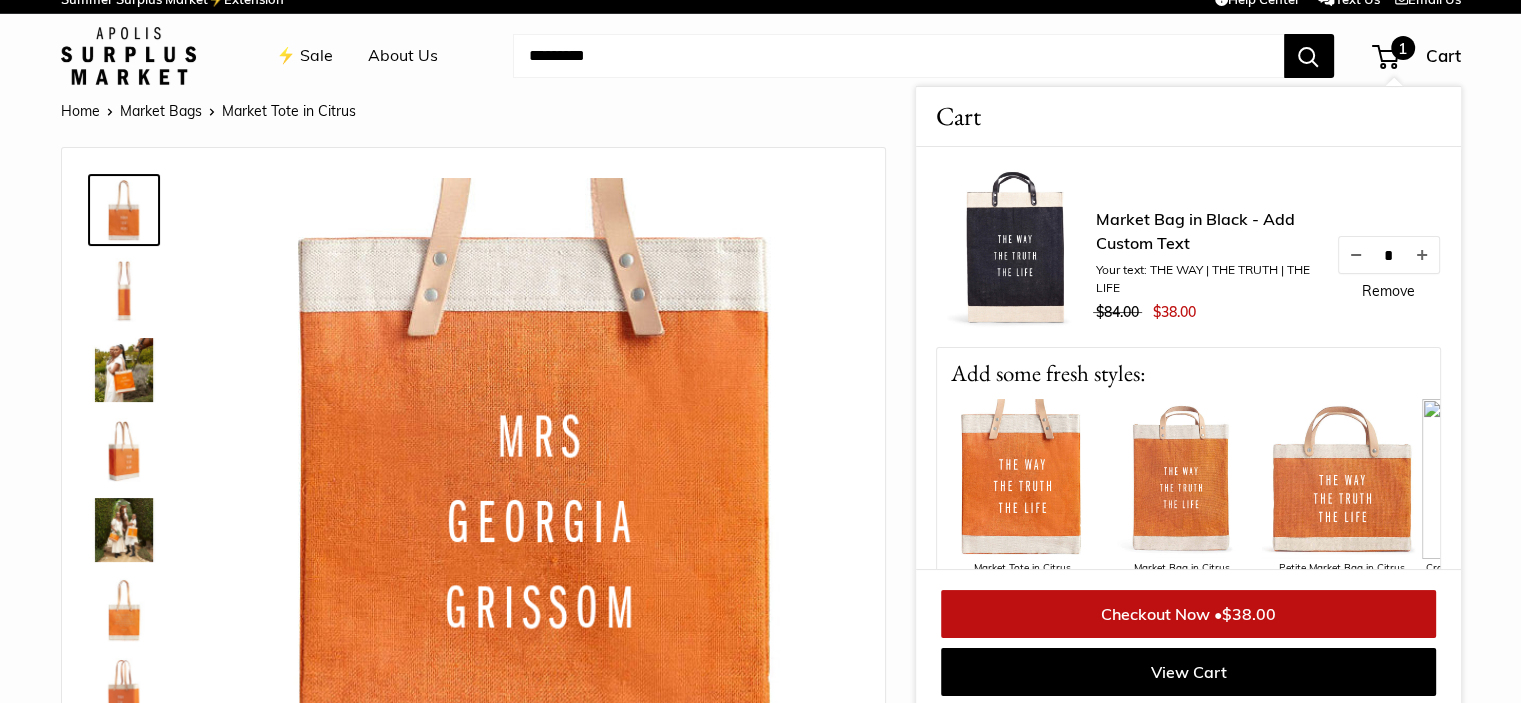 click on "Remove" at bounding box center (1388, 291) 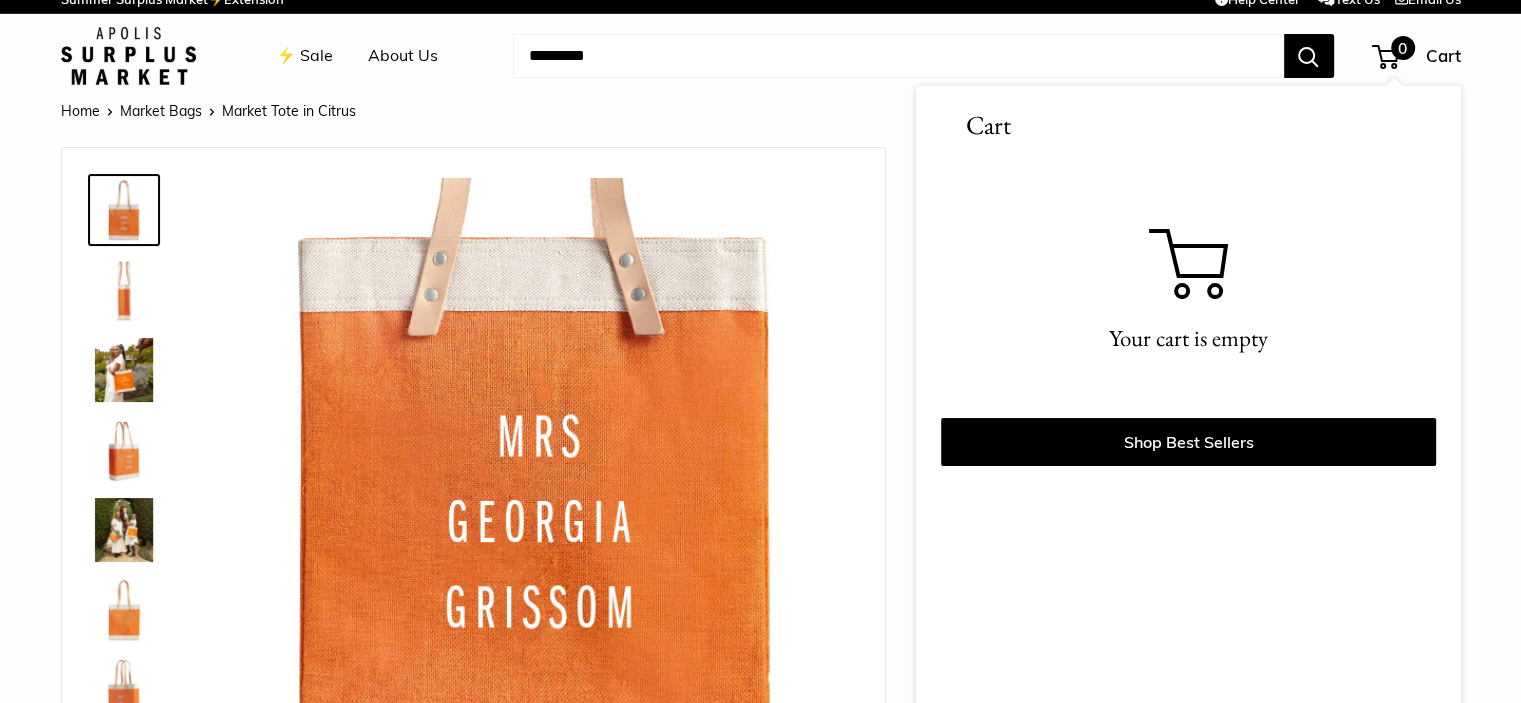 scroll, scrollTop: 23, scrollLeft: 0, axis: vertical 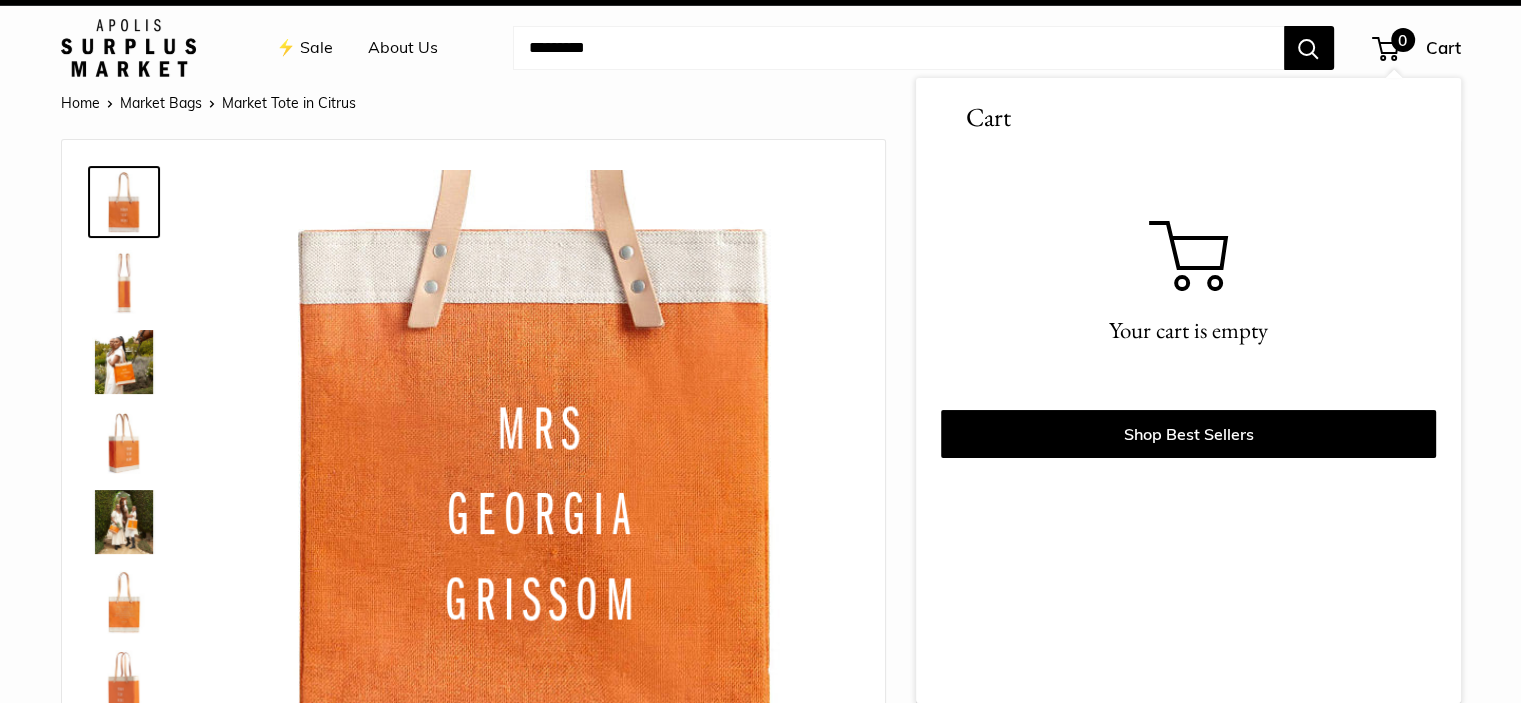 click on "⚡️ Sale About Us
Need help?
Text Us:  20919
hello@apolisglobal.com
Follow Us
Facebook
Twitter
Instagram
Pinterest
YouTube
Vimeo
Snapchat
⚡️ Sale About Us
0" at bounding box center [761, 48] 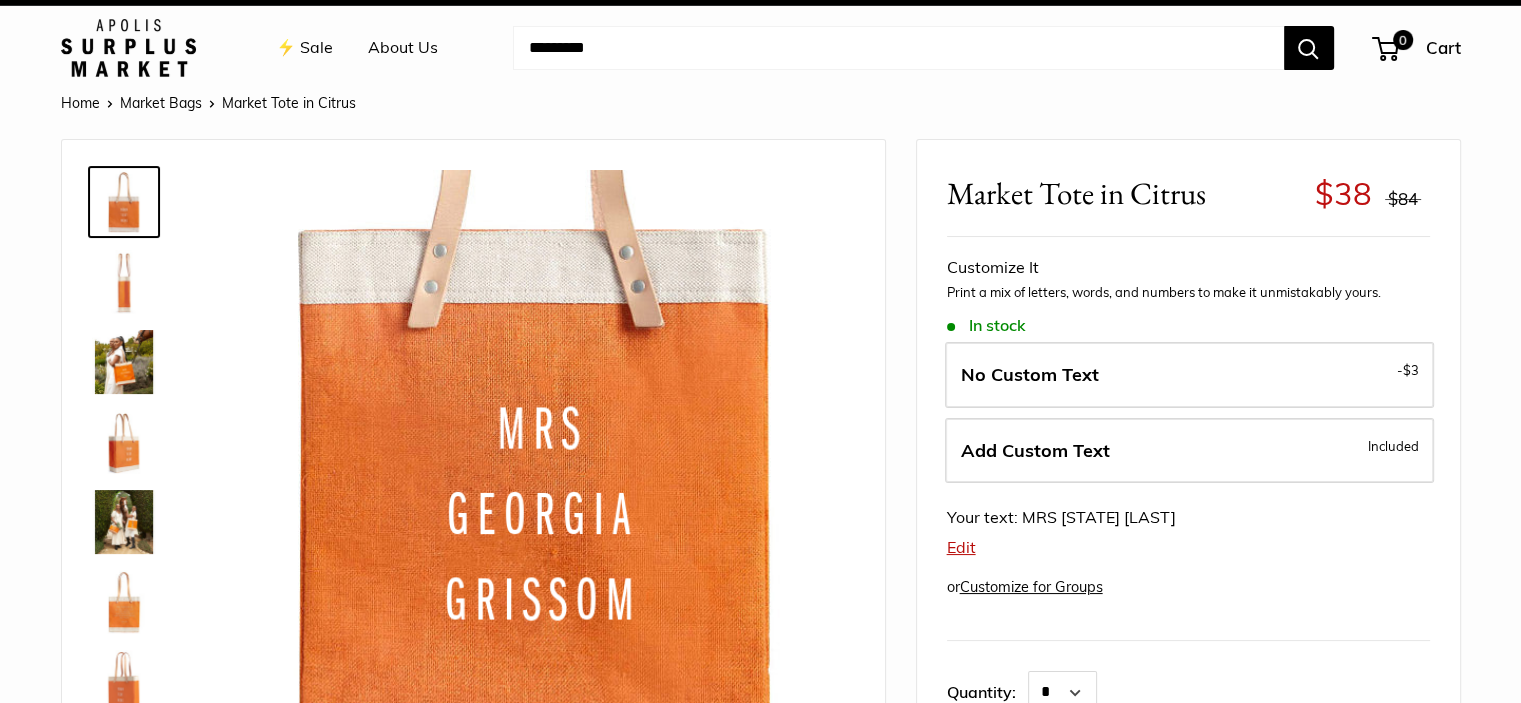 click at bounding box center [898, 48] 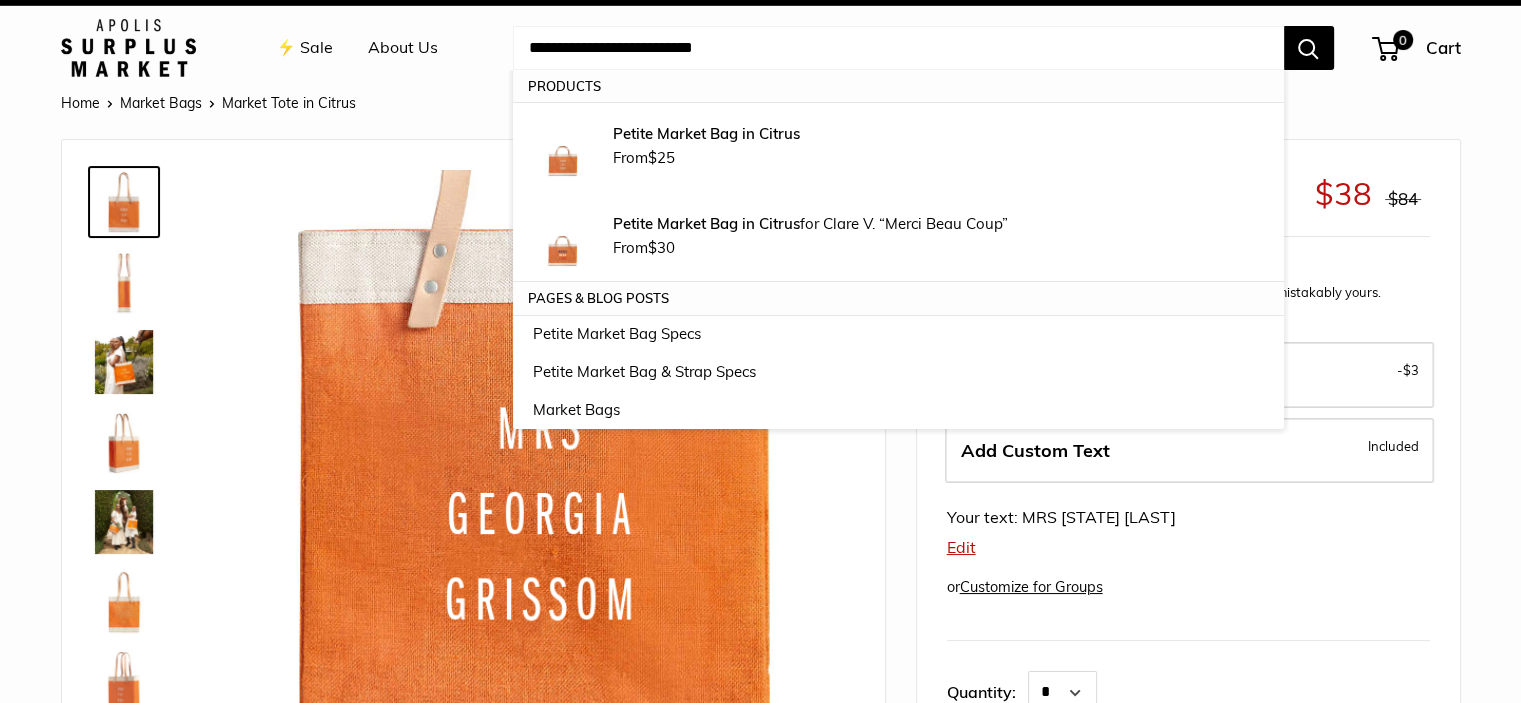 click on "**********" at bounding box center (898, 48) 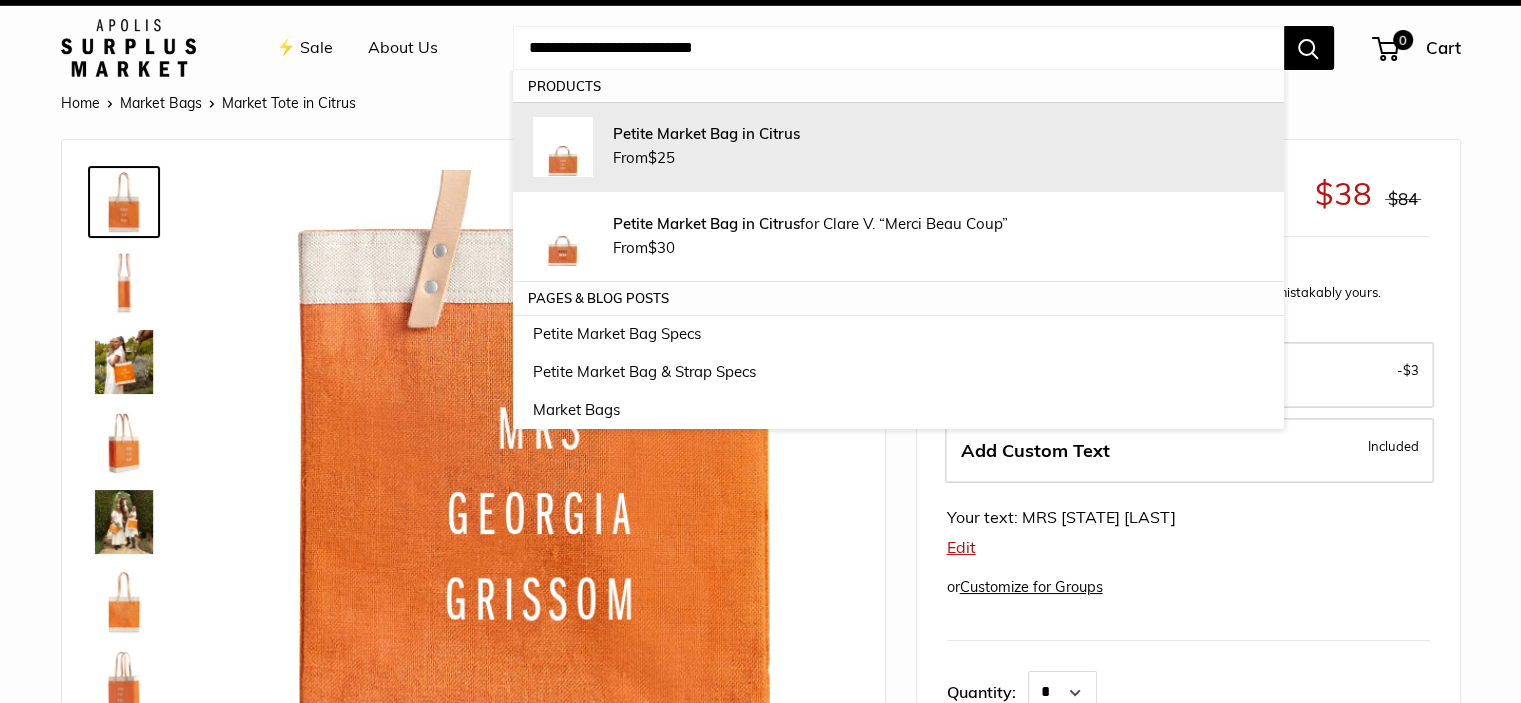 click on "$25" at bounding box center [661, 157] 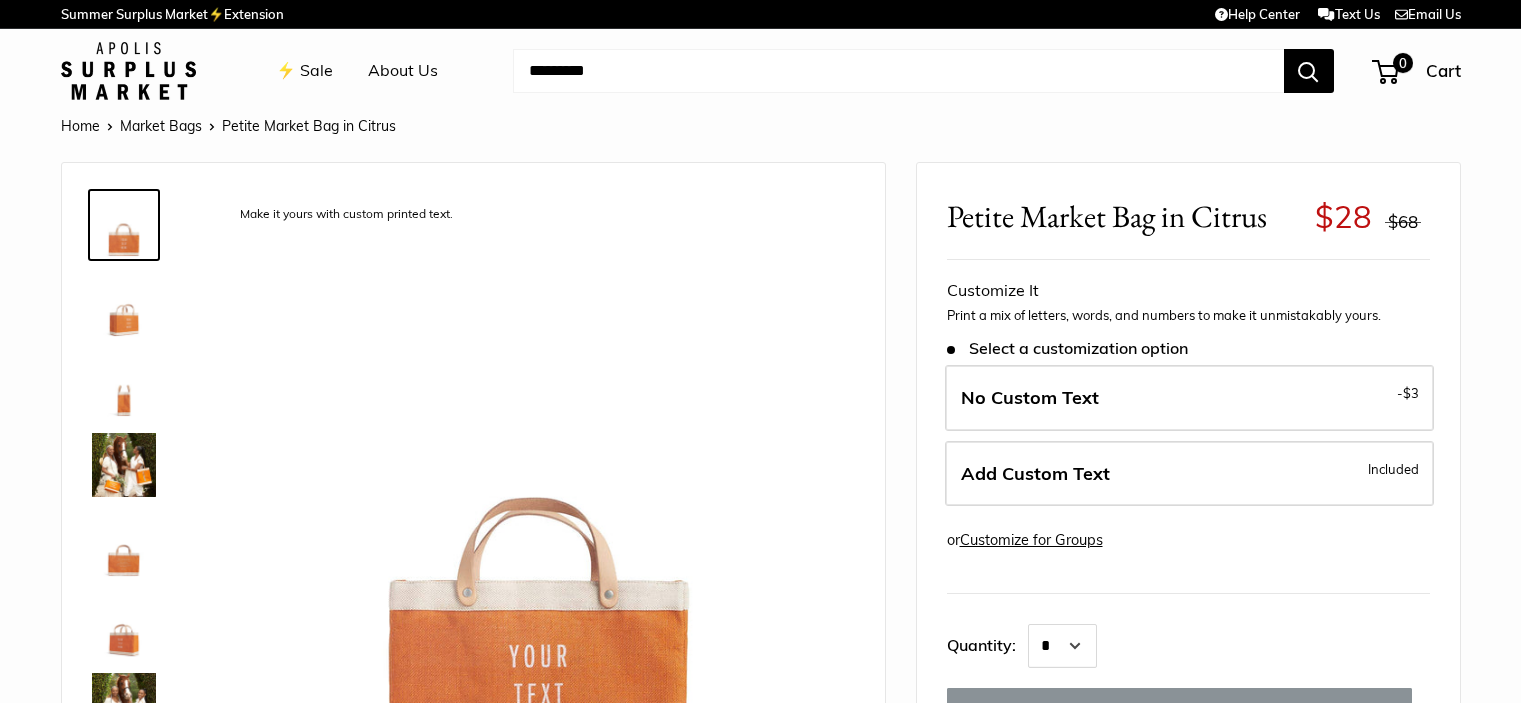 scroll, scrollTop: 0, scrollLeft: 0, axis: both 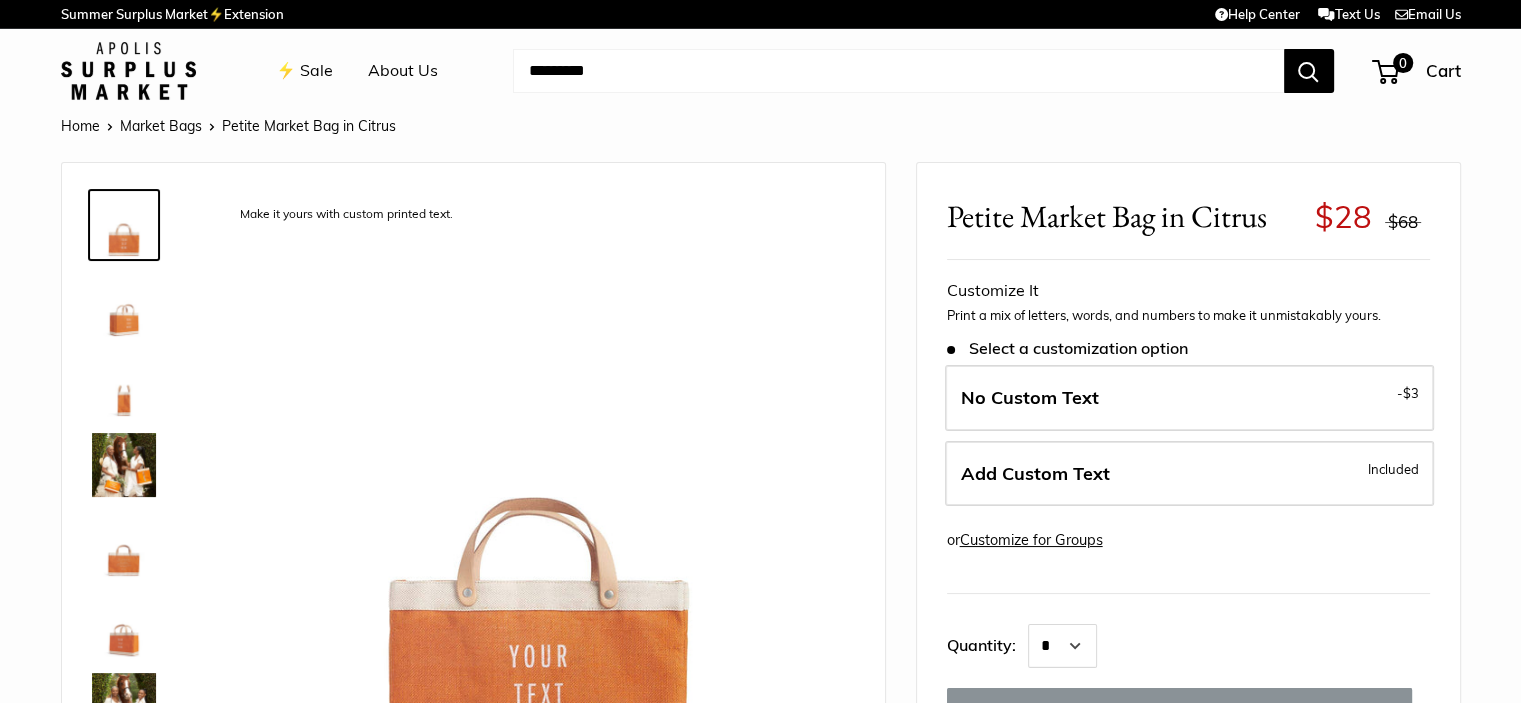 click on "Add Custom Text
Included" at bounding box center (1189, 474) 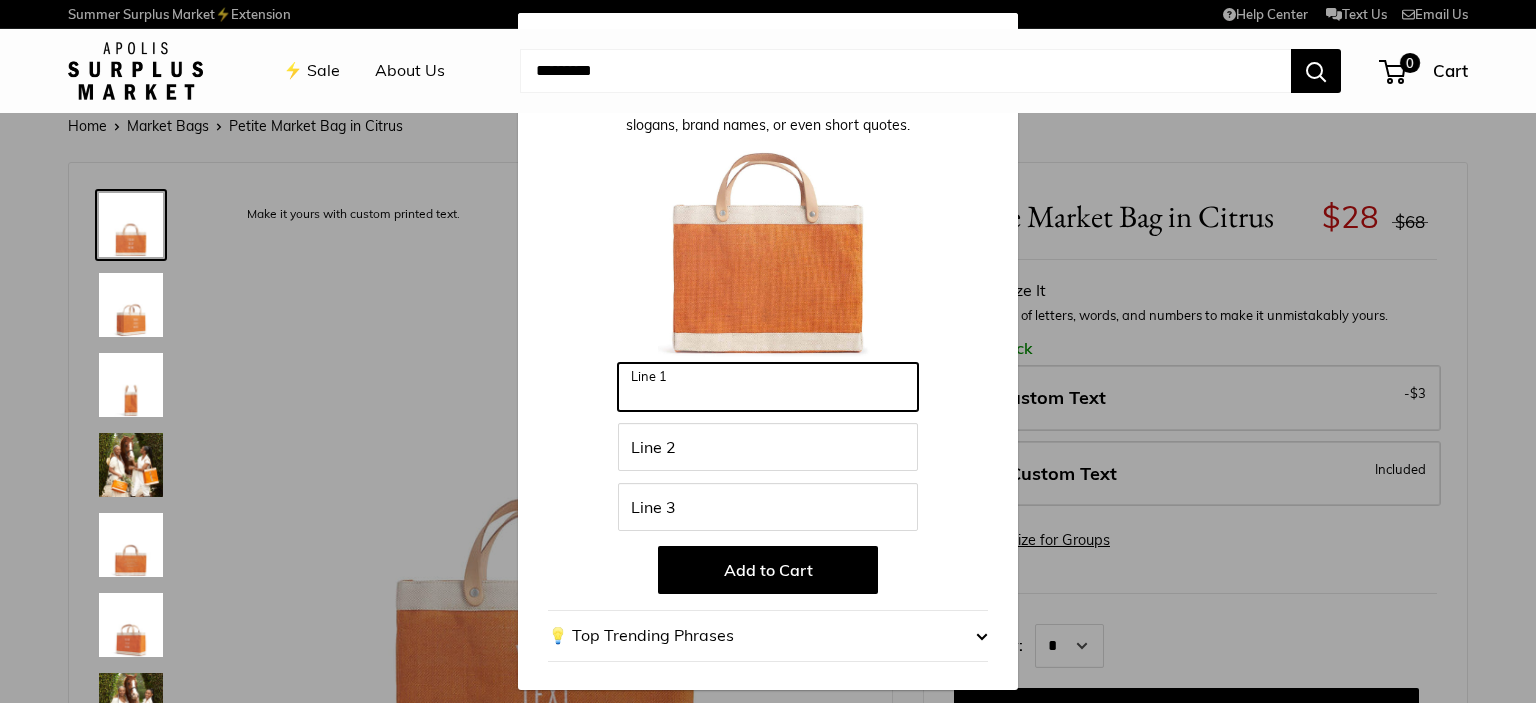 click on "Line 1" at bounding box center (768, 387) 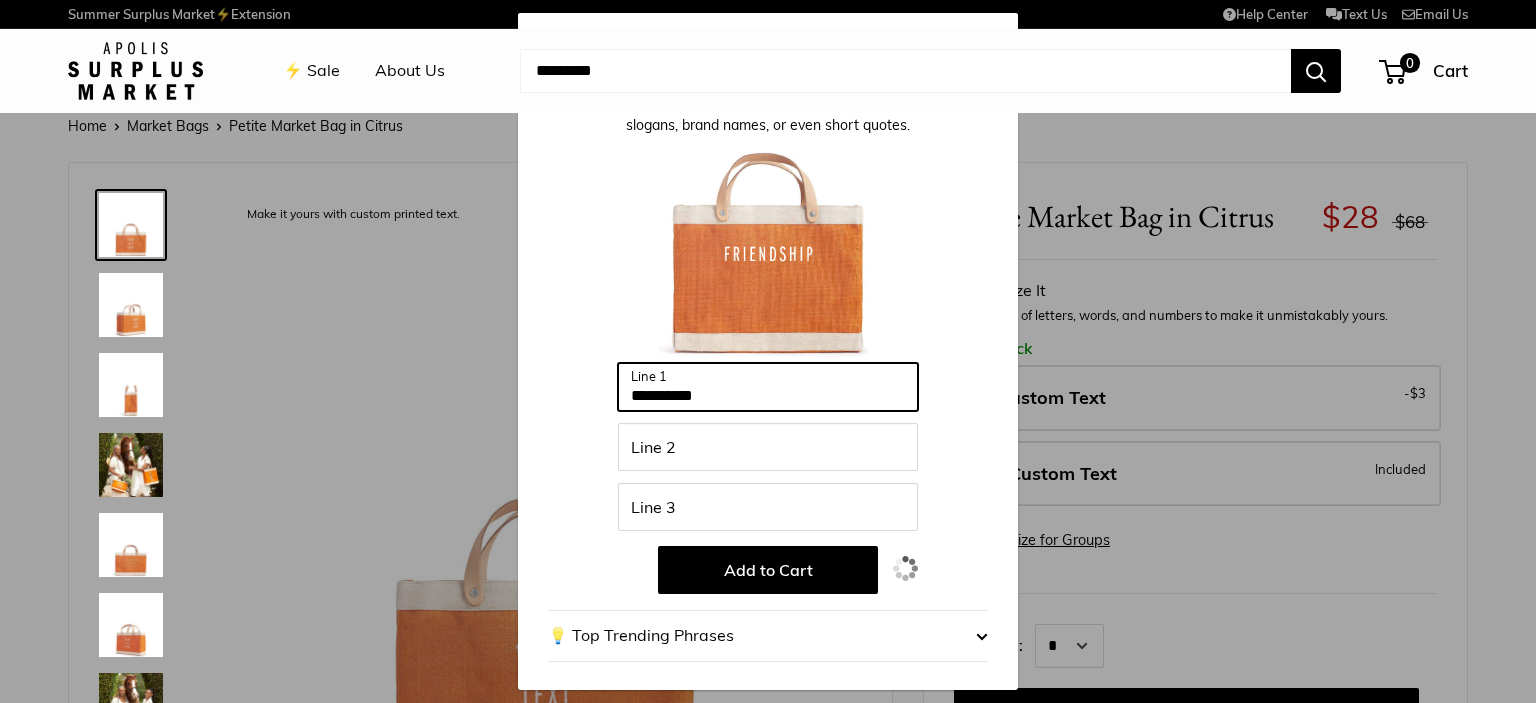 type on "**********" 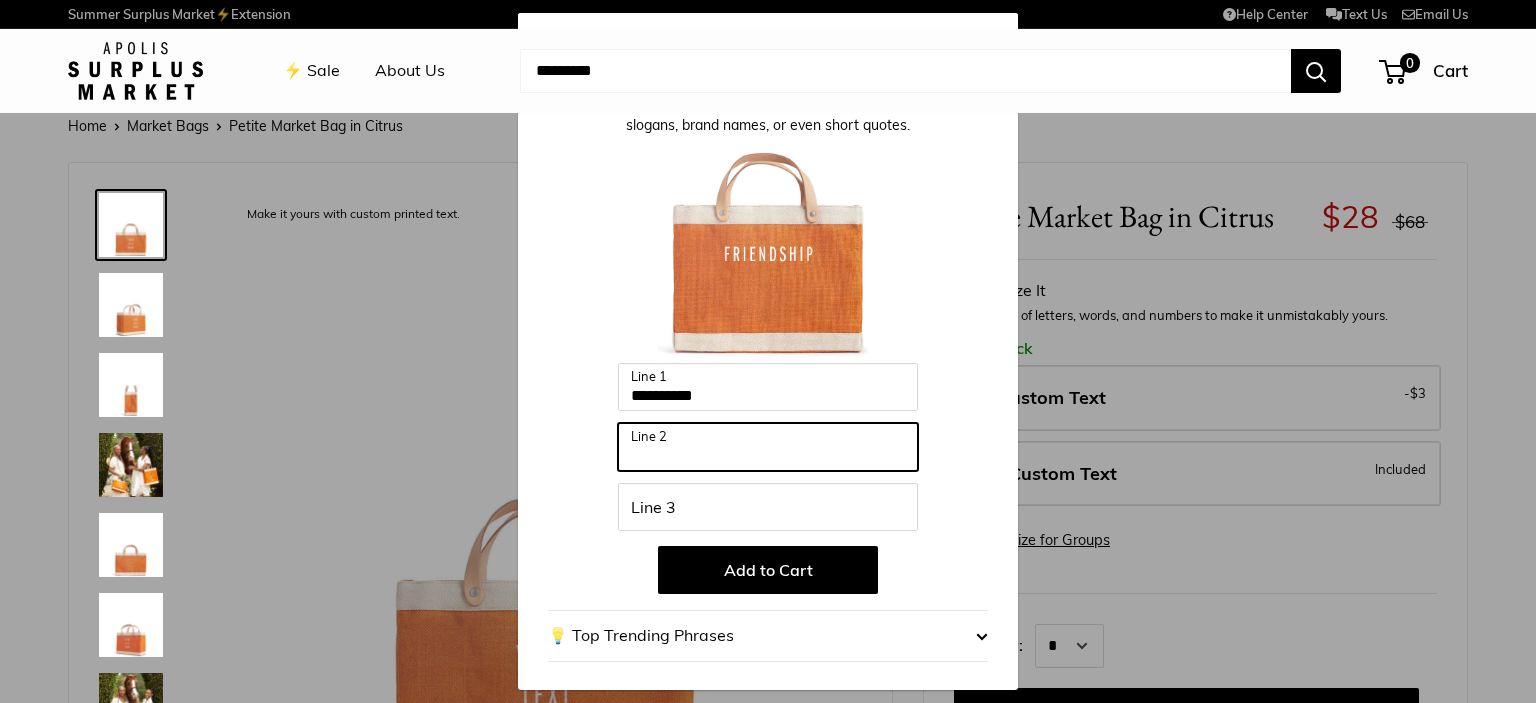 click on "Line 2" at bounding box center [768, 447] 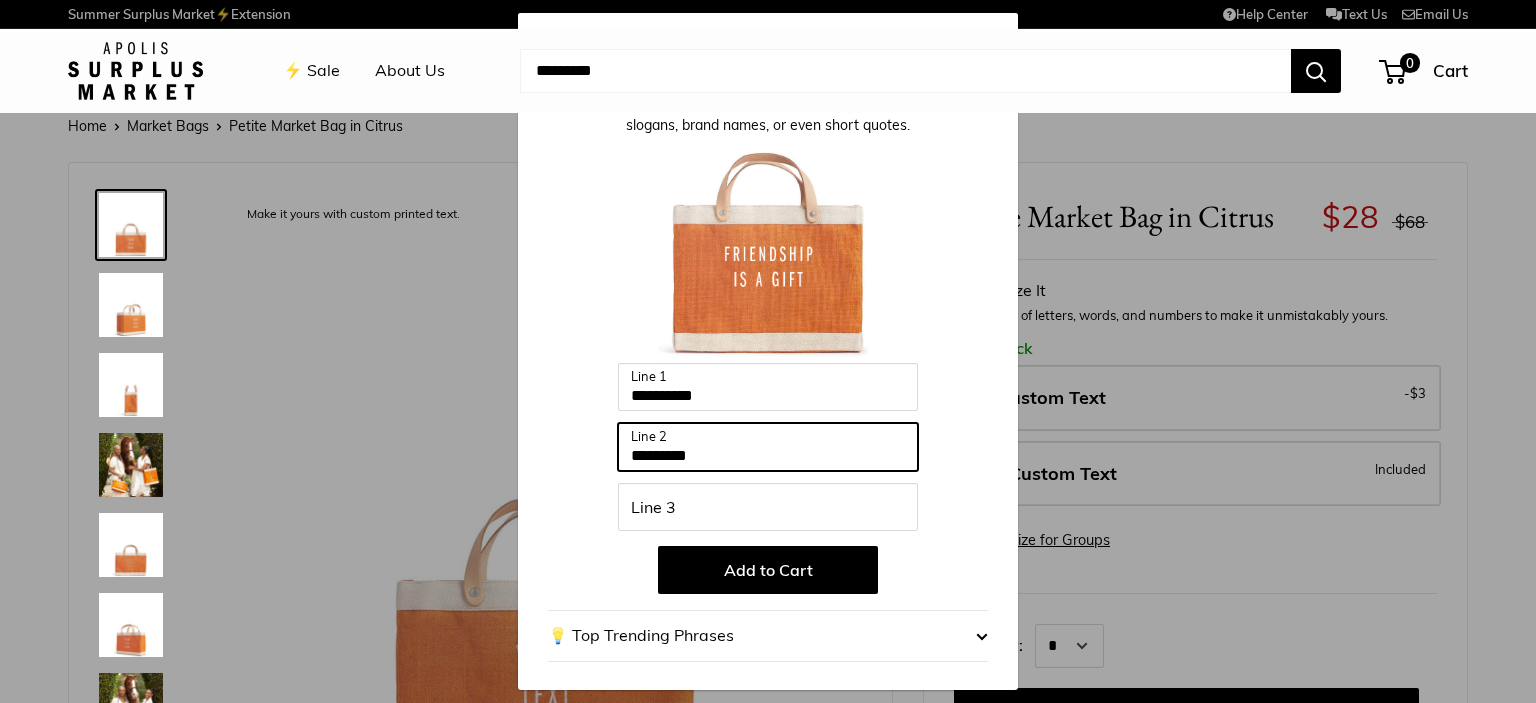 type on "*********" 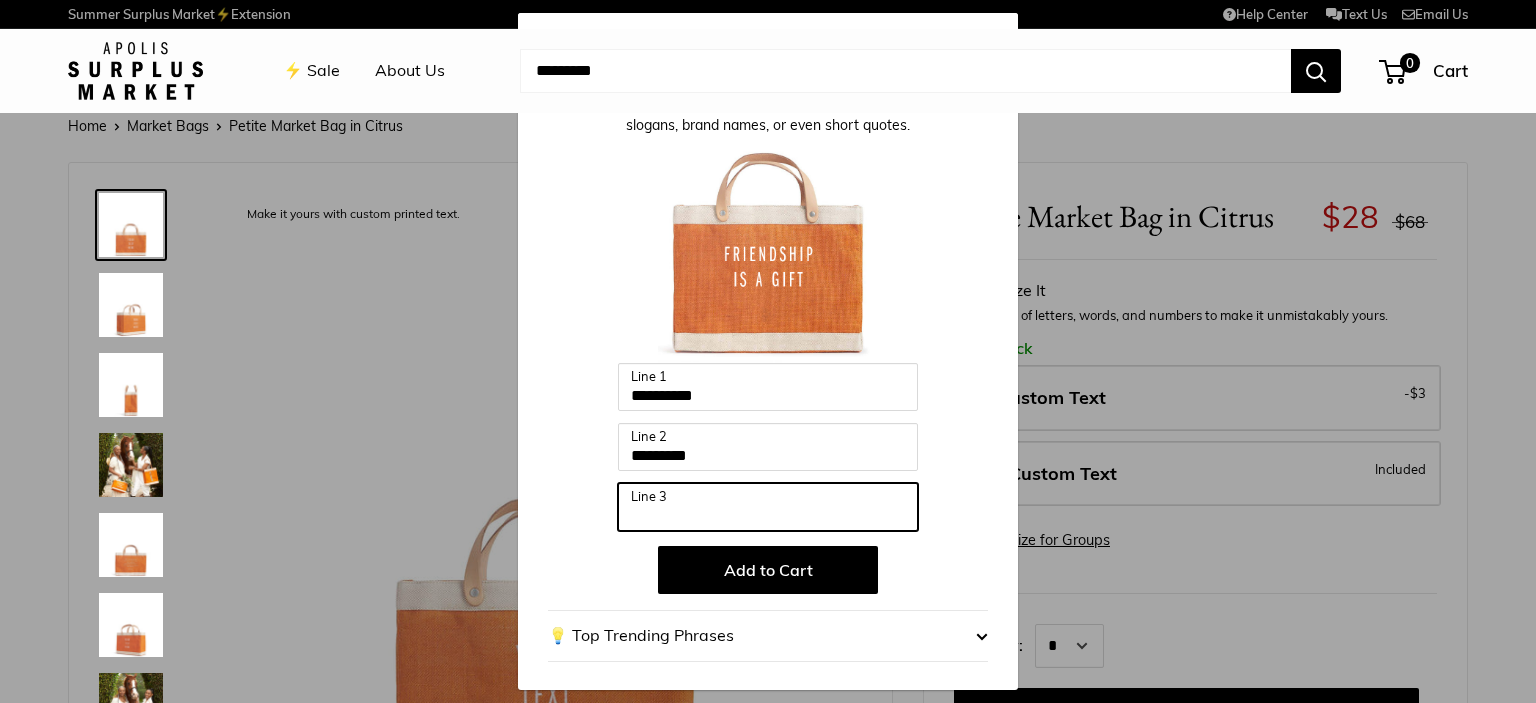 click on "Line 3" at bounding box center (768, 507) 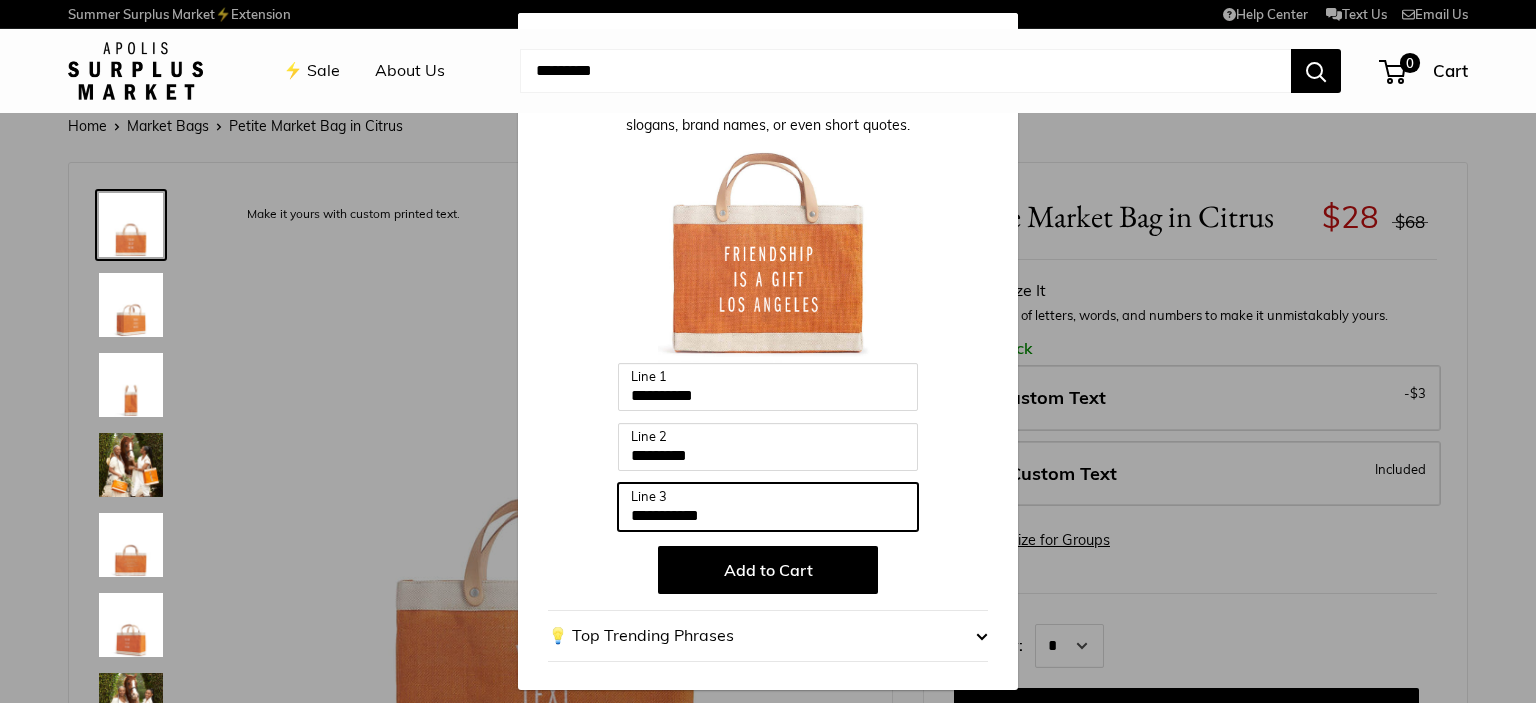 type on "**********" 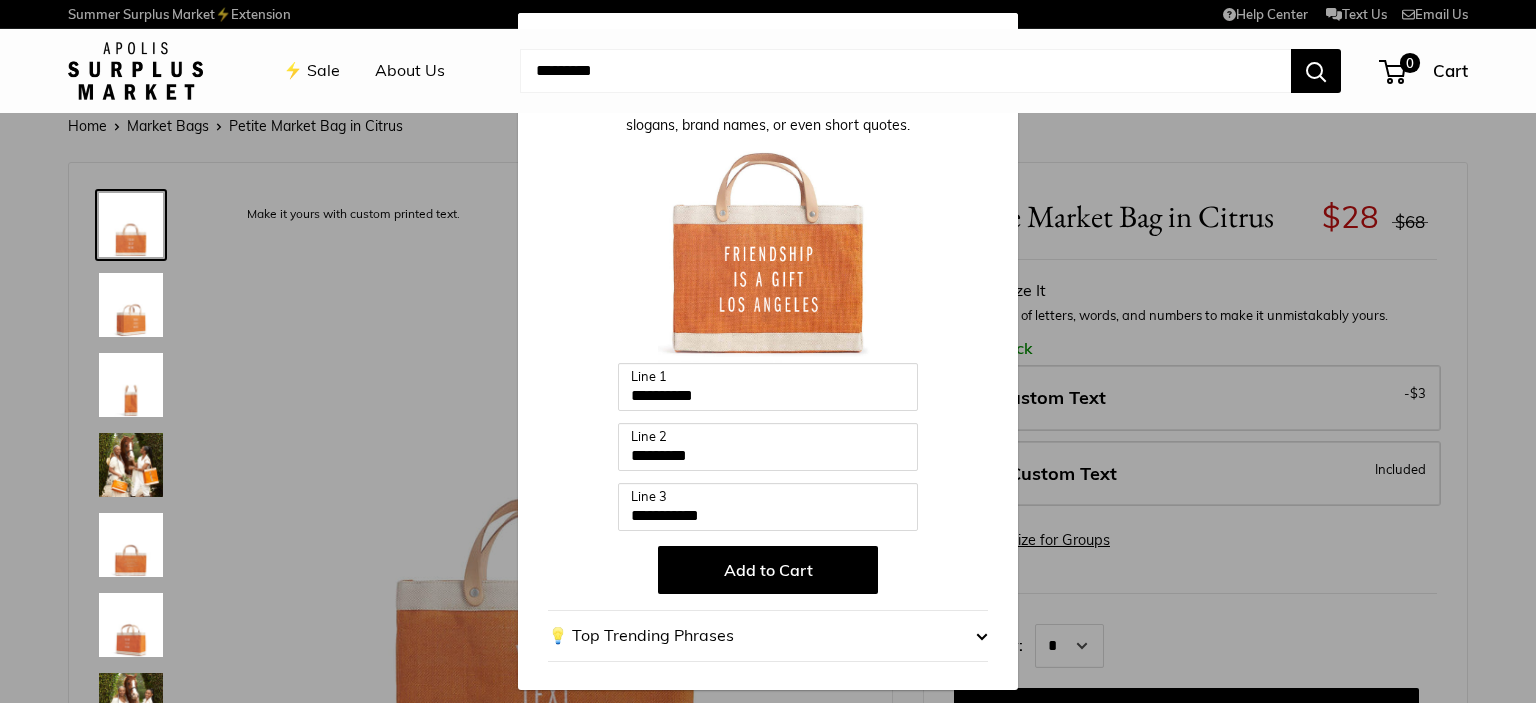 click on "Add to Cart" at bounding box center [768, 570] 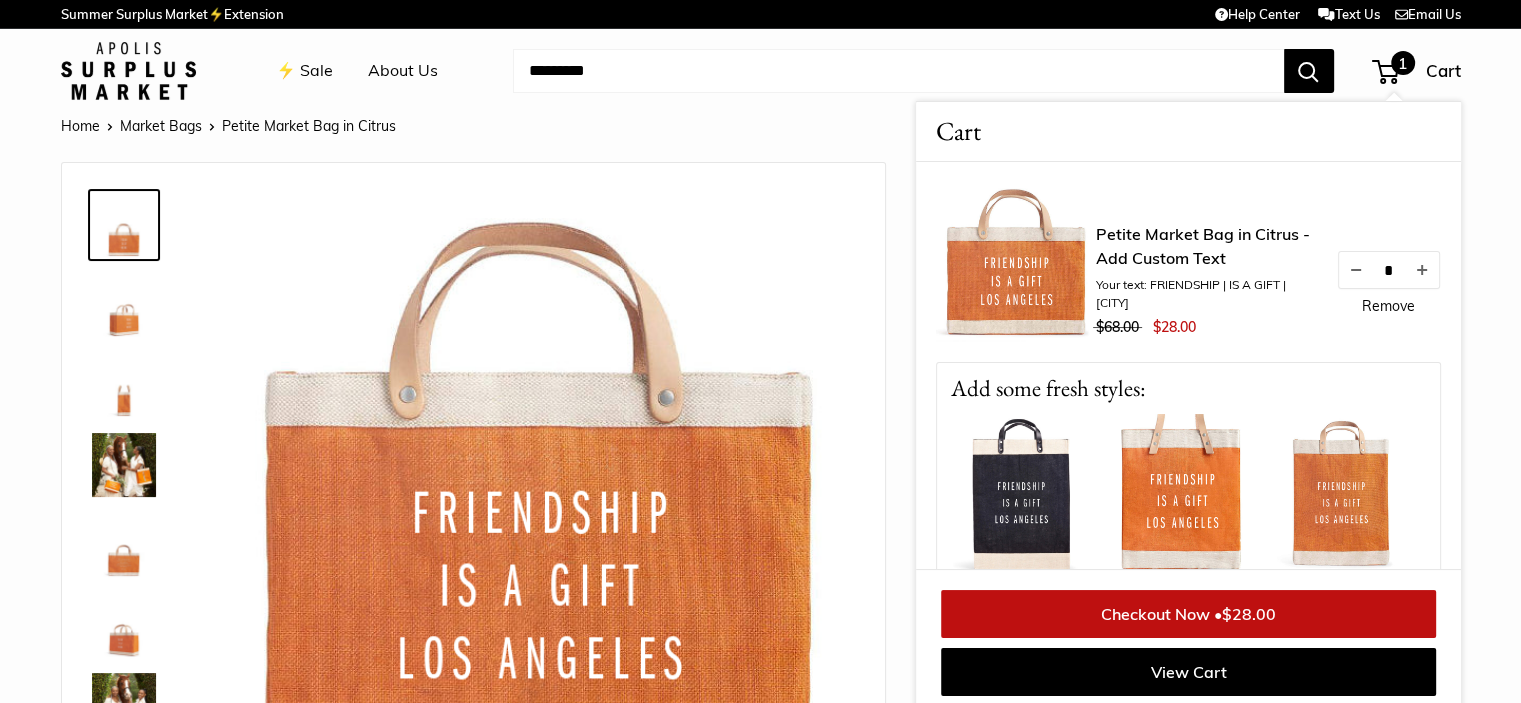 scroll, scrollTop: 100, scrollLeft: 0, axis: vertical 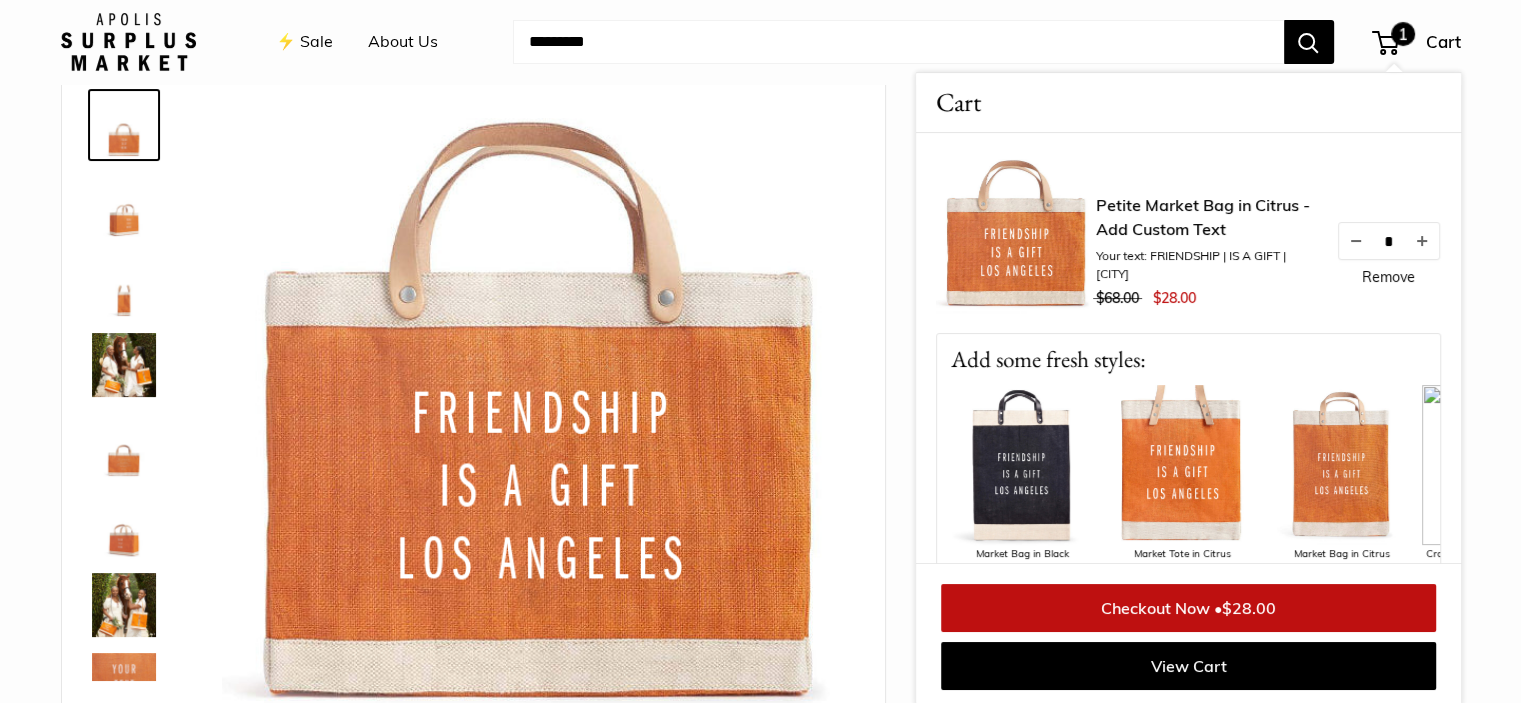 click on "Remove" at bounding box center [1388, 277] 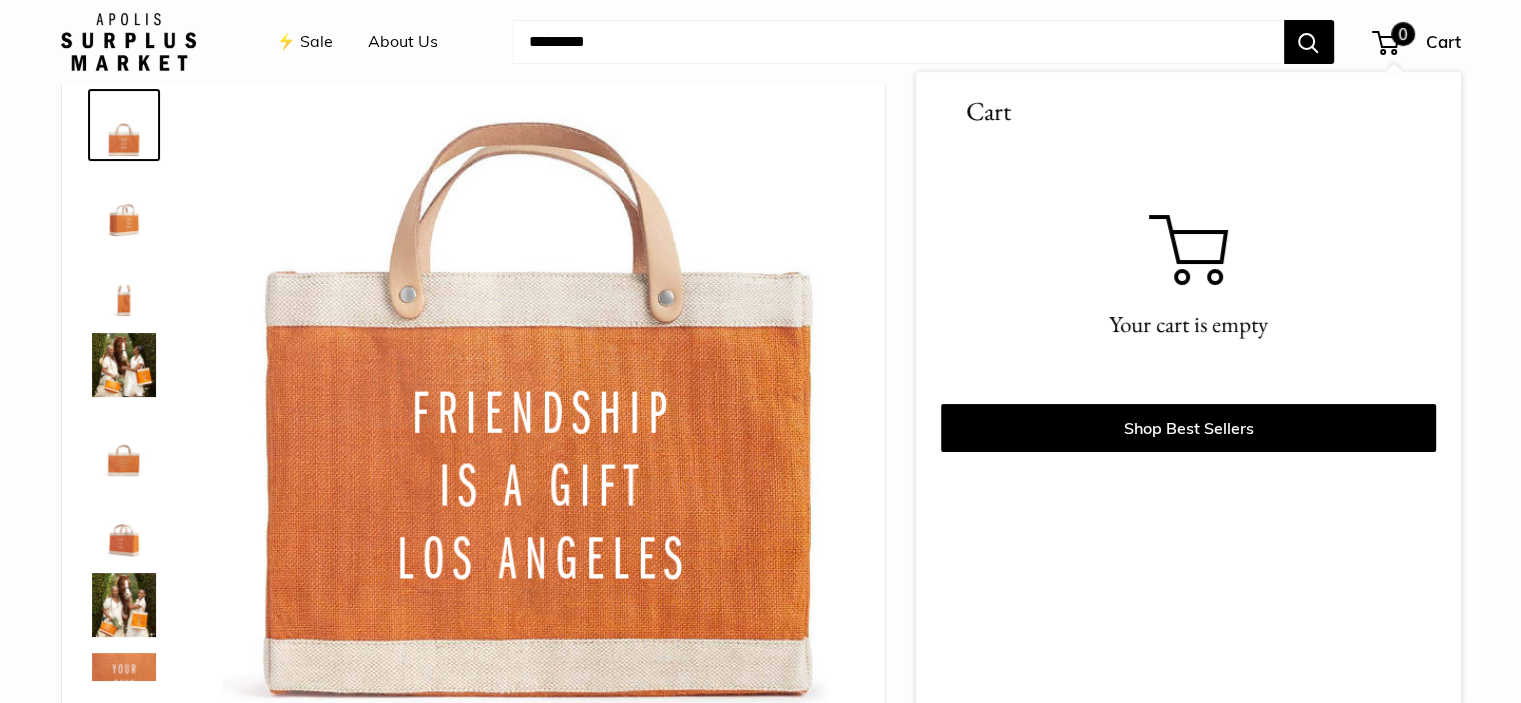 click on "0
Cart" at bounding box center (1417, 42) 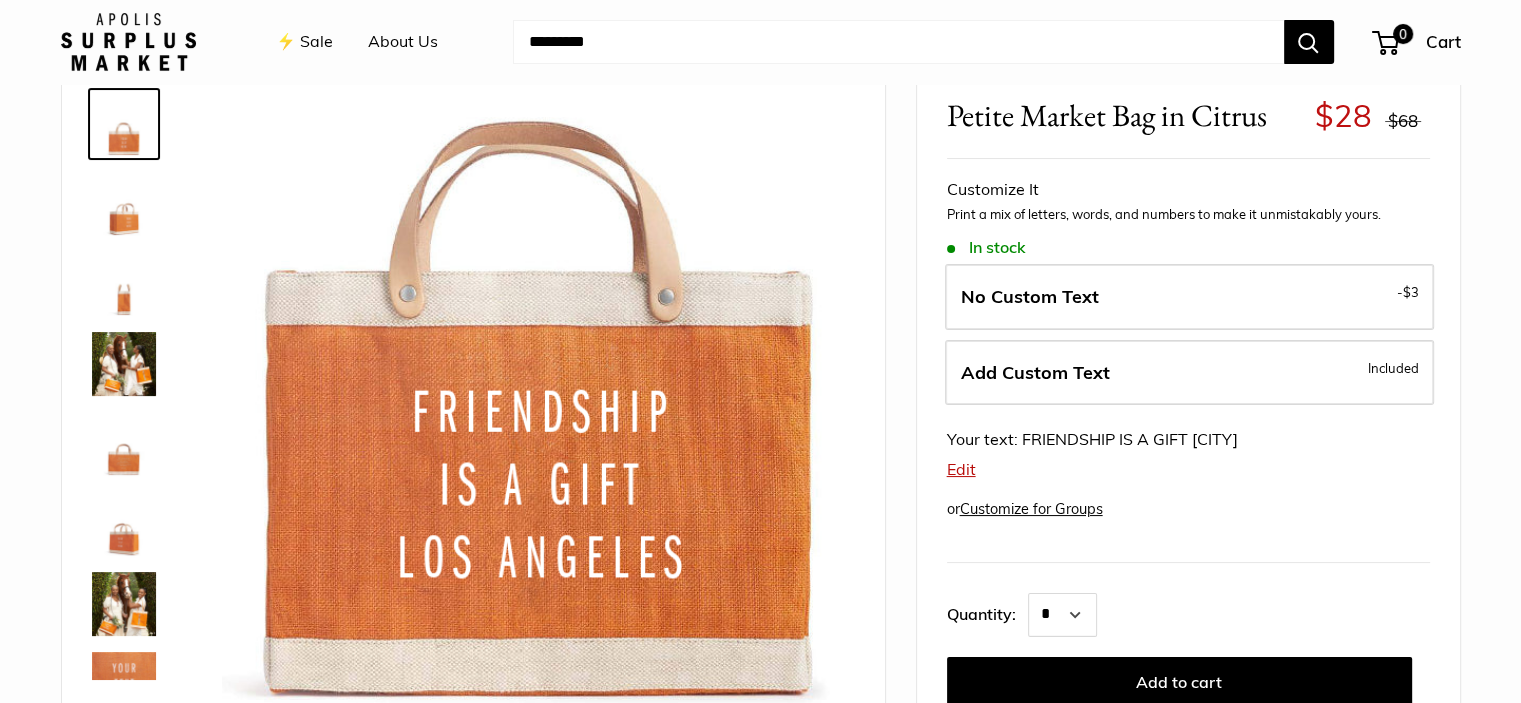 click on "Edit" at bounding box center [961, 469] 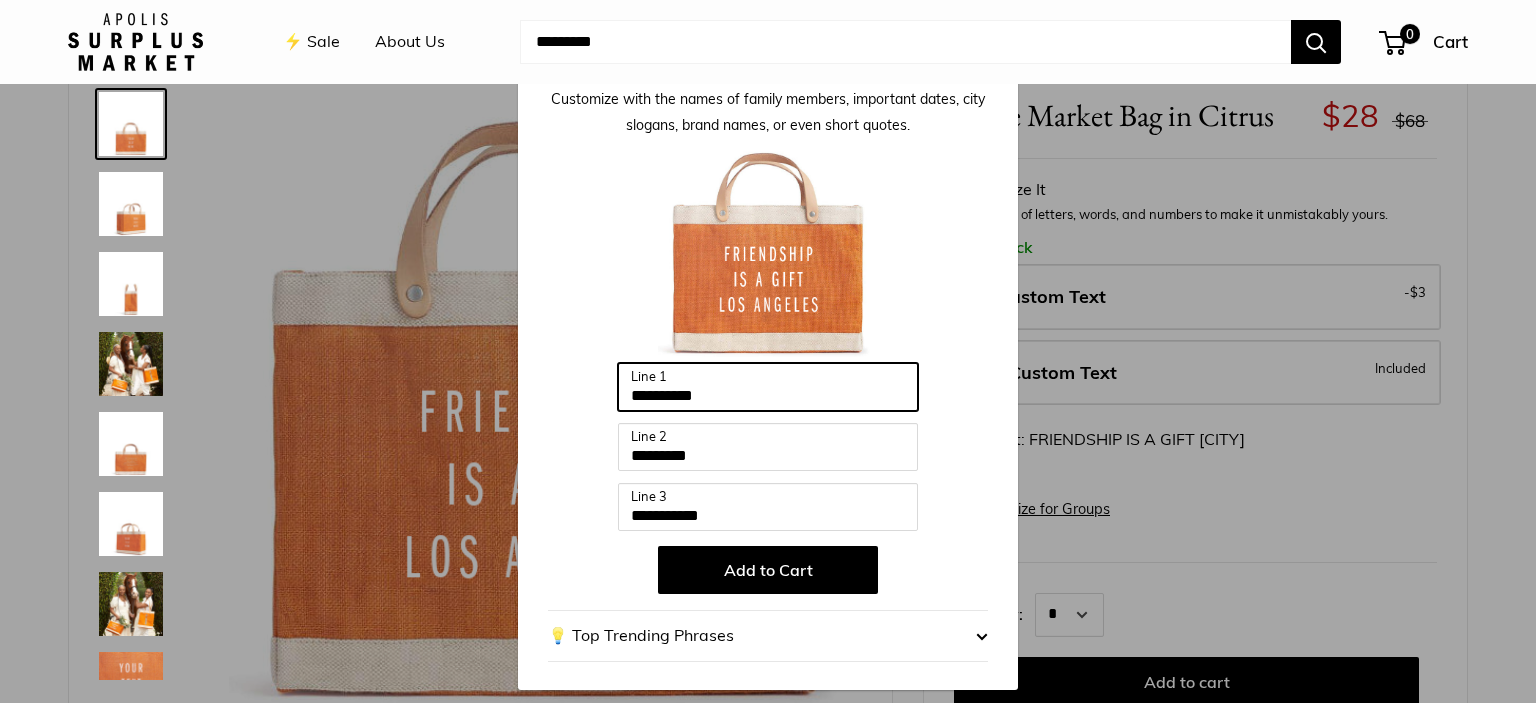 click on "**********" at bounding box center (768, 387) 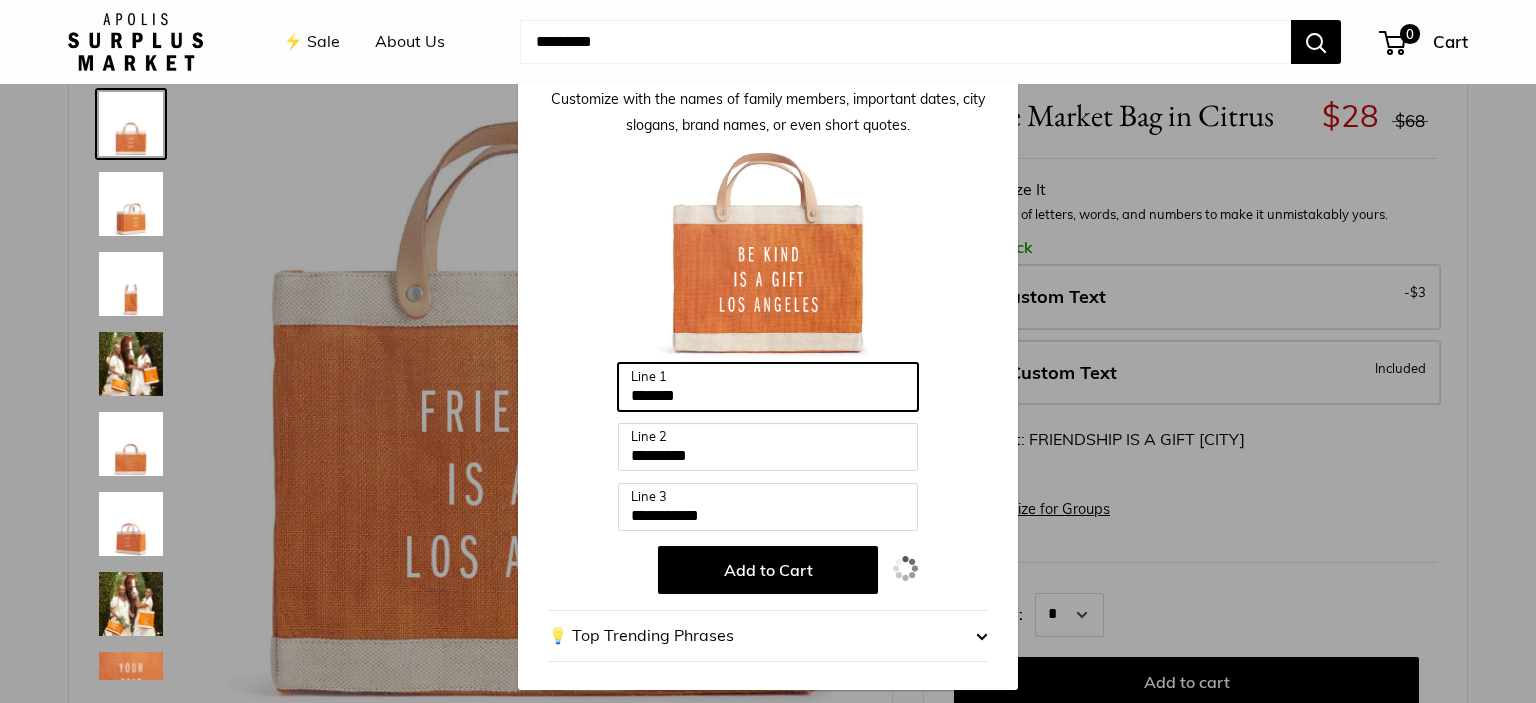type on "*******" 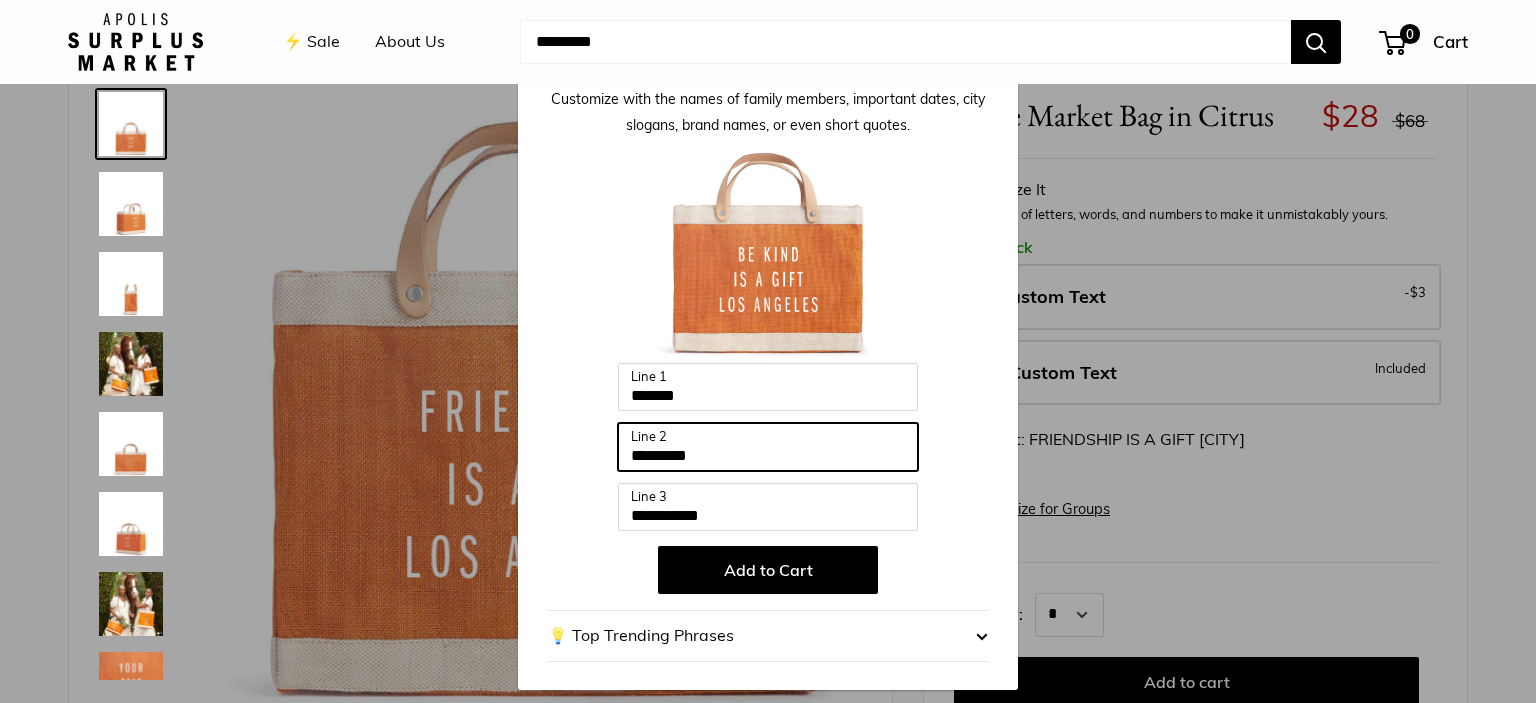 click on "*********" at bounding box center (768, 447) 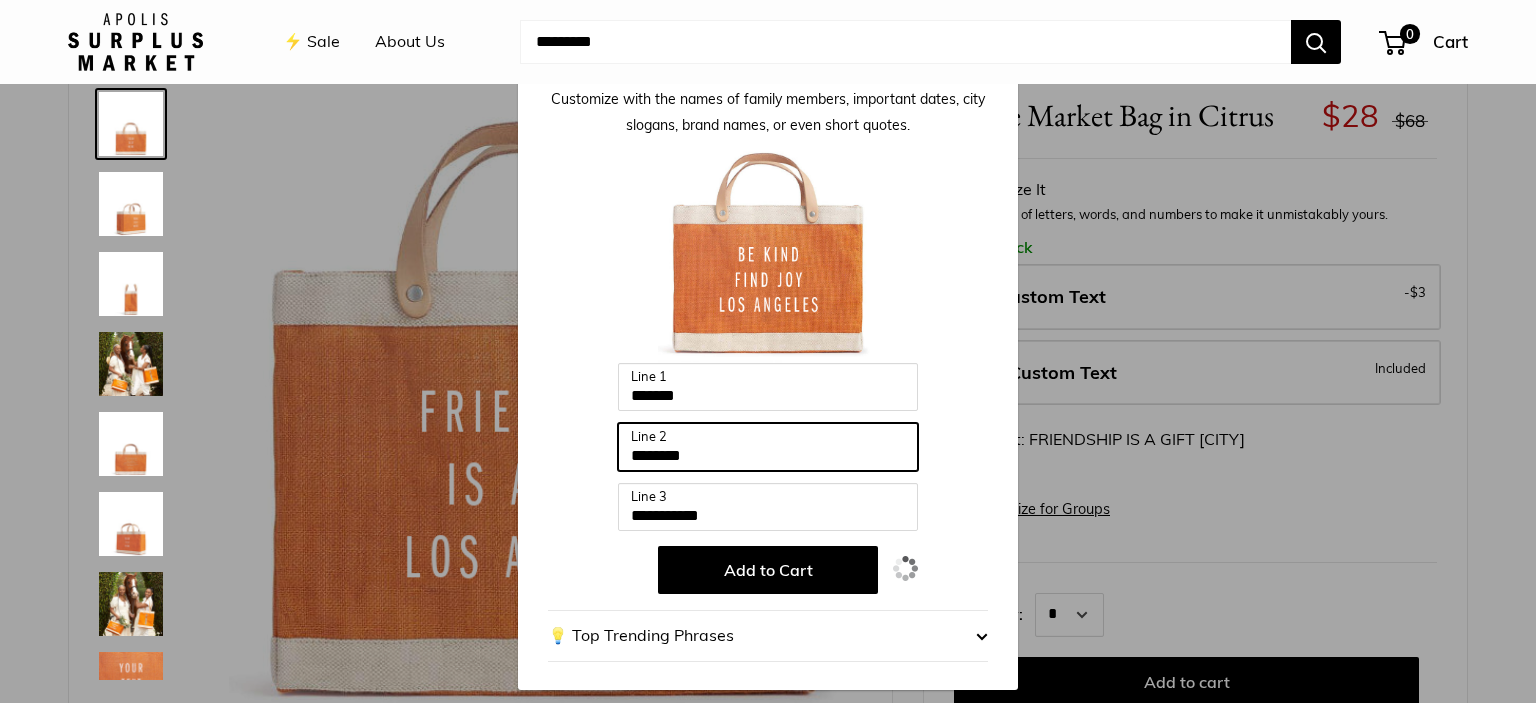 type on "********" 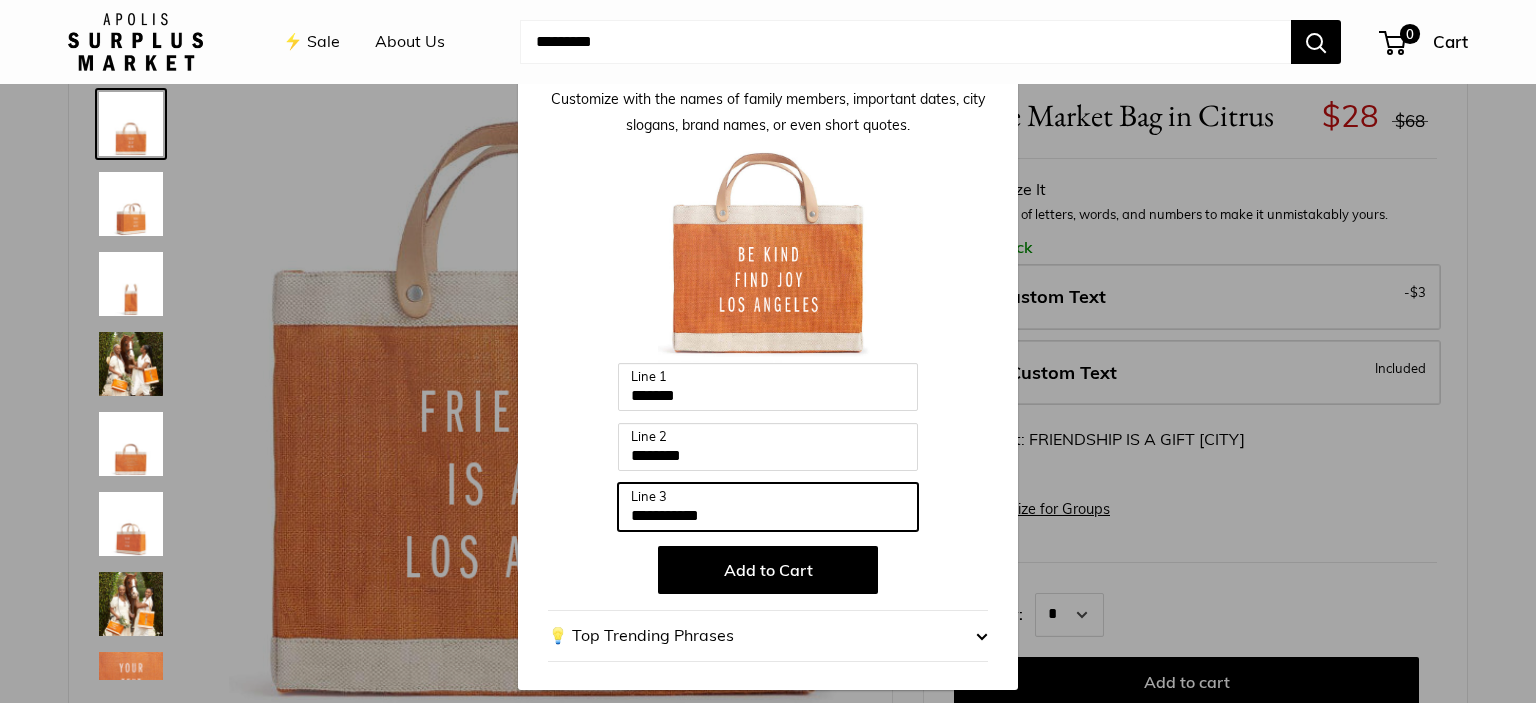 click on "**********" at bounding box center (768, 507) 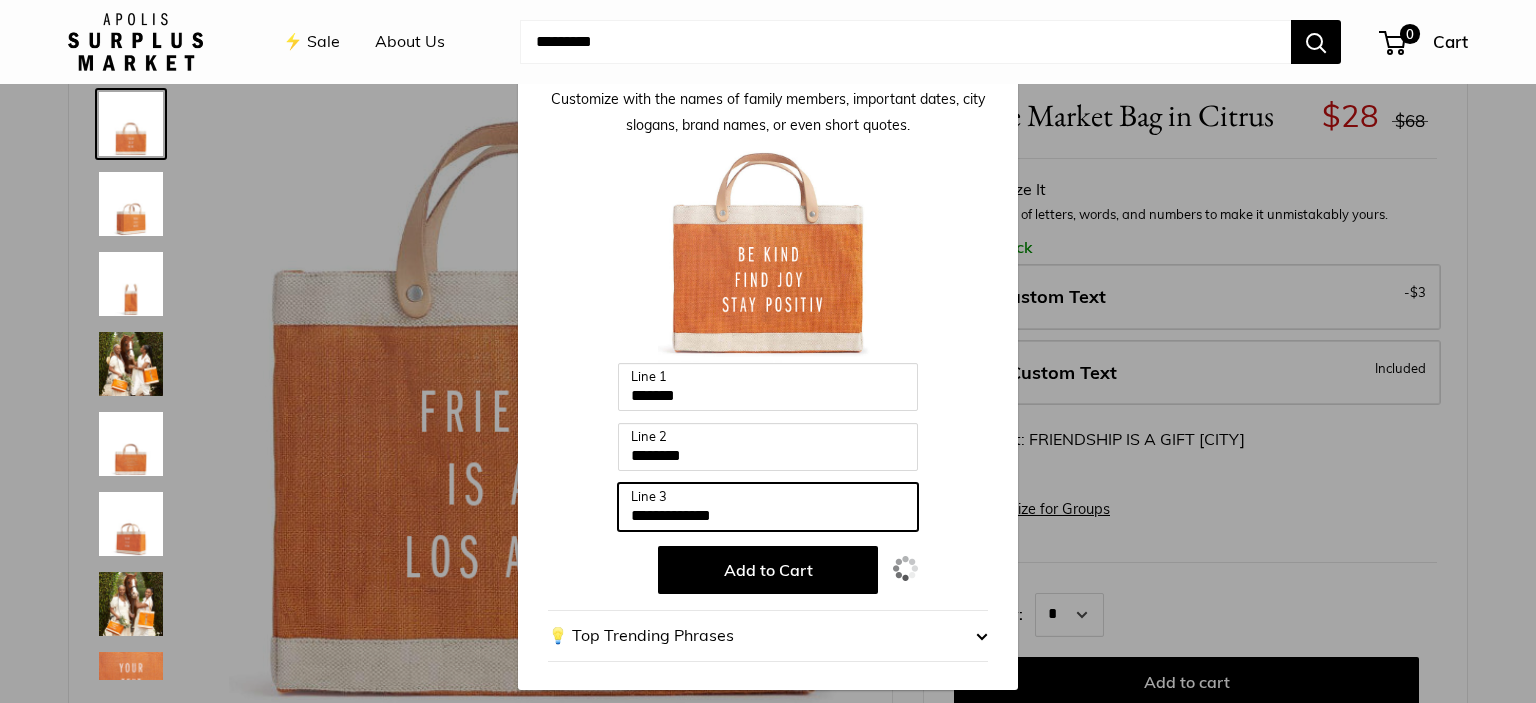 click on "**********" at bounding box center [768, 507] 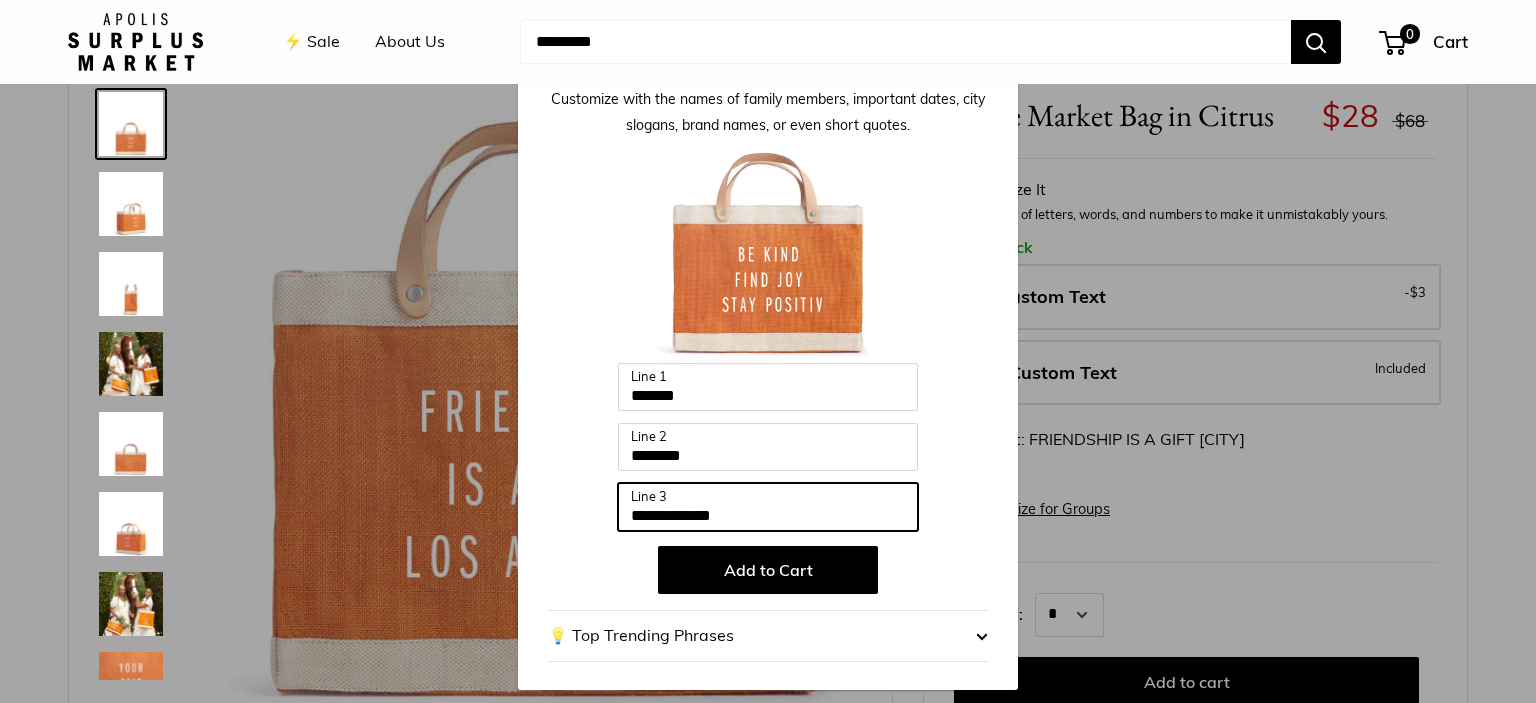 click on "**********" at bounding box center [768, 507] 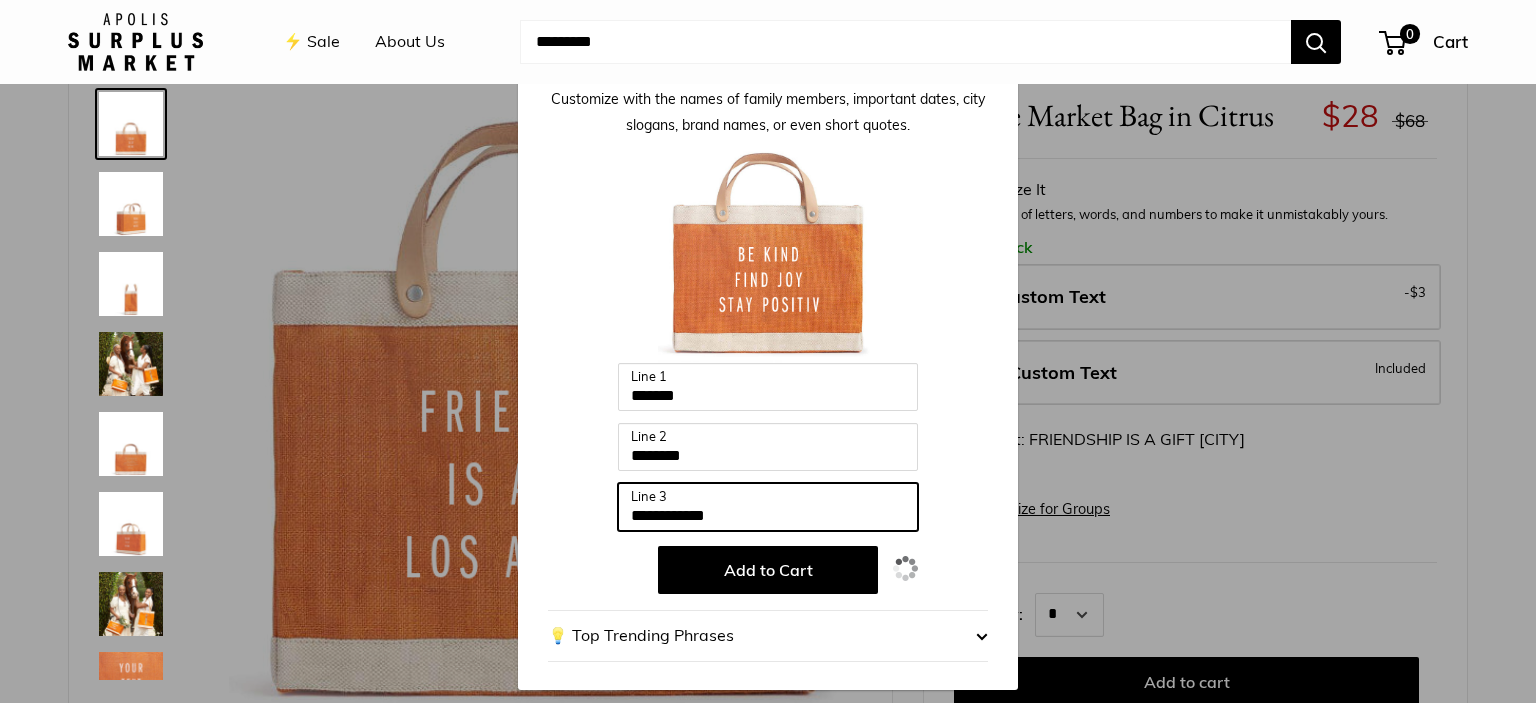 click on "**********" at bounding box center (768, 507) 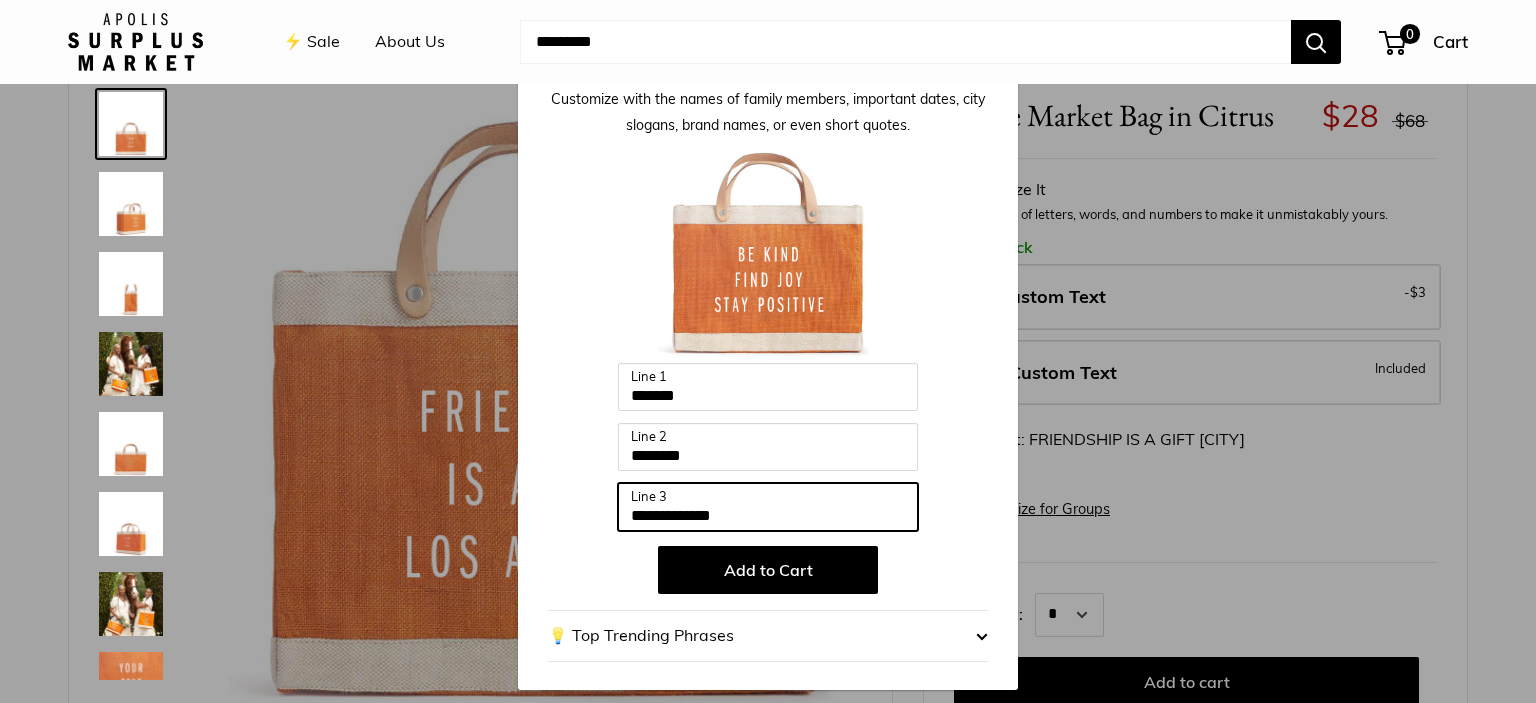 type on "**********" 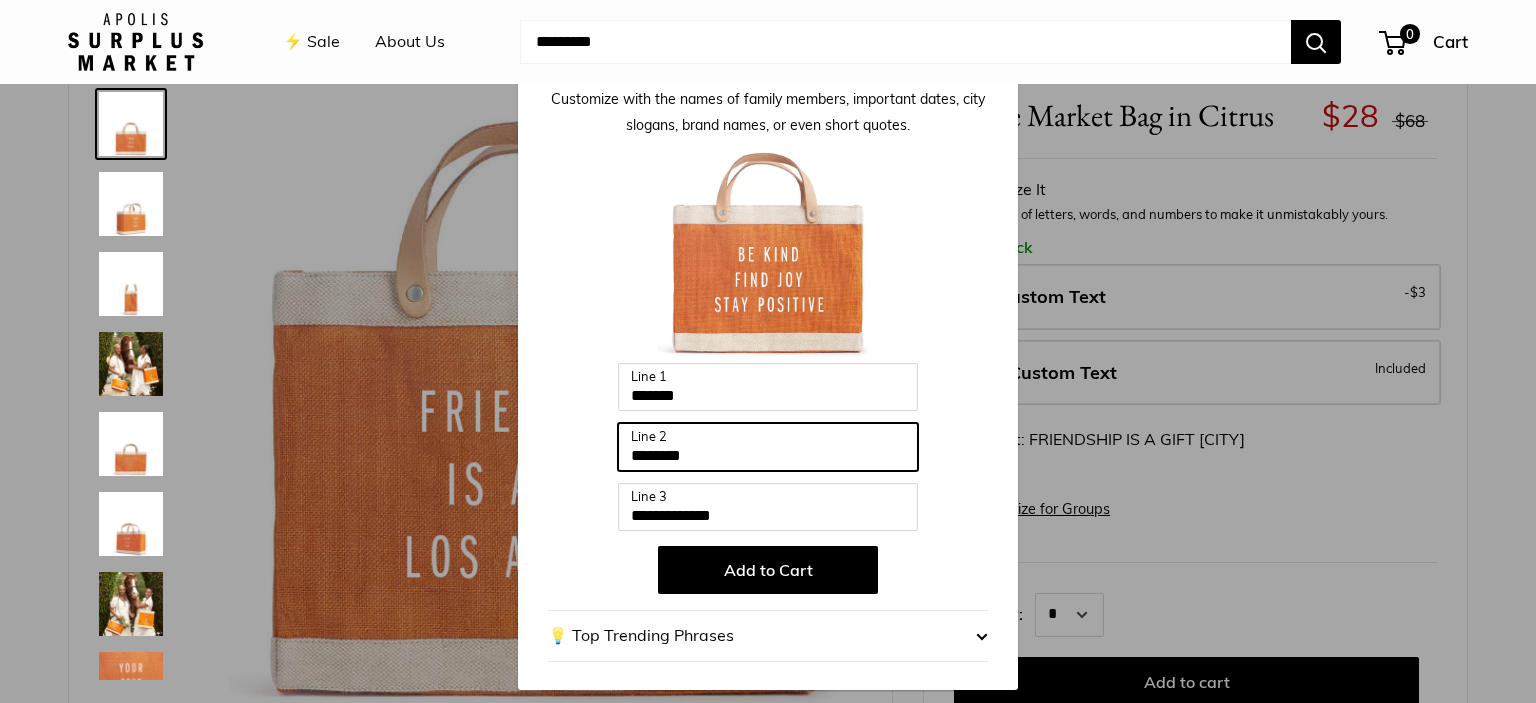 click on "********" at bounding box center [768, 447] 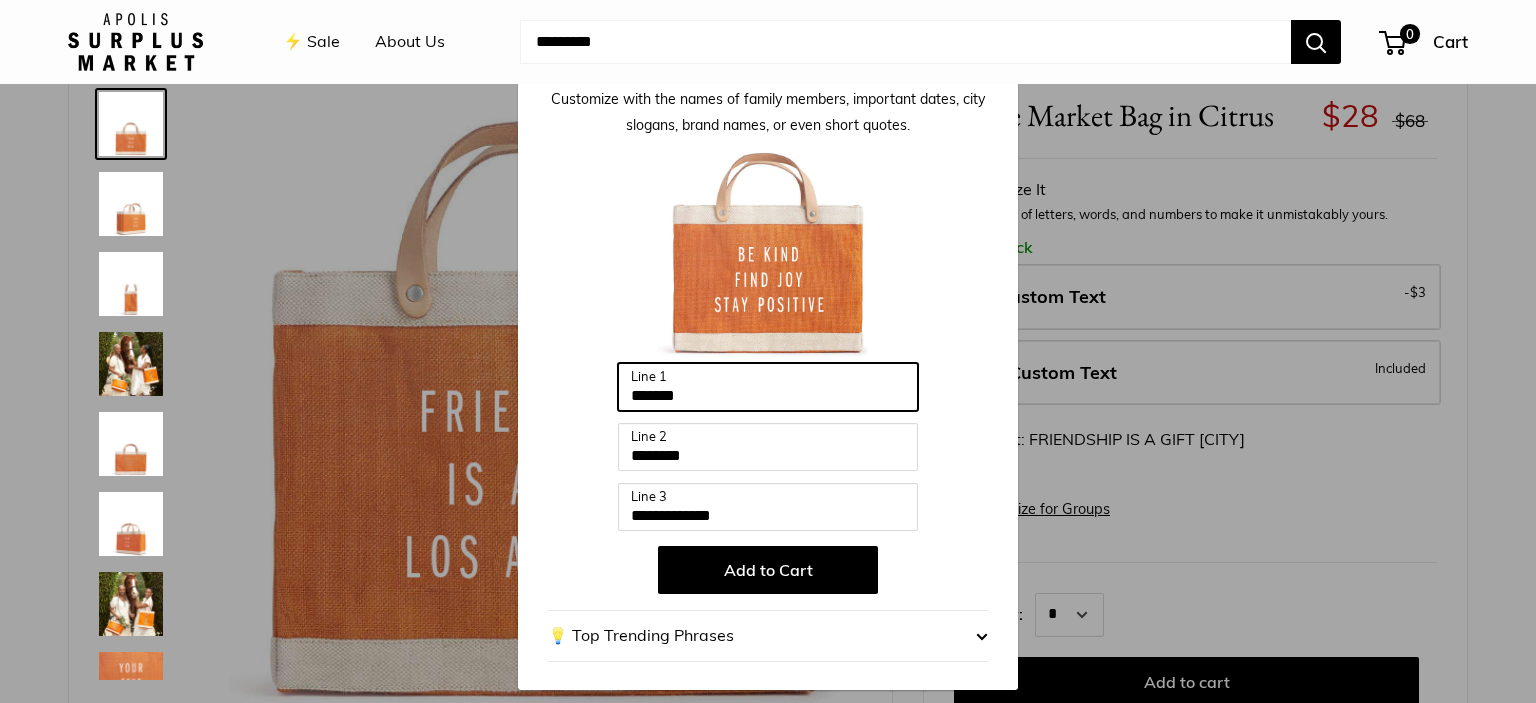 click on "*******" at bounding box center [768, 387] 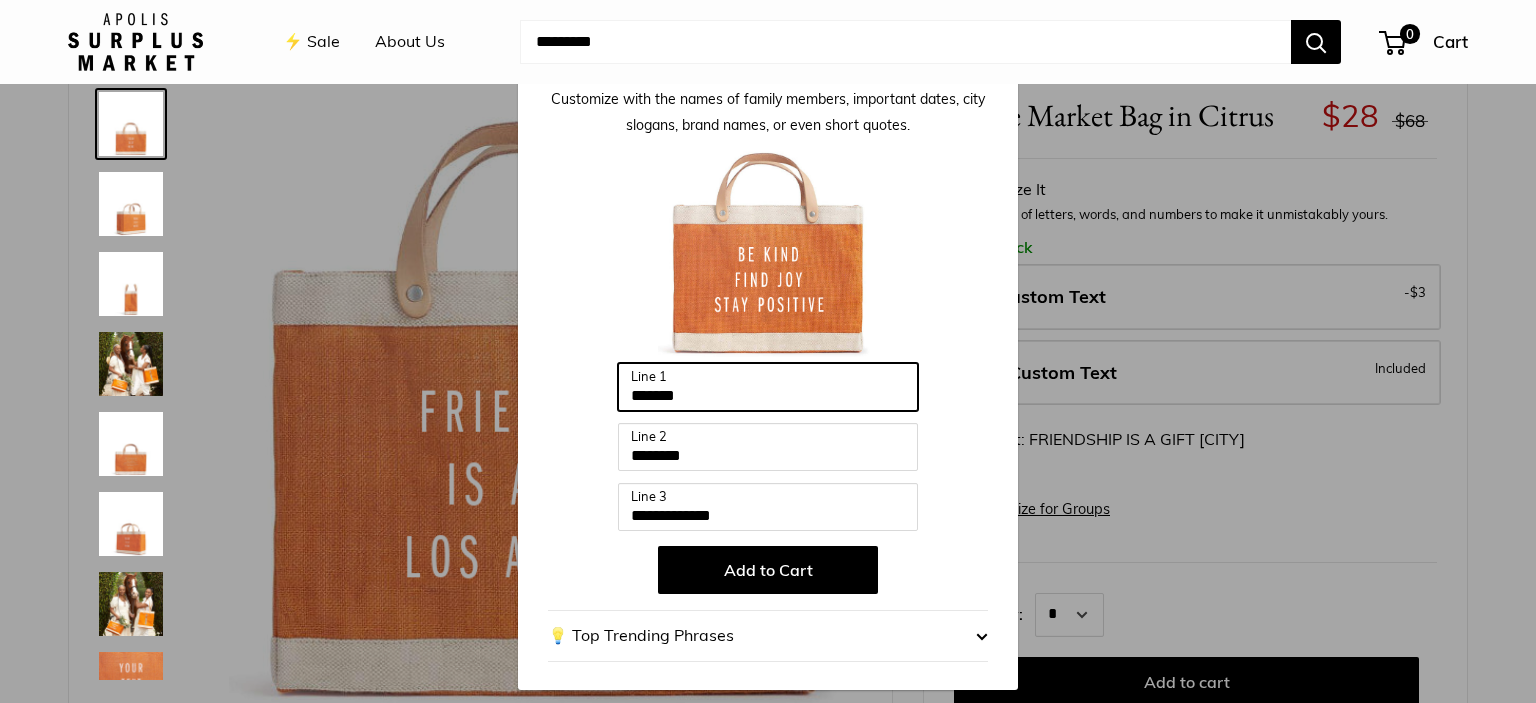 click on "*******" at bounding box center [768, 387] 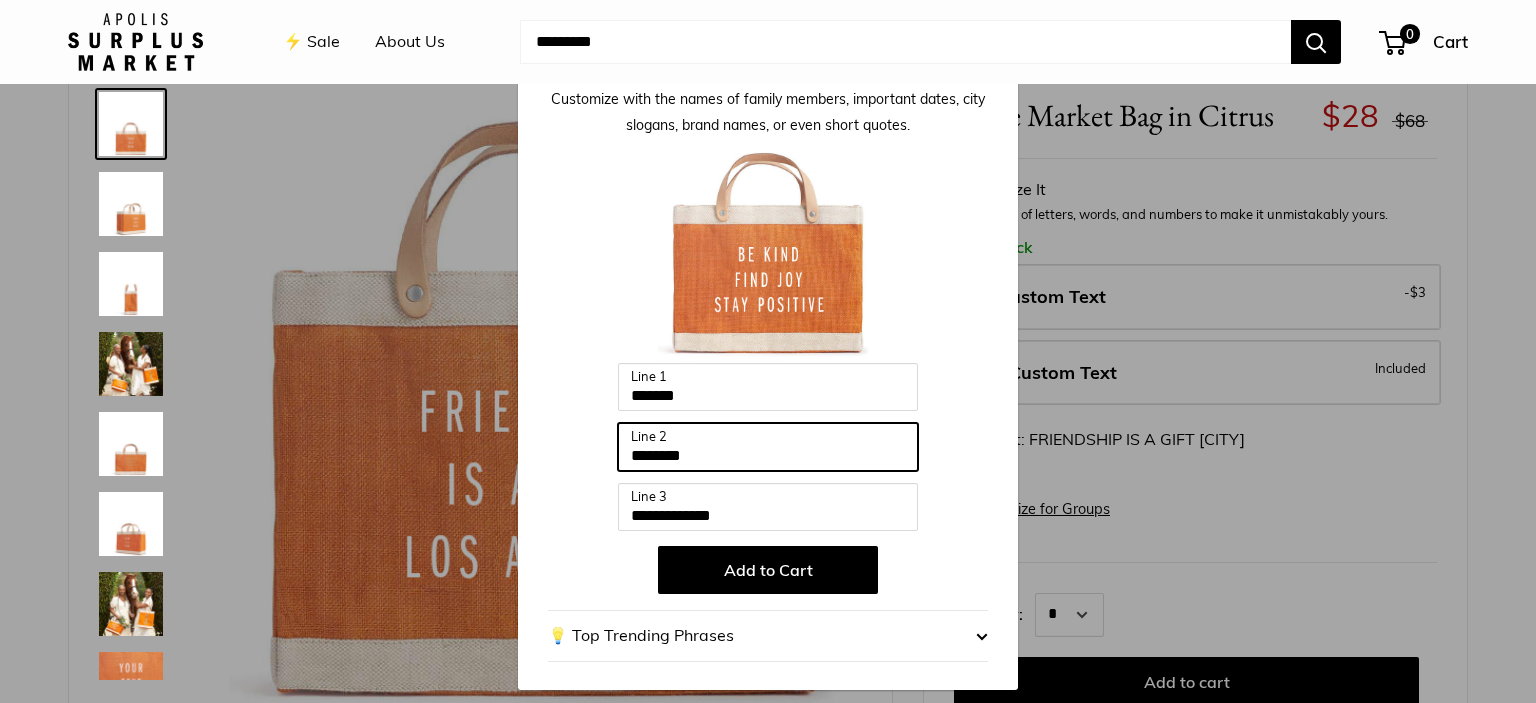 click on "********" at bounding box center [768, 447] 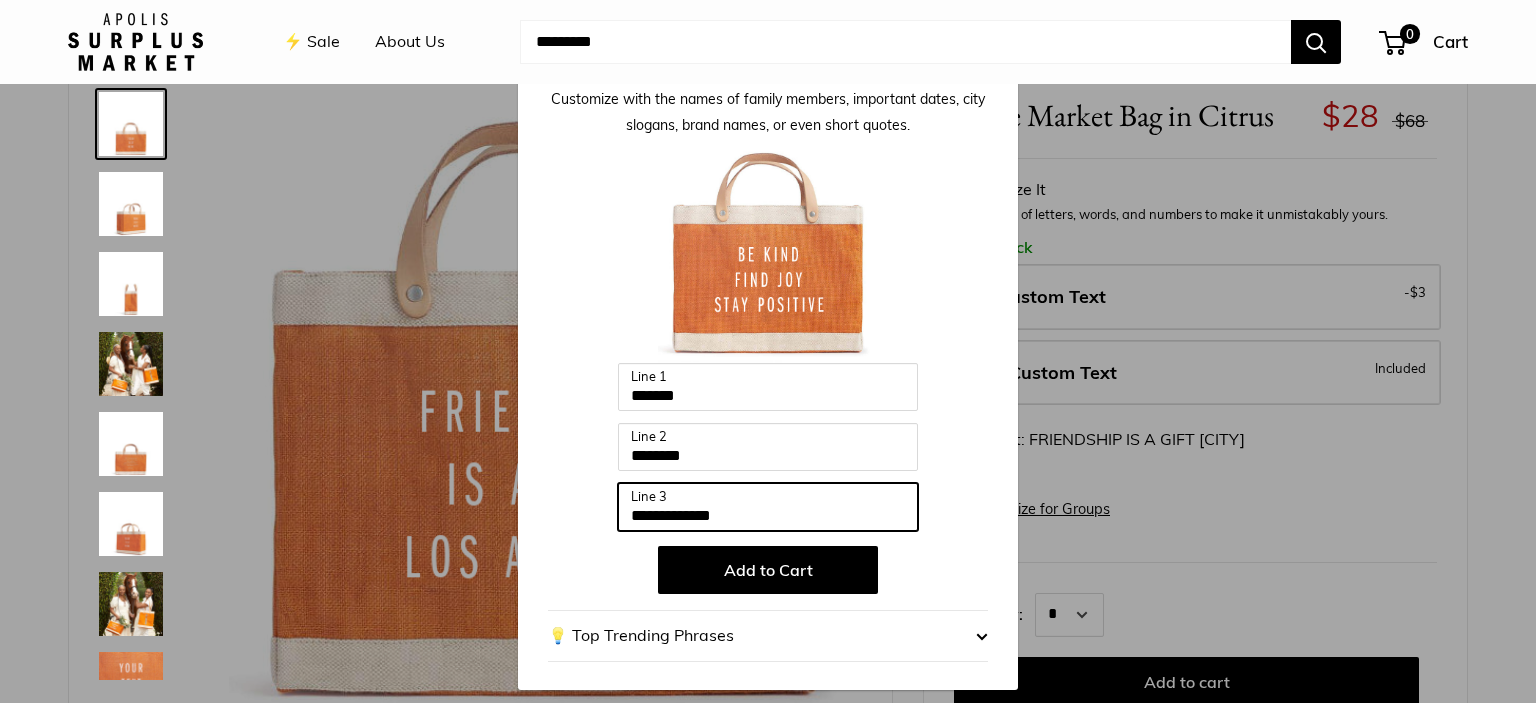 click on "**********" at bounding box center [768, 507] 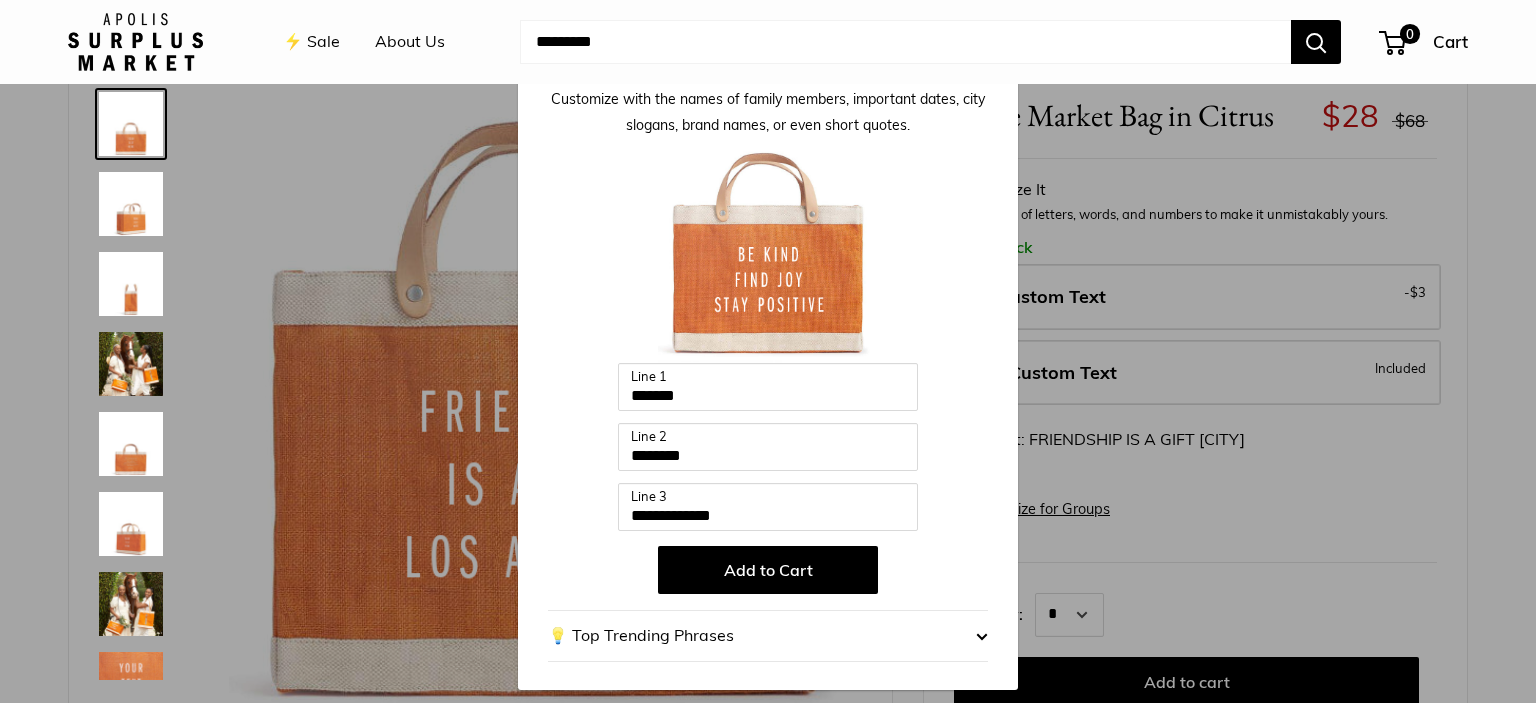 click on "Add to Cart" at bounding box center [768, 570] 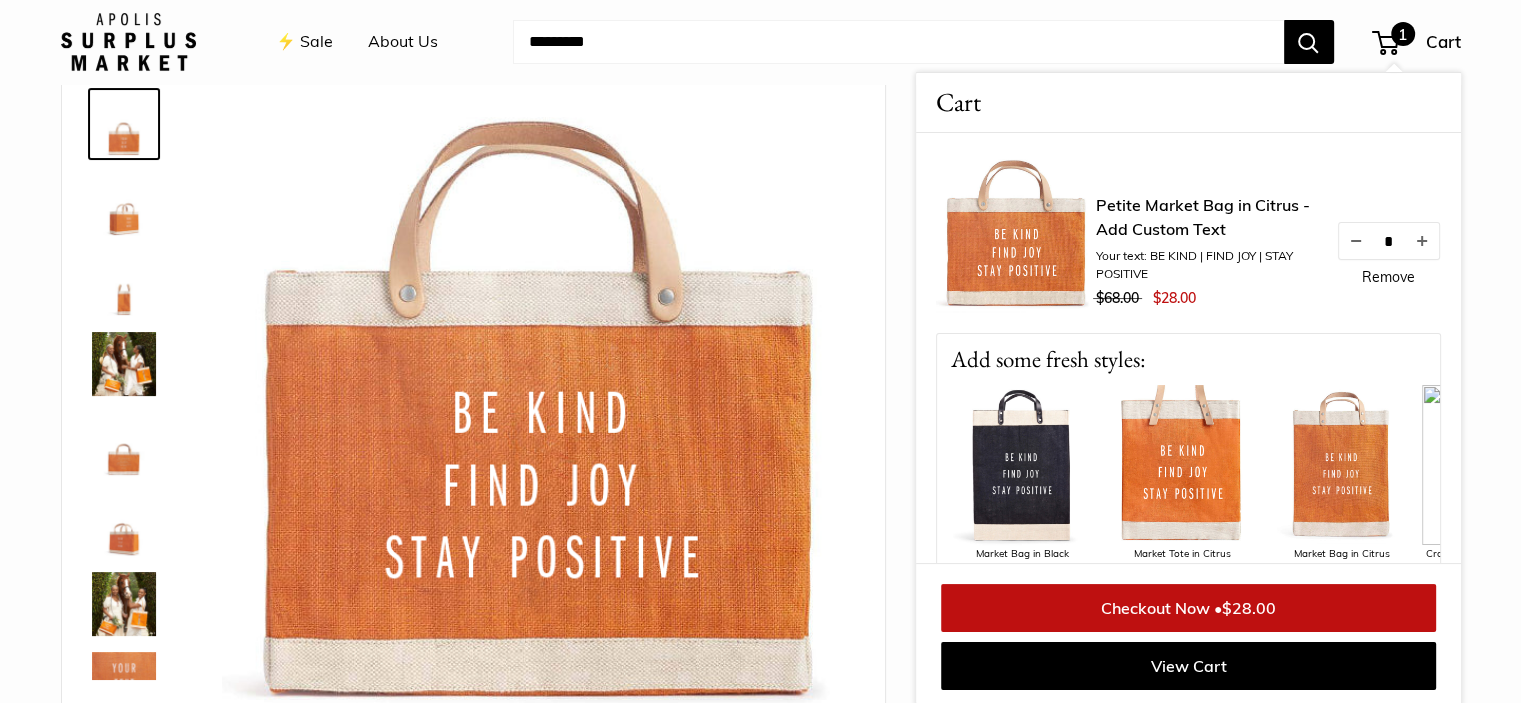 scroll, scrollTop: 103, scrollLeft: 0, axis: vertical 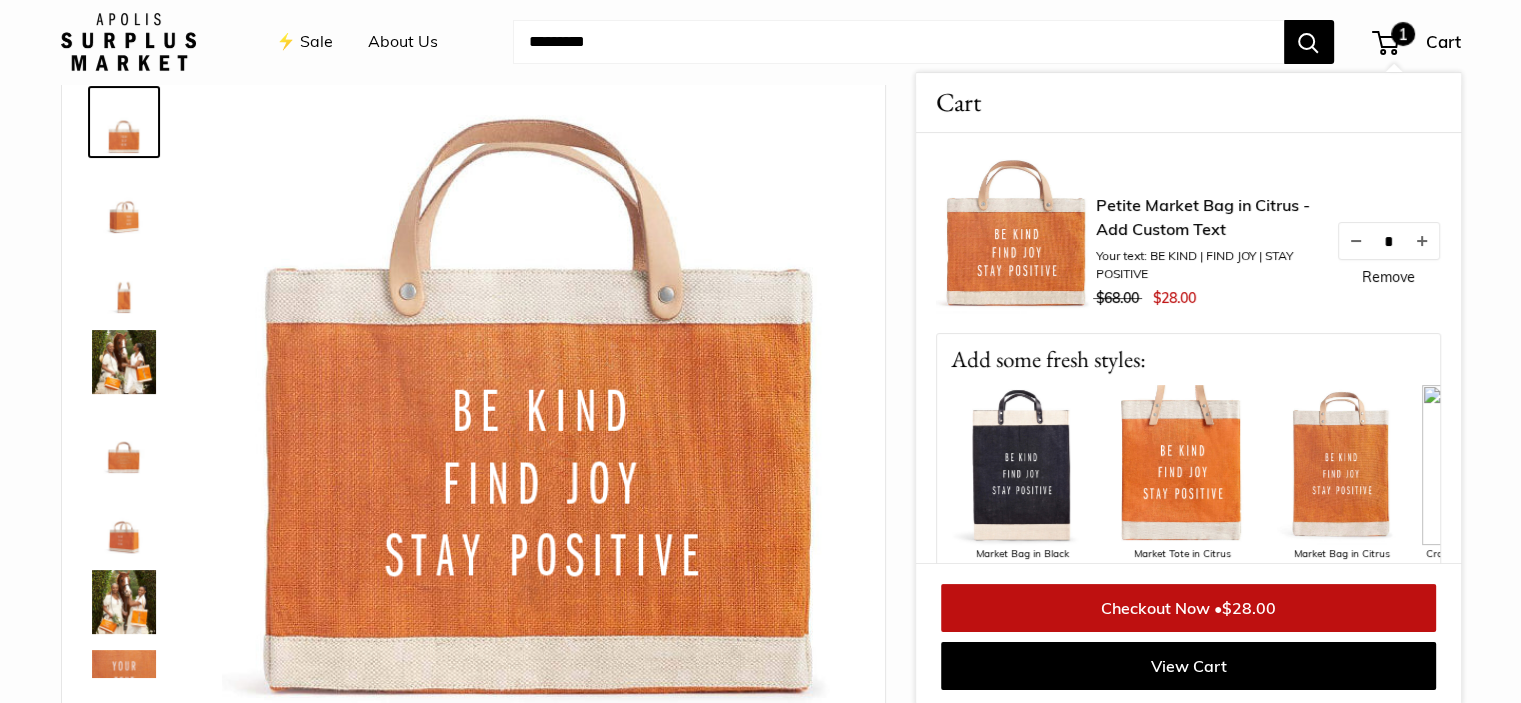 click on "Remove" at bounding box center [1388, 277] 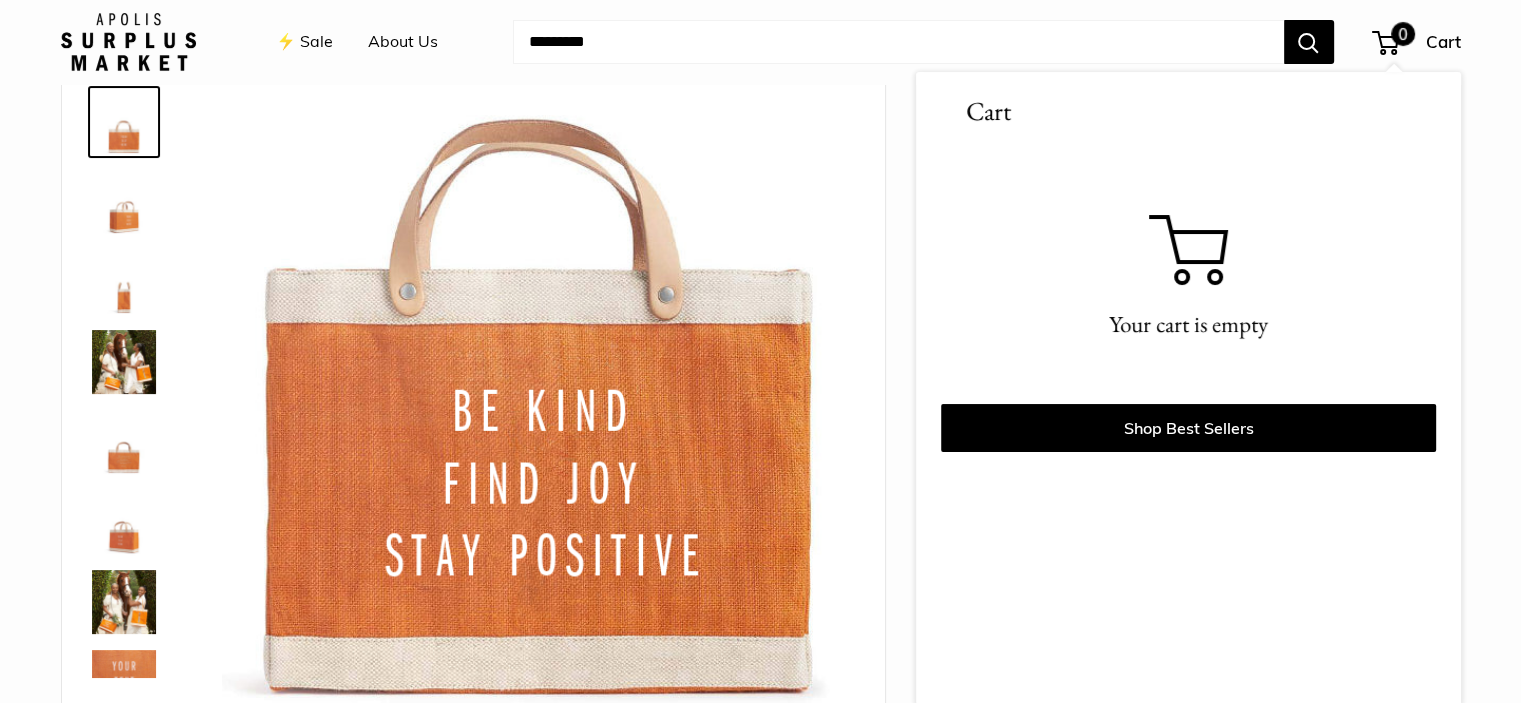 scroll, scrollTop: 104, scrollLeft: 0, axis: vertical 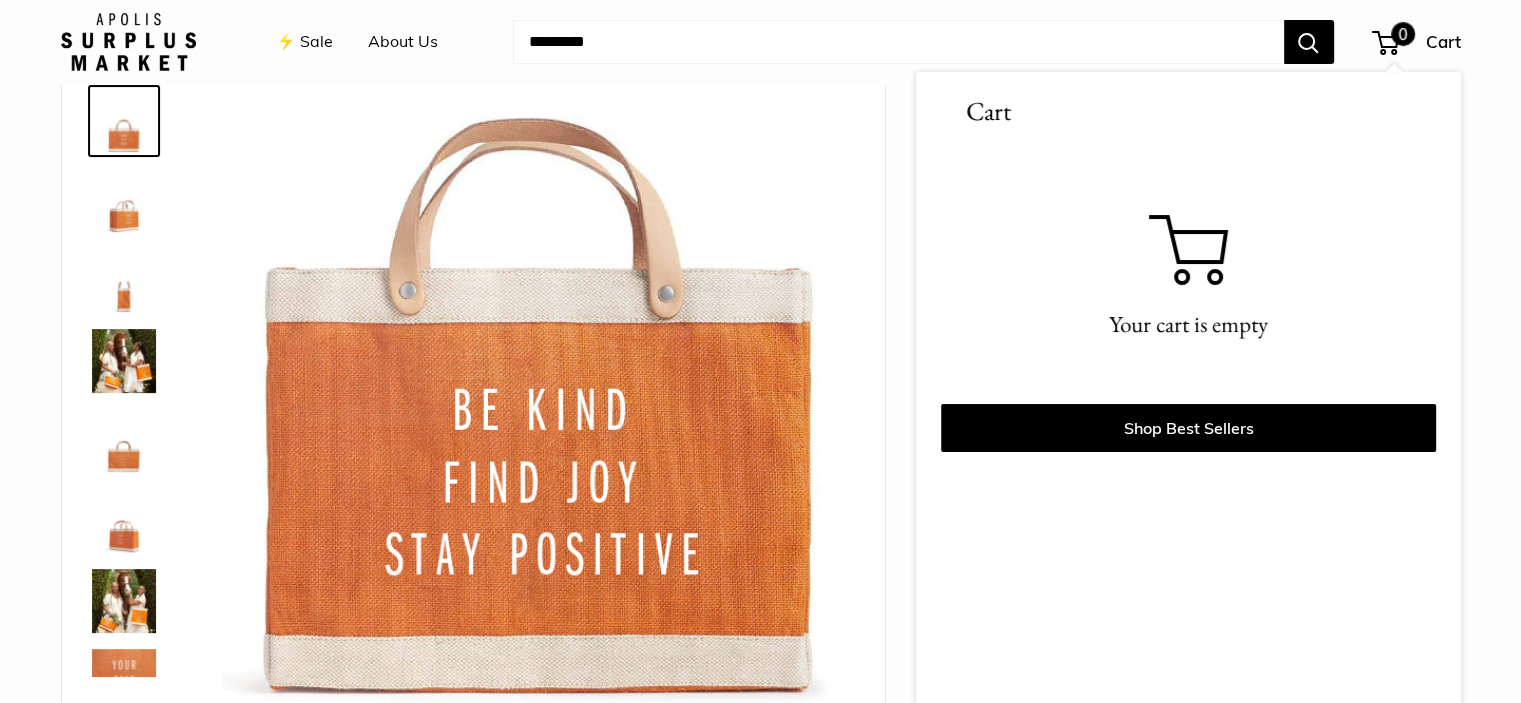 click on "0" at bounding box center [1385, 43] 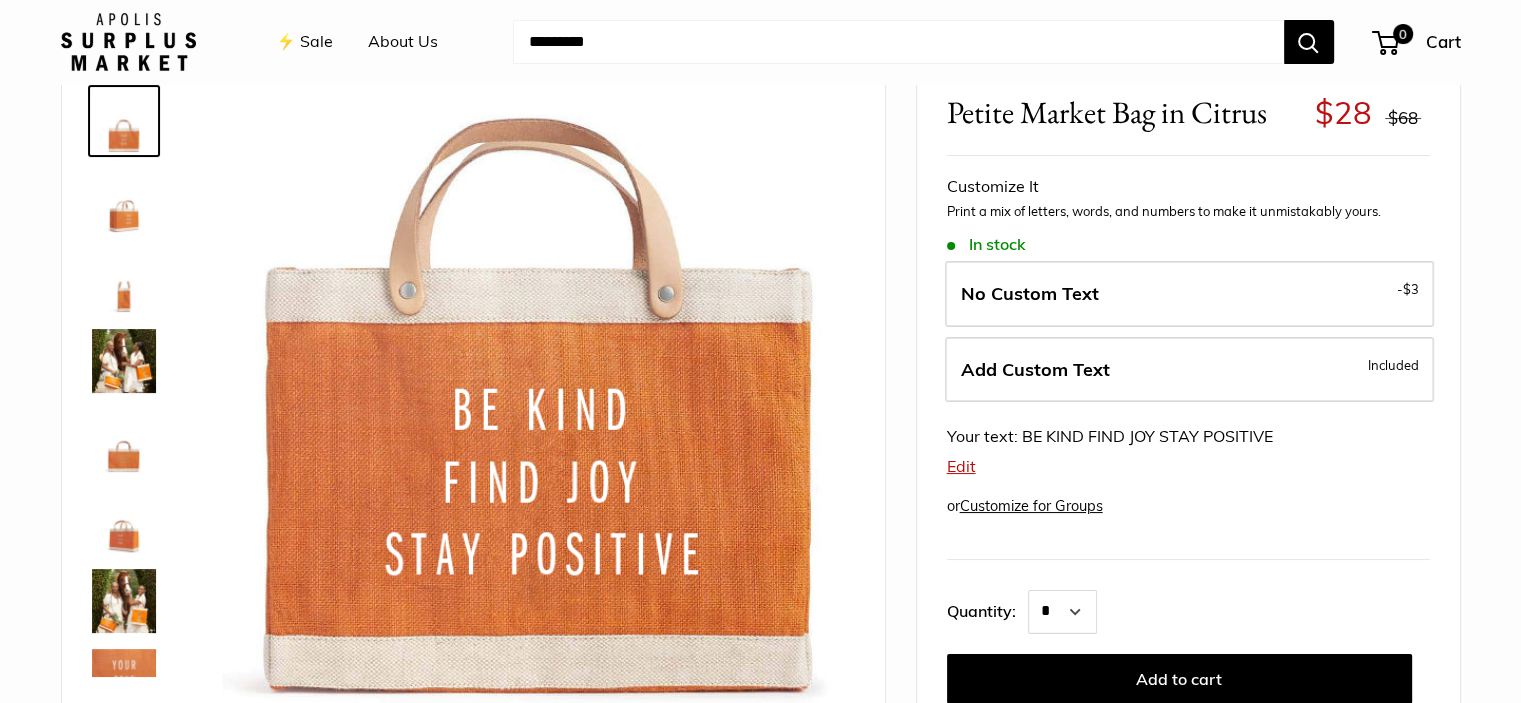 click at bounding box center (898, 42) 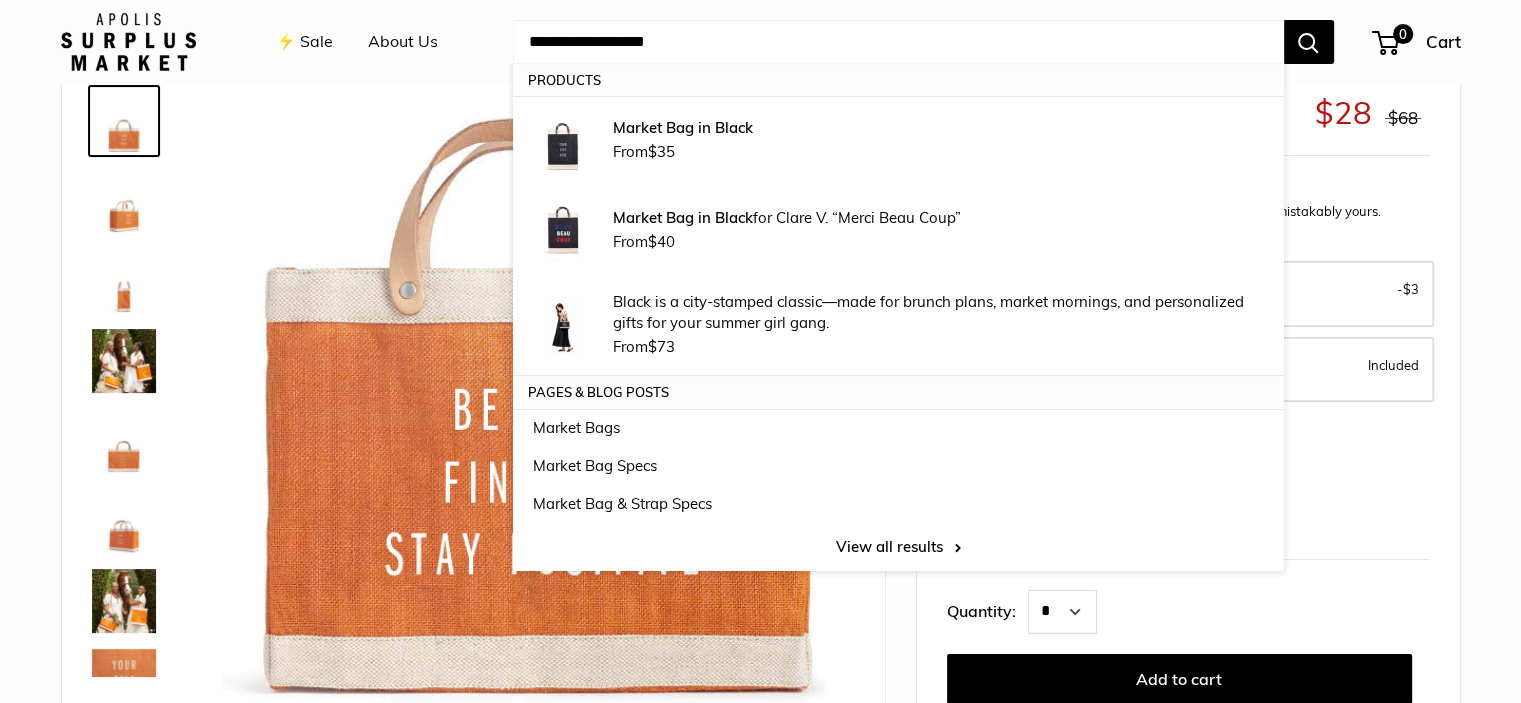 type on "**********" 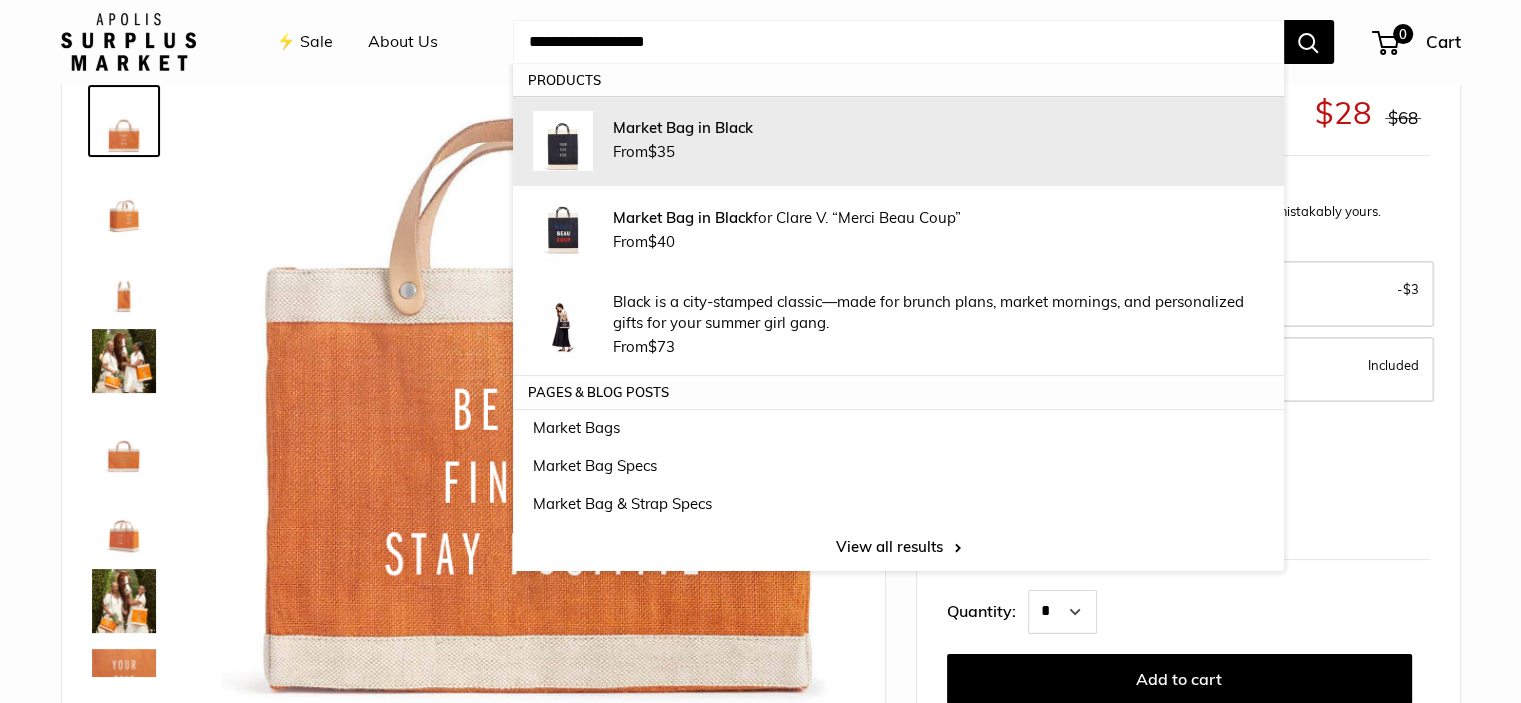 click on "Market Bag in Black
From  $35" at bounding box center (938, 141) 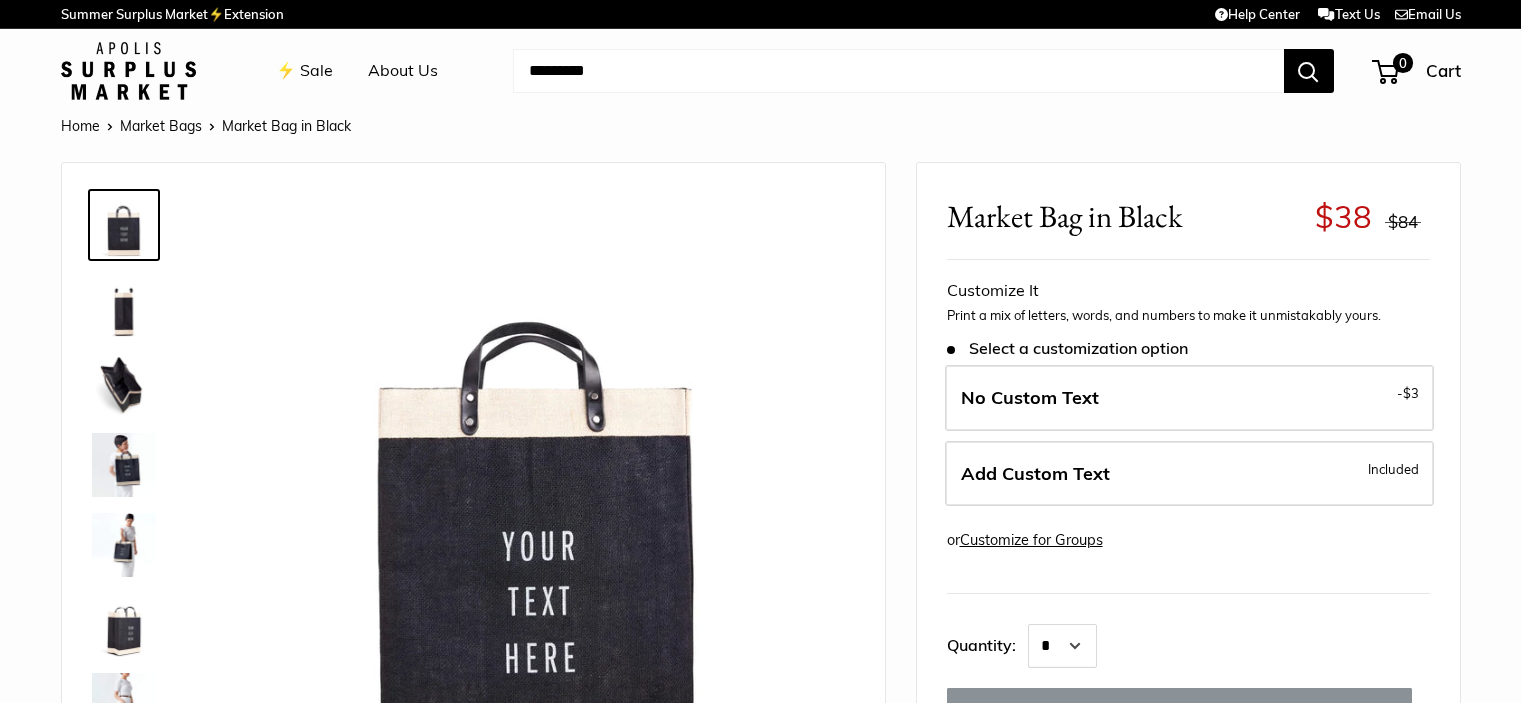 scroll, scrollTop: 0, scrollLeft: 0, axis: both 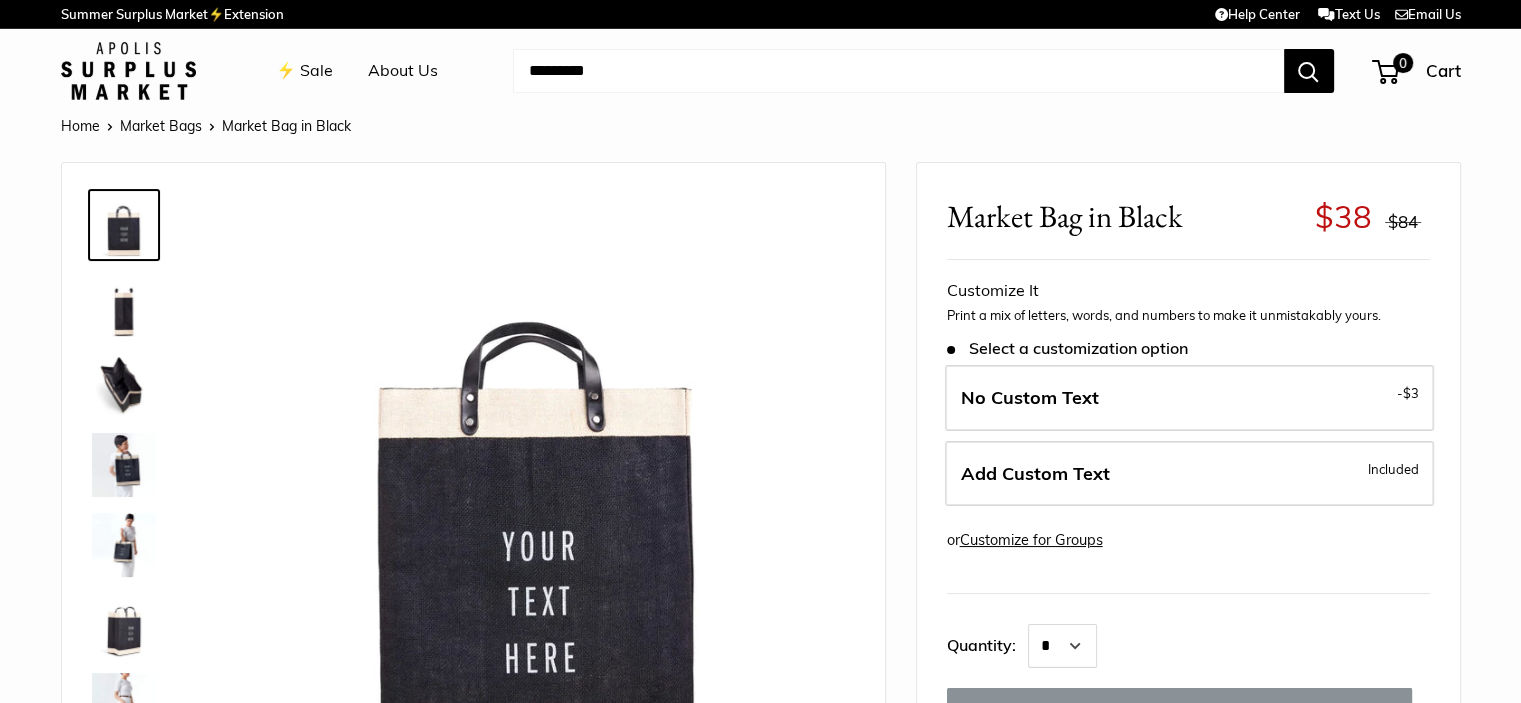 click on "Add Custom Text
Included" at bounding box center [1189, 474] 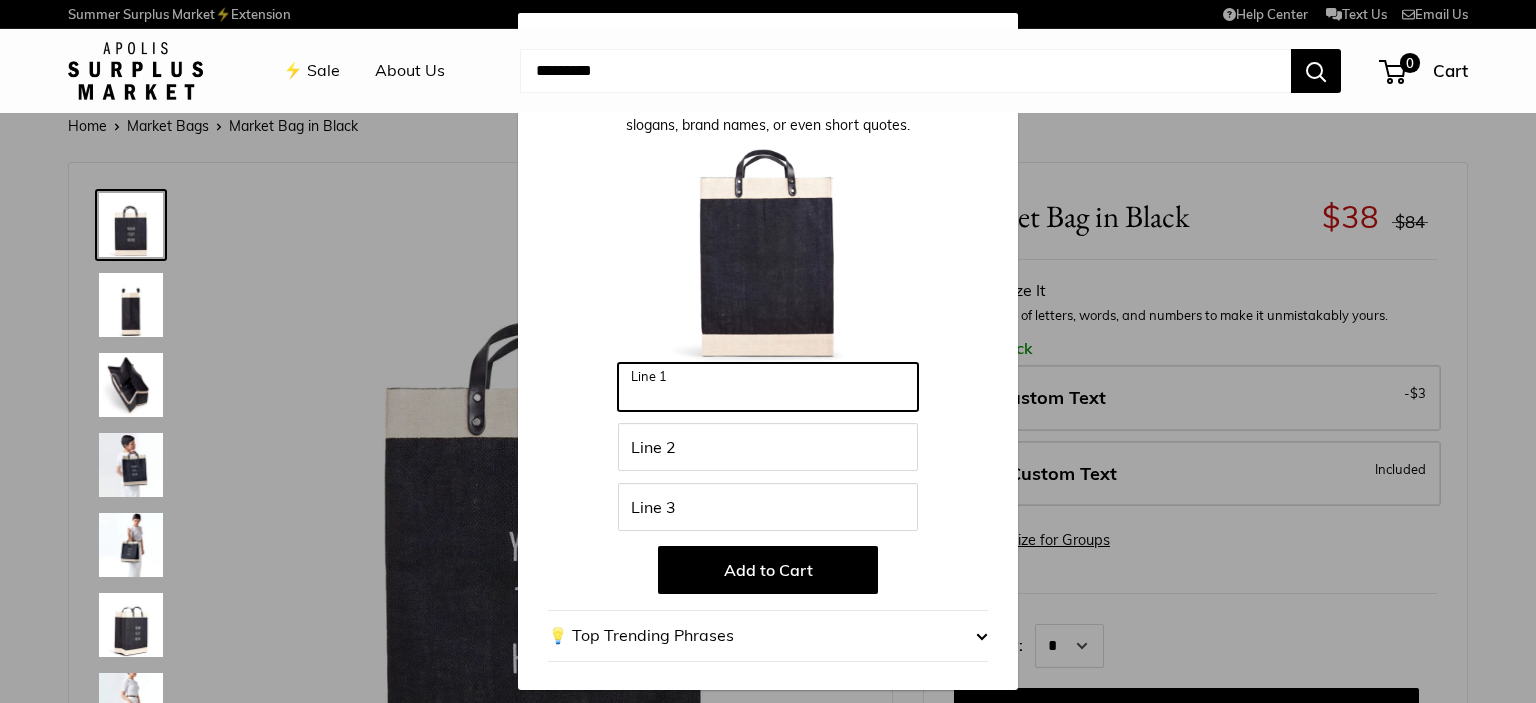 click on "Line 1" at bounding box center (768, 387) 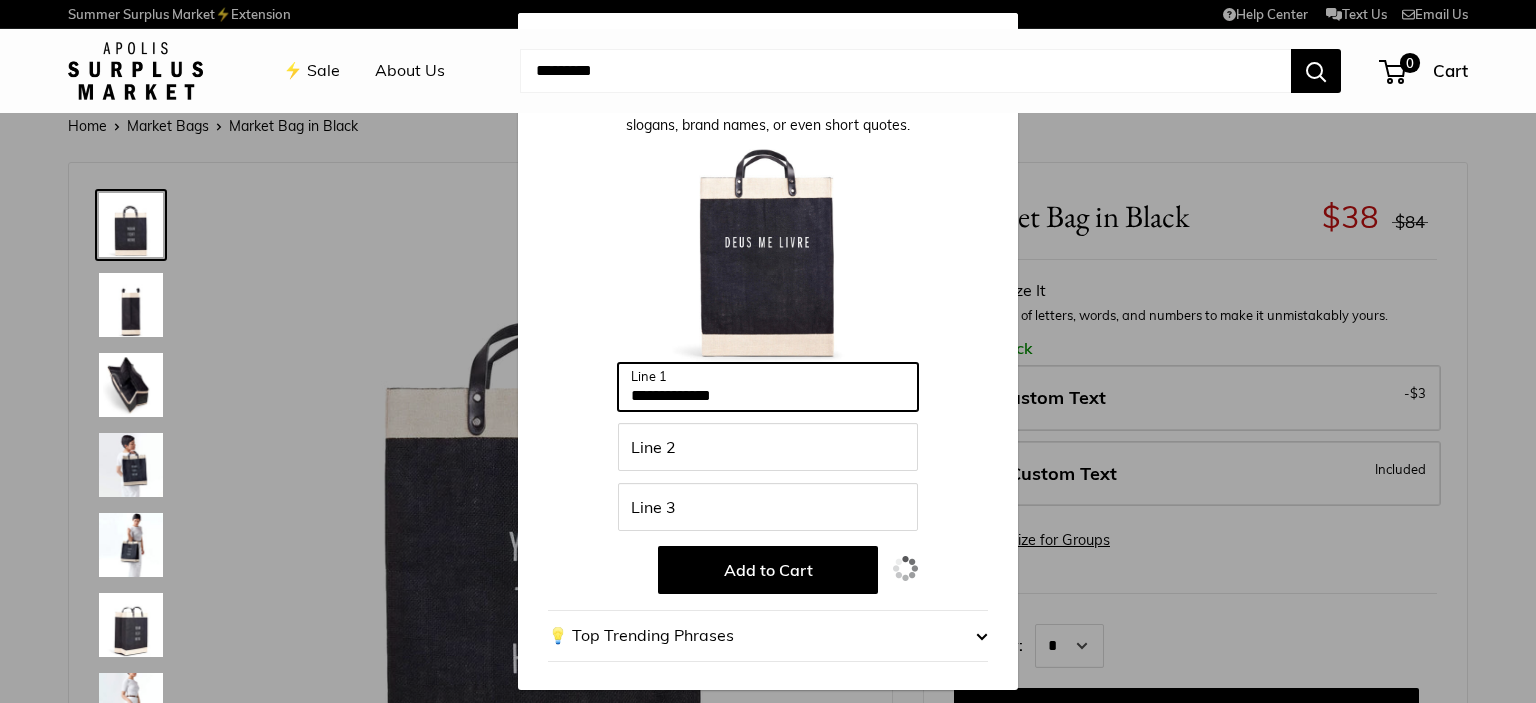 type on "**********" 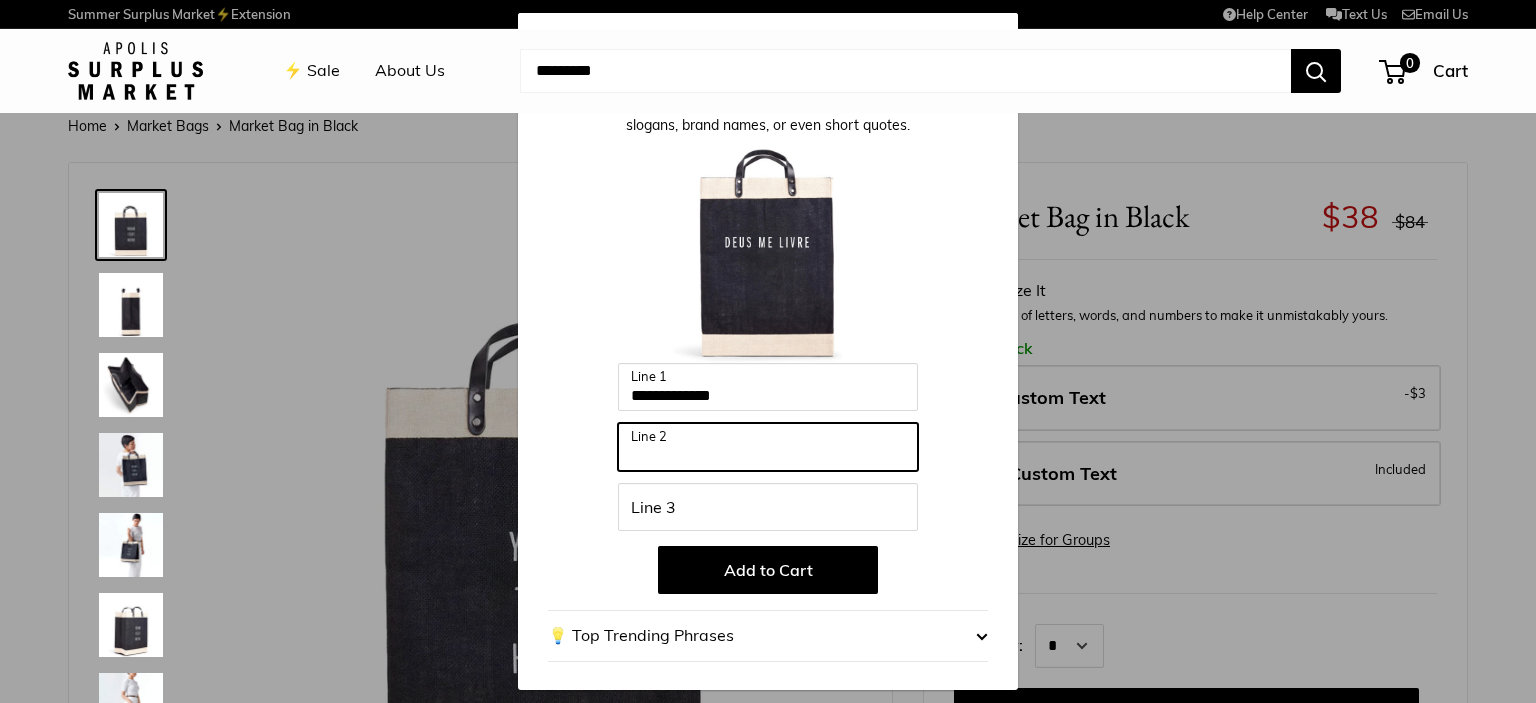 click on "Line 2" at bounding box center [768, 447] 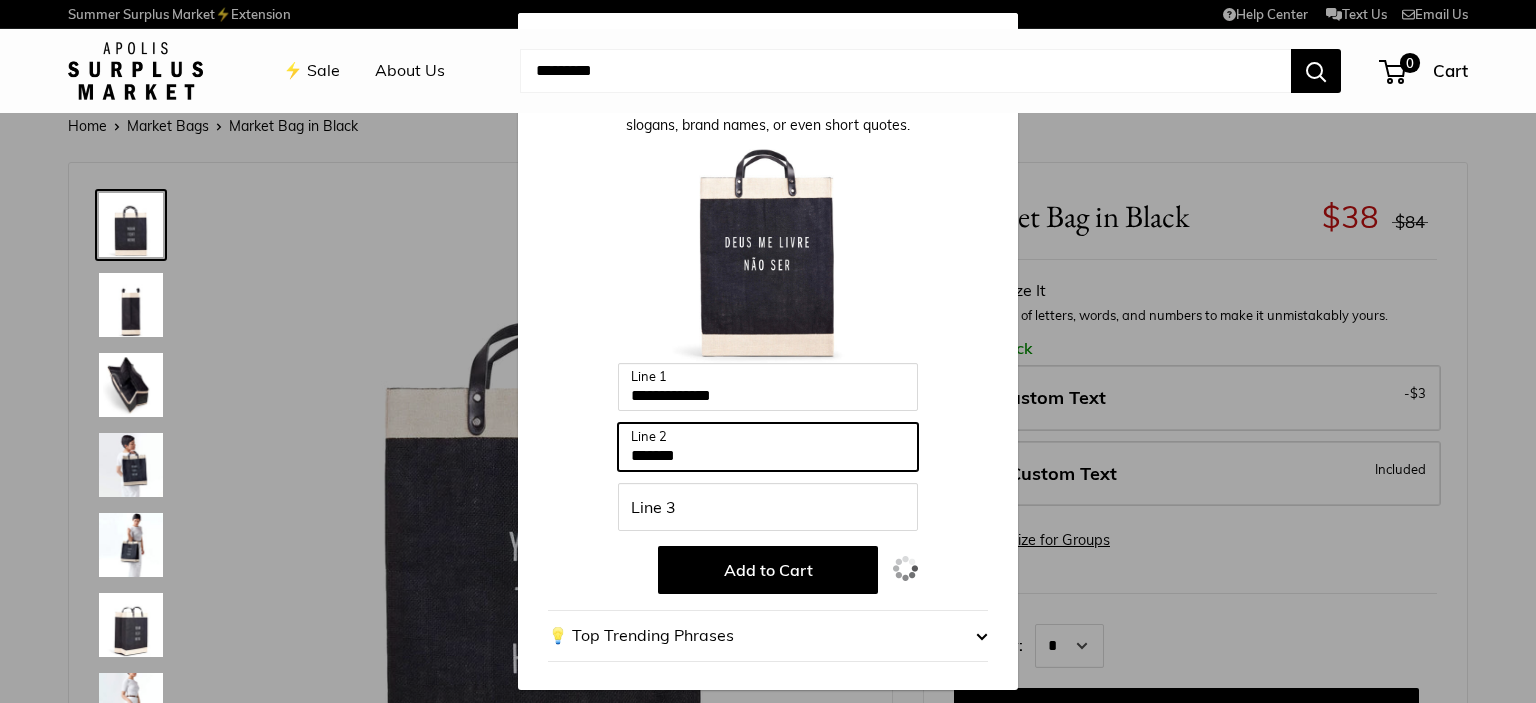 type on "*******" 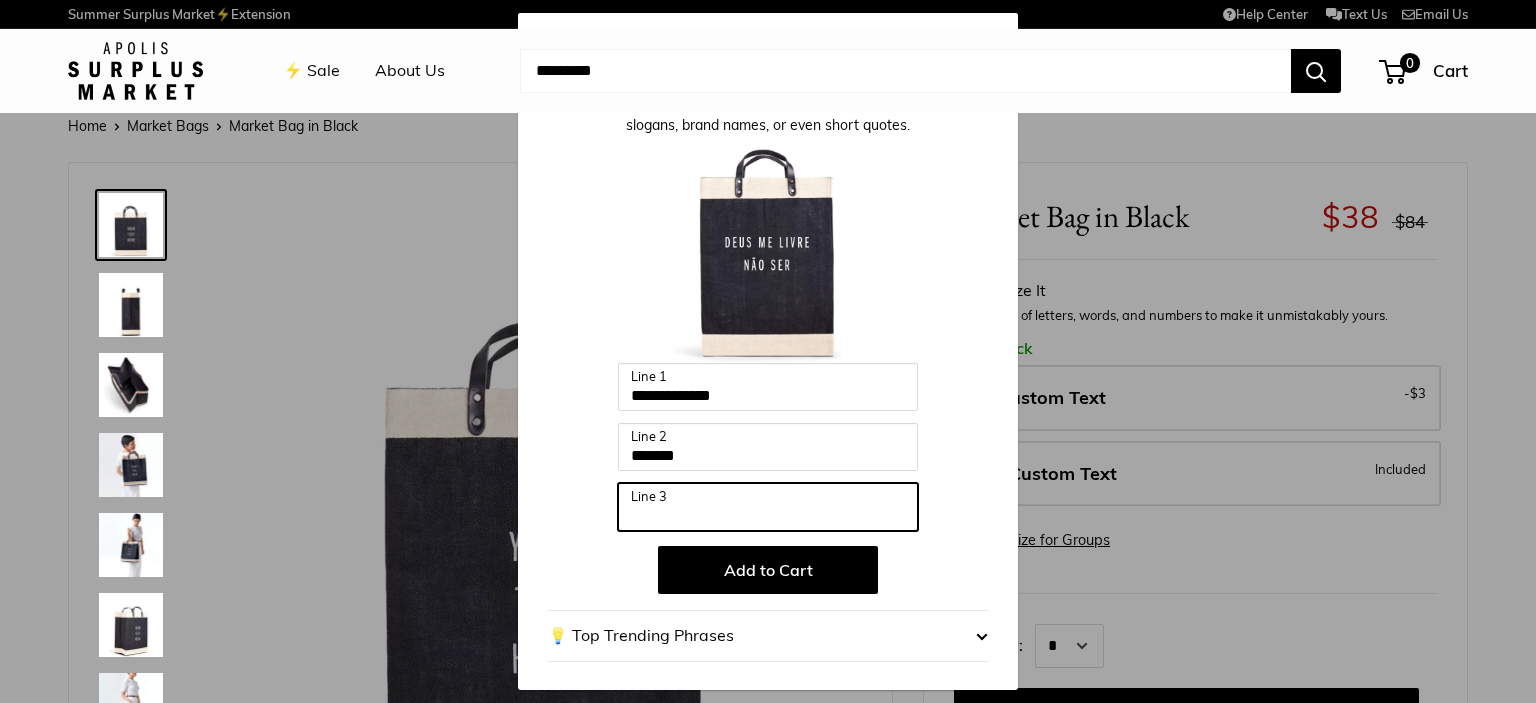 click on "Line 3" at bounding box center (768, 507) 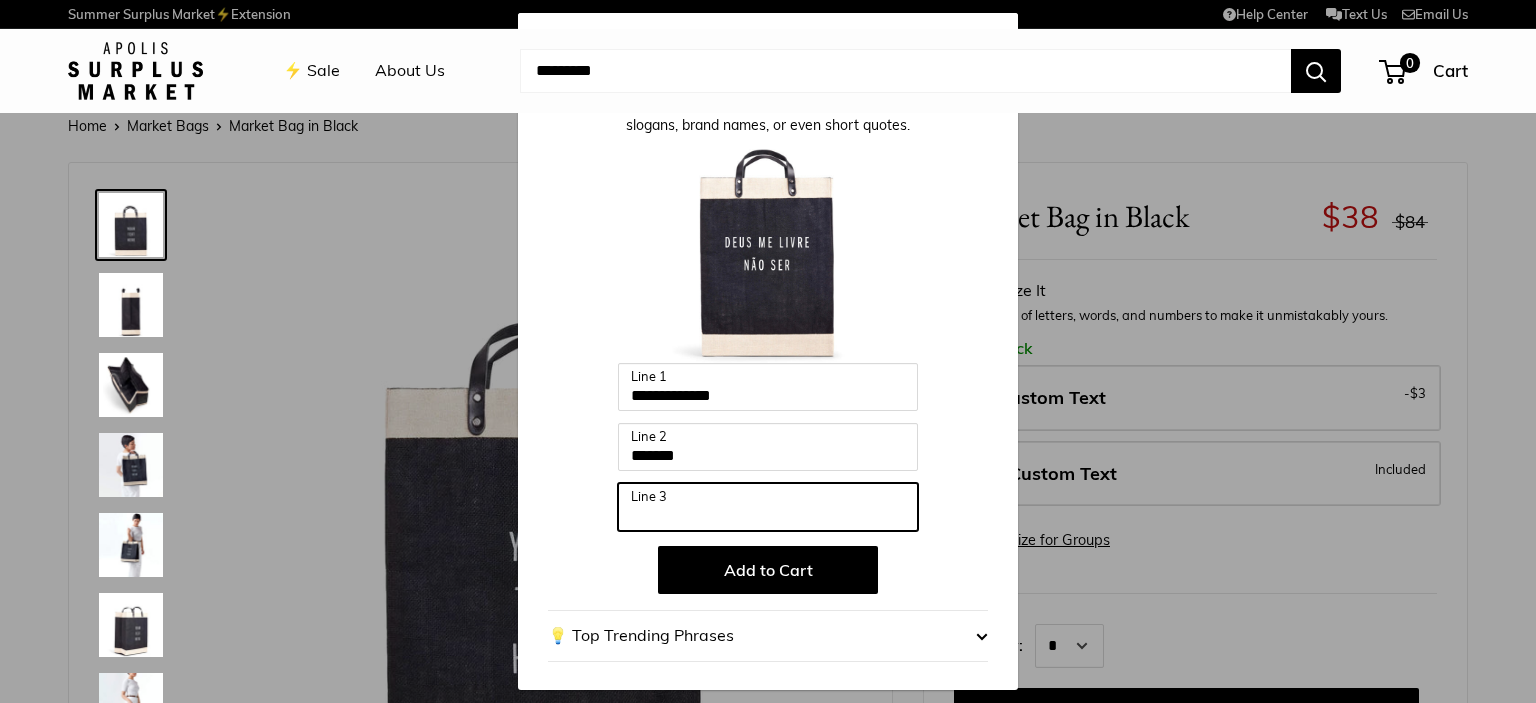paste on "**********" 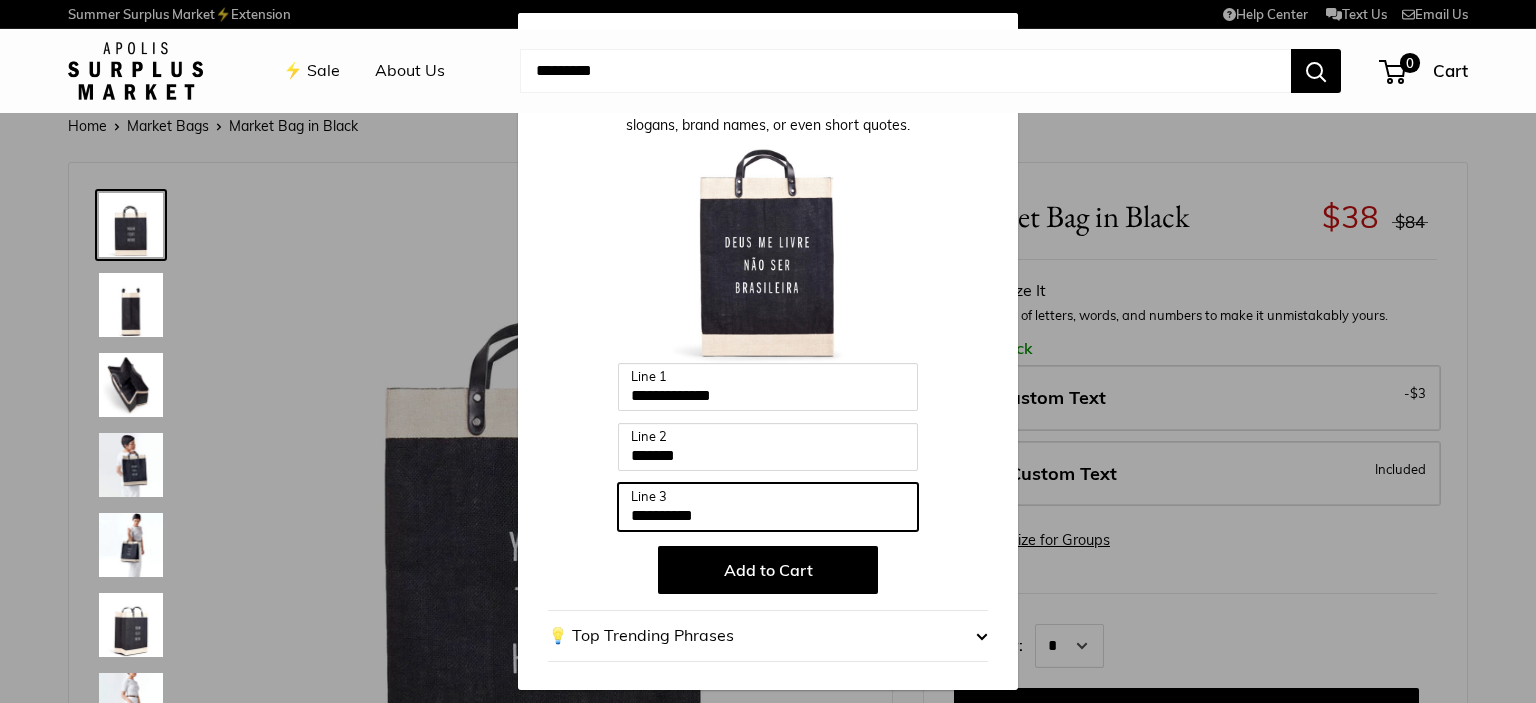 click on "**********" at bounding box center [768, 507] 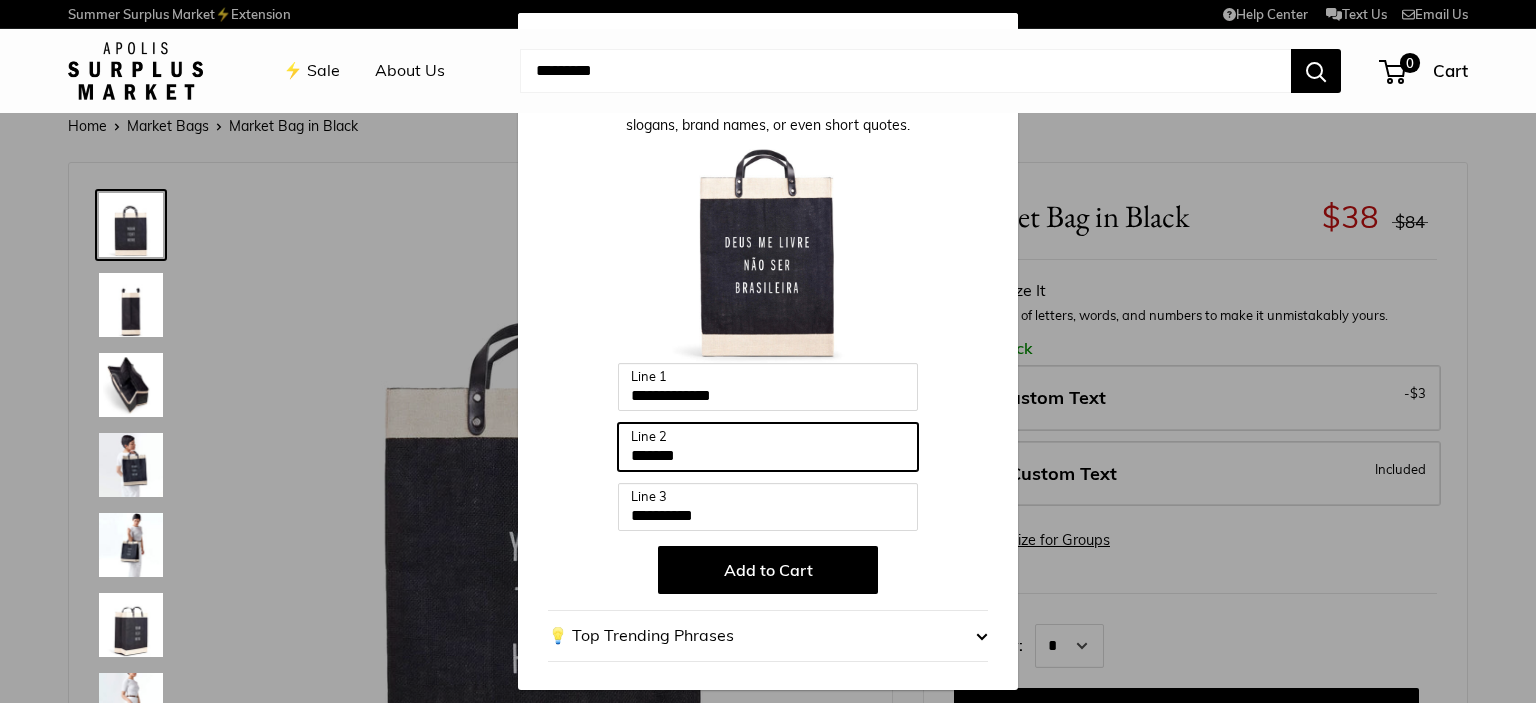 click on "*******" at bounding box center [768, 447] 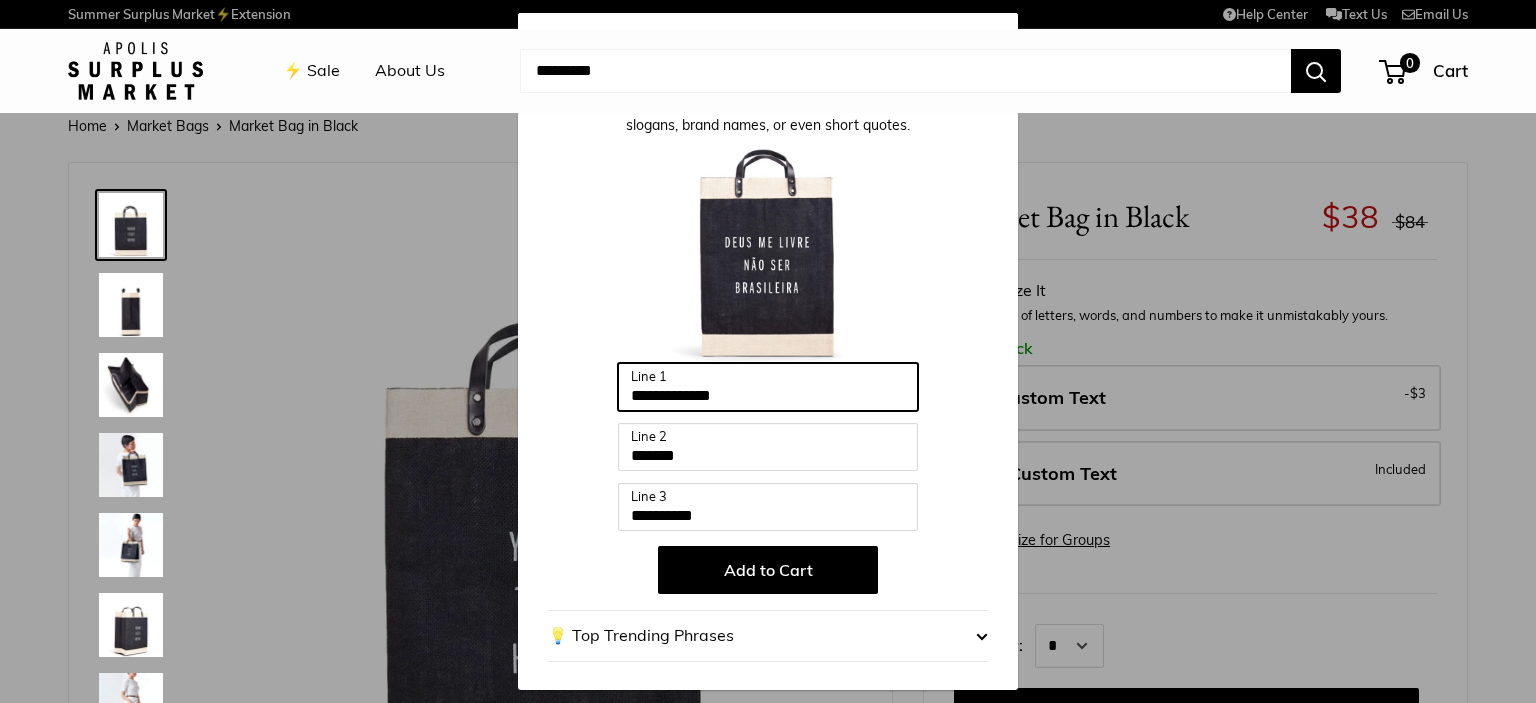 click on "**********" at bounding box center [768, 387] 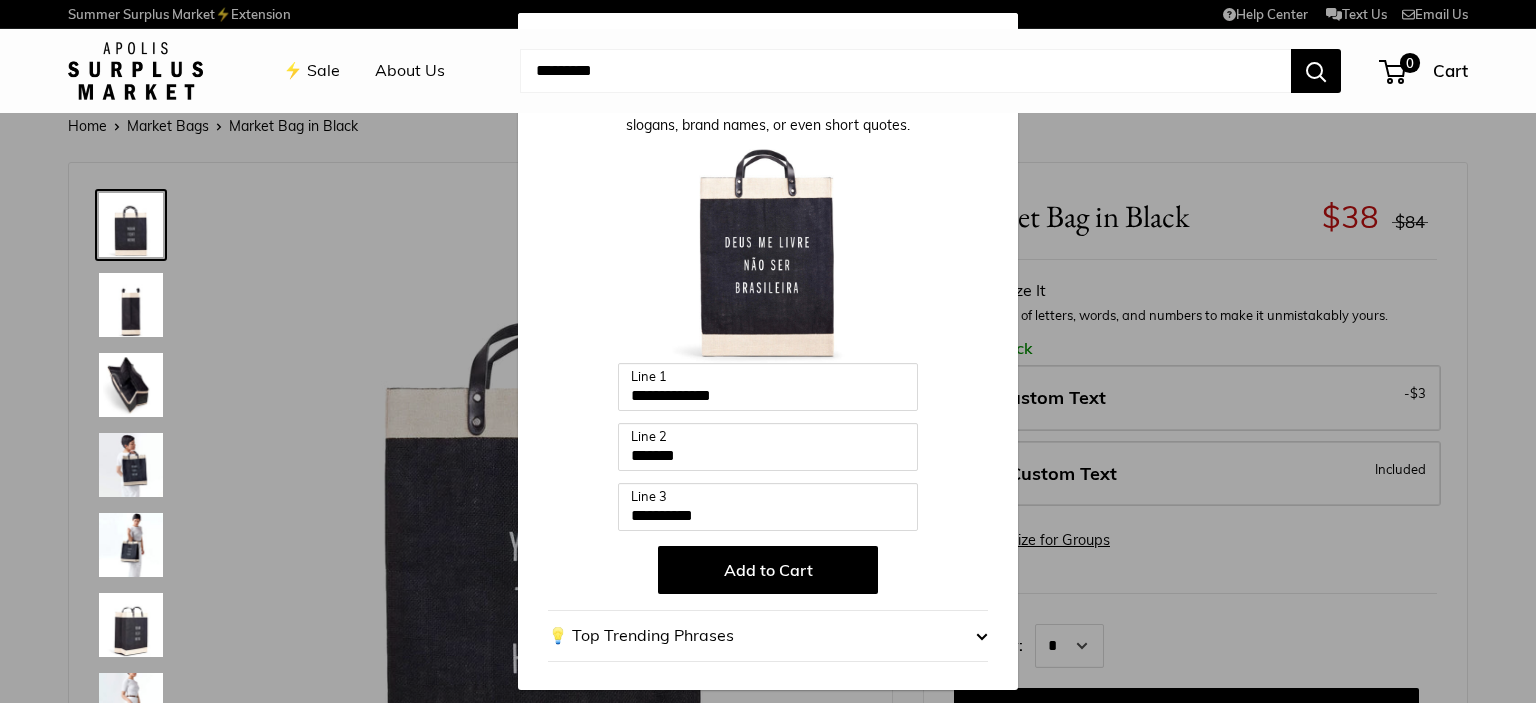 click on "Add to Cart" at bounding box center [768, 570] 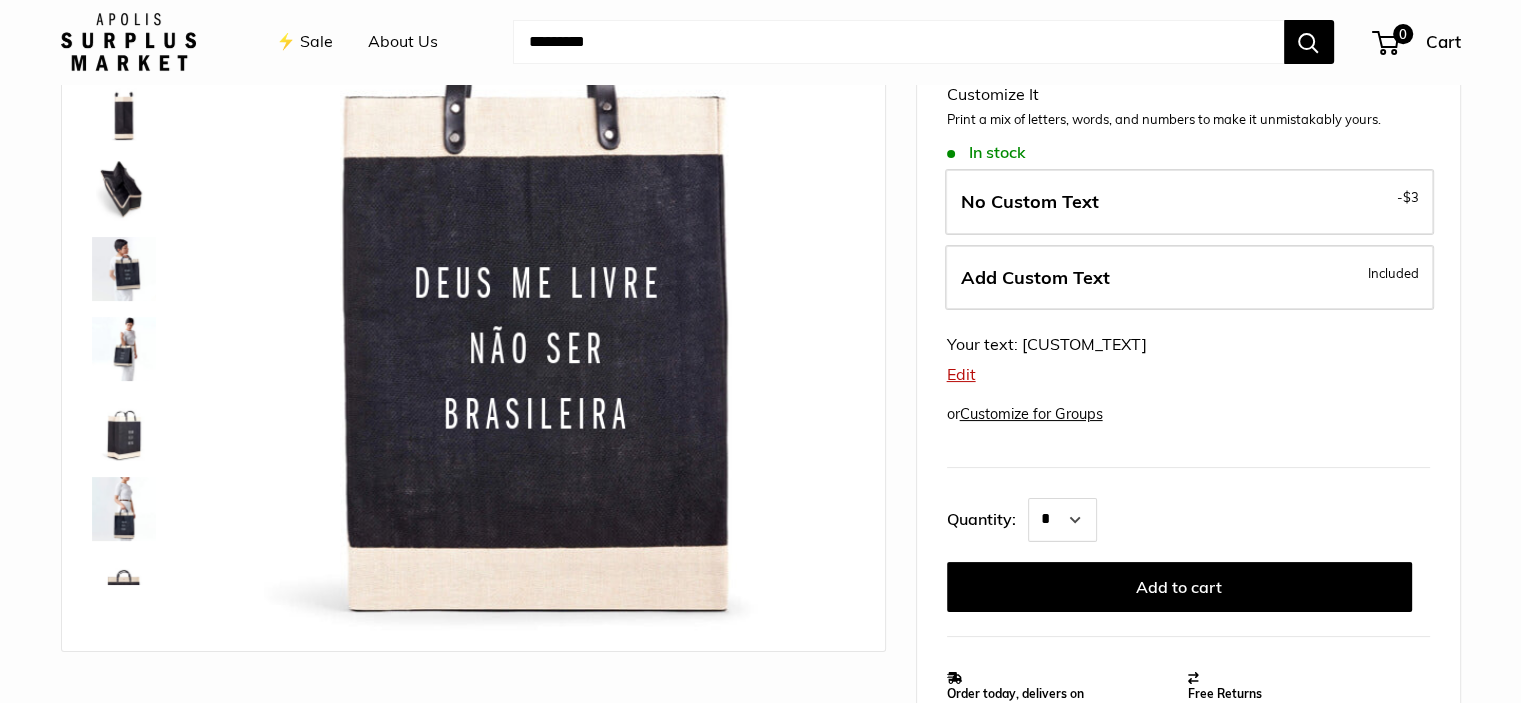 scroll, scrollTop: 200, scrollLeft: 0, axis: vertical 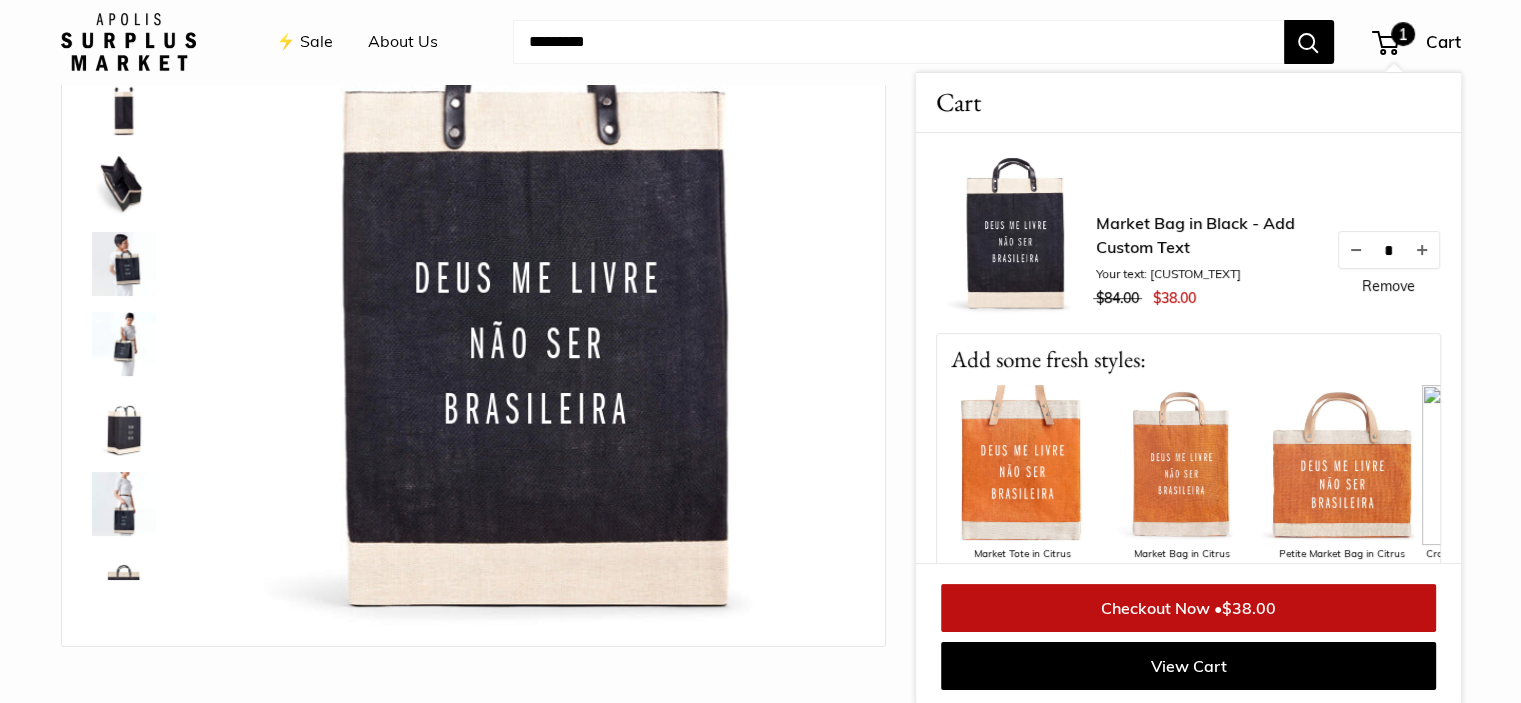 click on "Remove" at bounding box center [1388, 286] 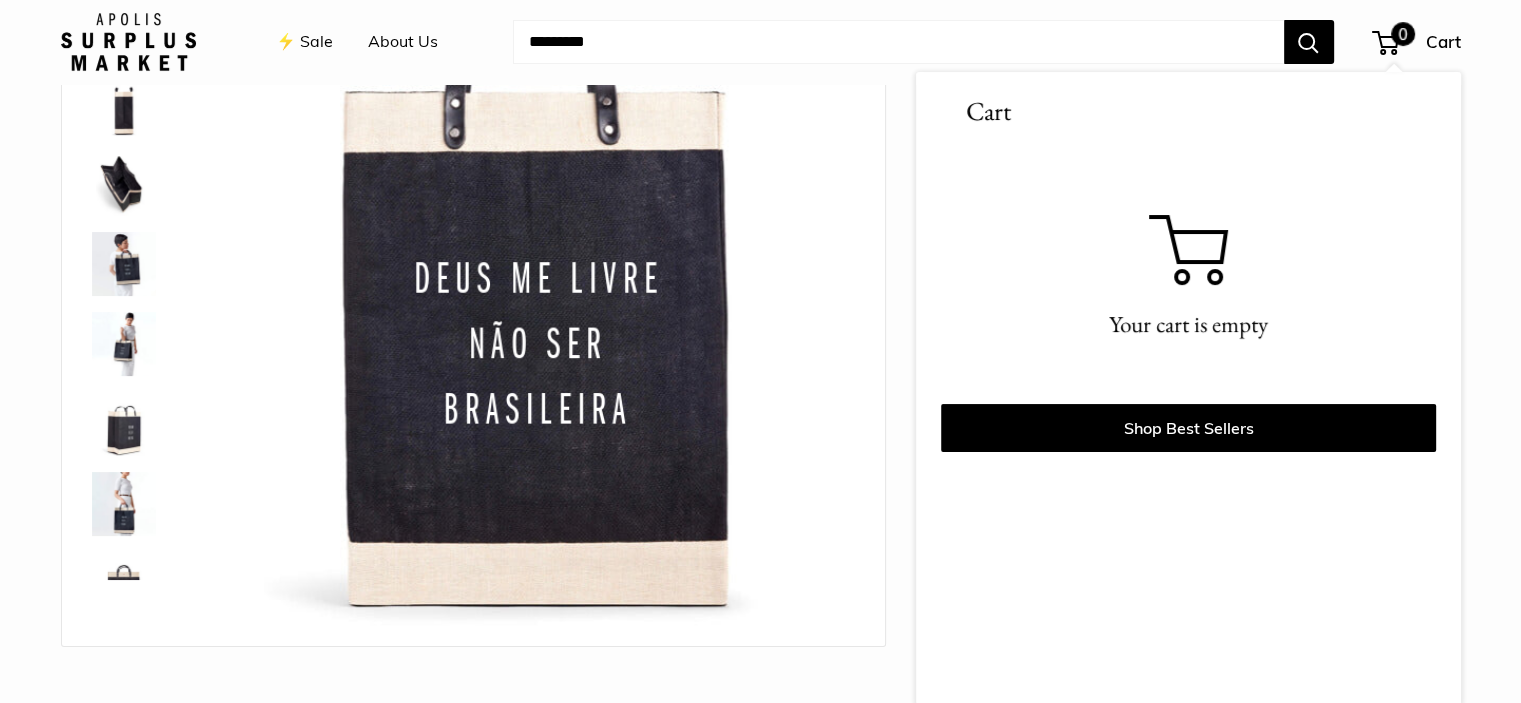 scroll, scrollTop: 203, scrollLeft: 0, axis: vertical 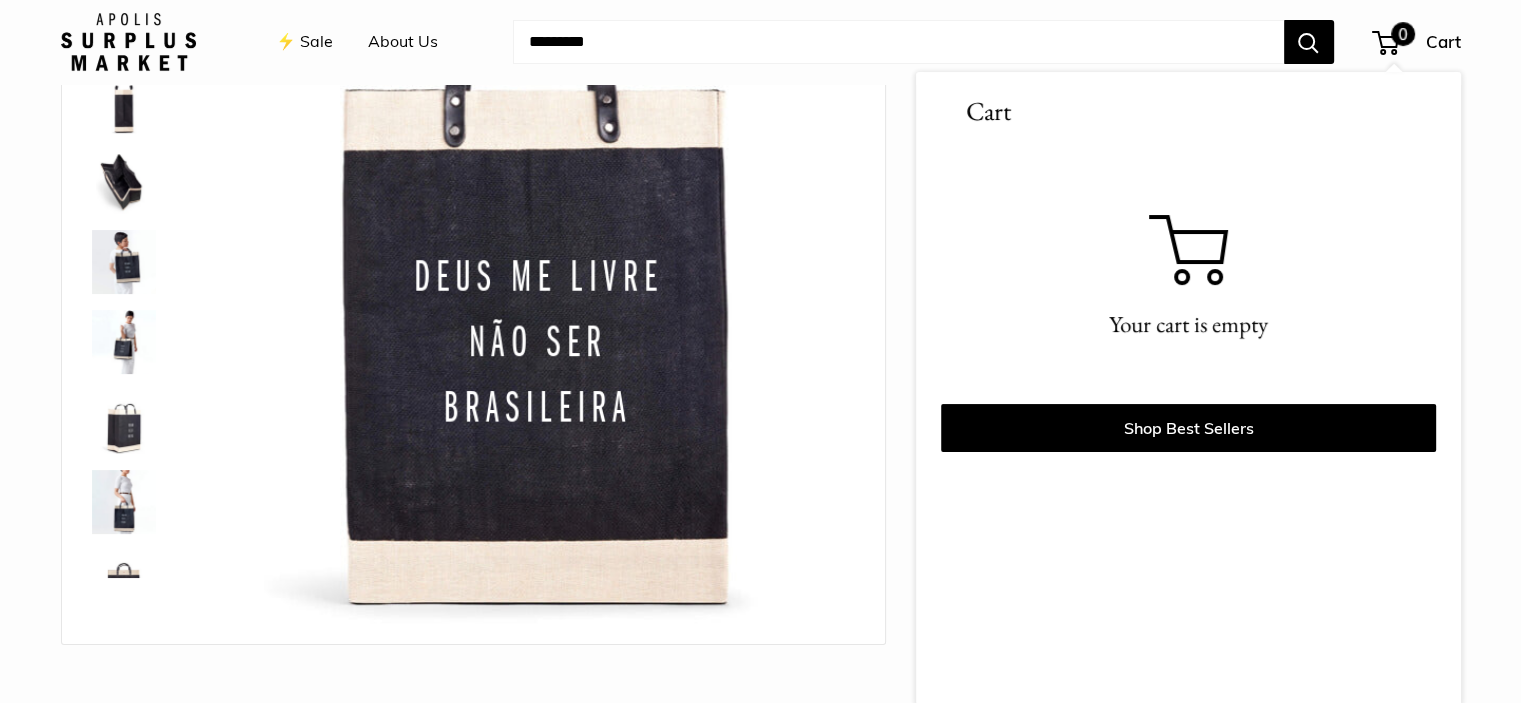 click on "0" at bounding box center [1403, 34] 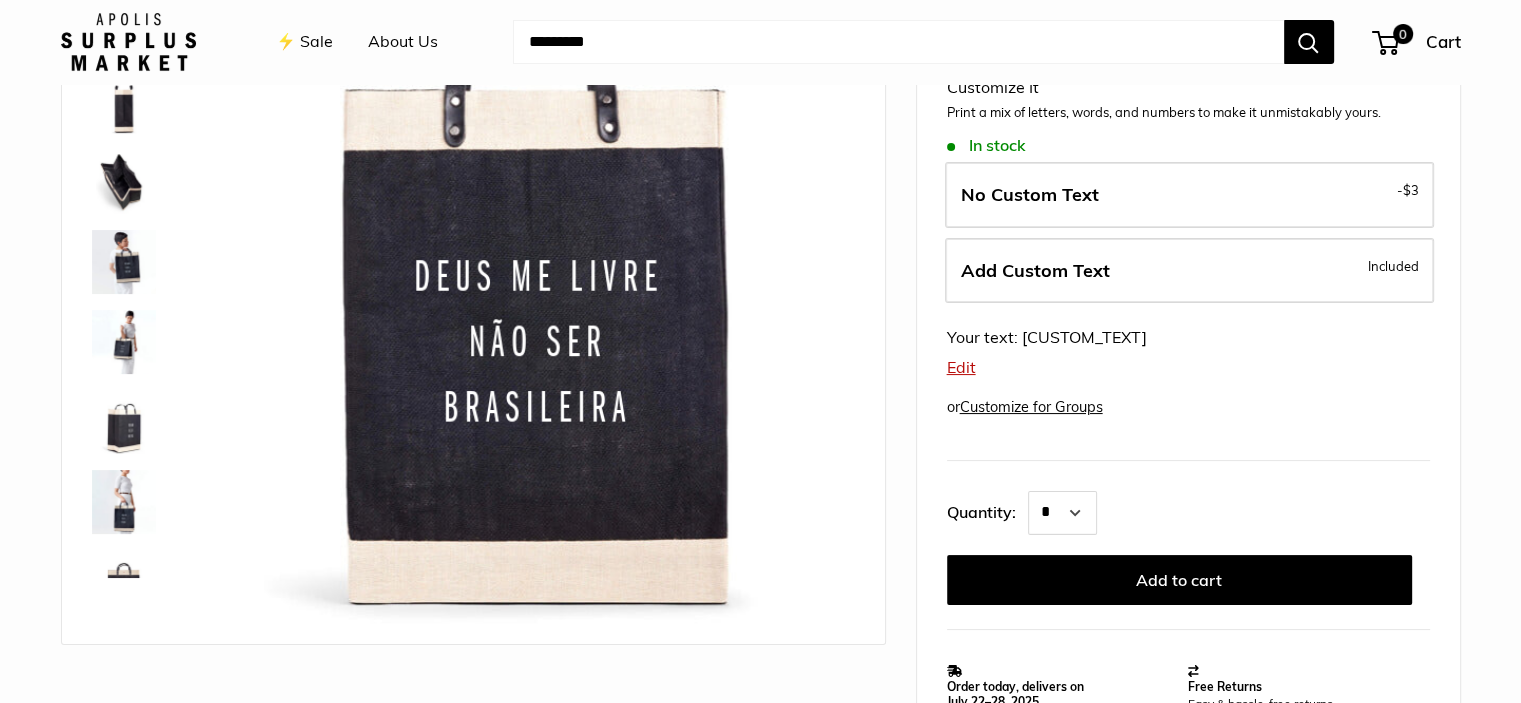 click on "Add Custom Text" at bounding box center [1035, 270] 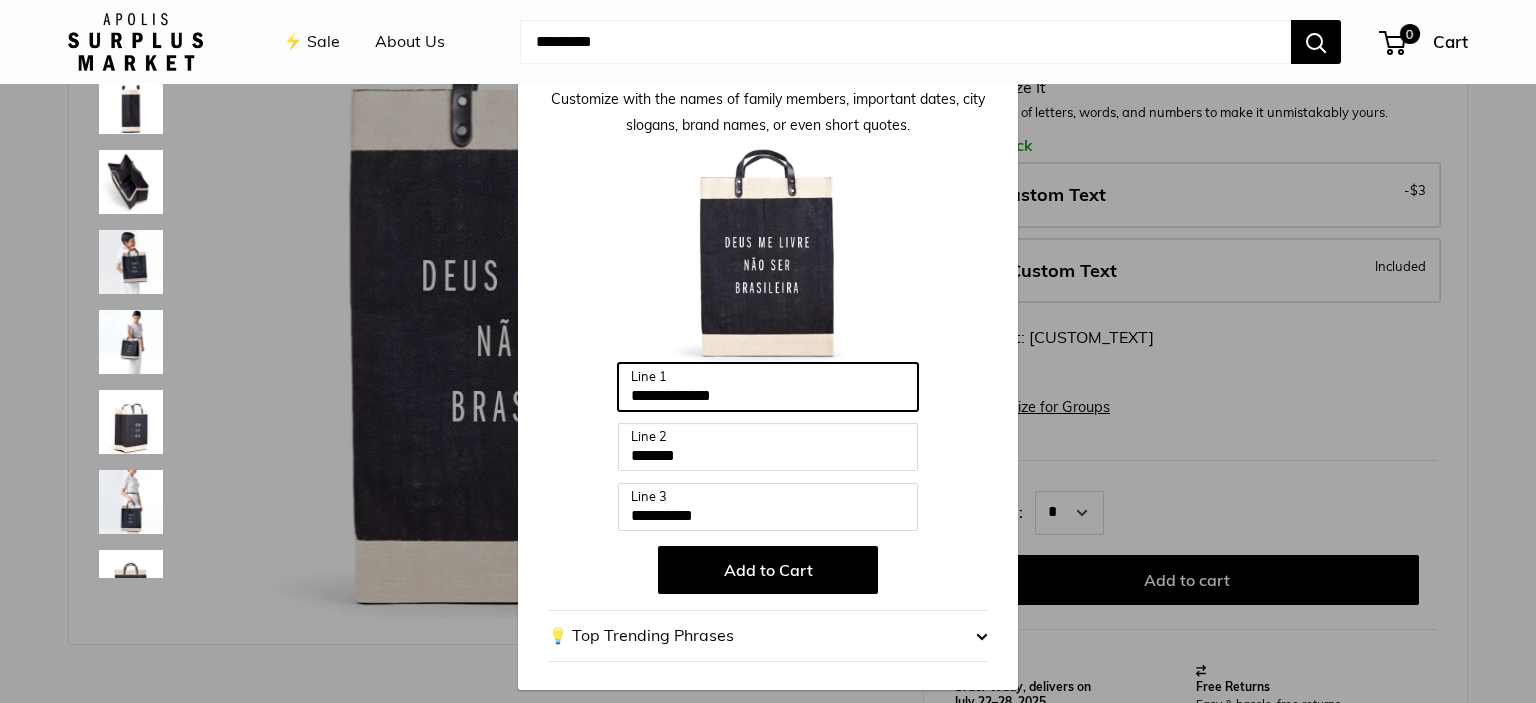 click on "**********" at bounding box center [768, 387] 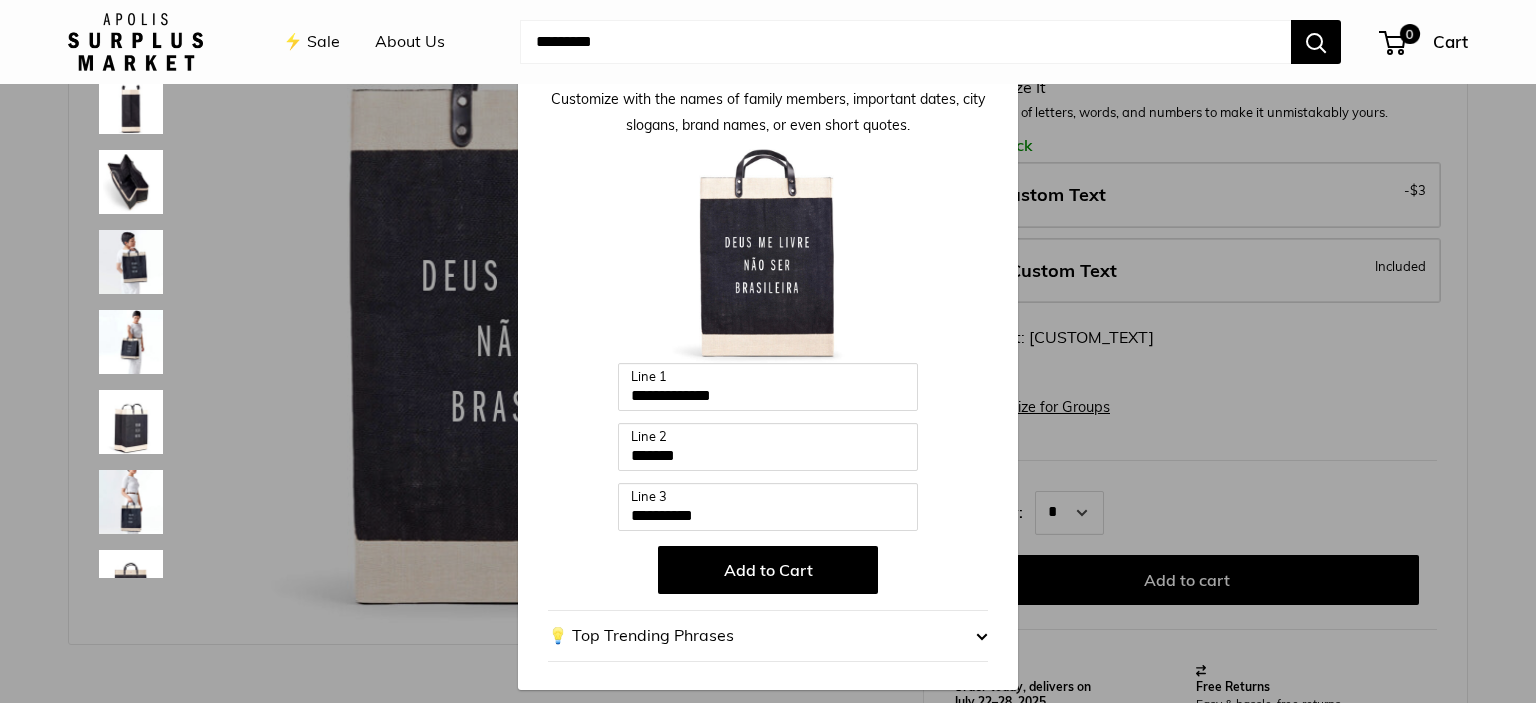 click on "Add to Cart" at bounding box center (768, 570) 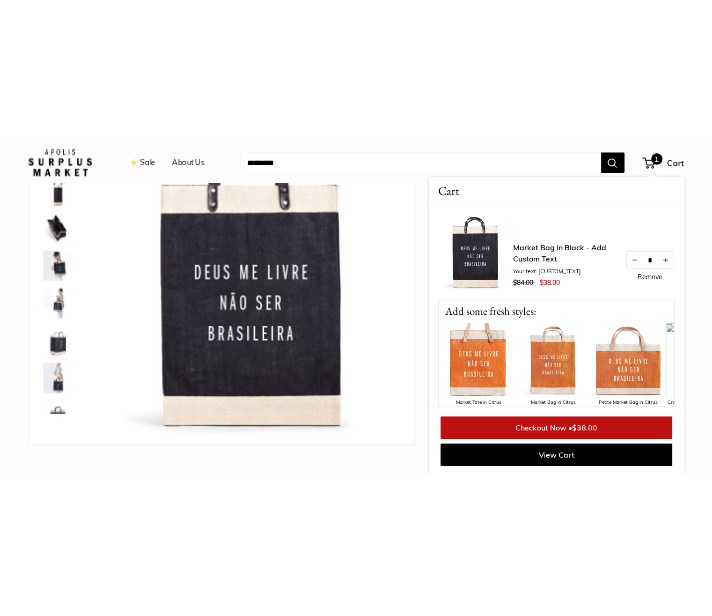 scroll, scrollTop: 204, scrollLeft: 0, axis: vertical 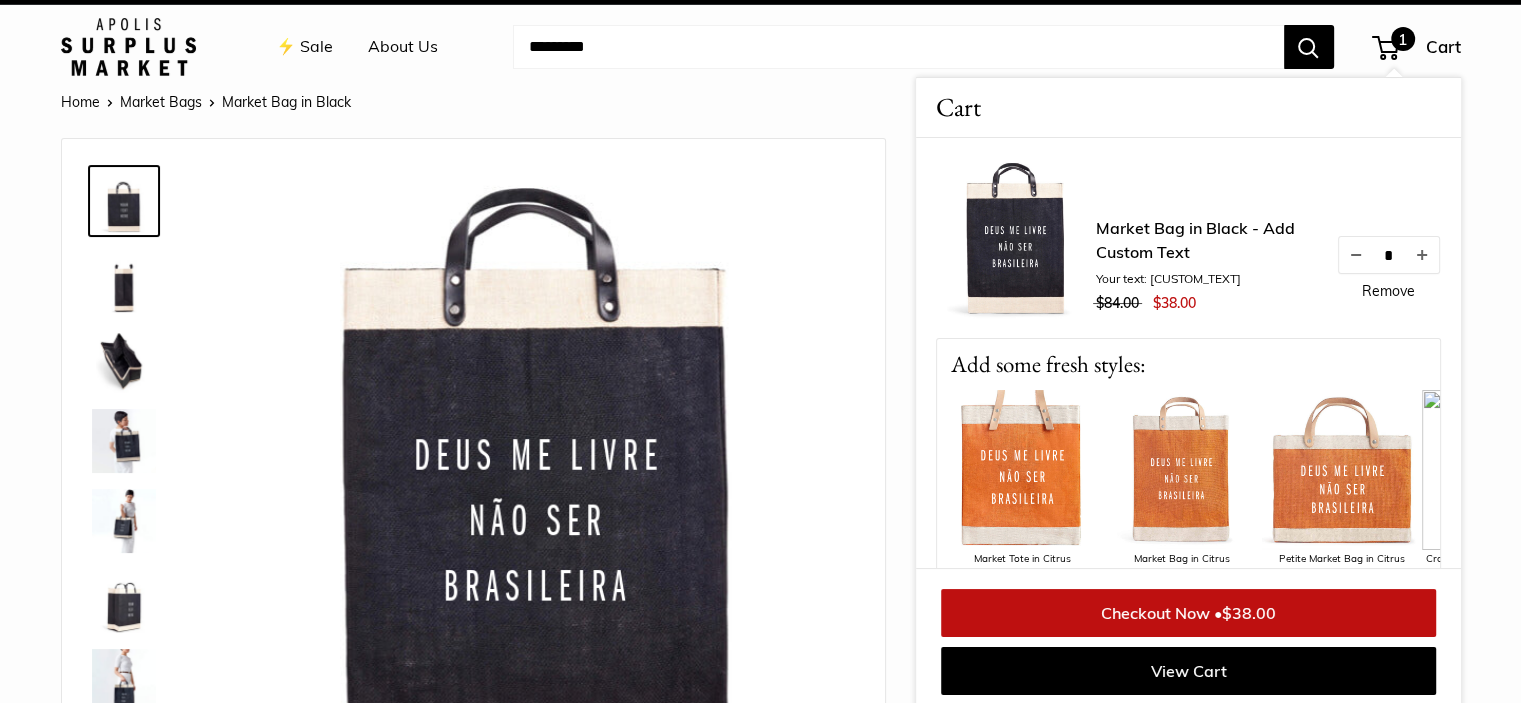click on "Remove" at bounding box center (1388, 291) 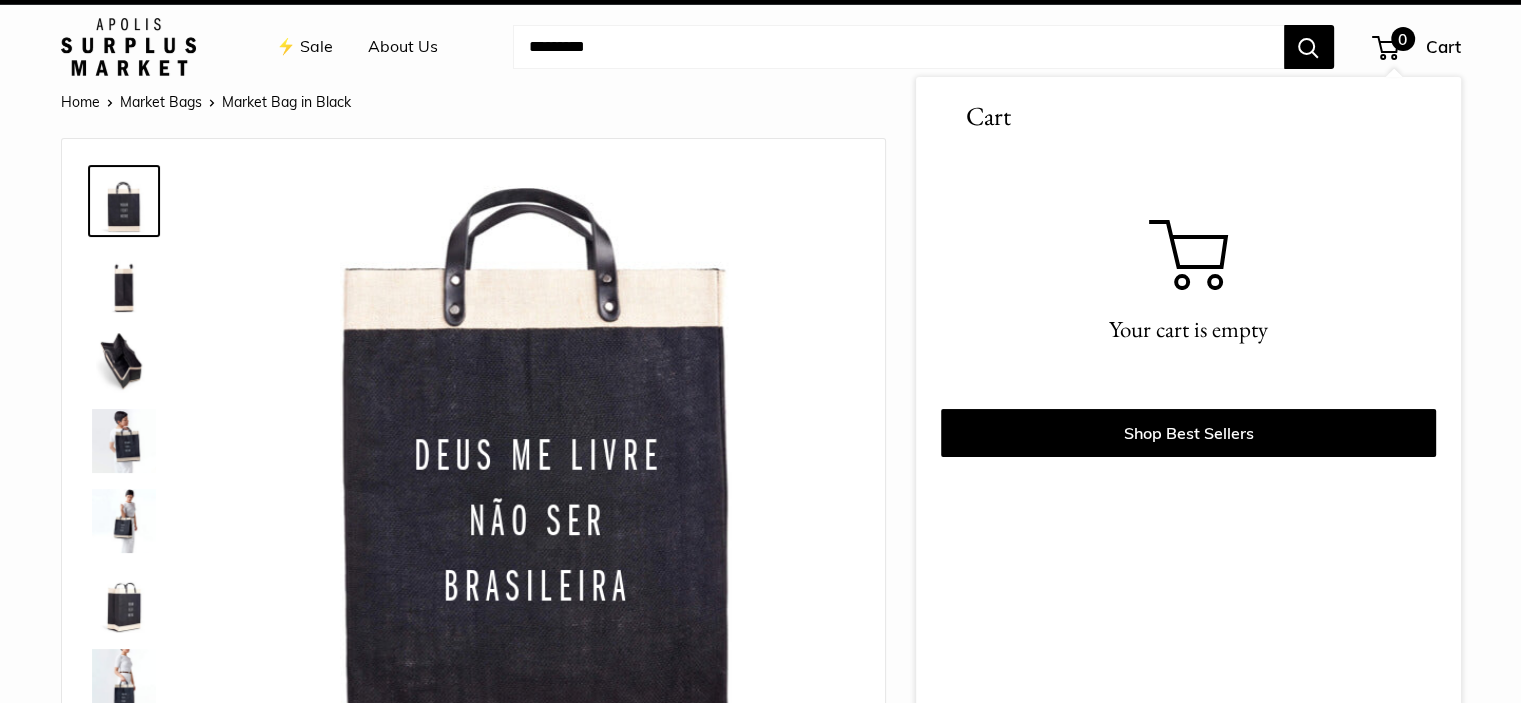 scroll, scrollTop: 30, scrollLeft: 0, axis: vertical 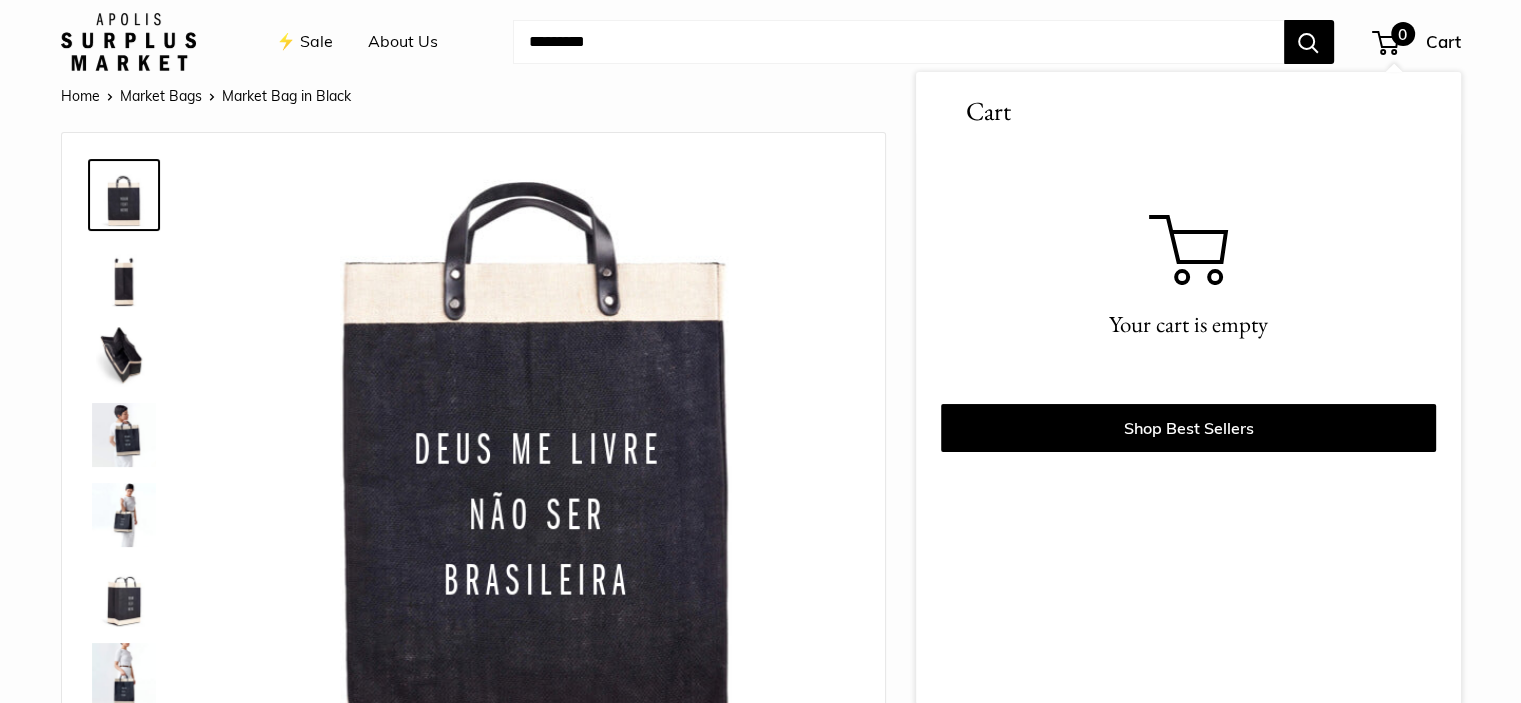 click at bounding box center [898, 42] 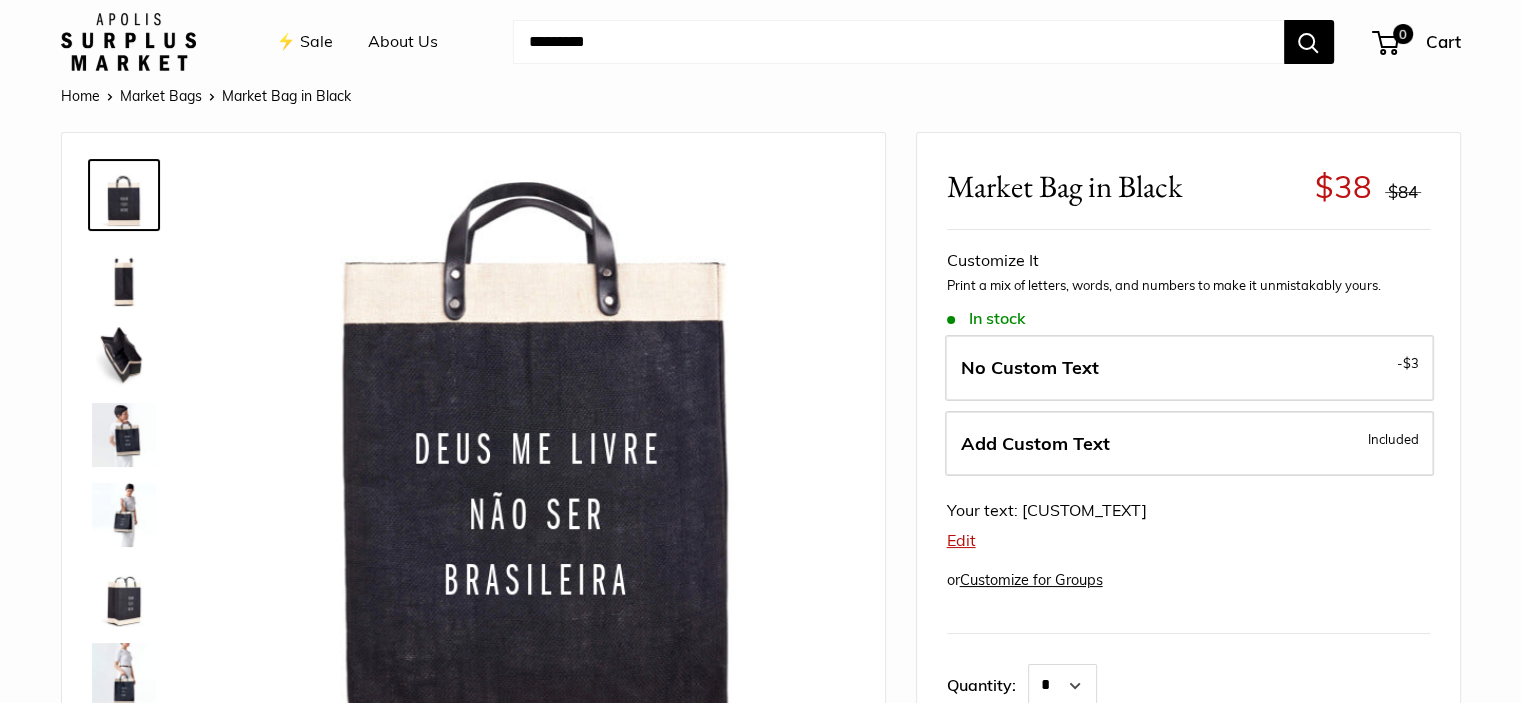 click at bounding box center [898, 42] 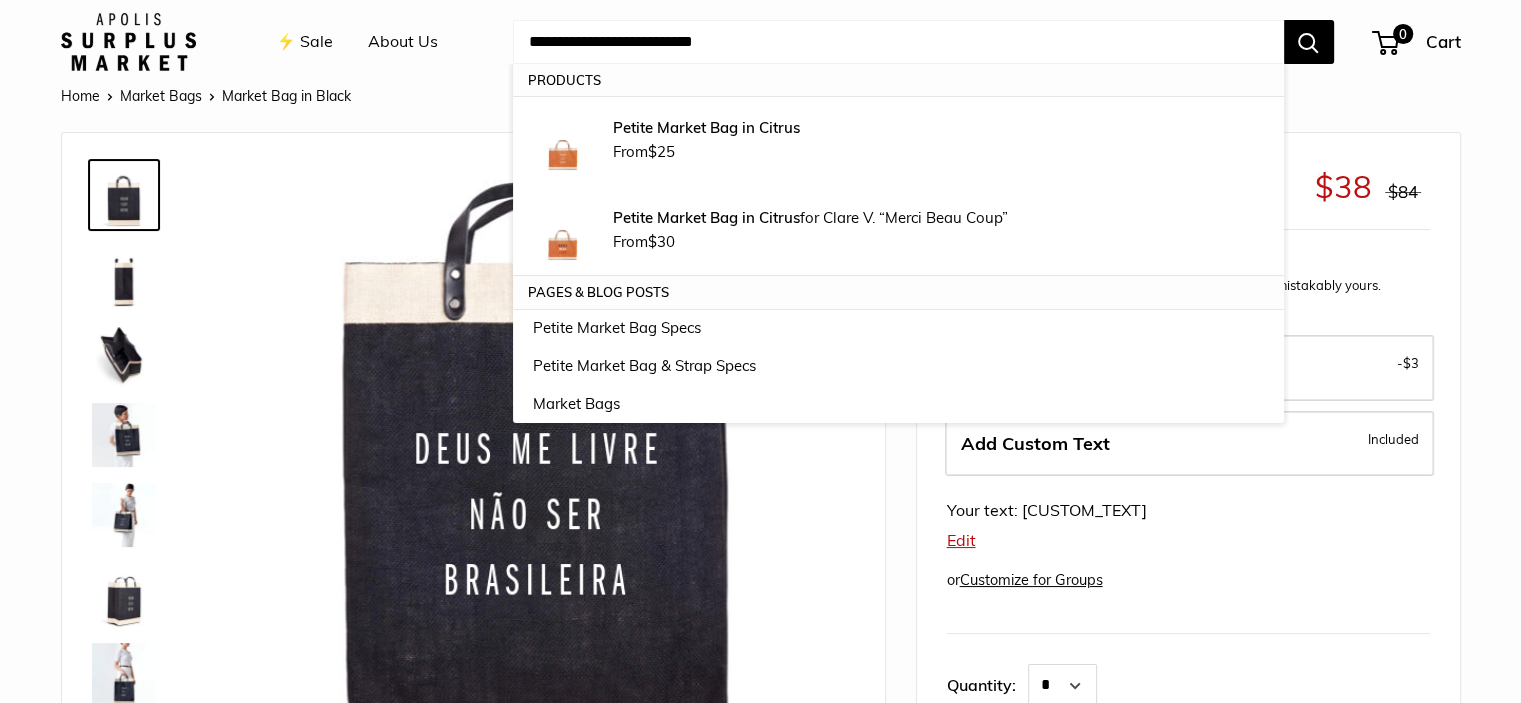 type on "**********" 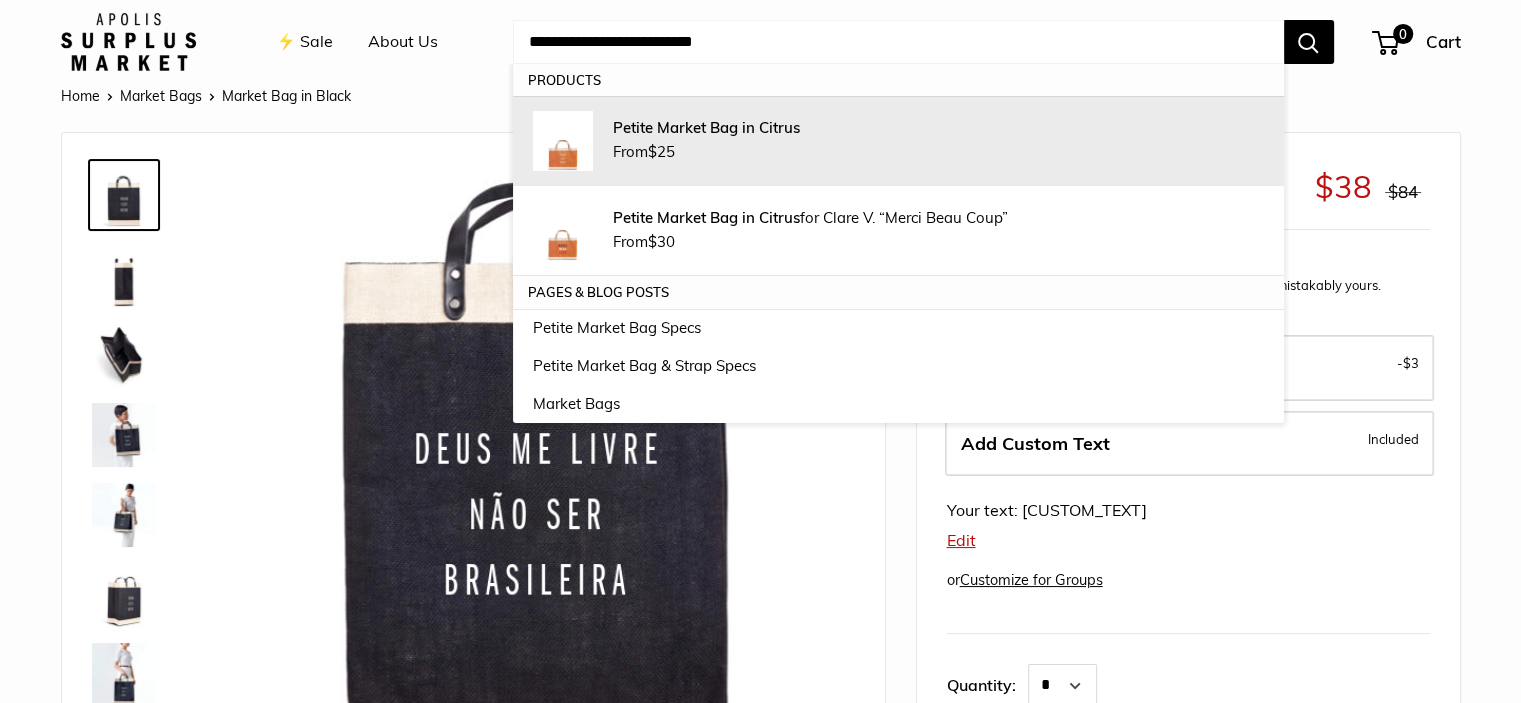click on "Petite Market Bag in Citrus
From  $25" at bounding box center (938, 141) 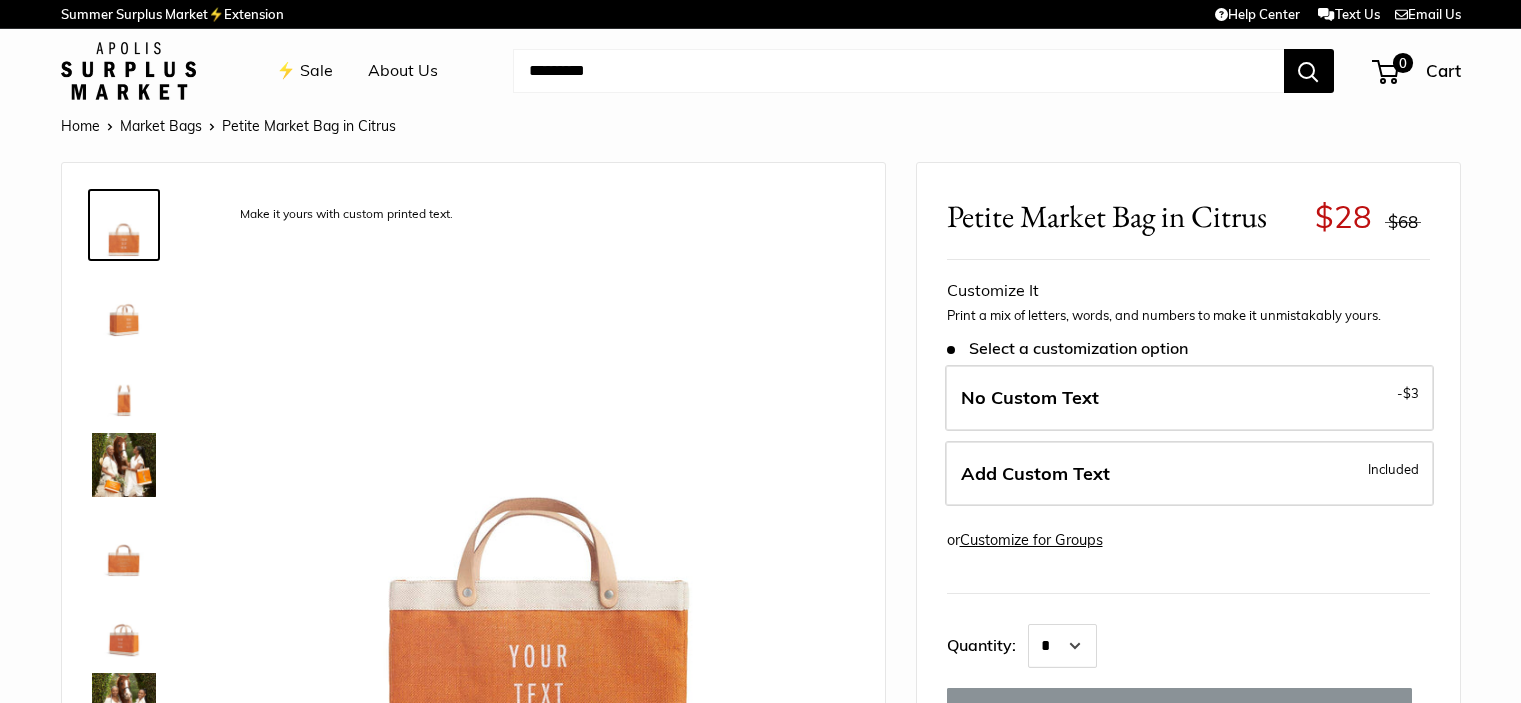 scroll, scrollTop: 0, scrollLeft: 0, axis: both 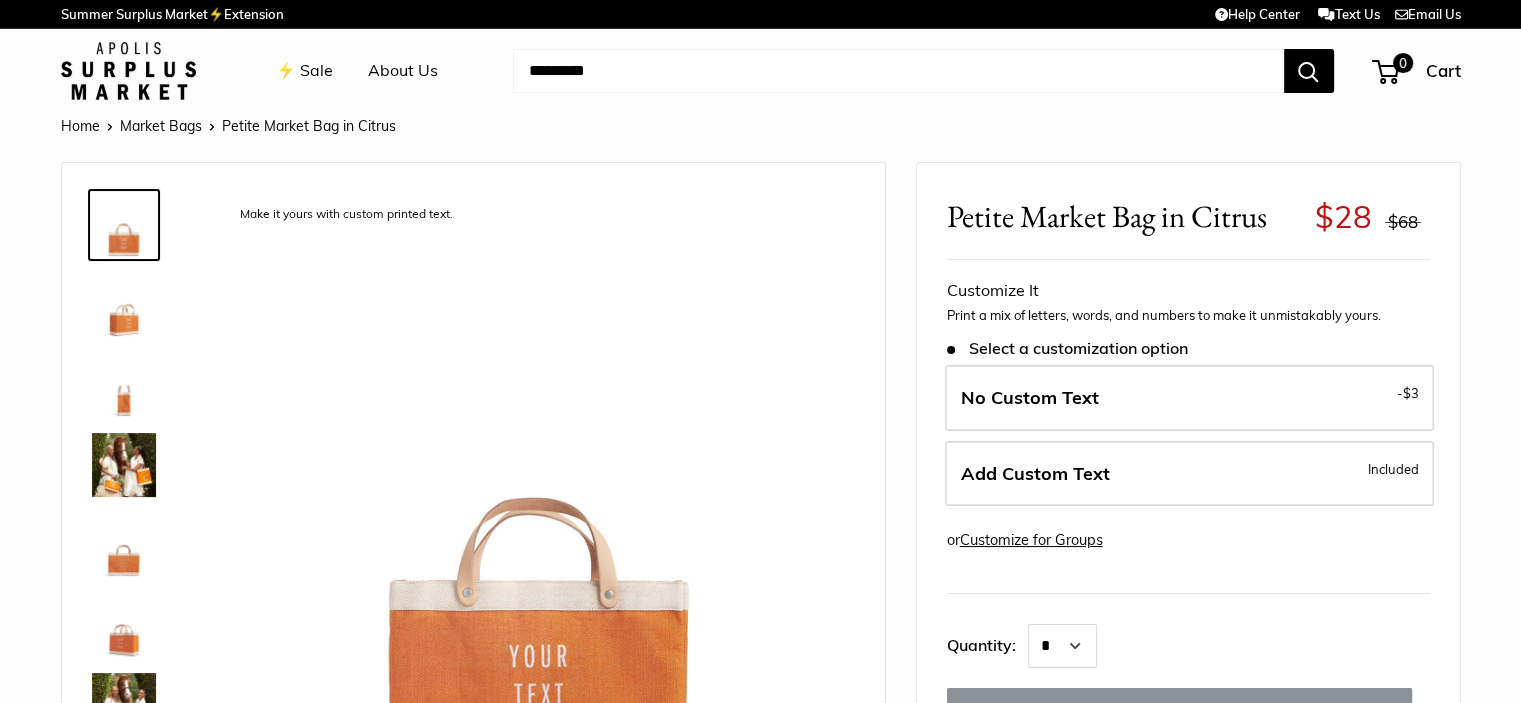 click on "Add Custom Text" at bounding box center (1035, 473) 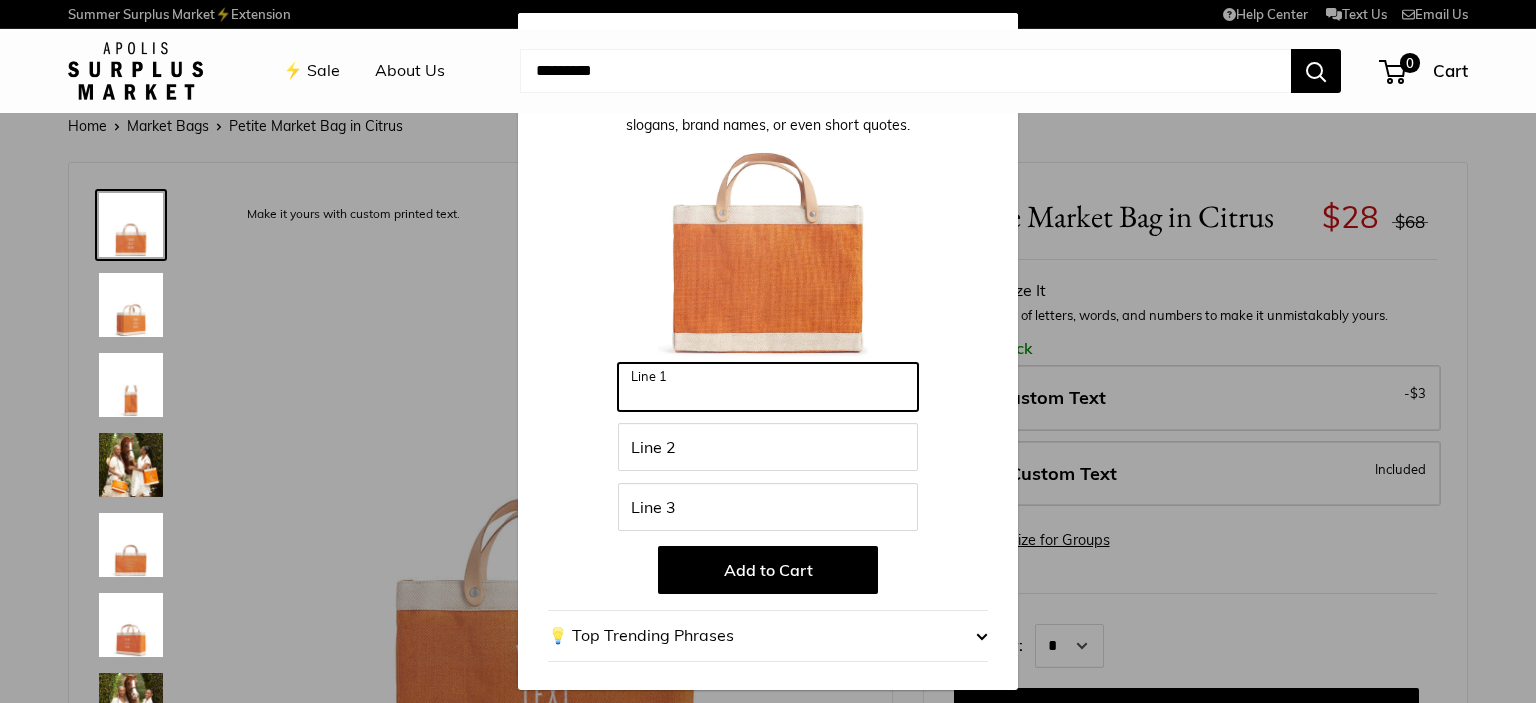 click on "Line 1" at bounding box center (768, 387) 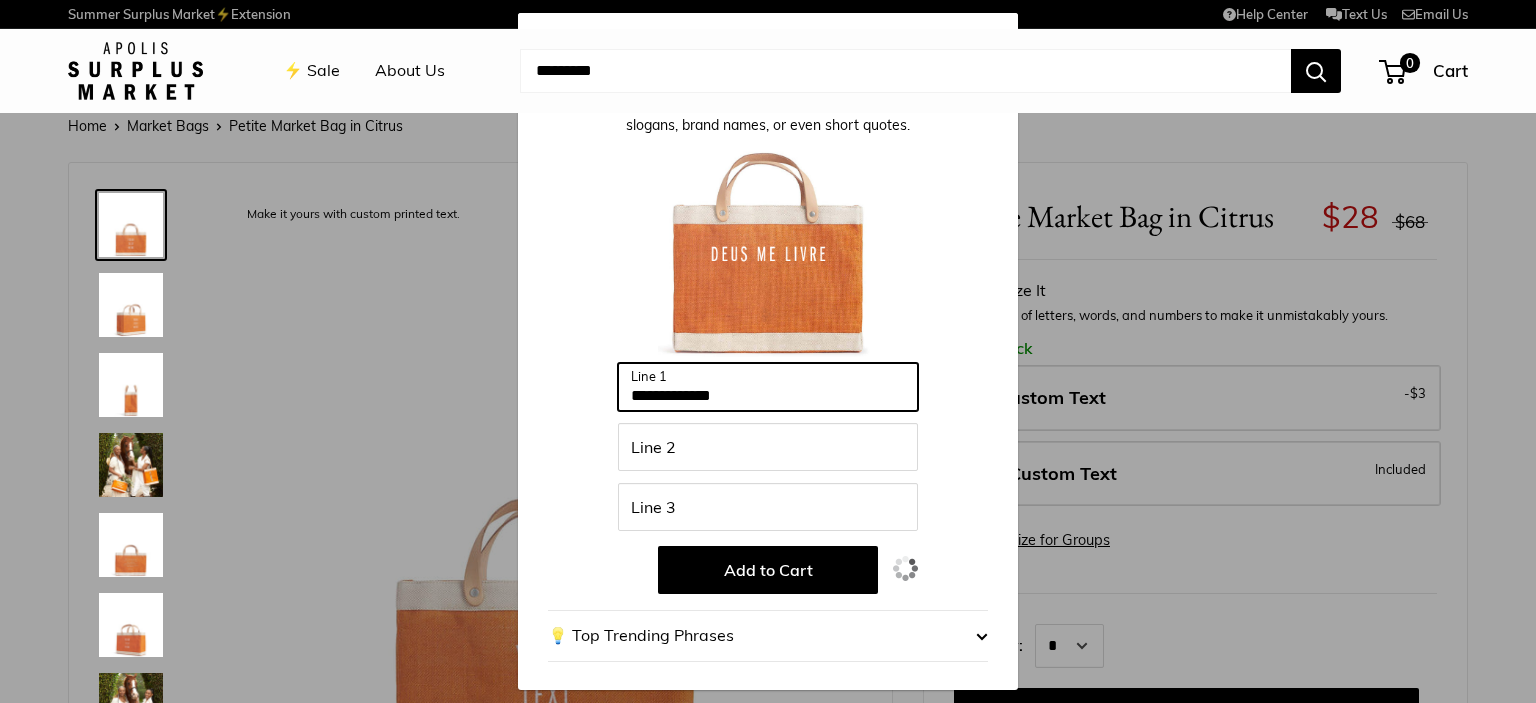type on "**********" 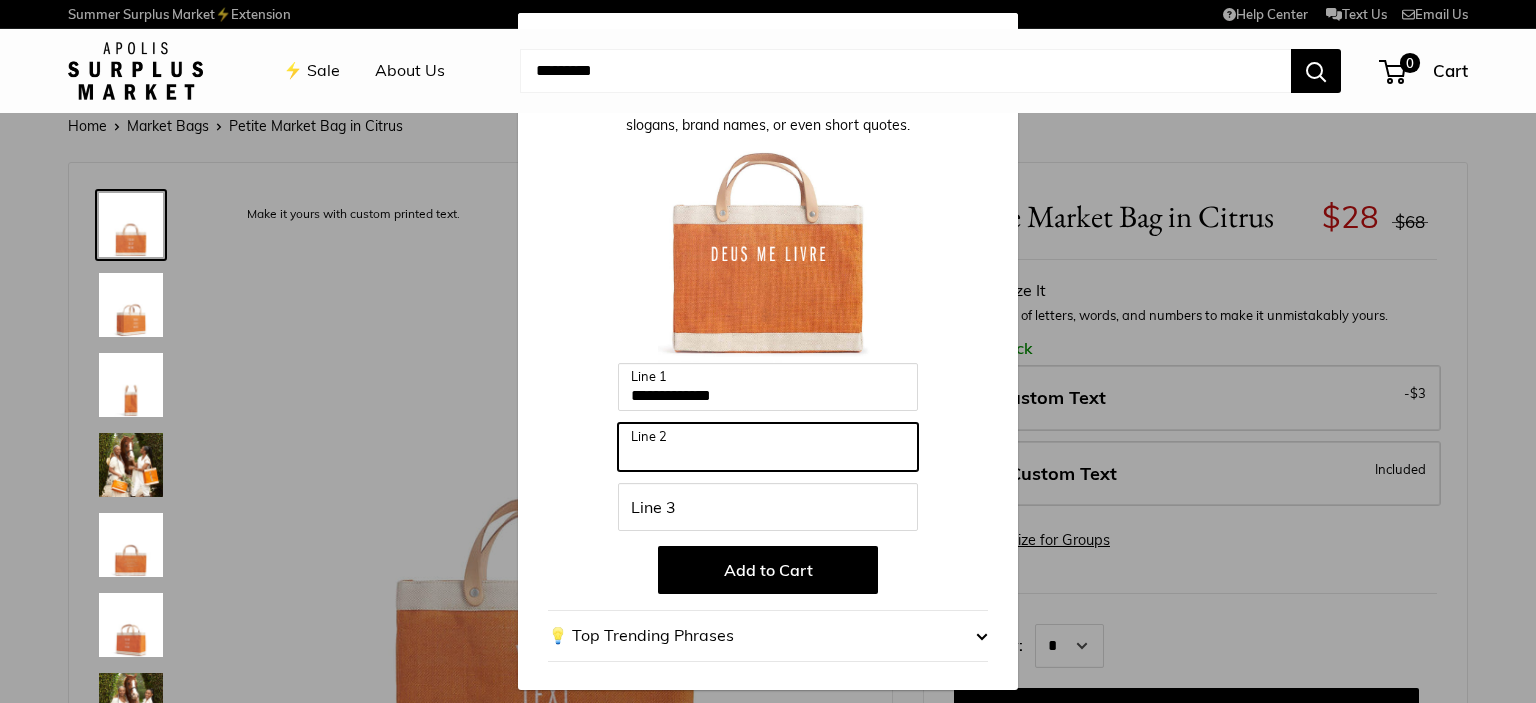 click on "Line 2" at bounding box center (768, 447) 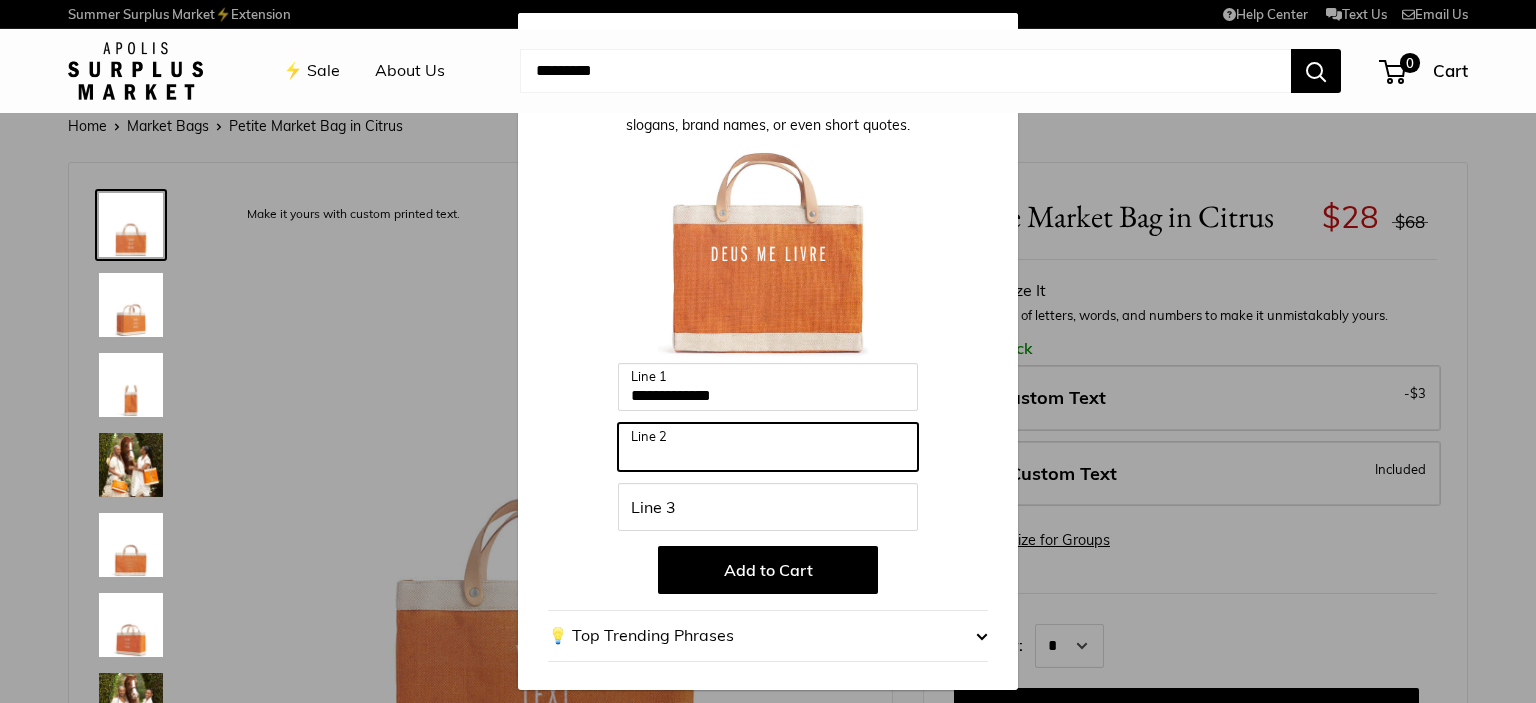 paste on "*******" 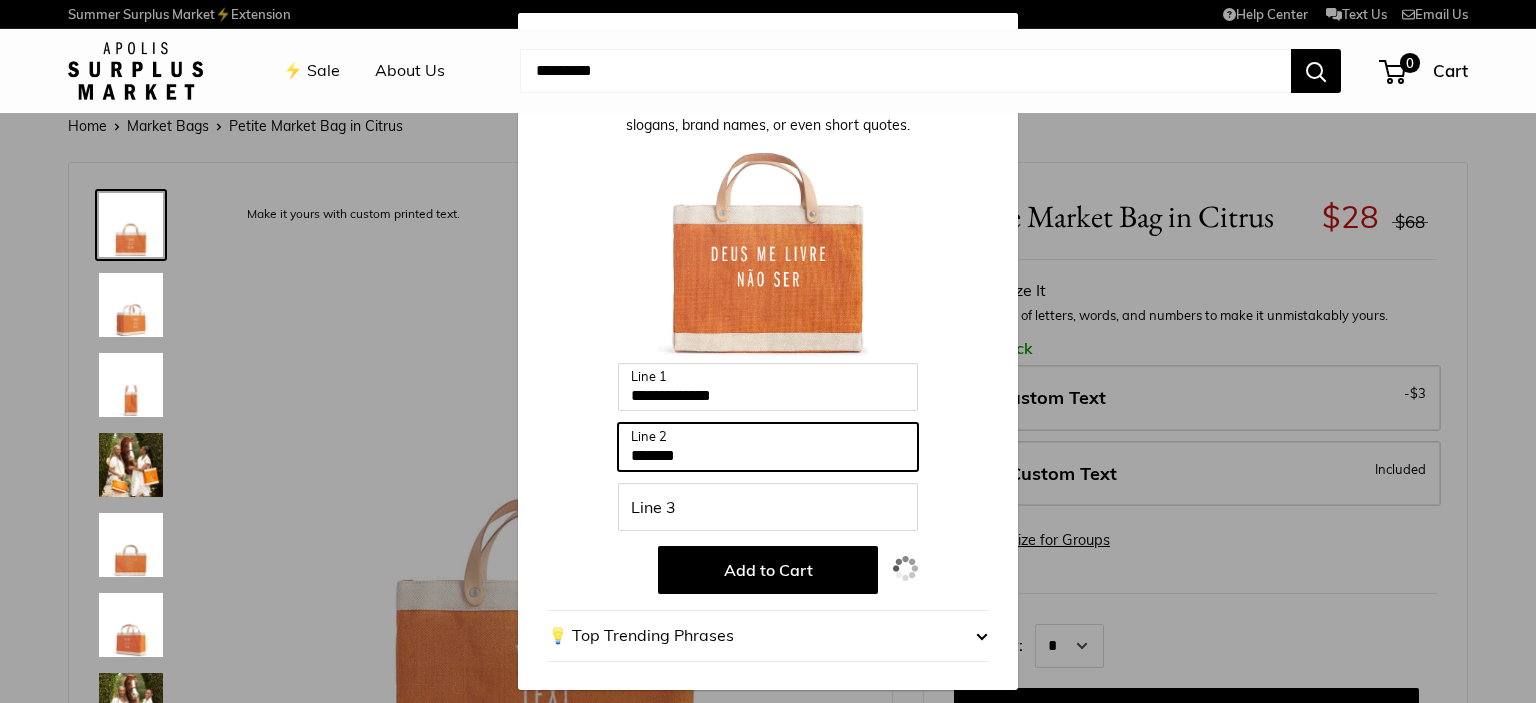 type on "*******" 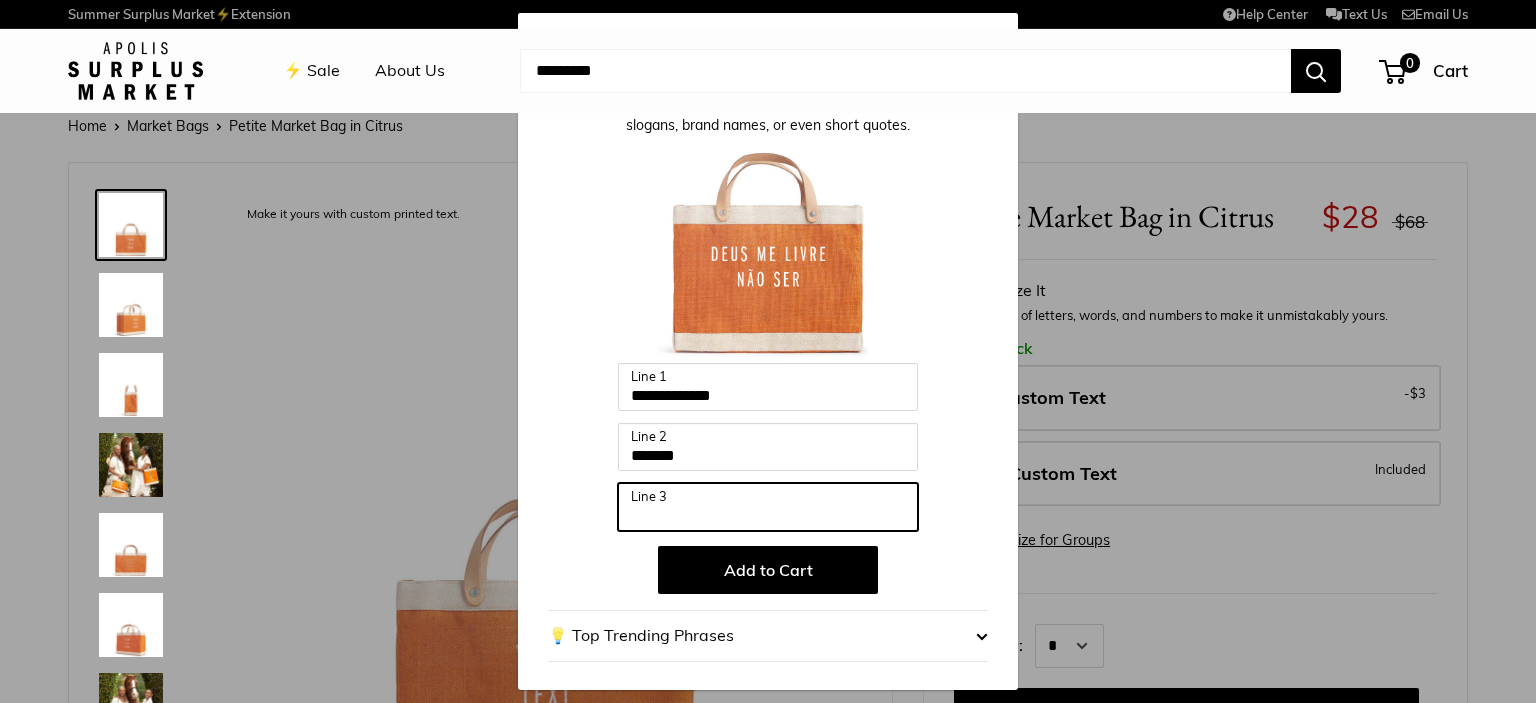 click on "Line 3" at bounding box center [768, 507] 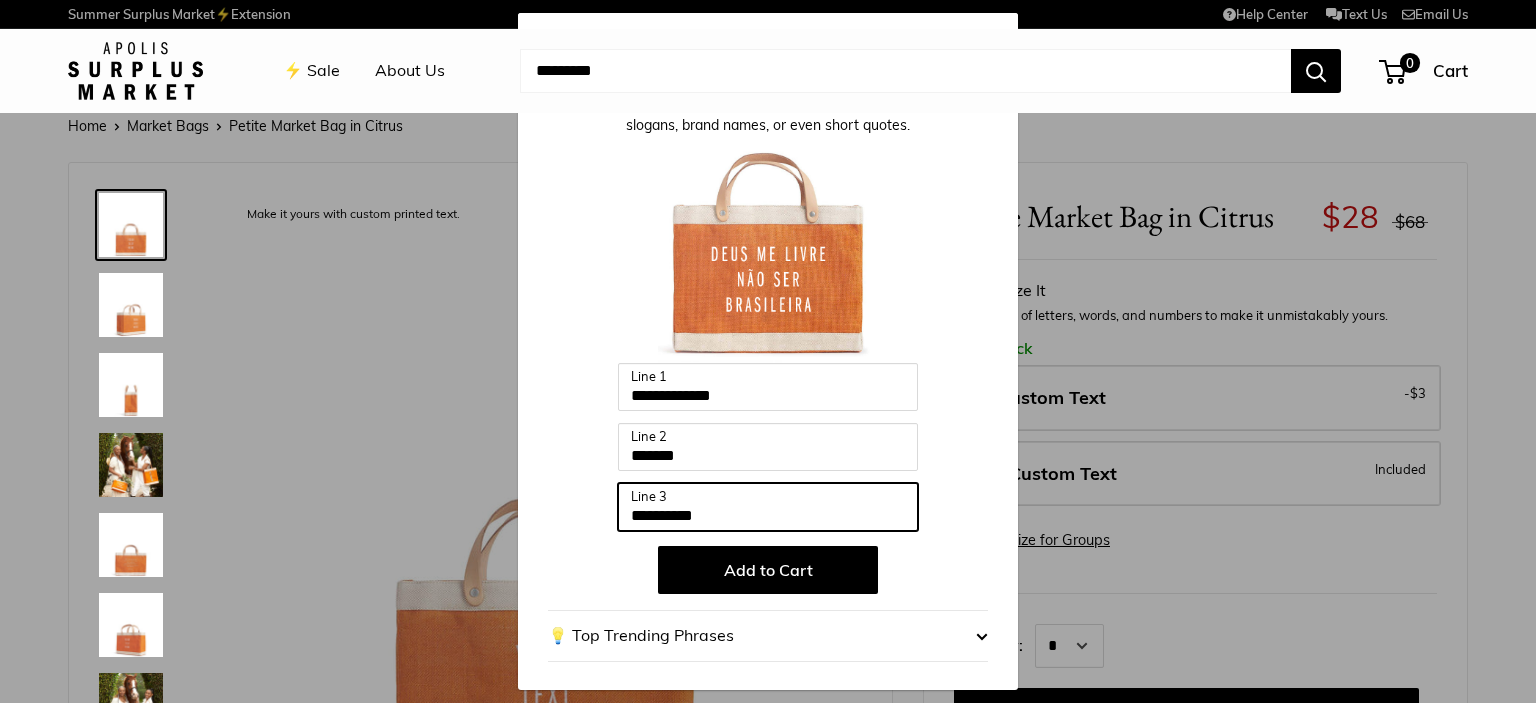 type on "**********" 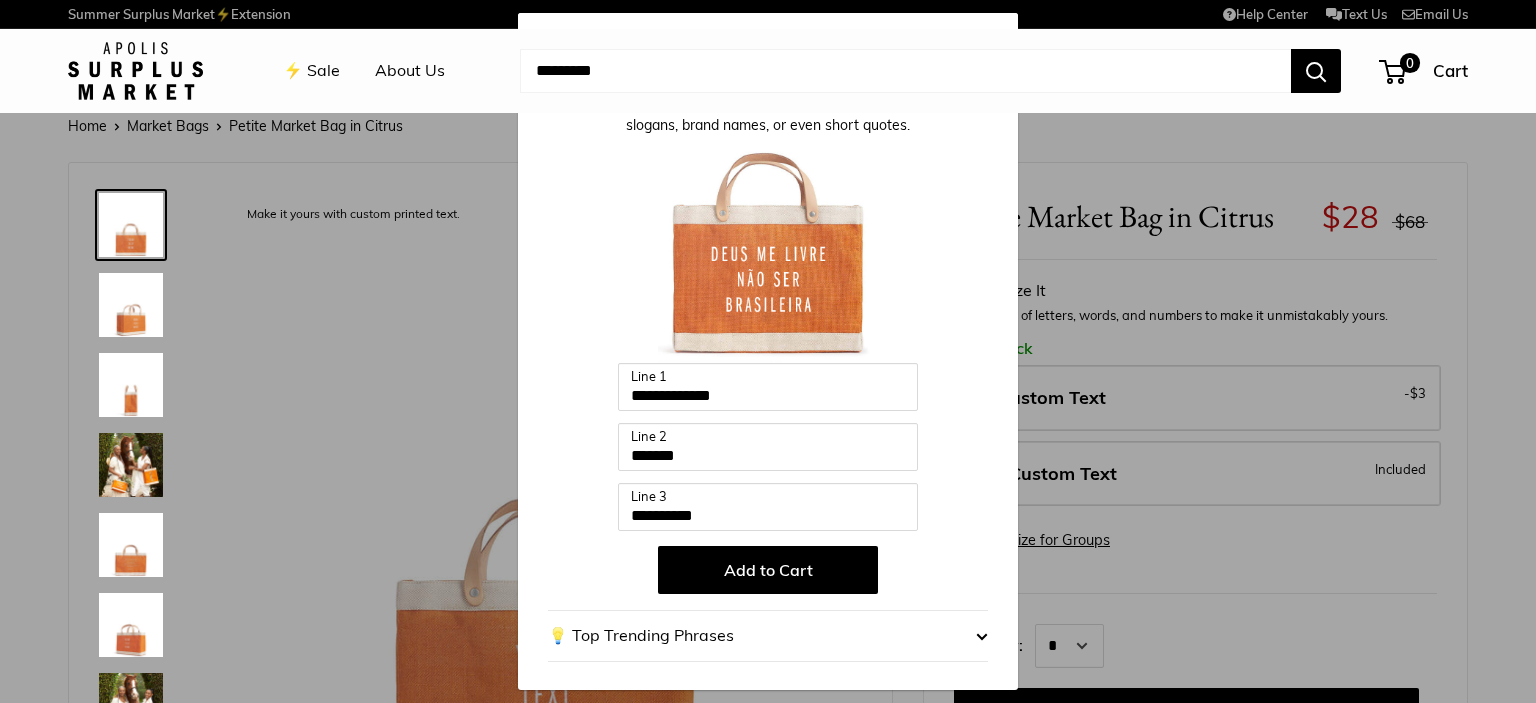 click on "Add to Cart" at bounding box center (768, 570) 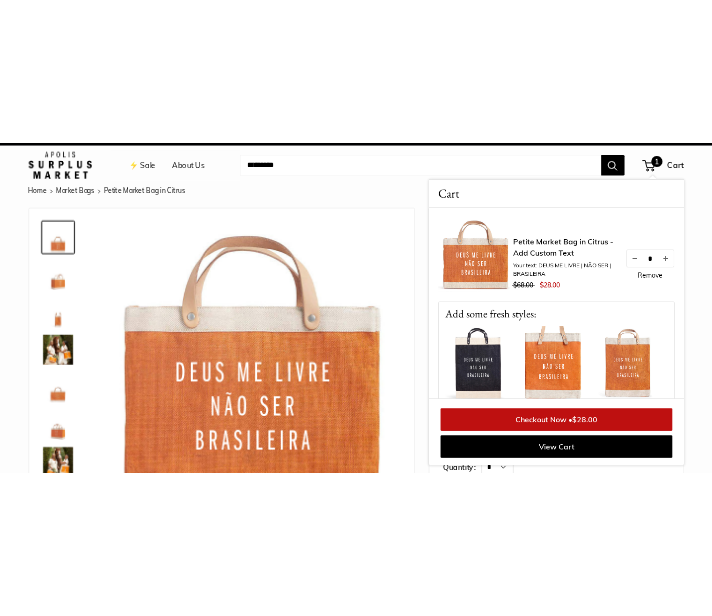 scroll, scrollTop: 100, scrollLeft: 0, axis: vertical 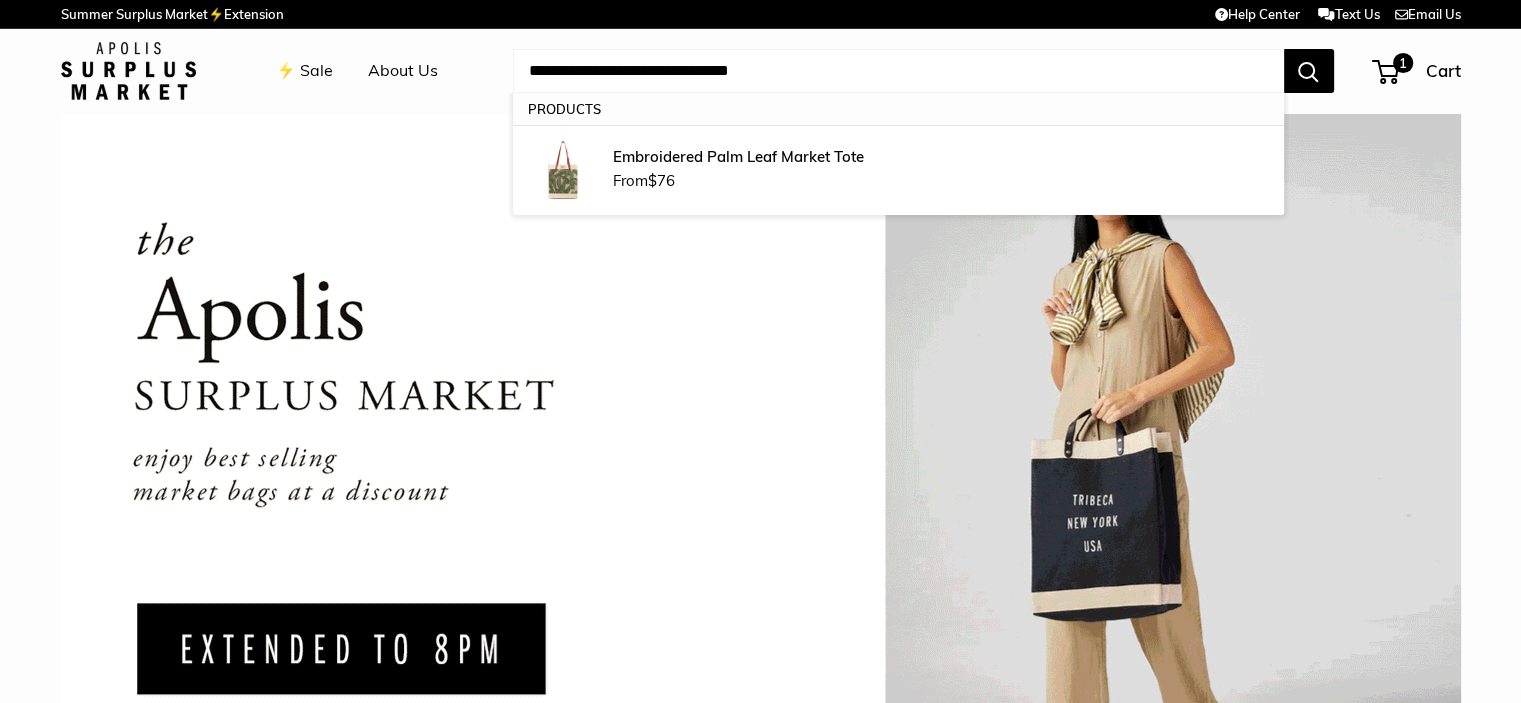 type on "**********" 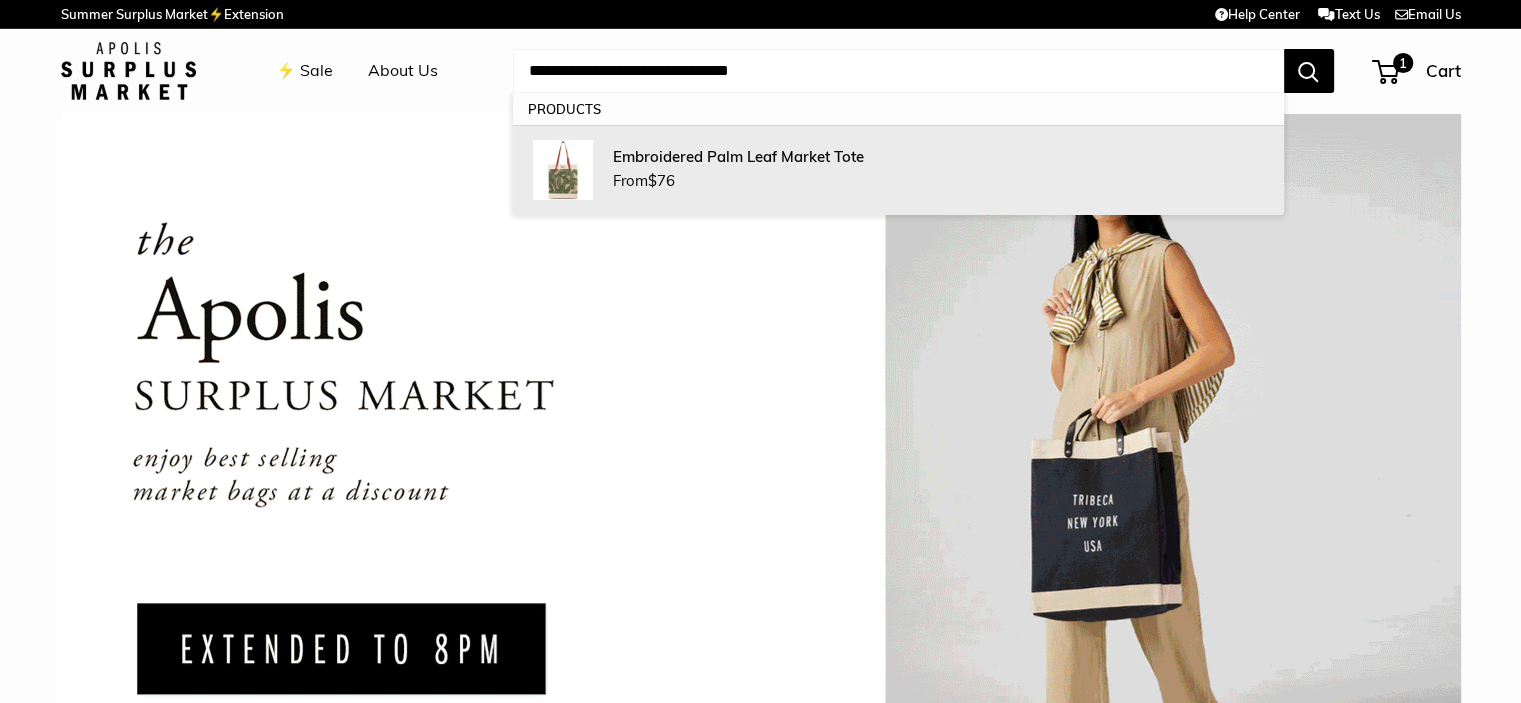 click on "Embroidered Palm Leaf Market Tote" at bounding box center [738, 156] 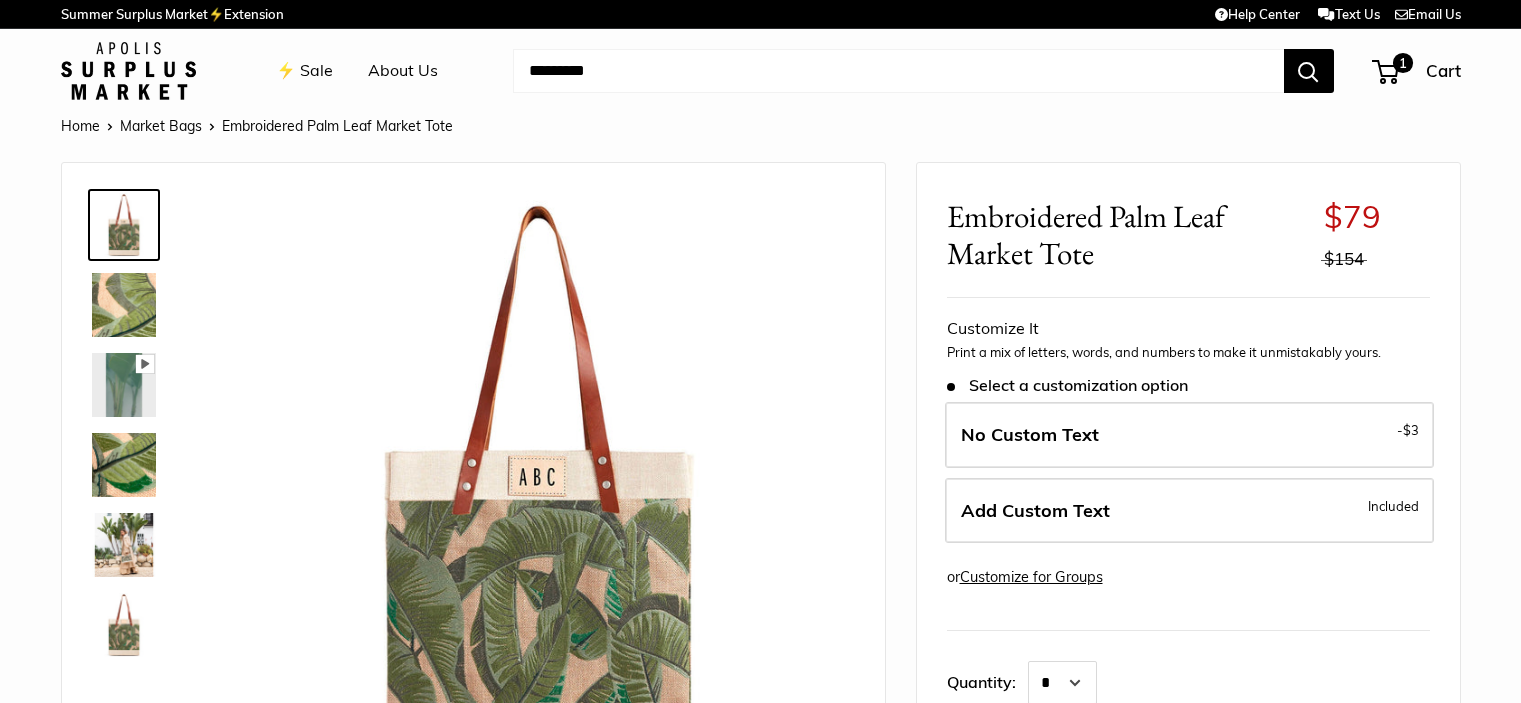 scroll, scrollTop: 0, scrollLeft: 0, axis: both 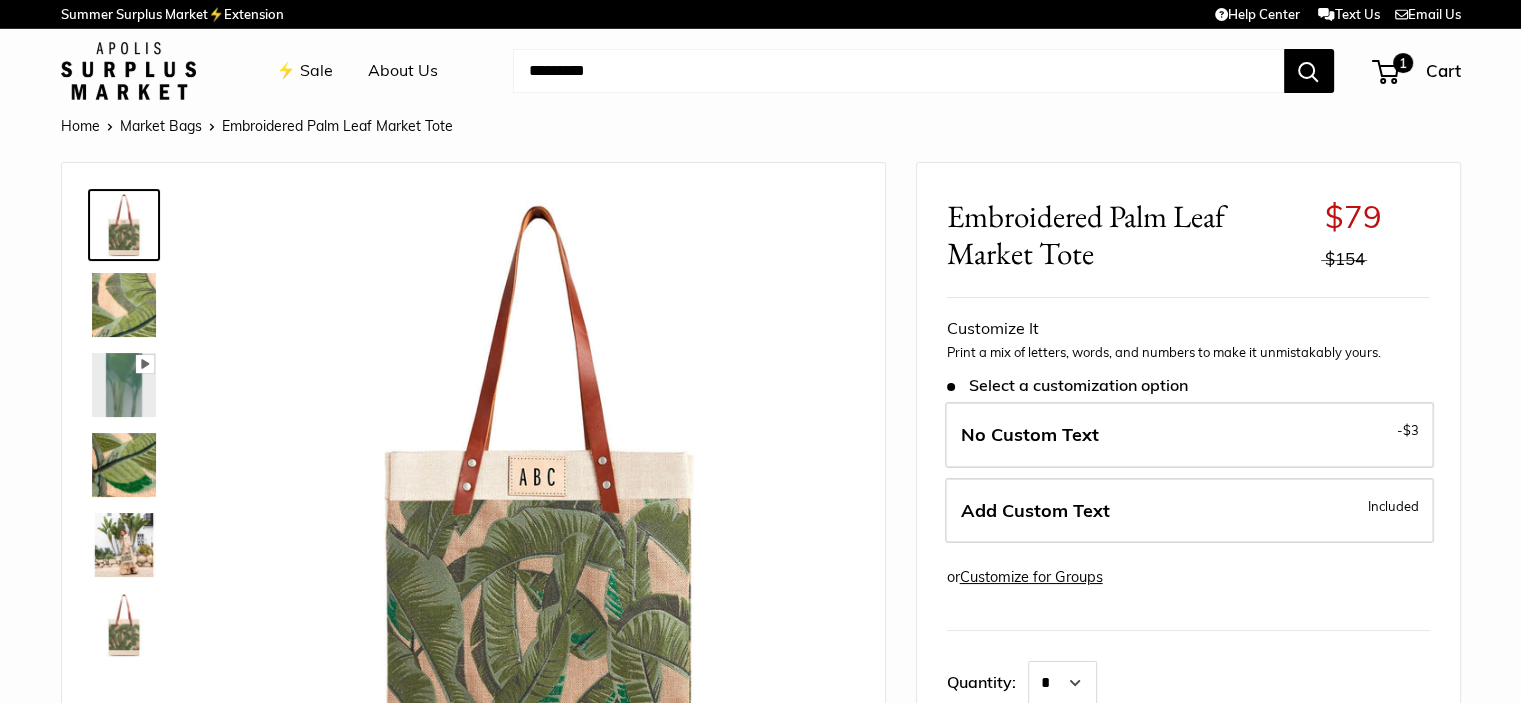 click on "Add Custom Text" at bounding box center [1035, 510] 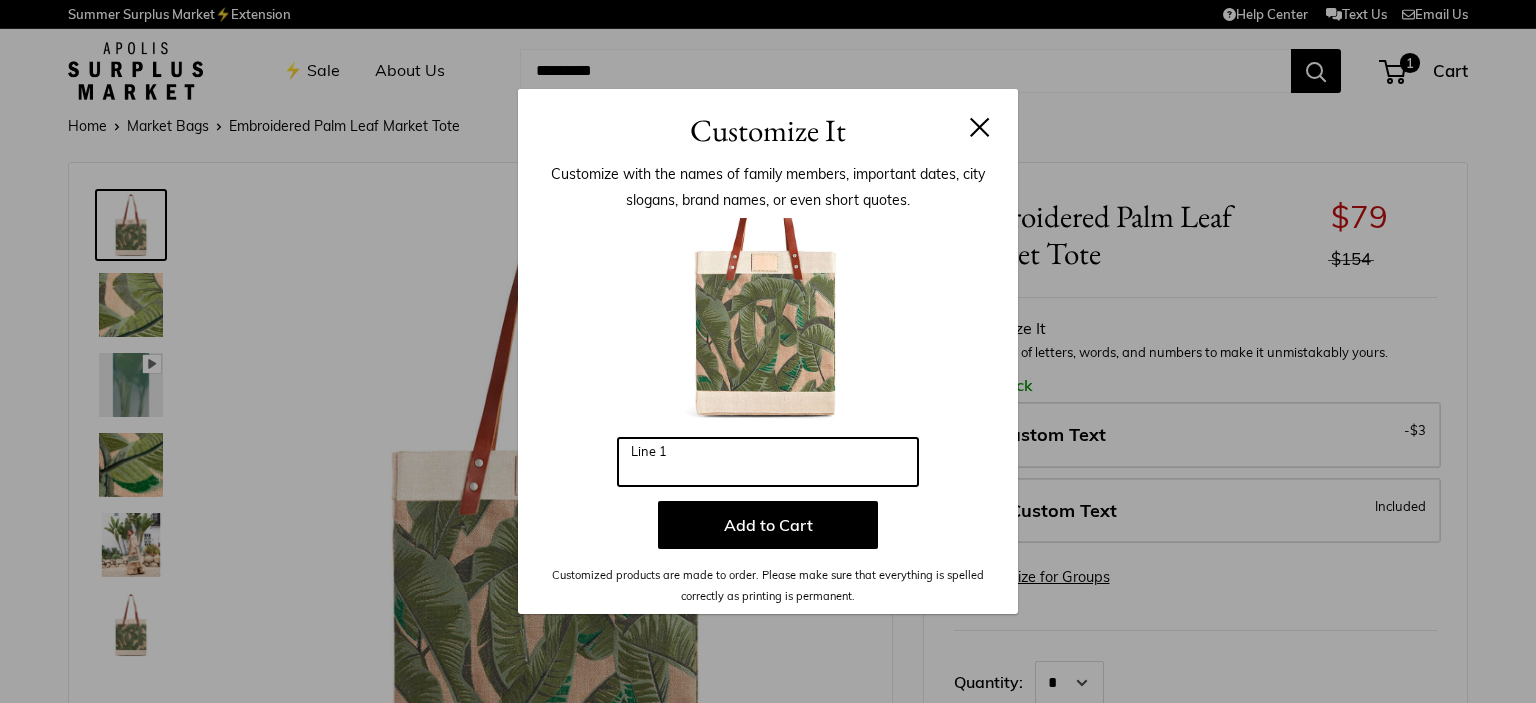 click on "Line 1" at bounding box center (768, 462) 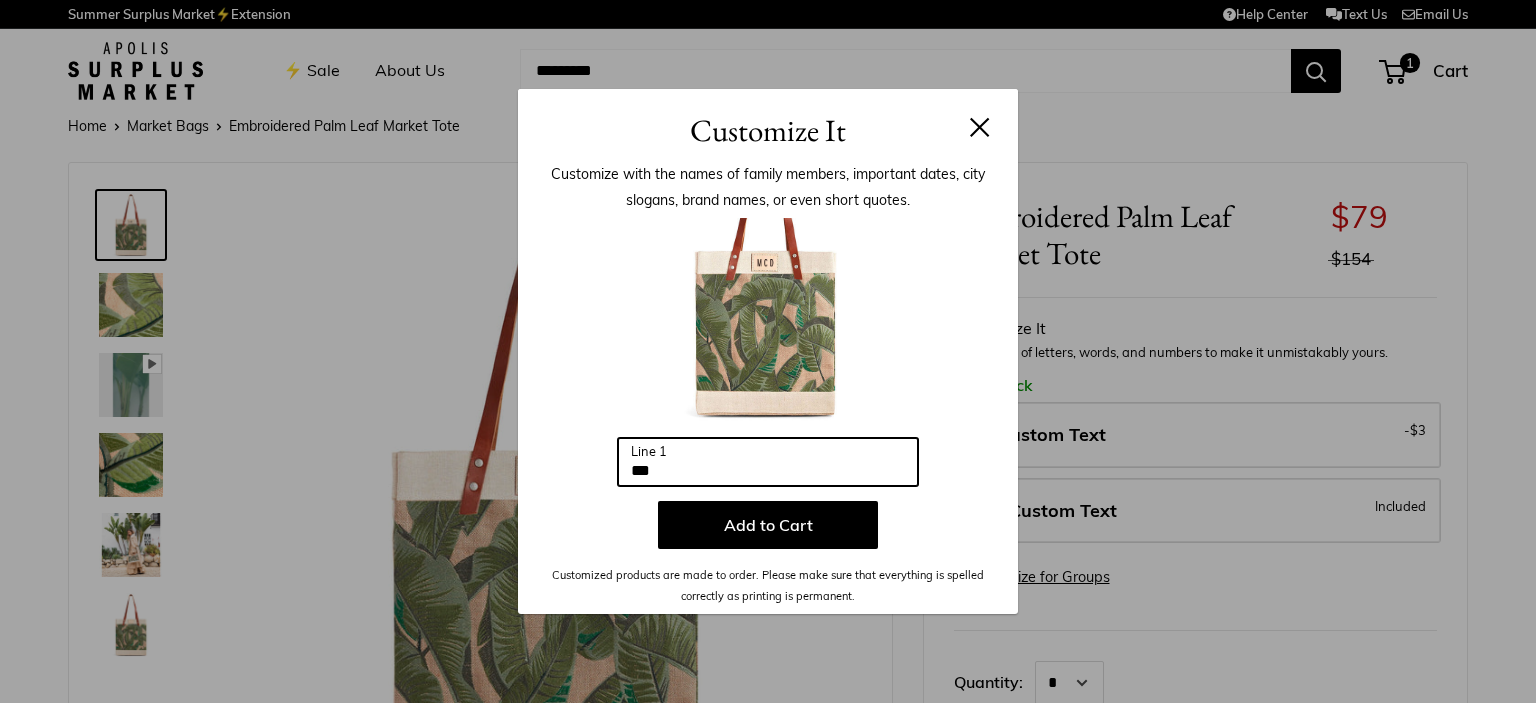 type on "***" 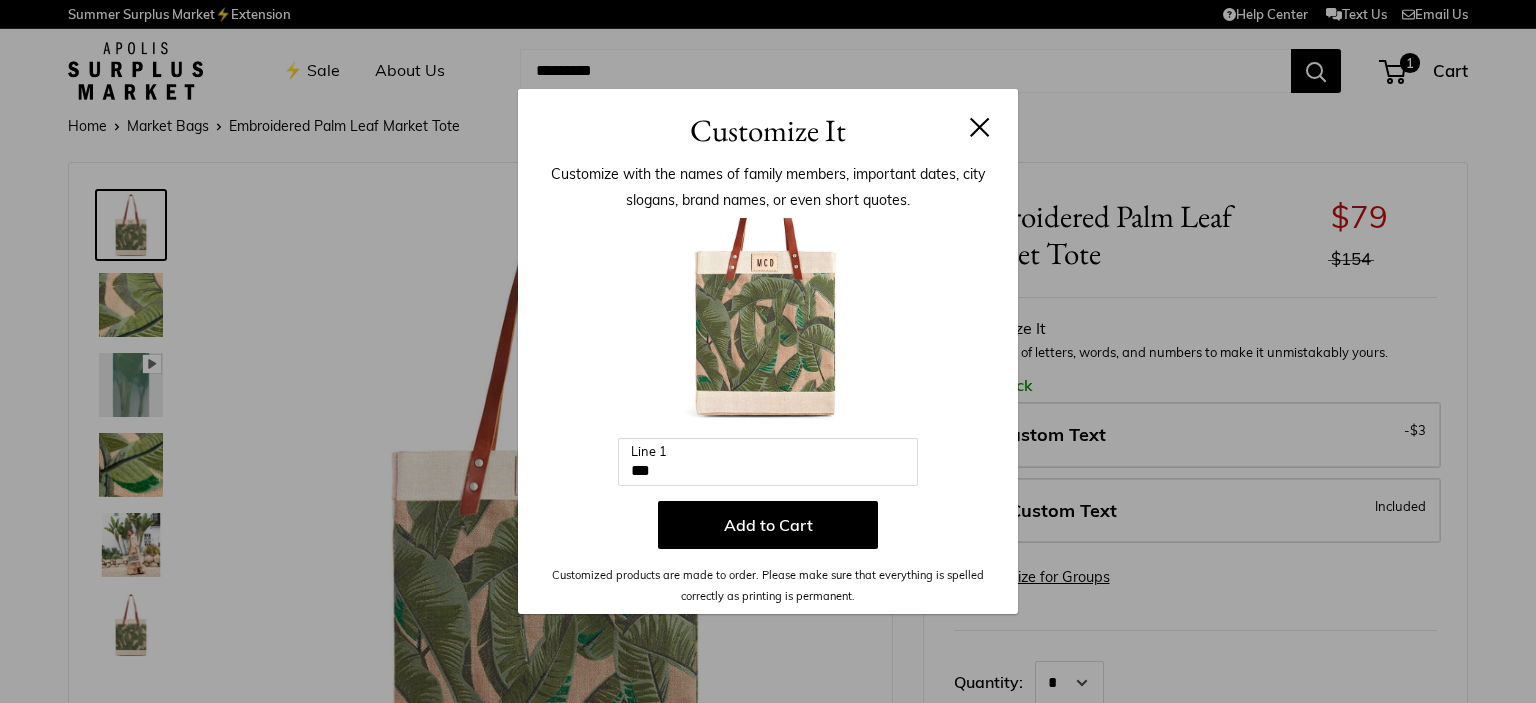 click on "Add to Cart" at bounding box center [768, 525] 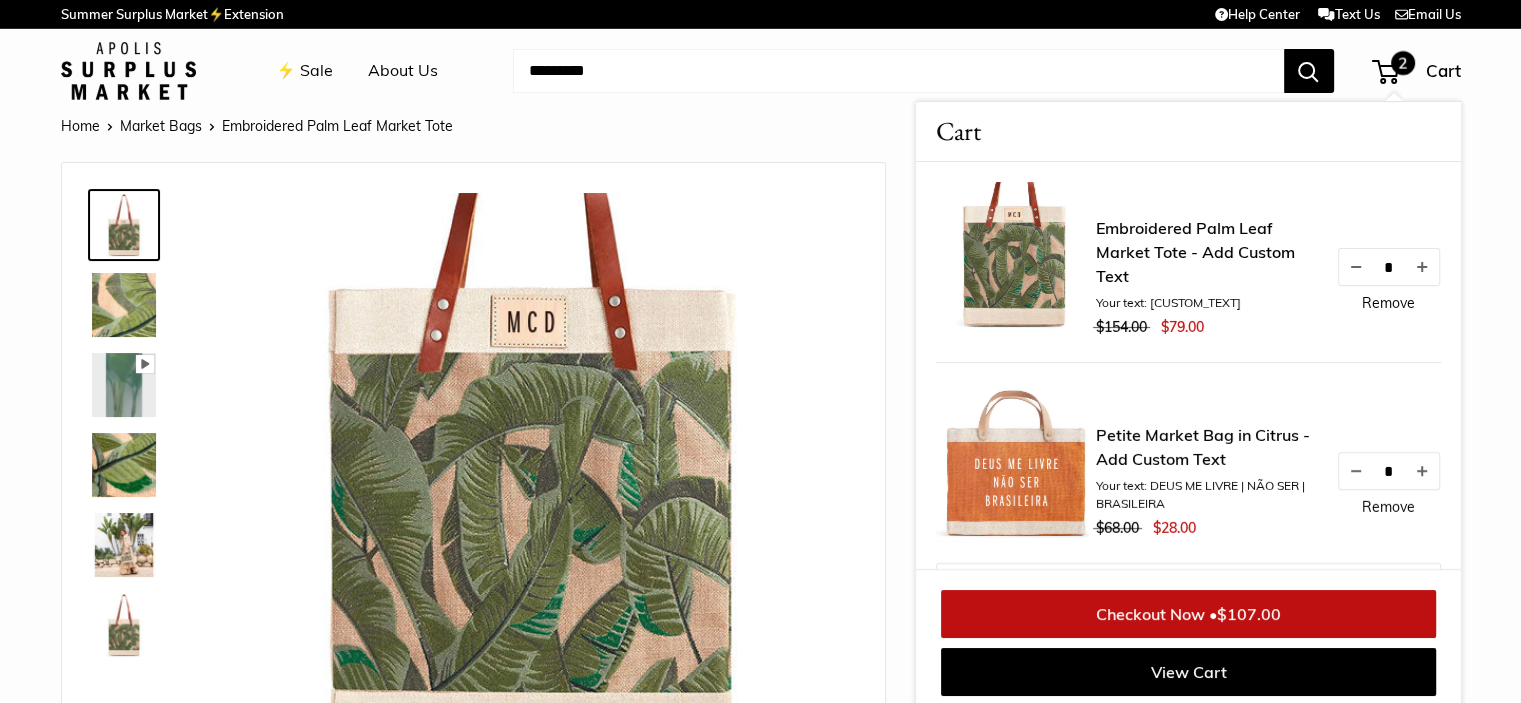 scroll, scrollTop: 8, scrollLeft: 0, axis: vertical 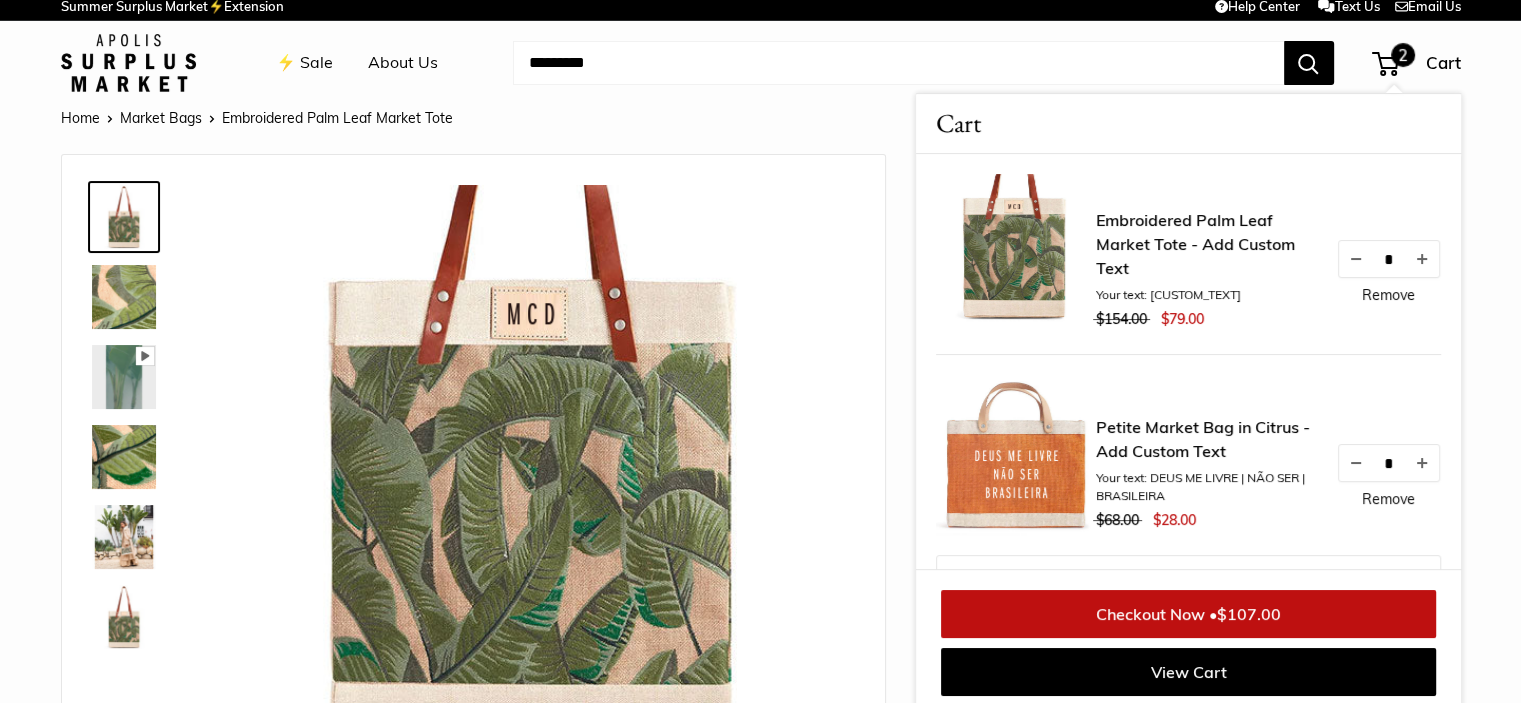 click at bounding box center (898, 63) 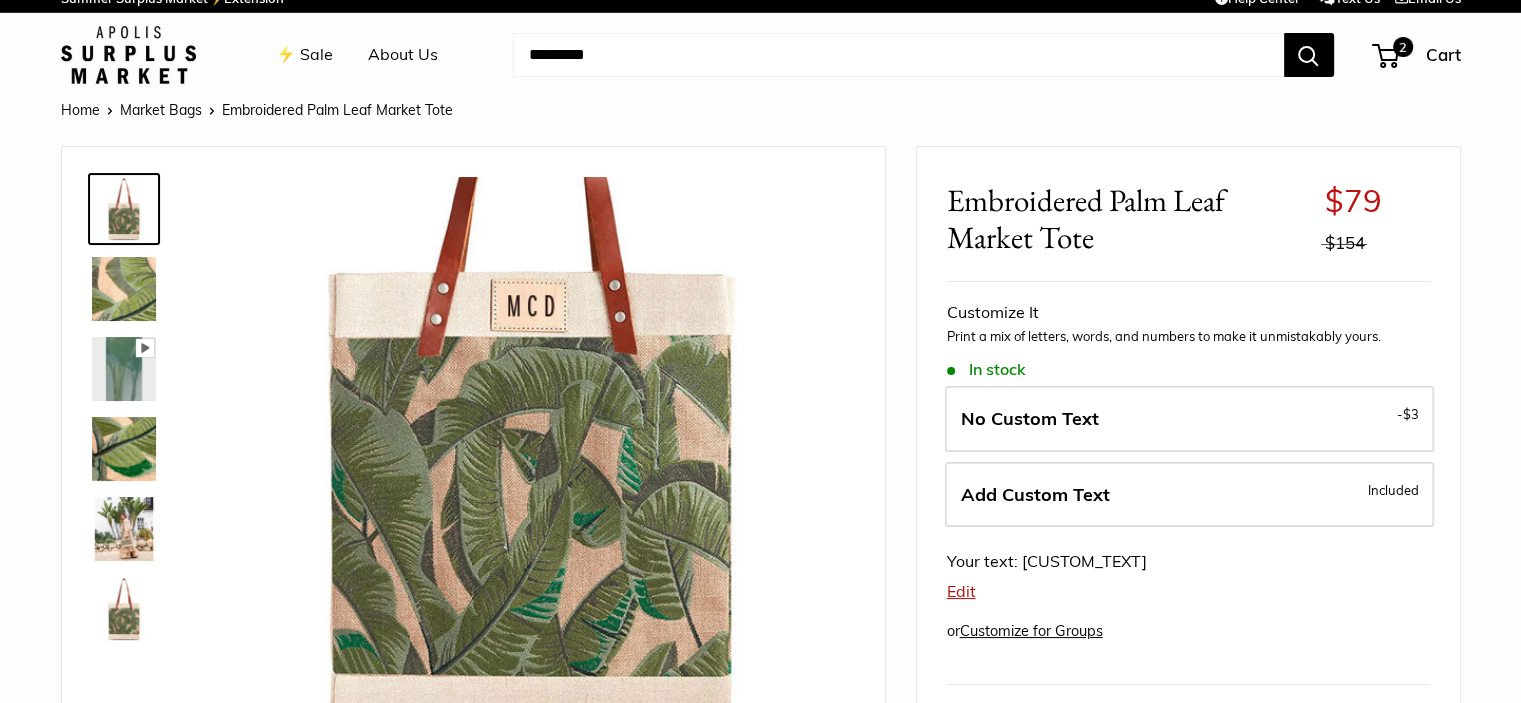 click at bounding box center (898, 55) 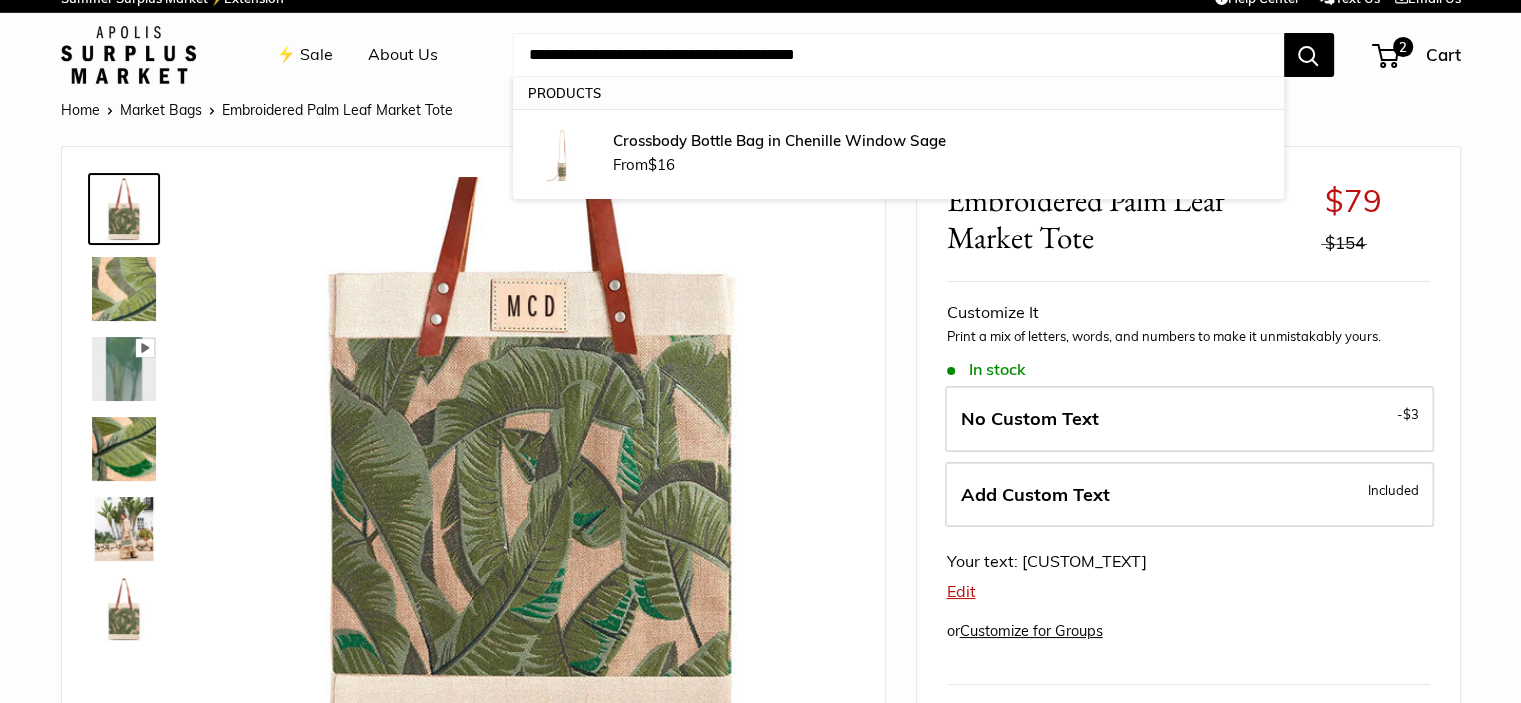 type on "**********" 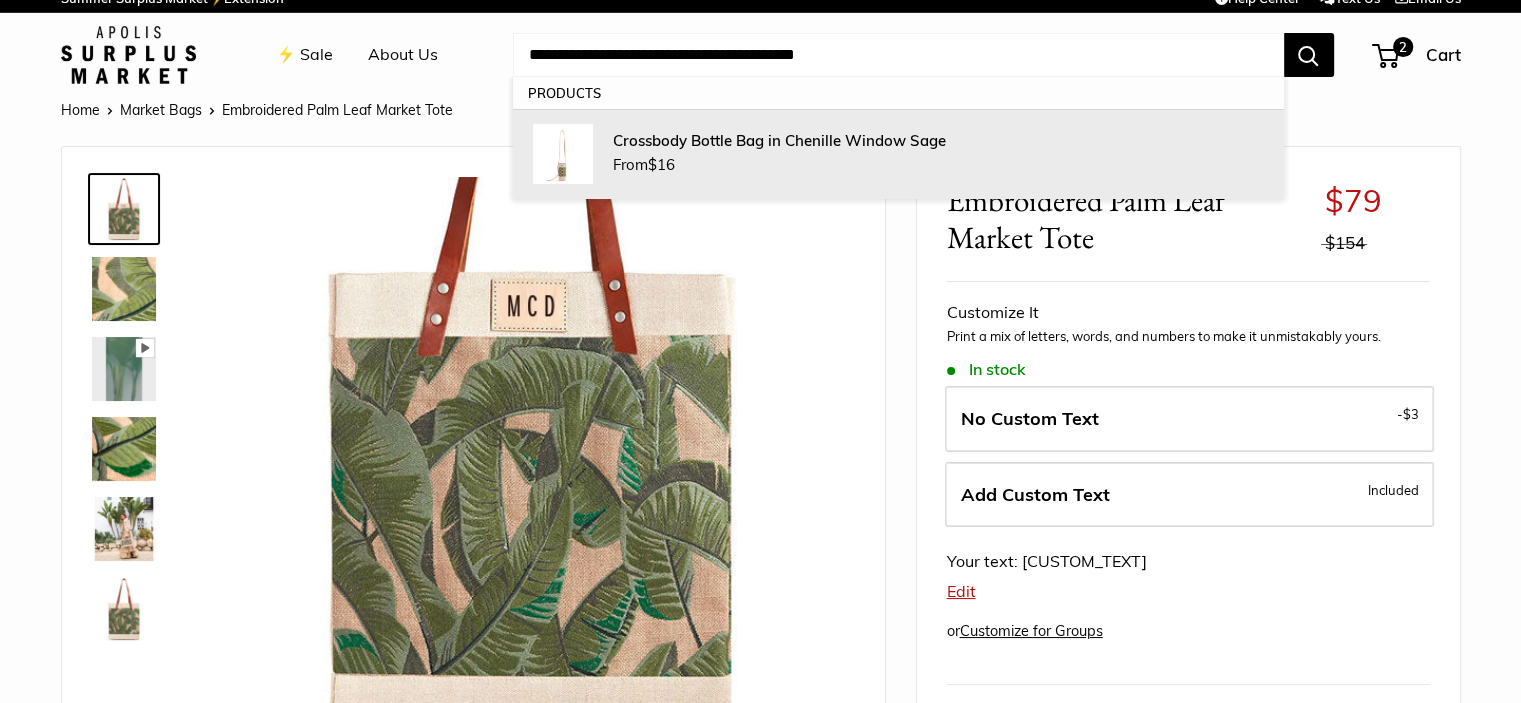 click on "Crossbody Bottle Bag in Chenille Window Sage
From  $16" at bounding box center (938, 154) 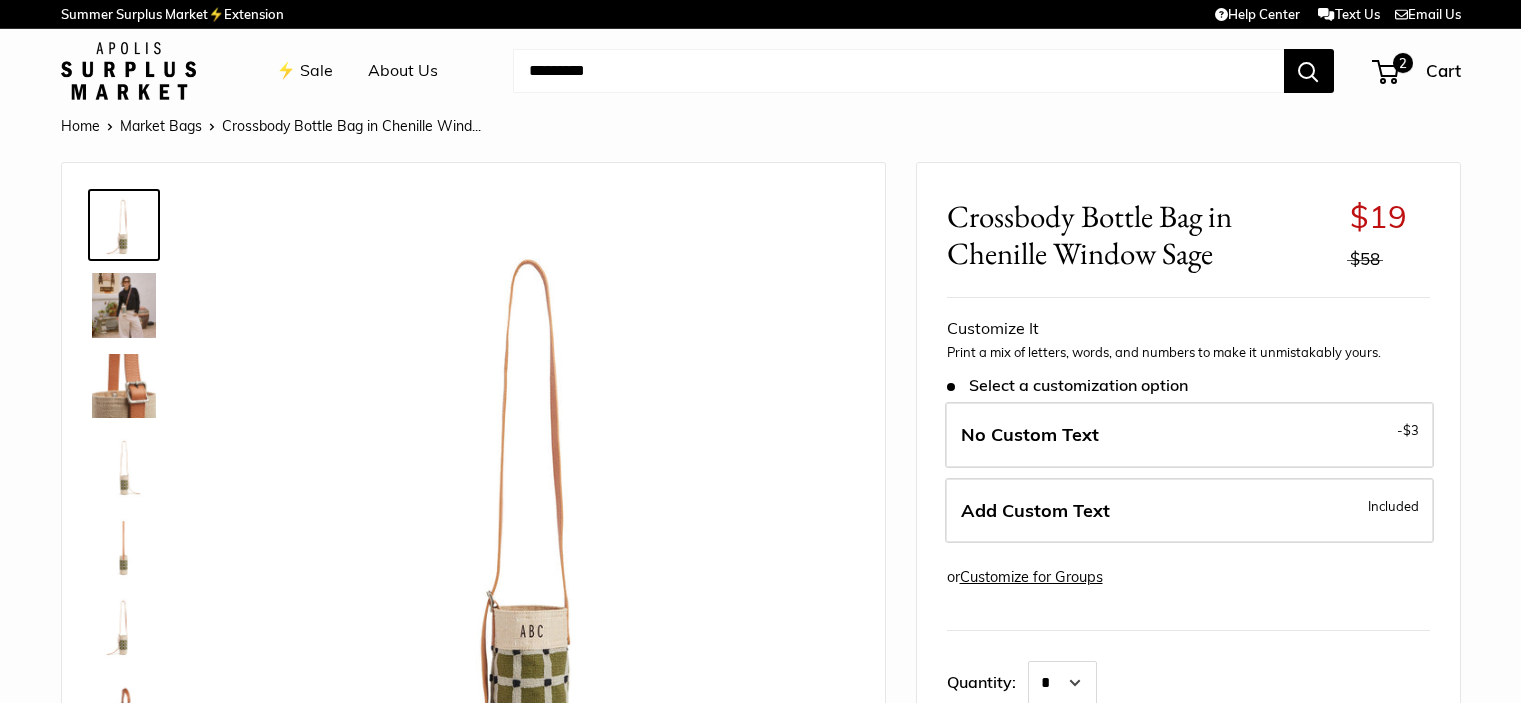 scroll, scrollTop: 0, scrollLeft: 0, axis: both 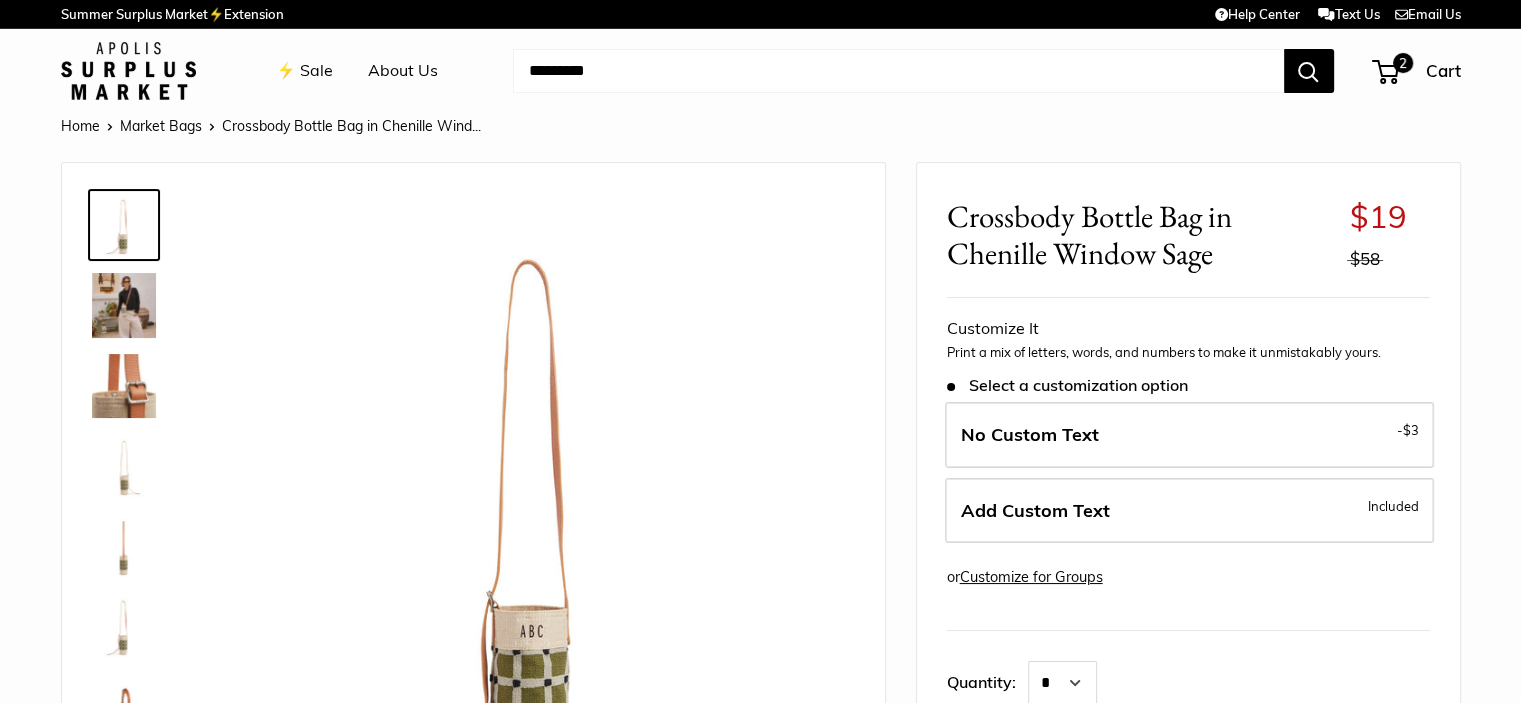 click on "Add Custom Text
Included" at bounding box center [1189, 511] 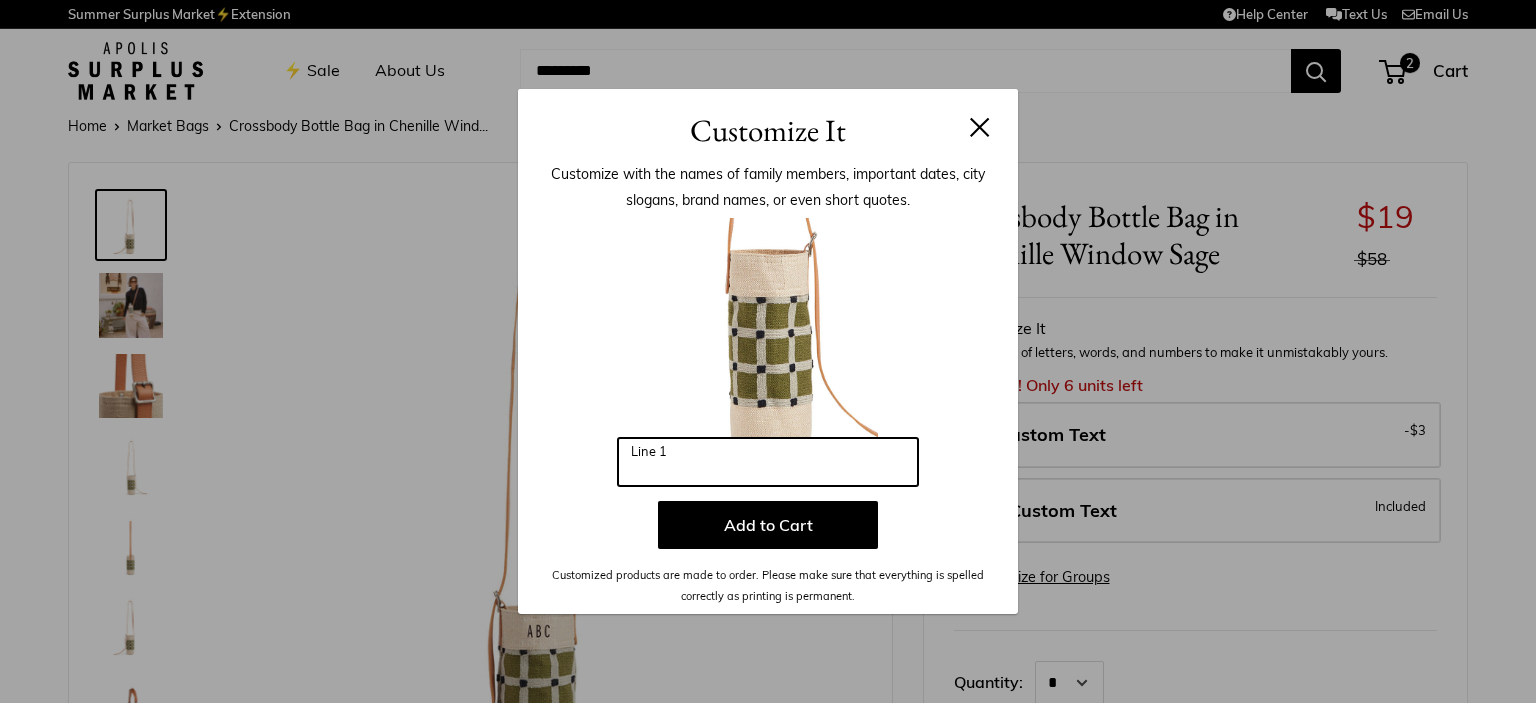 click on "Line 1" at bounding box center (768, 462) 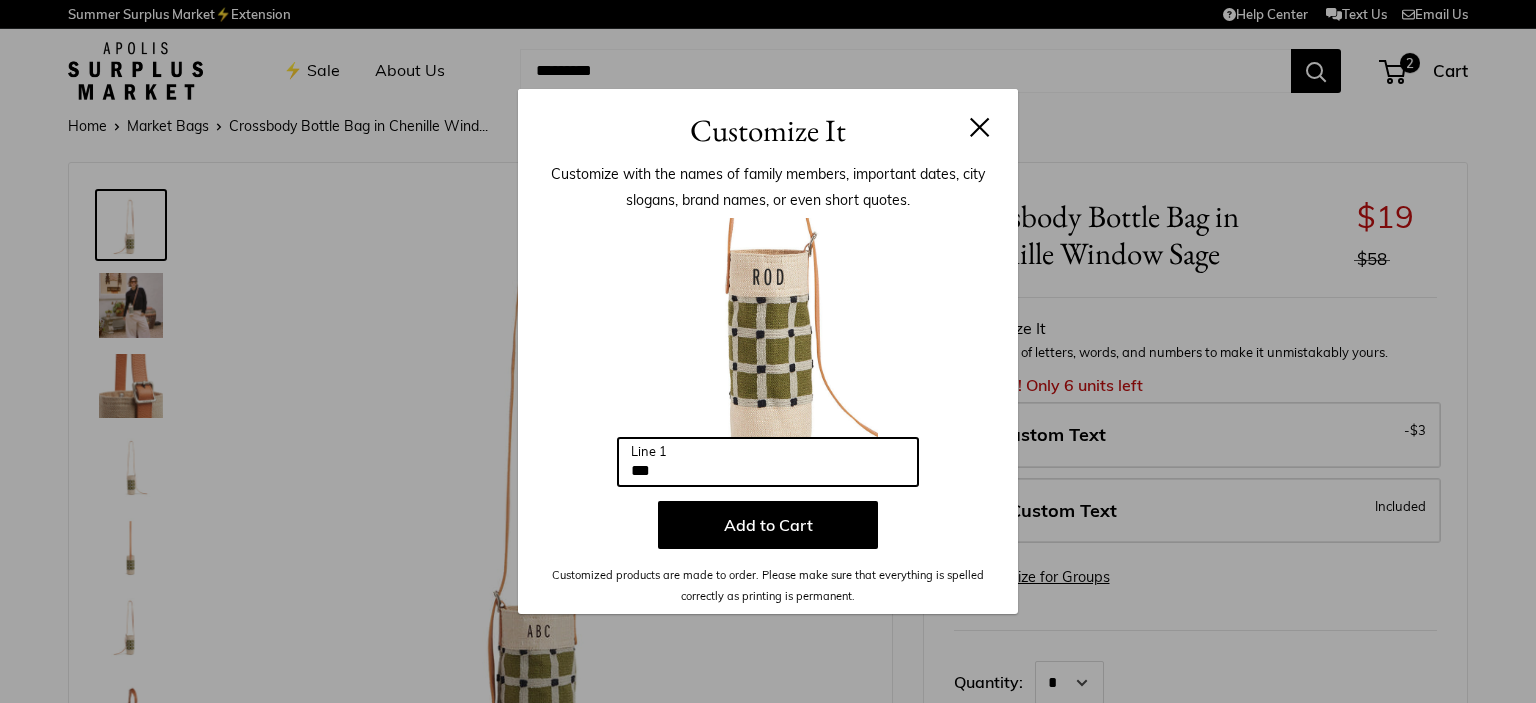 type on "***" 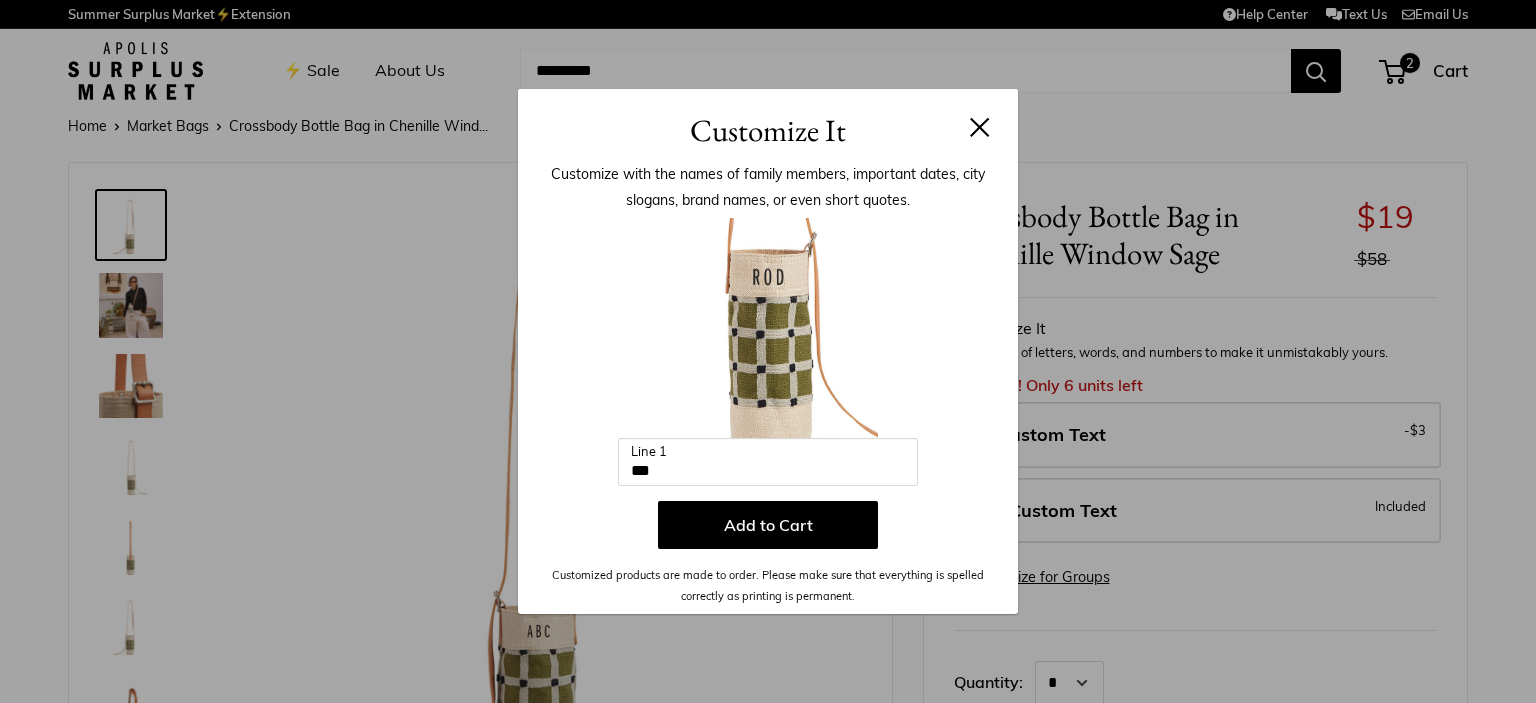 click on "Add to Cart" at bounding box center [768, 525] 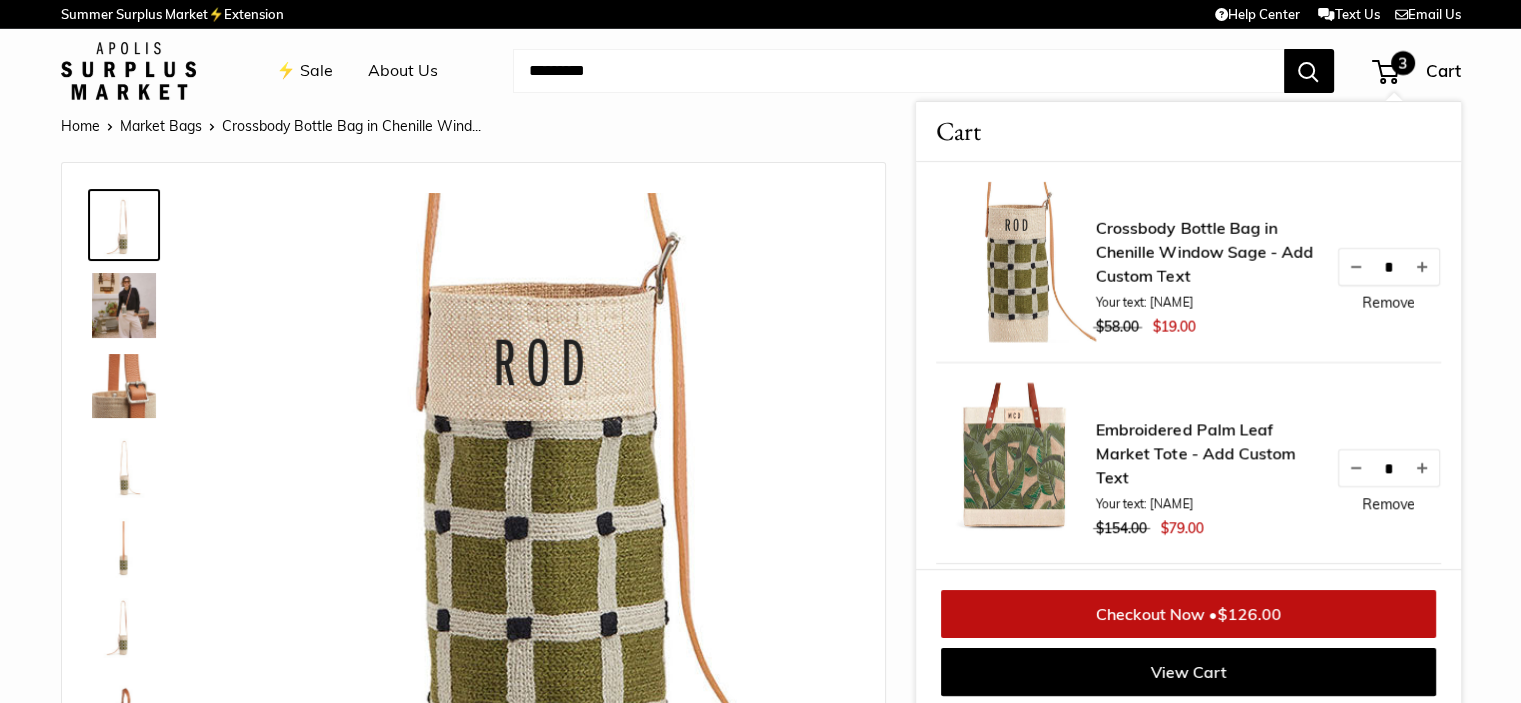 click at bounding box center (898, 71) 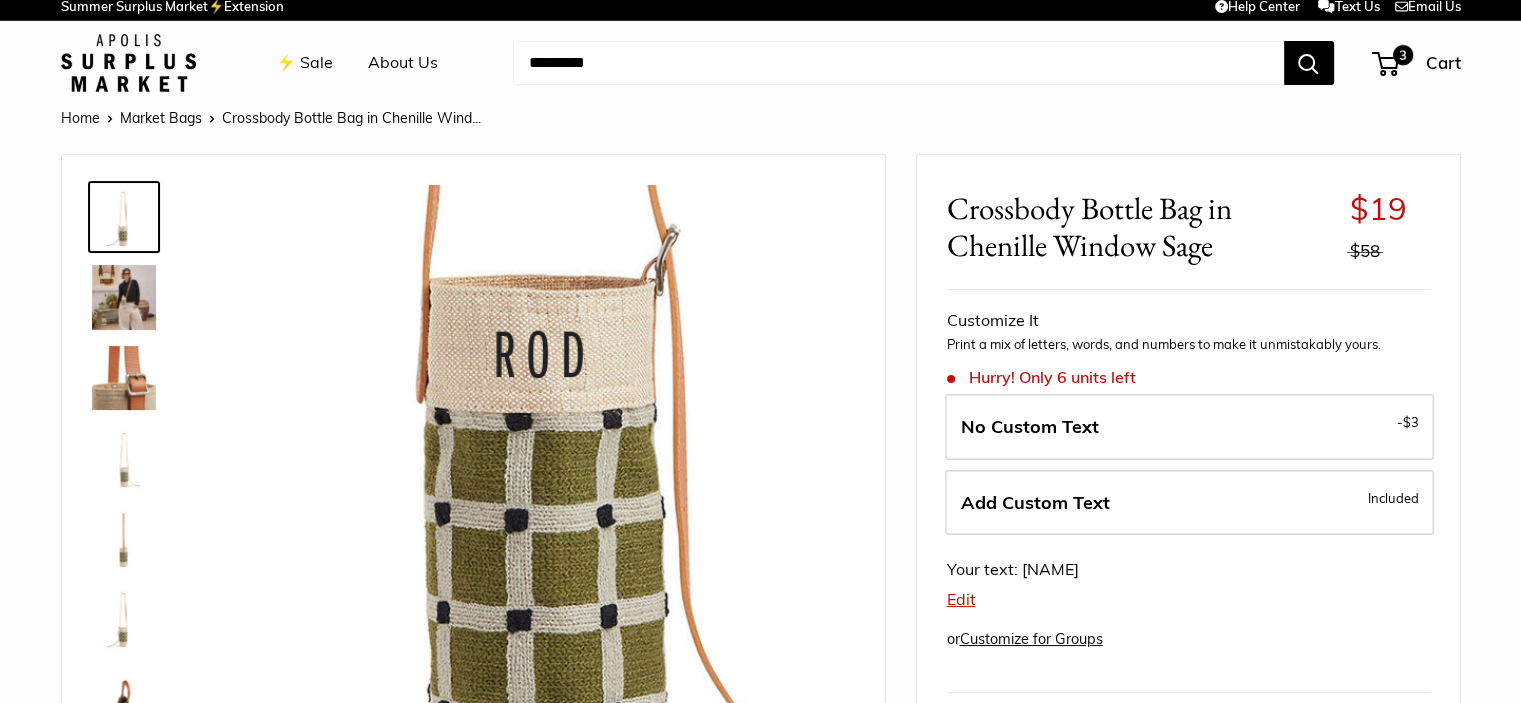 click at bounding box center [898, 63] 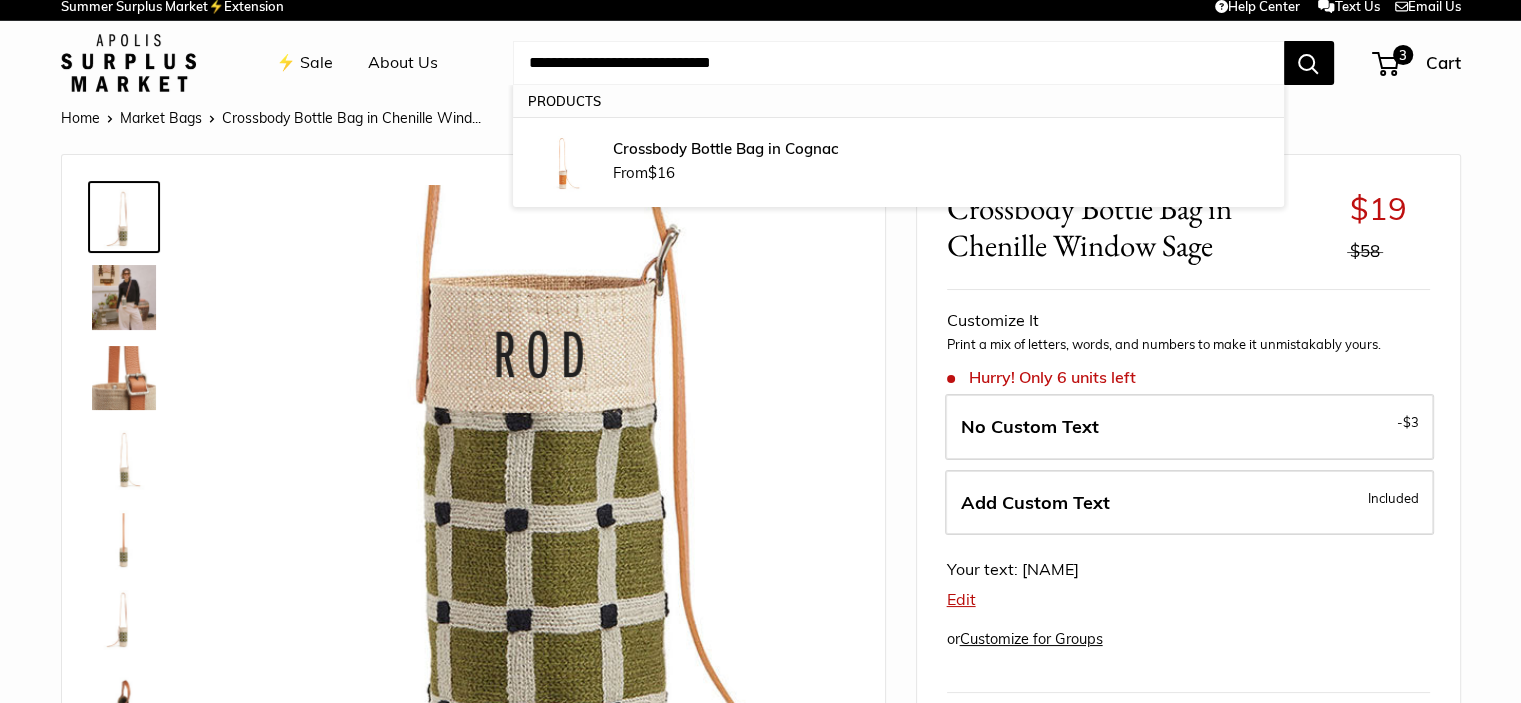 type on "**********" 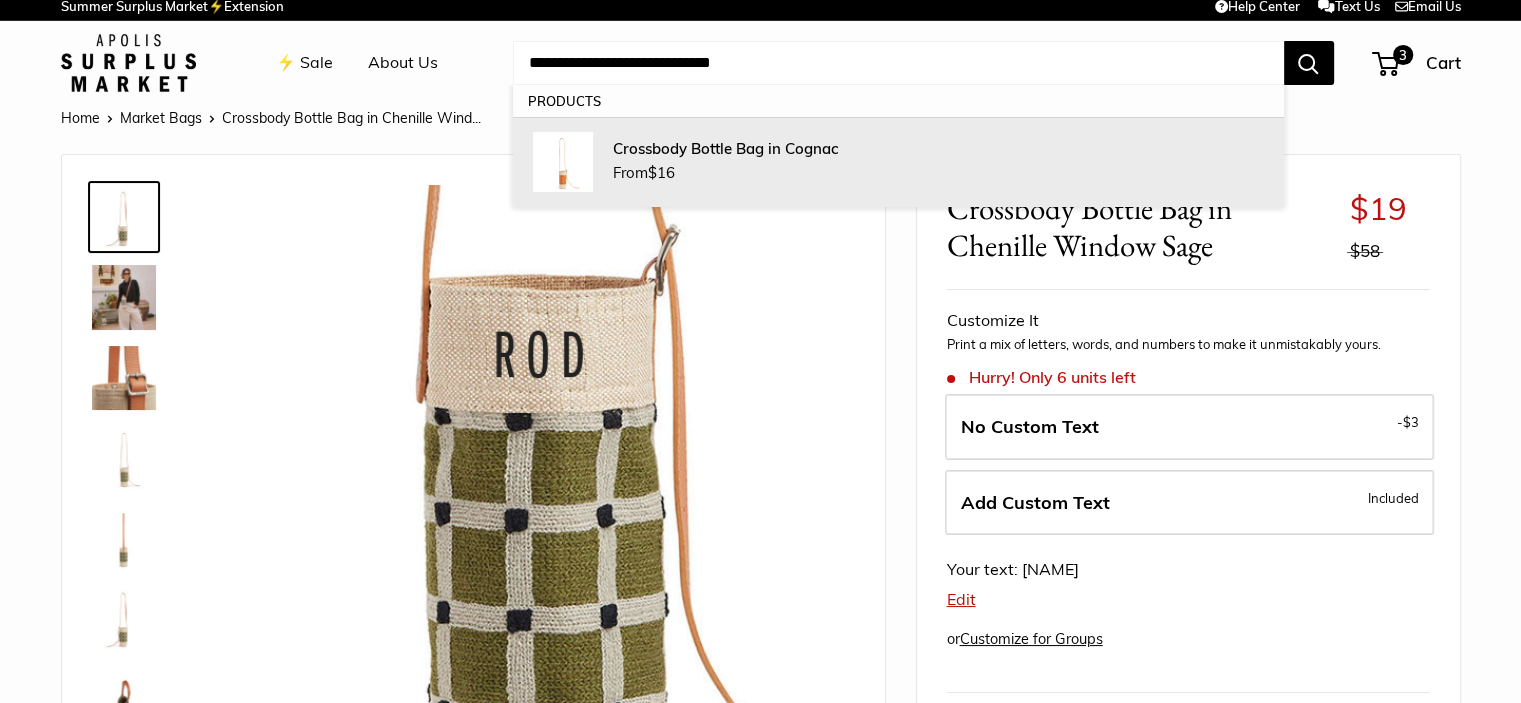 click on "Crossbody Bottle Bag in Cognac" at bounding box center (938, 148) 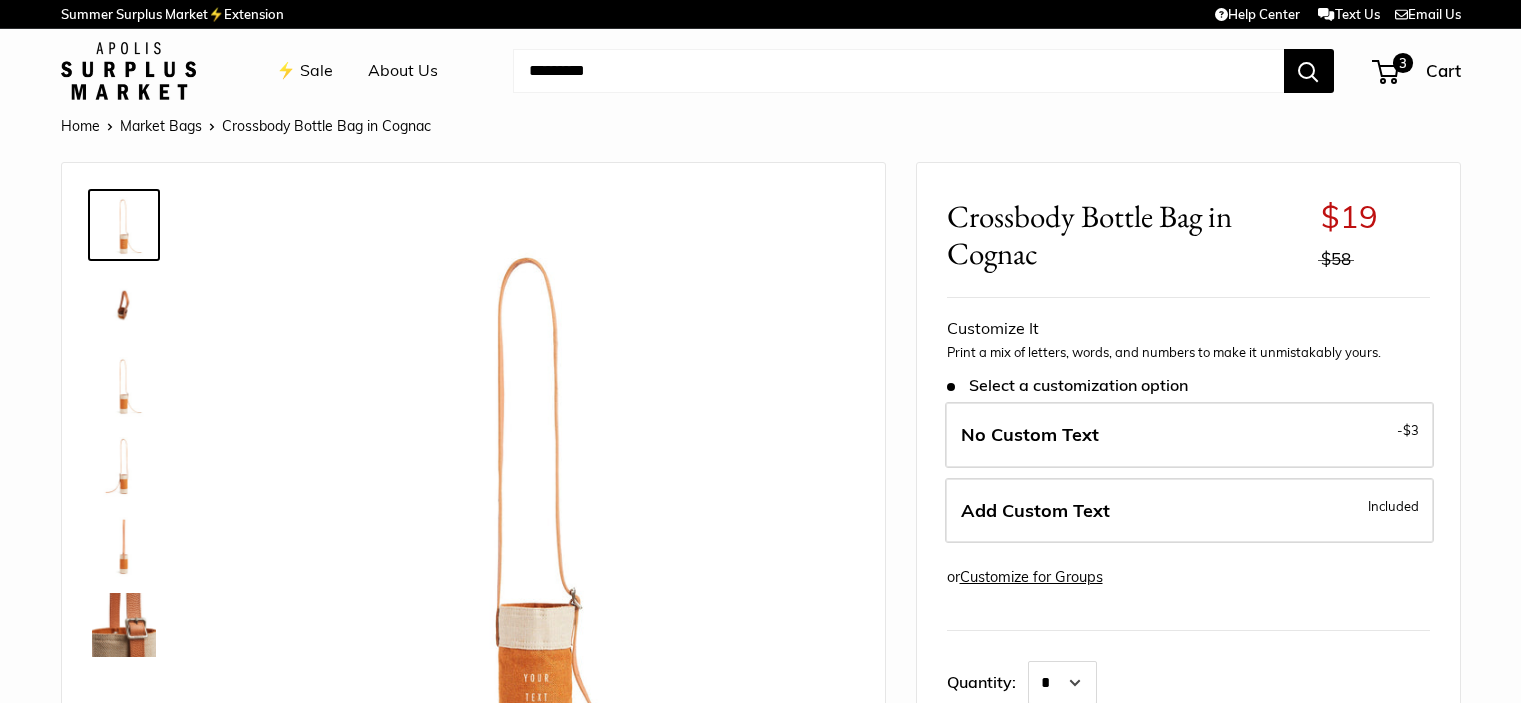scroll, scrollTop: 0, scrollLeft: 0, axis: both 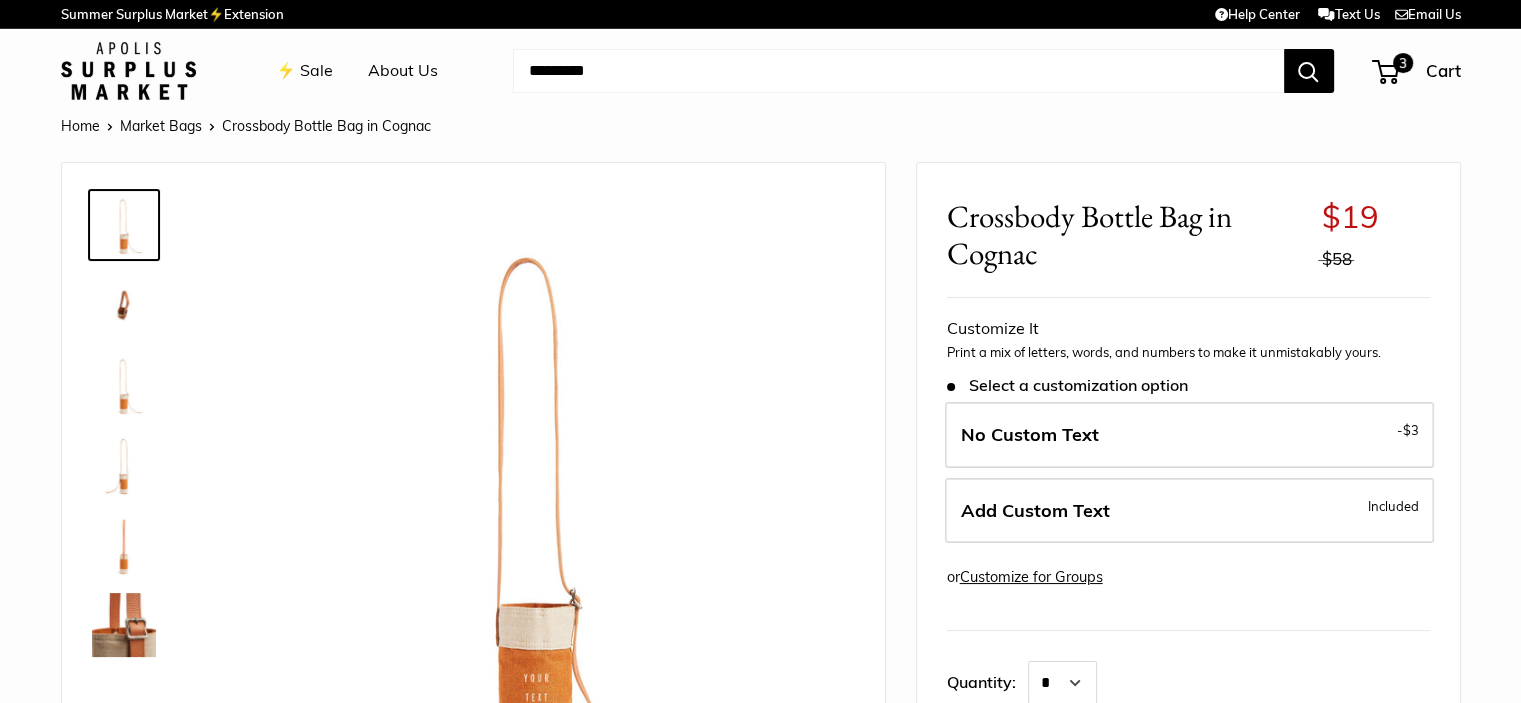 click on "Add Custom Text" at bounding box center [1035, 510] 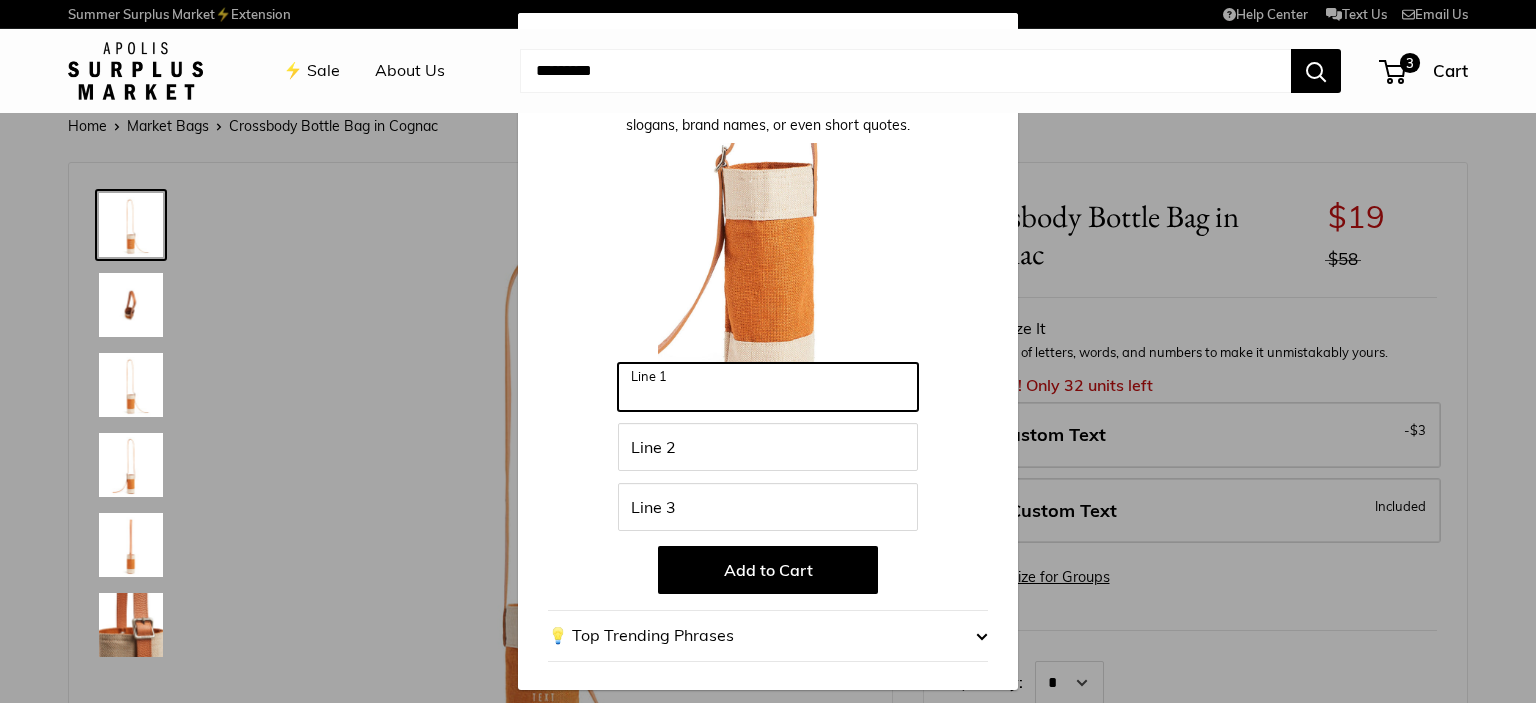 click on "Line 1" at bounding box center [768, 387] 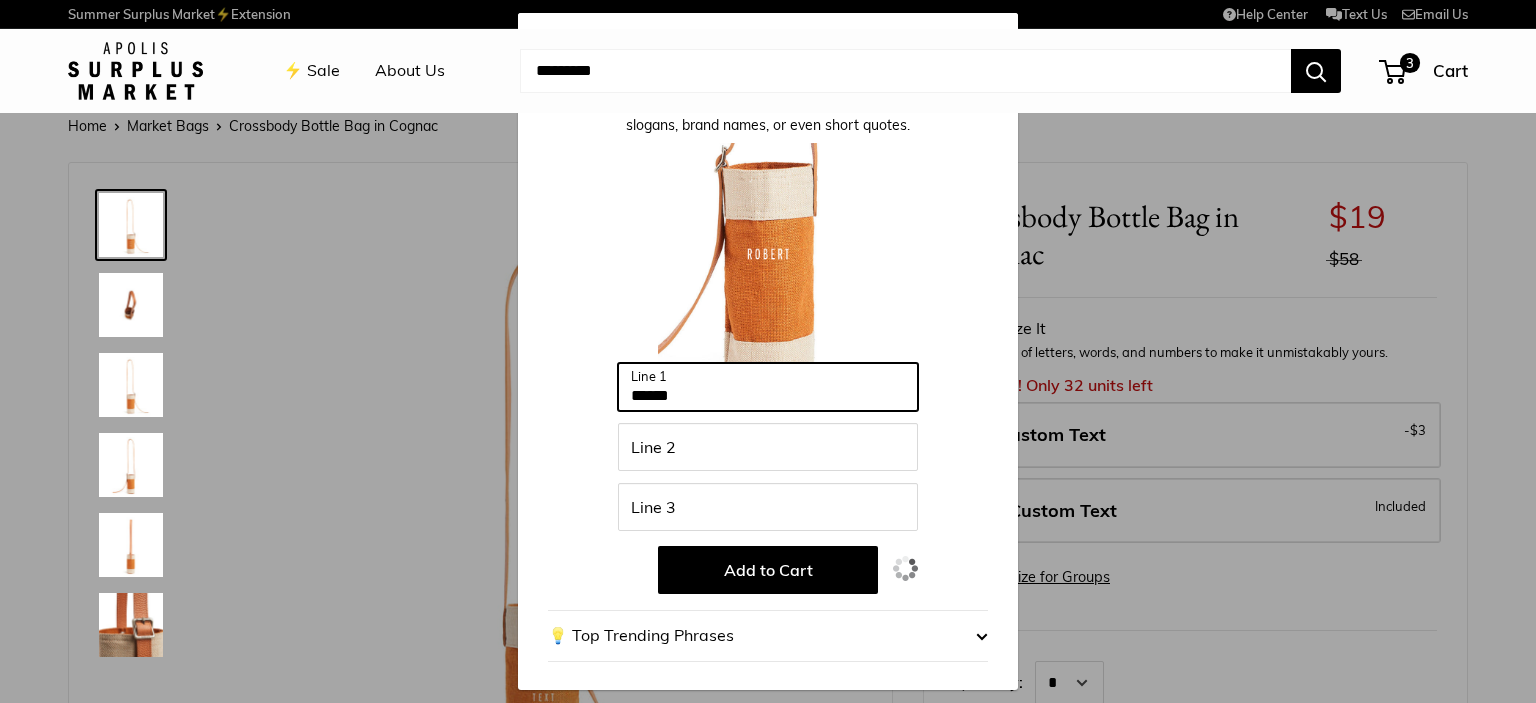 type on "******" 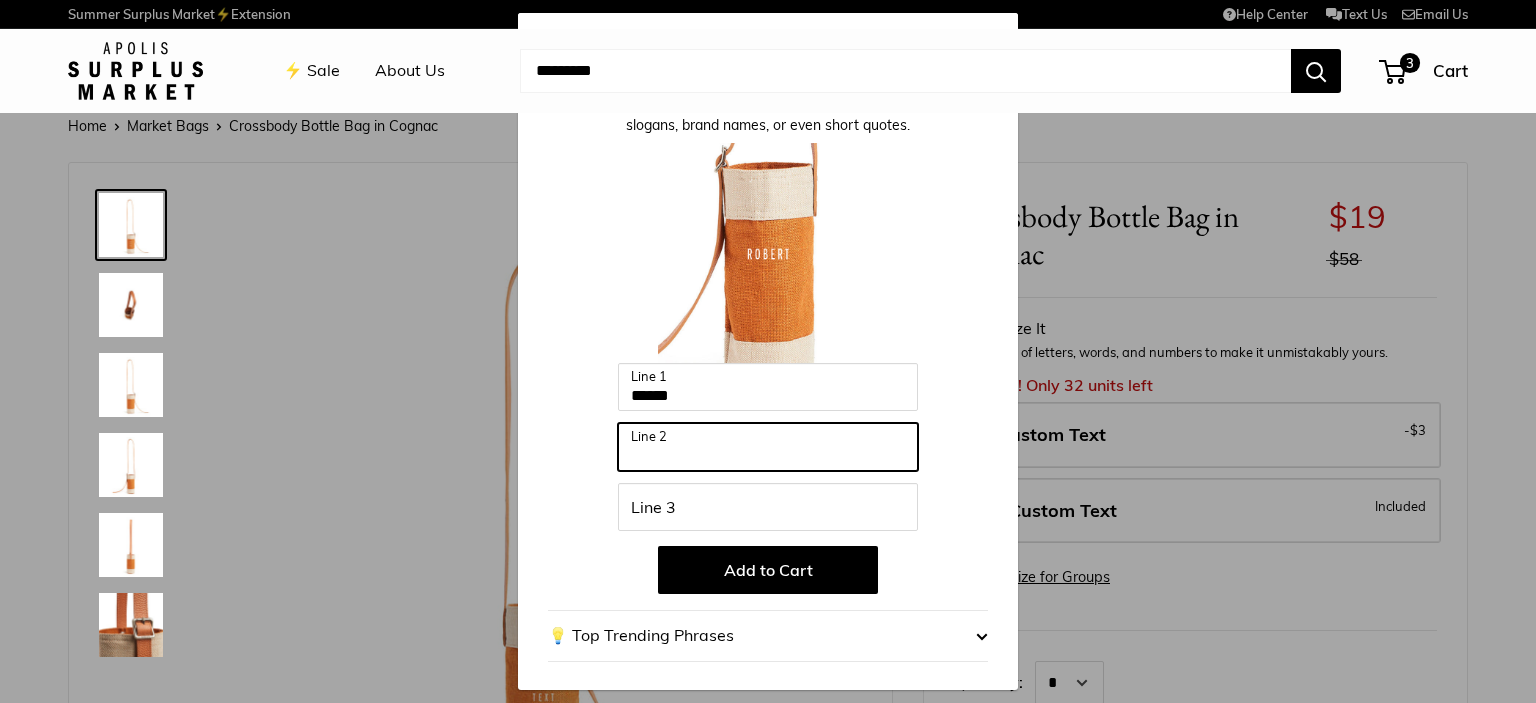 click on "Line 2" at bounding box center (768, 447) 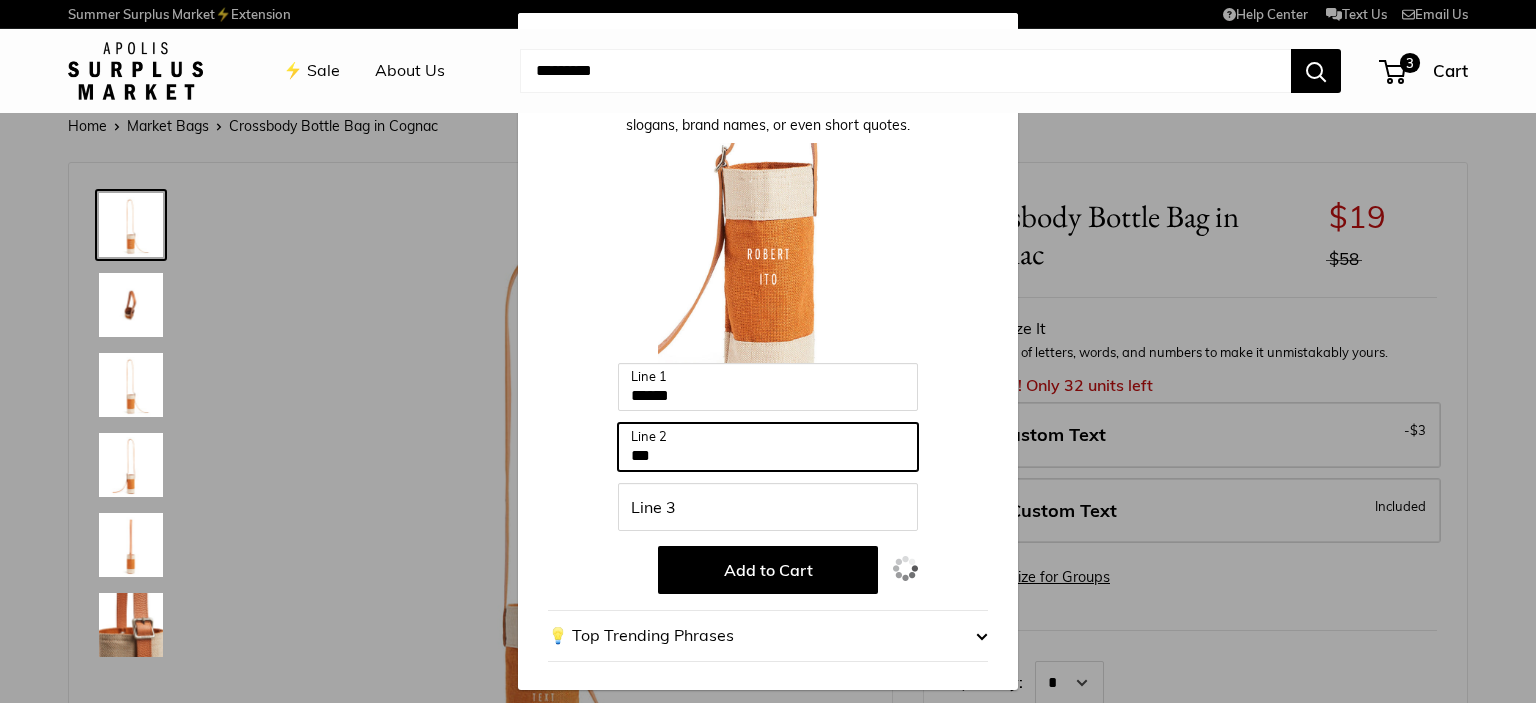 type on "***" 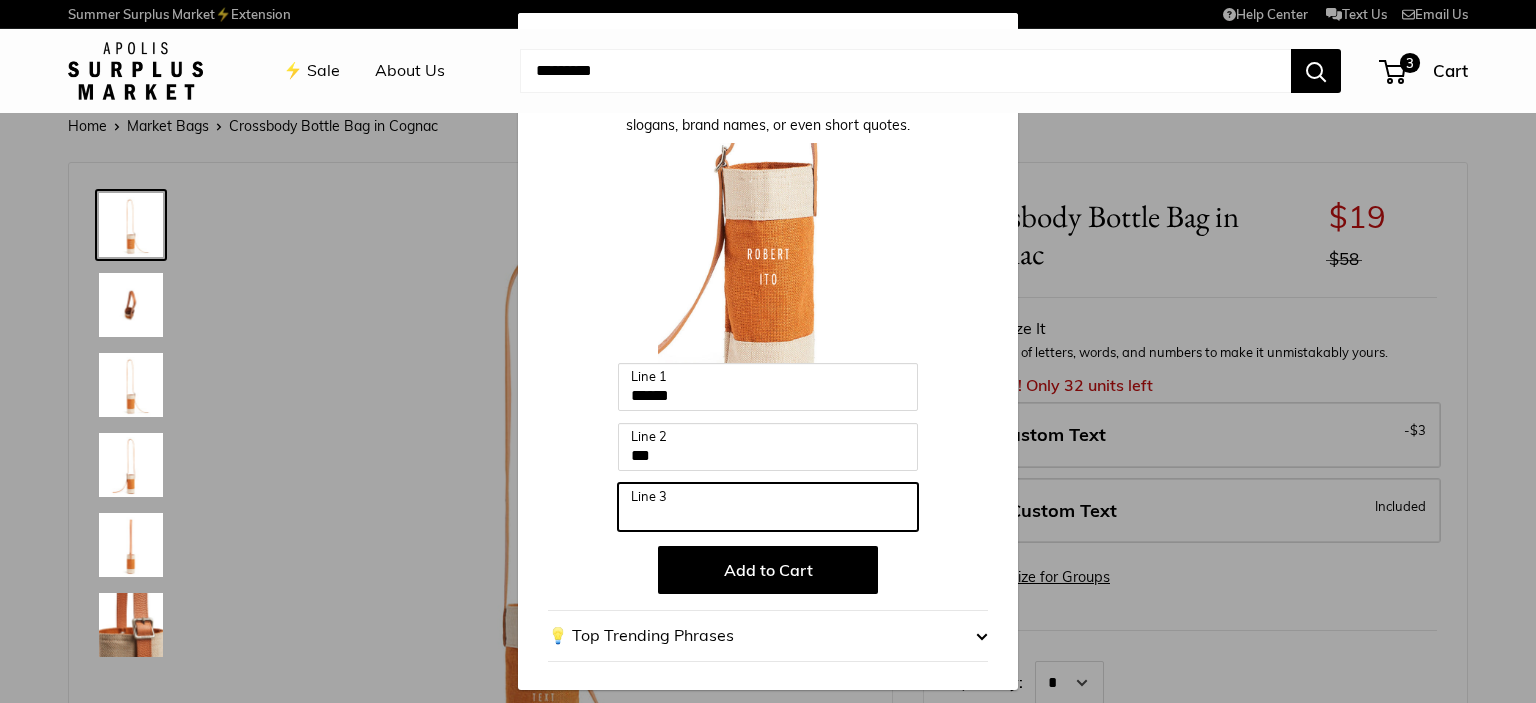 click on "Line 3" at bounding box center (768, 507) 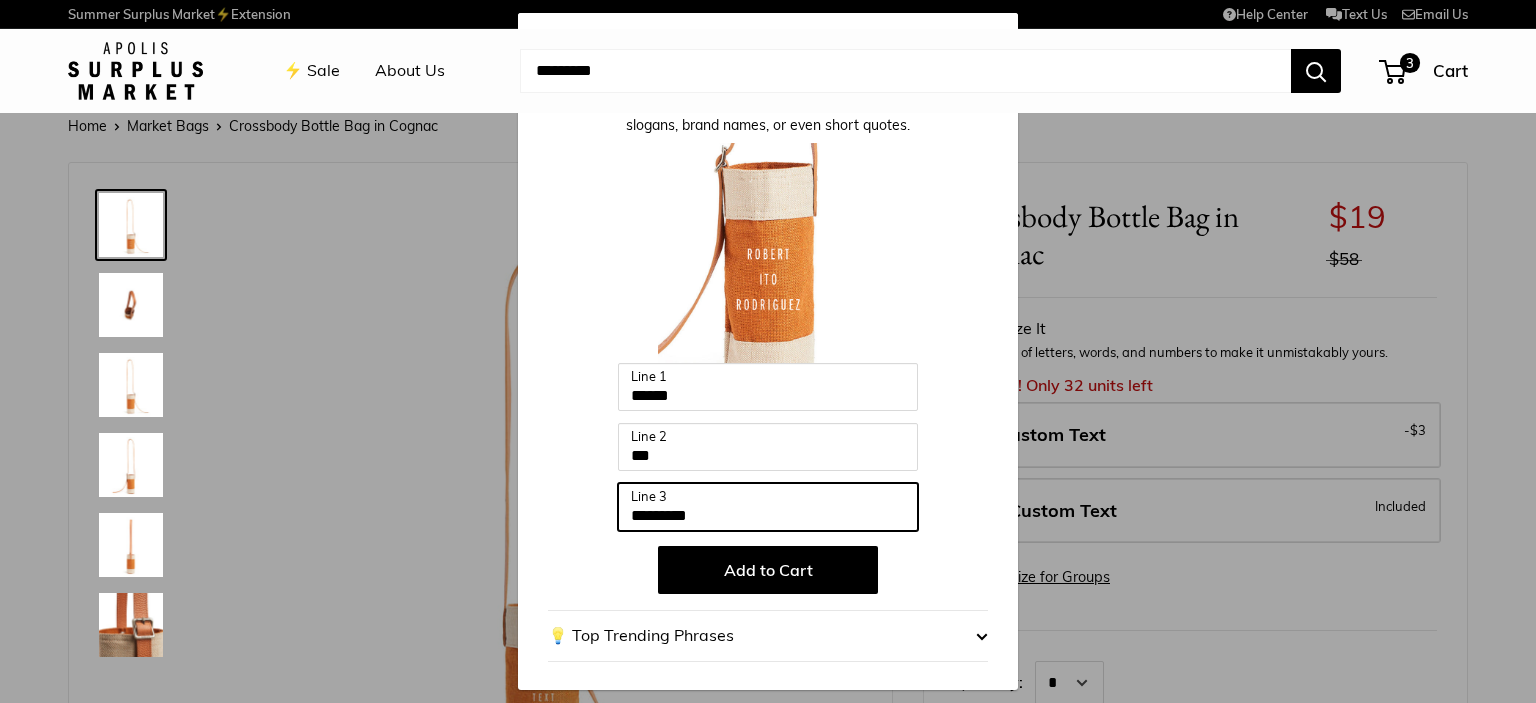type on "*********" 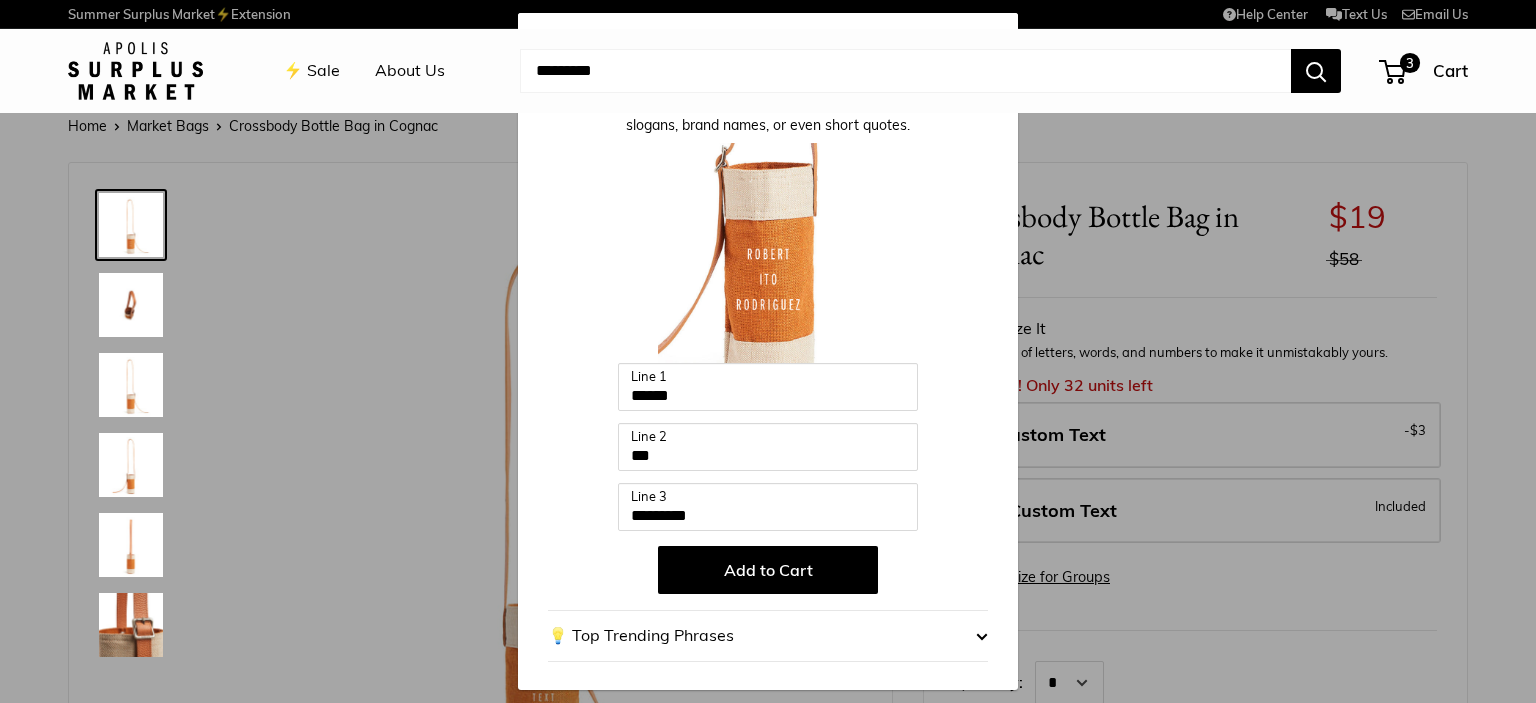 click on "Add to Cart" at bounding box center (768, 570) 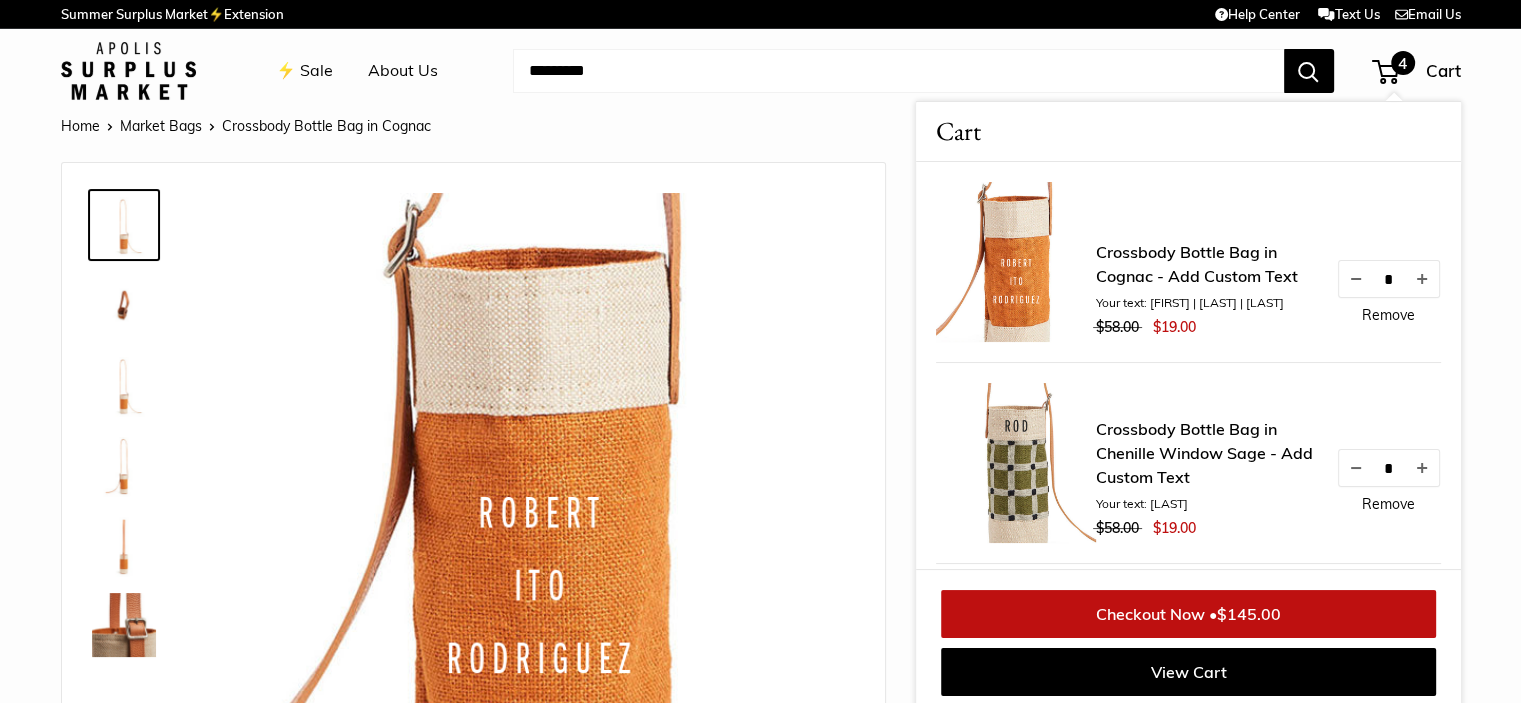scroll, scrollTop: 8, scrollLeft: 0, axis: vertical 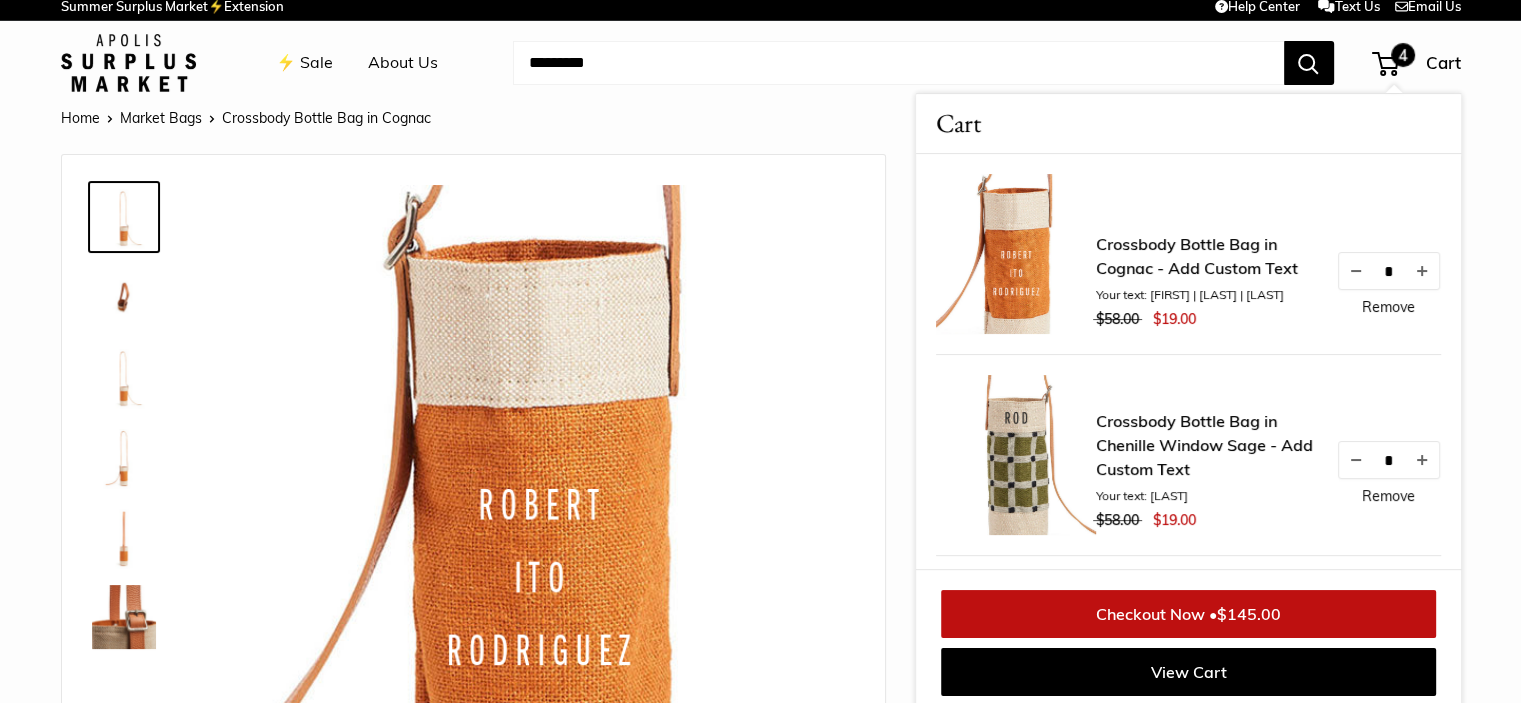 click on "Remove" at bounding box center [1388, 307] 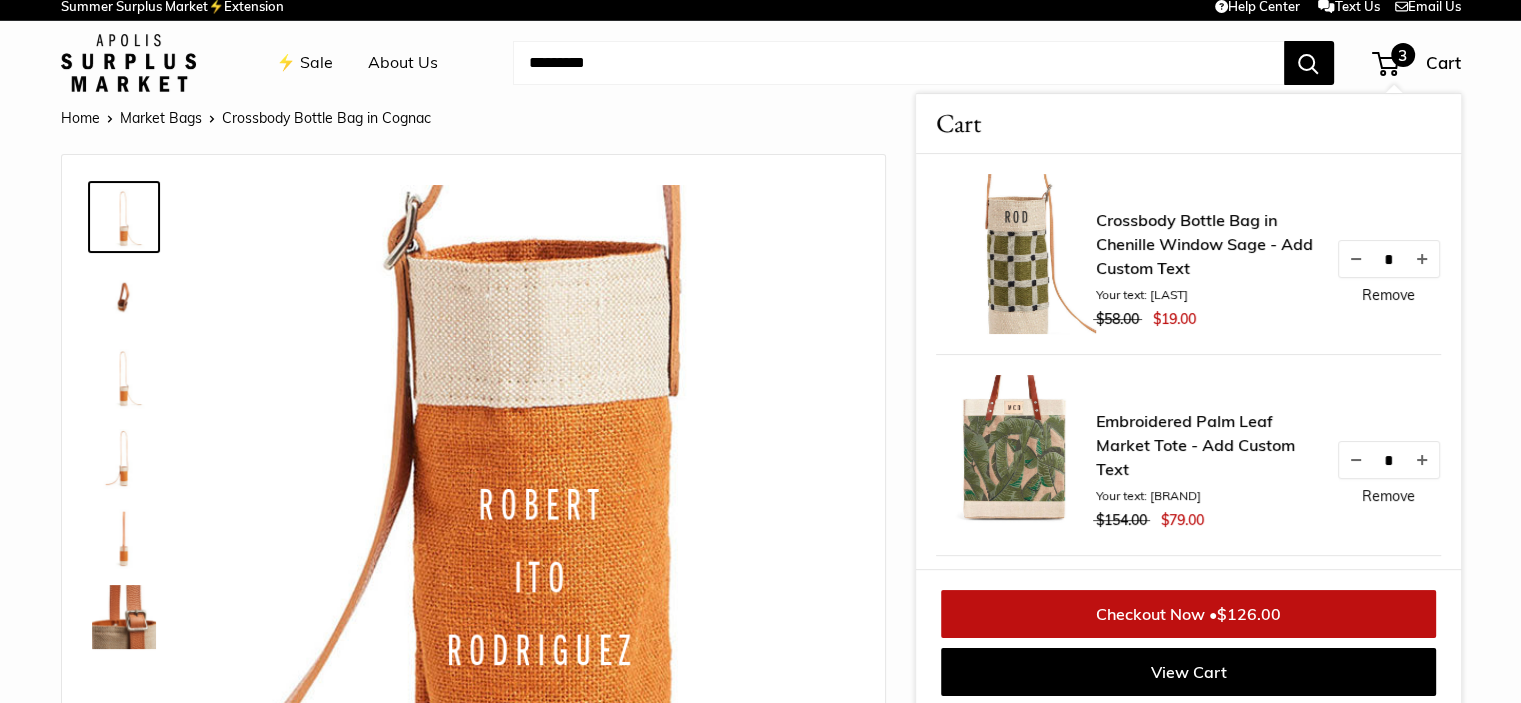 click on "Remove" at bounding box center (1388, 496) 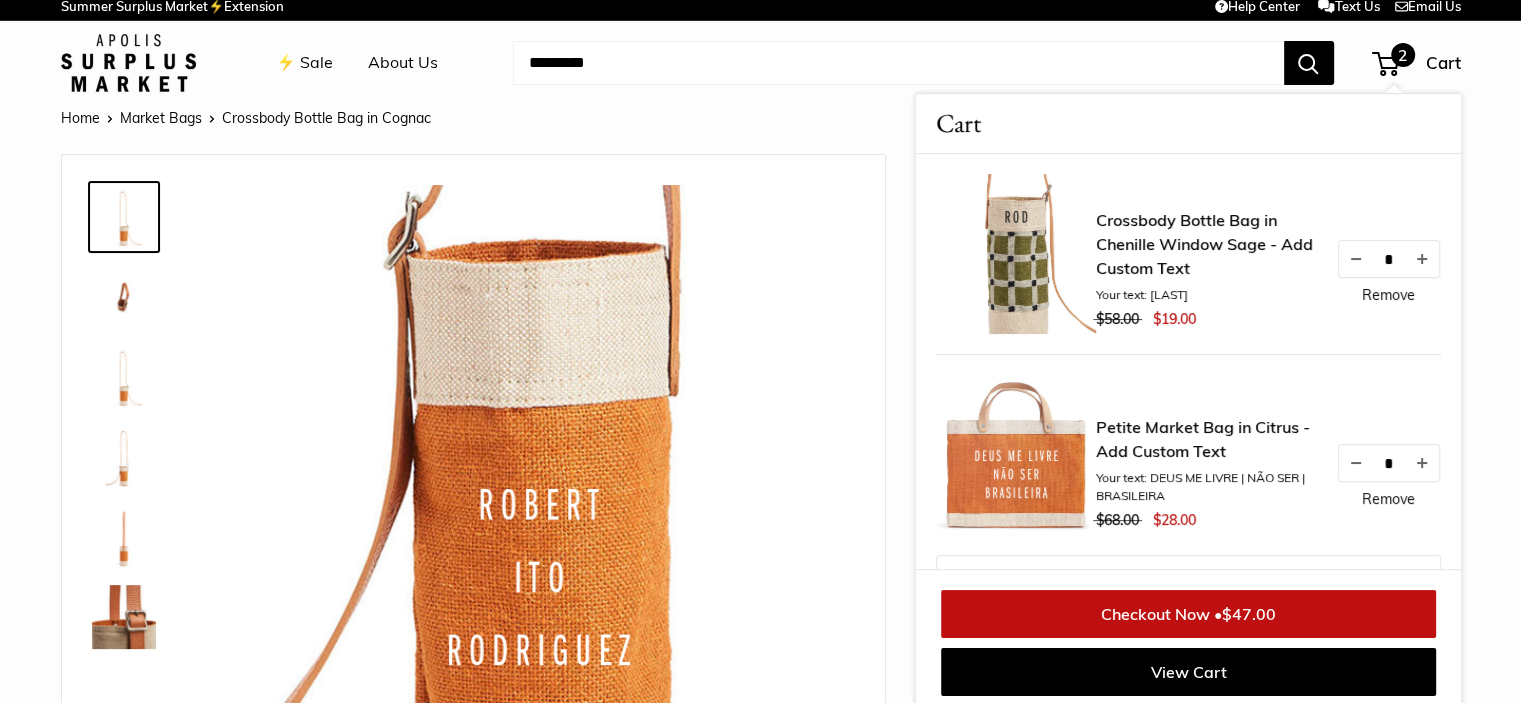 click on "Crossbody Bottle Bag in Chenille Window Sage - Add Custom Text" at bounding box center (1206, 244) 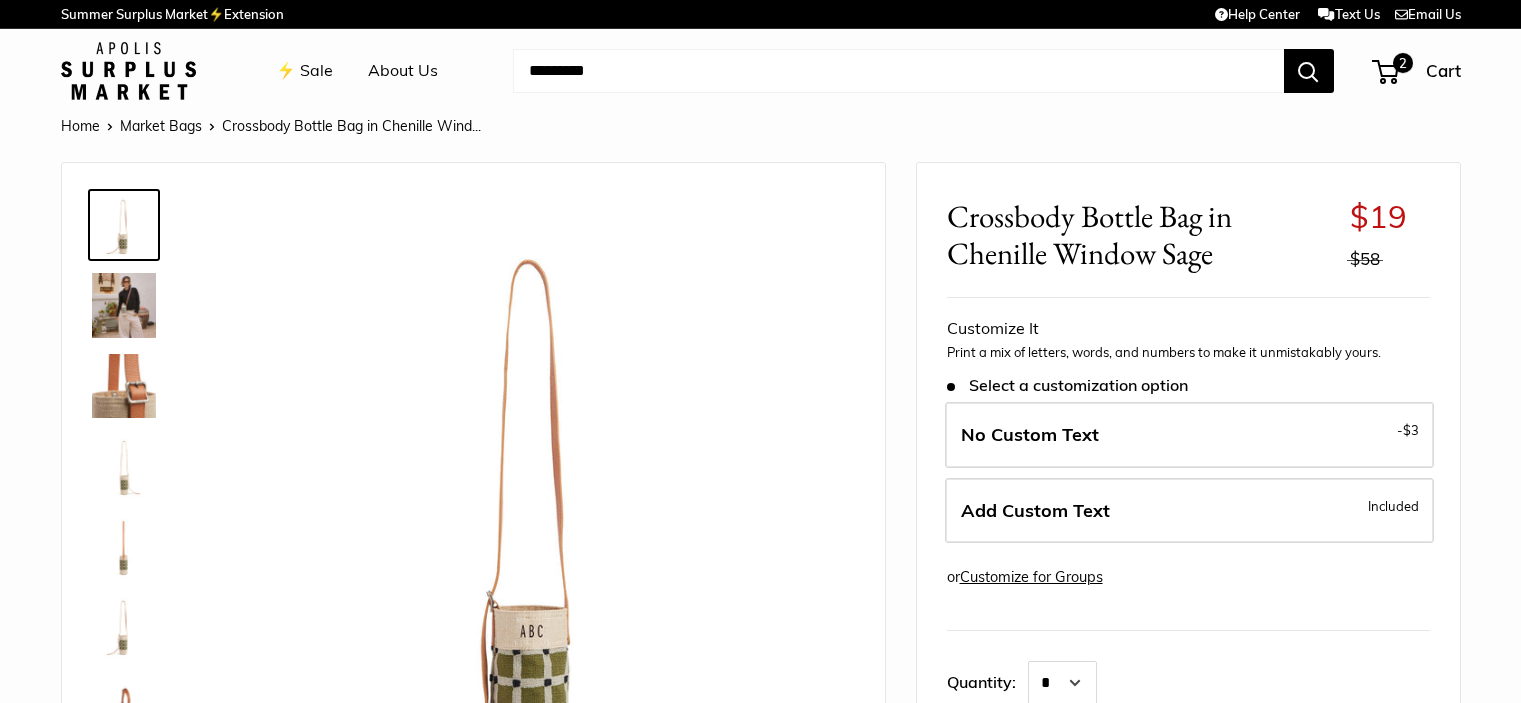 scroll, scrollTop: 0, scrollLeft: 0, axis: both 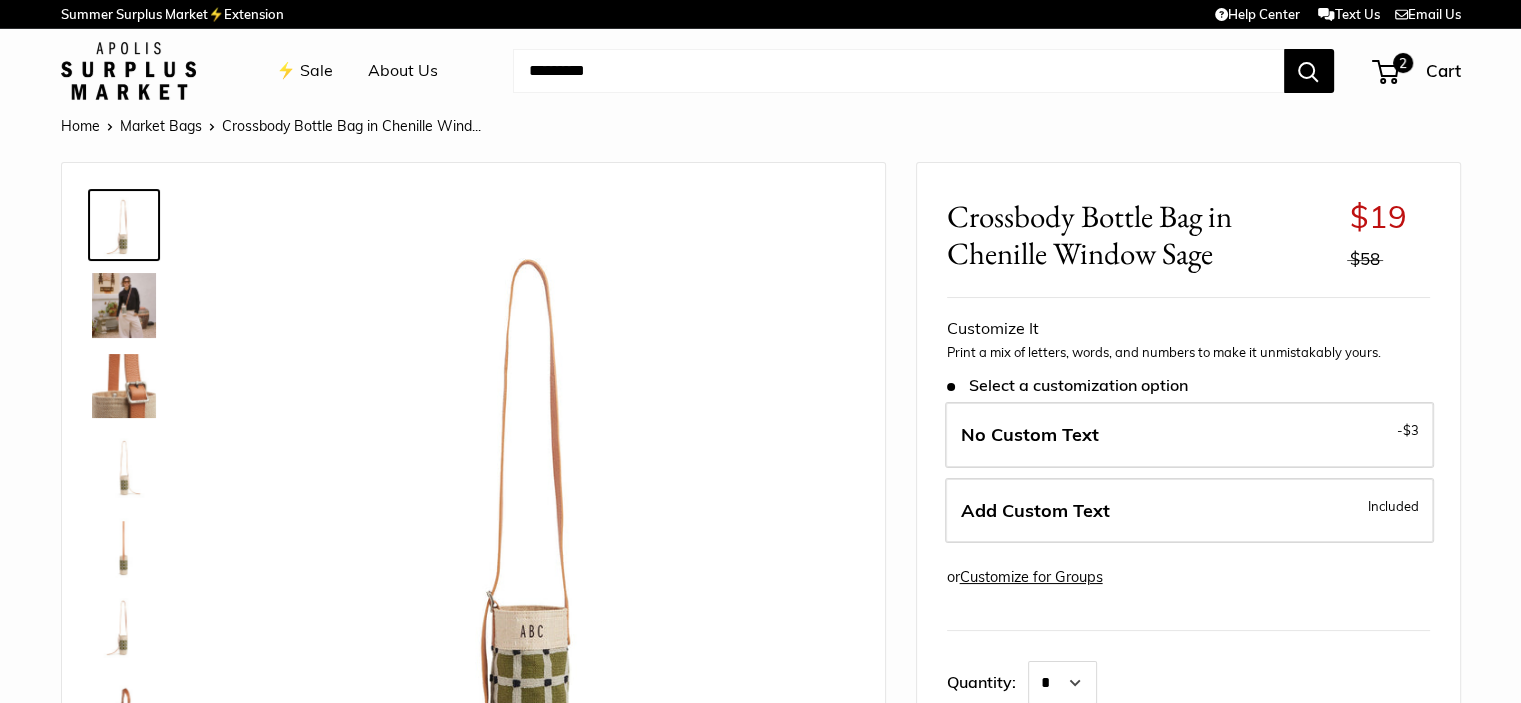 click on "Add Custom Text
Included" at bounding box center (1189, 511) 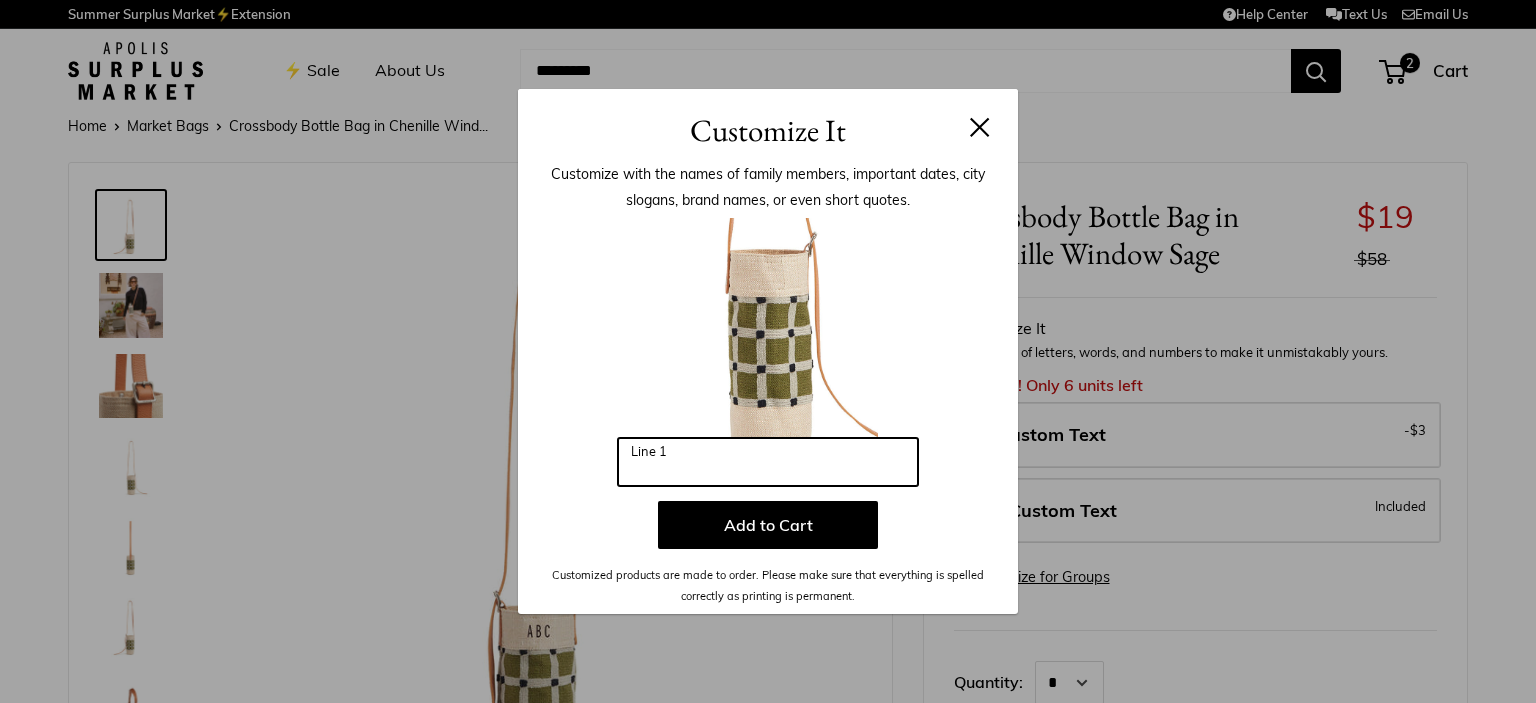 click on "Line 1" at bounding box center (768, 462) 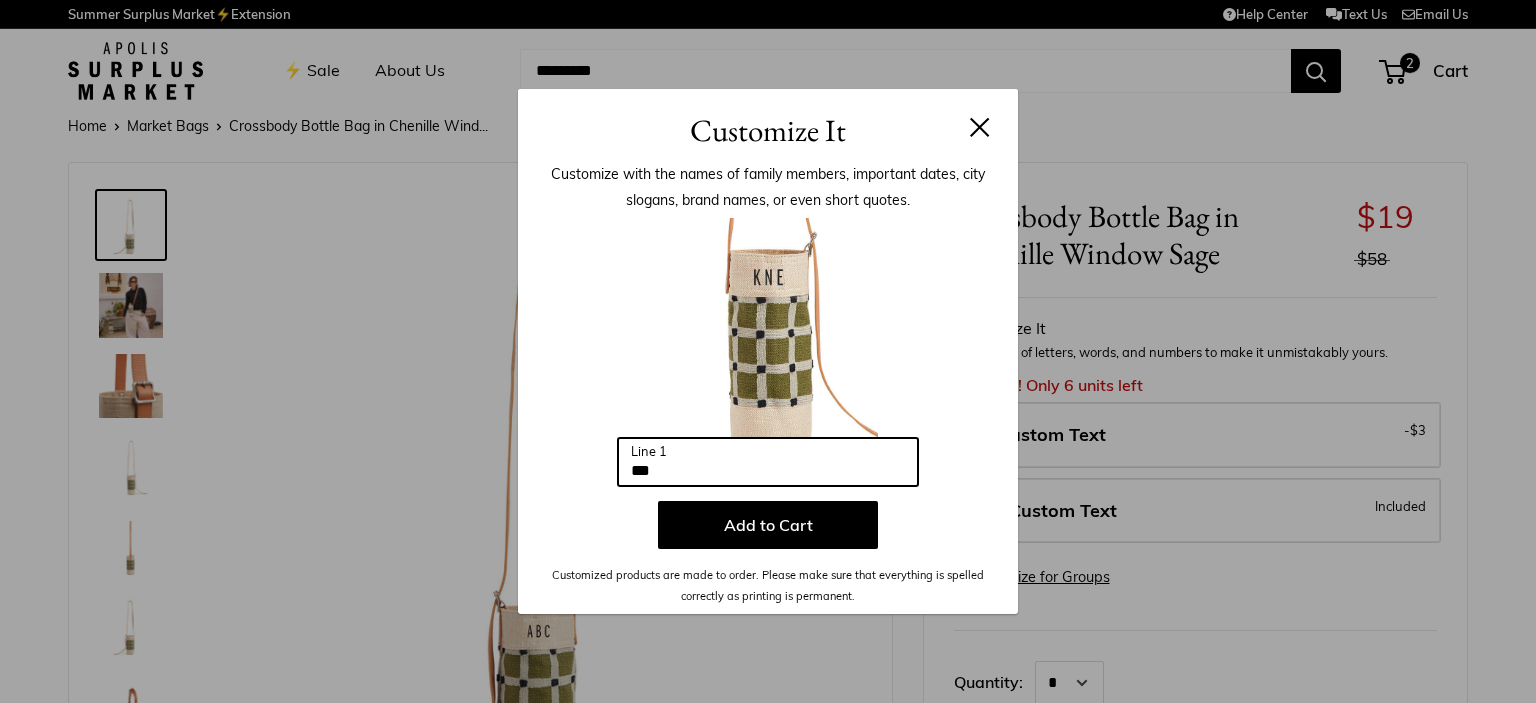 type on "***" 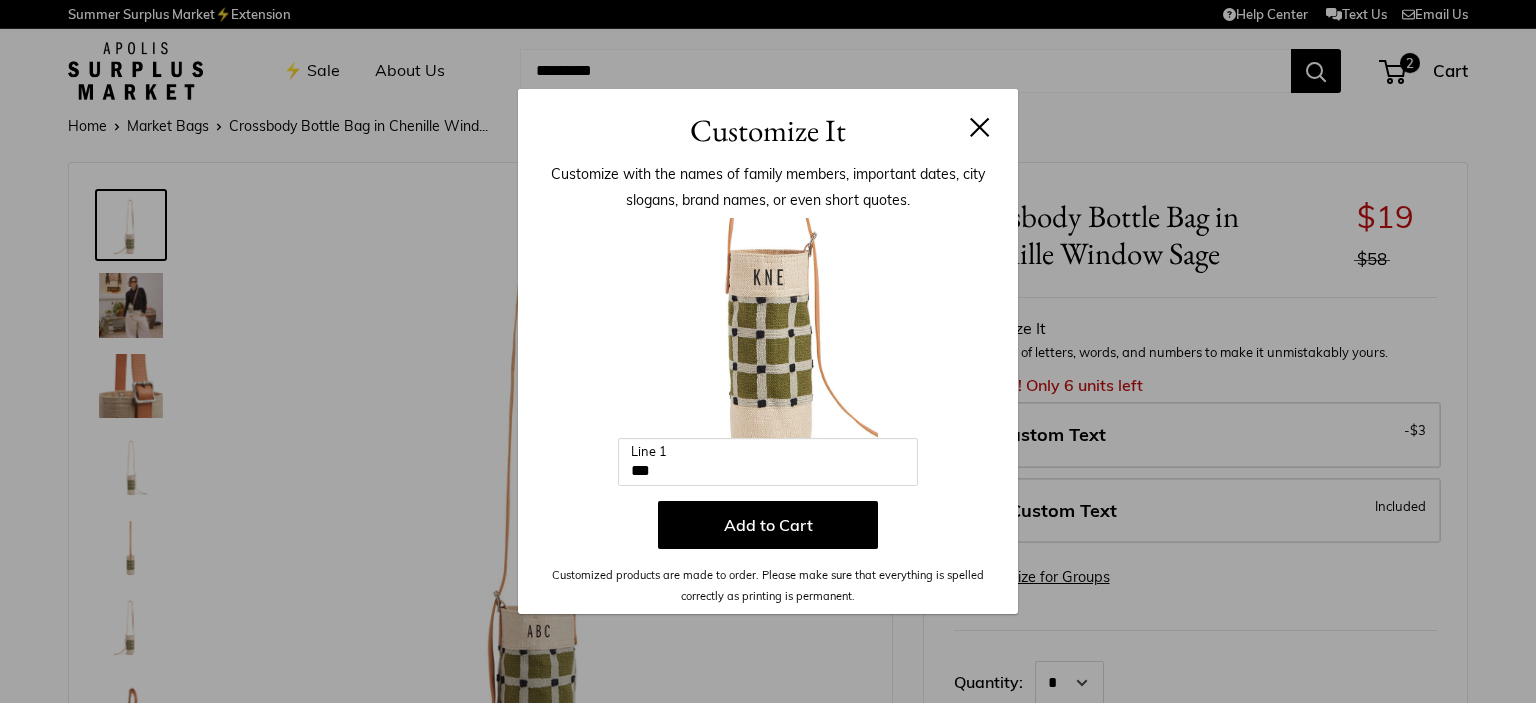 click on "Add to Cart" at bounding box center (768, 525) 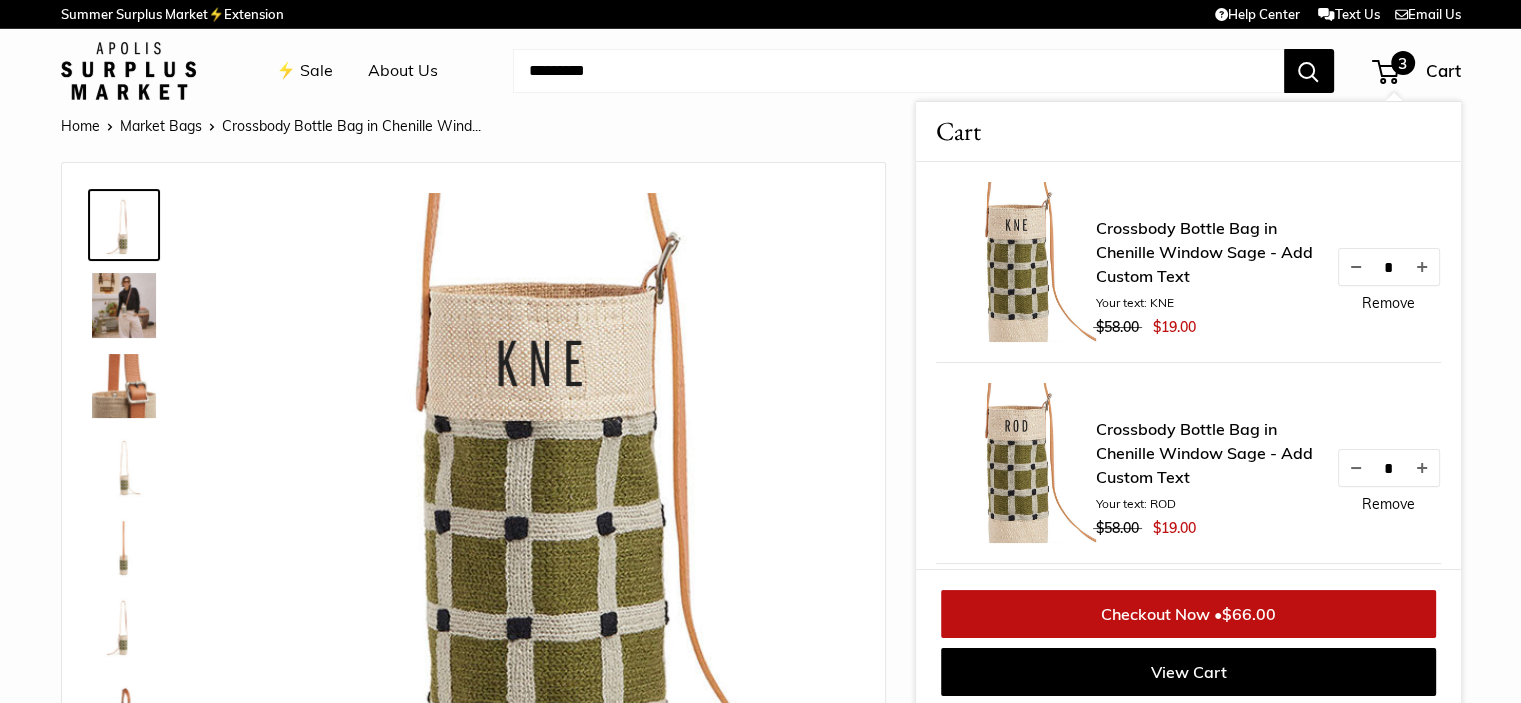 scroll, scrollTop: 8, scrollLeft: 0, axis: vertical 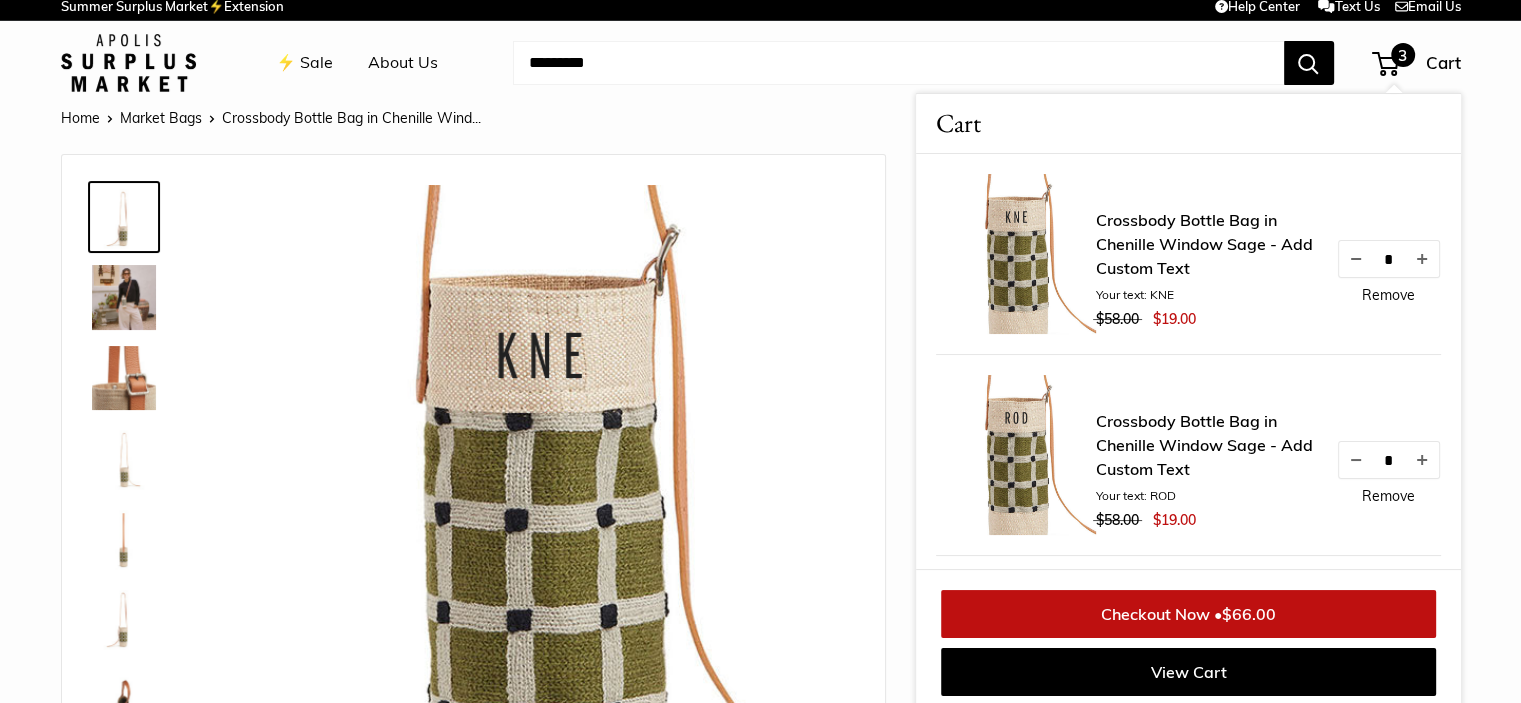 click on "Remove" at bounding box center (1388, 496) 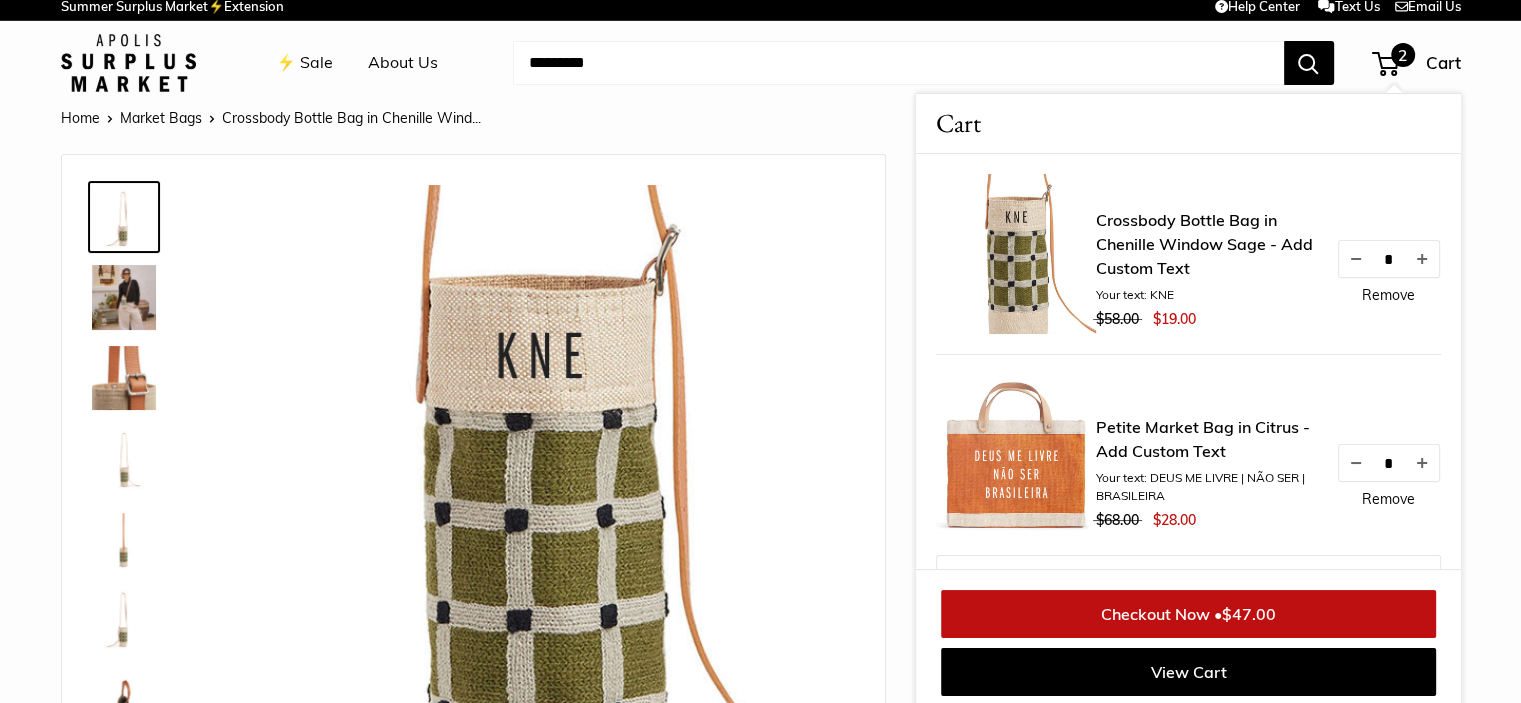 click on "Remove" at bounding box center (1388, 295) 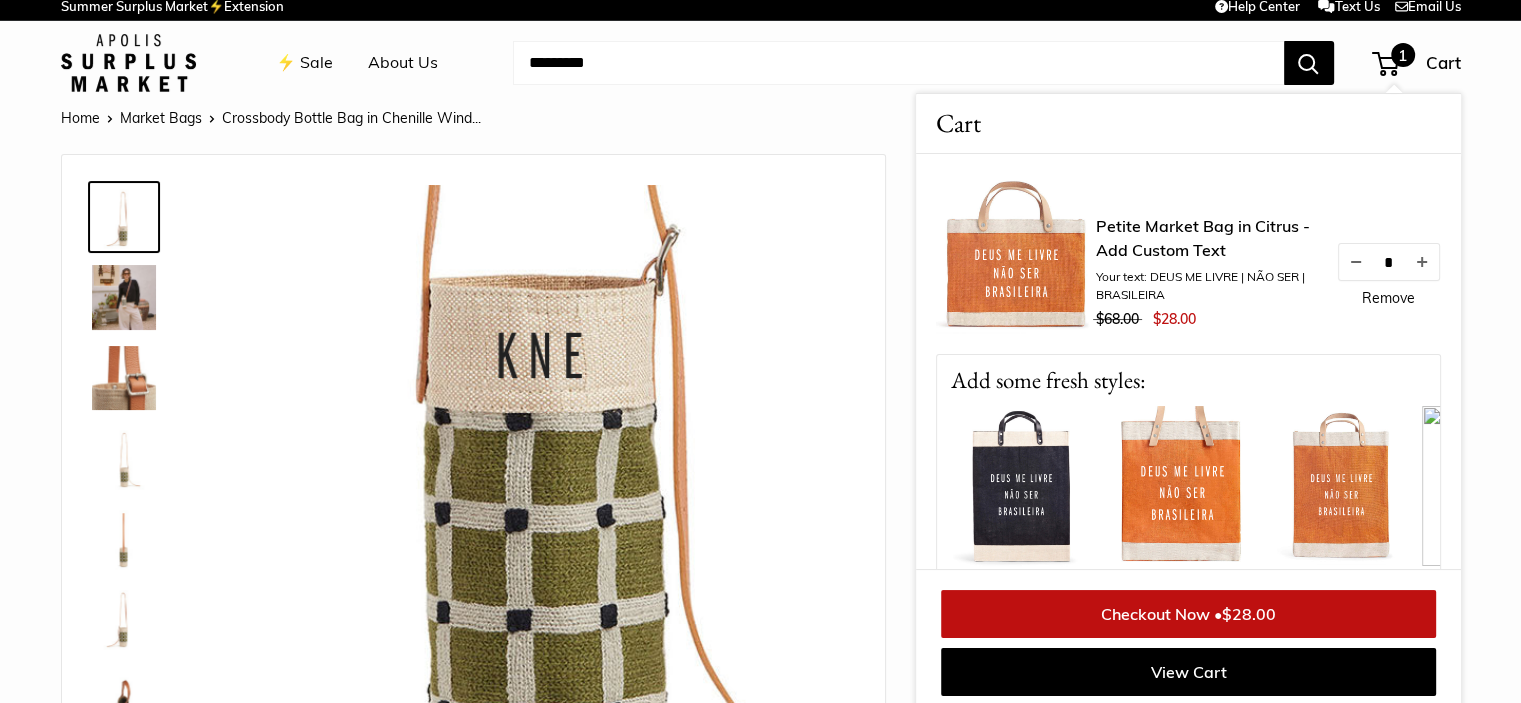 click on "Remove" at bounding box center [1388, 298] 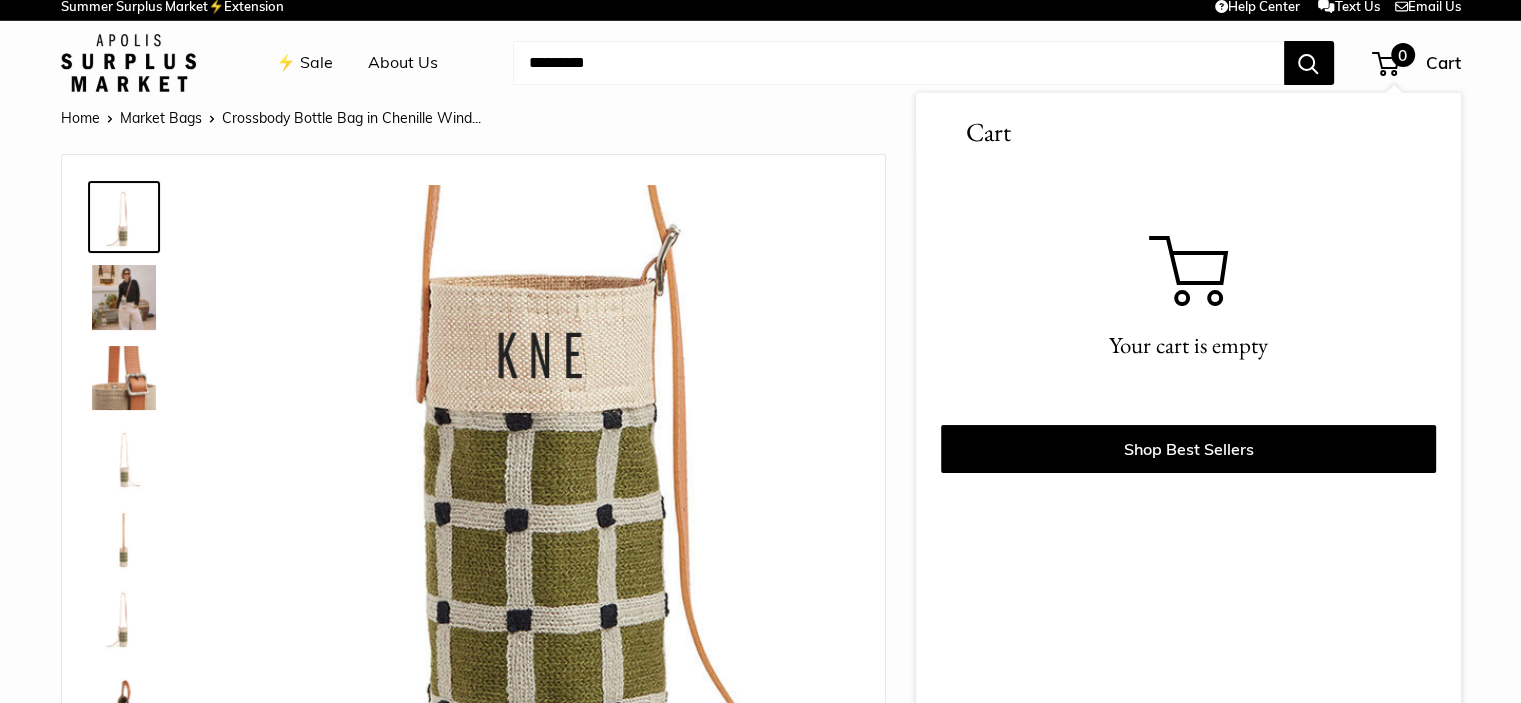 scroll, scrollTop: 16, scrollLeft: 0, axis: vertical 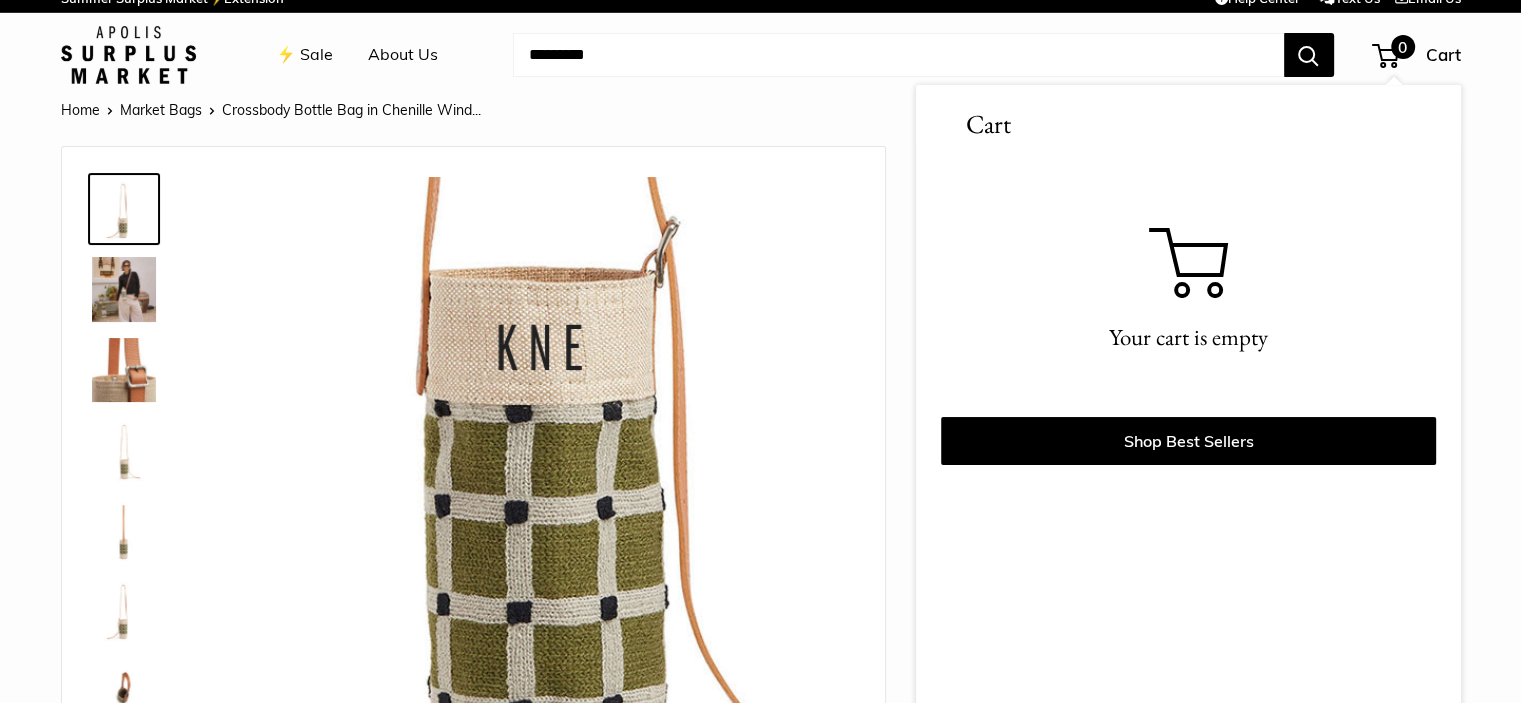 click at bounding box center (898, 55) 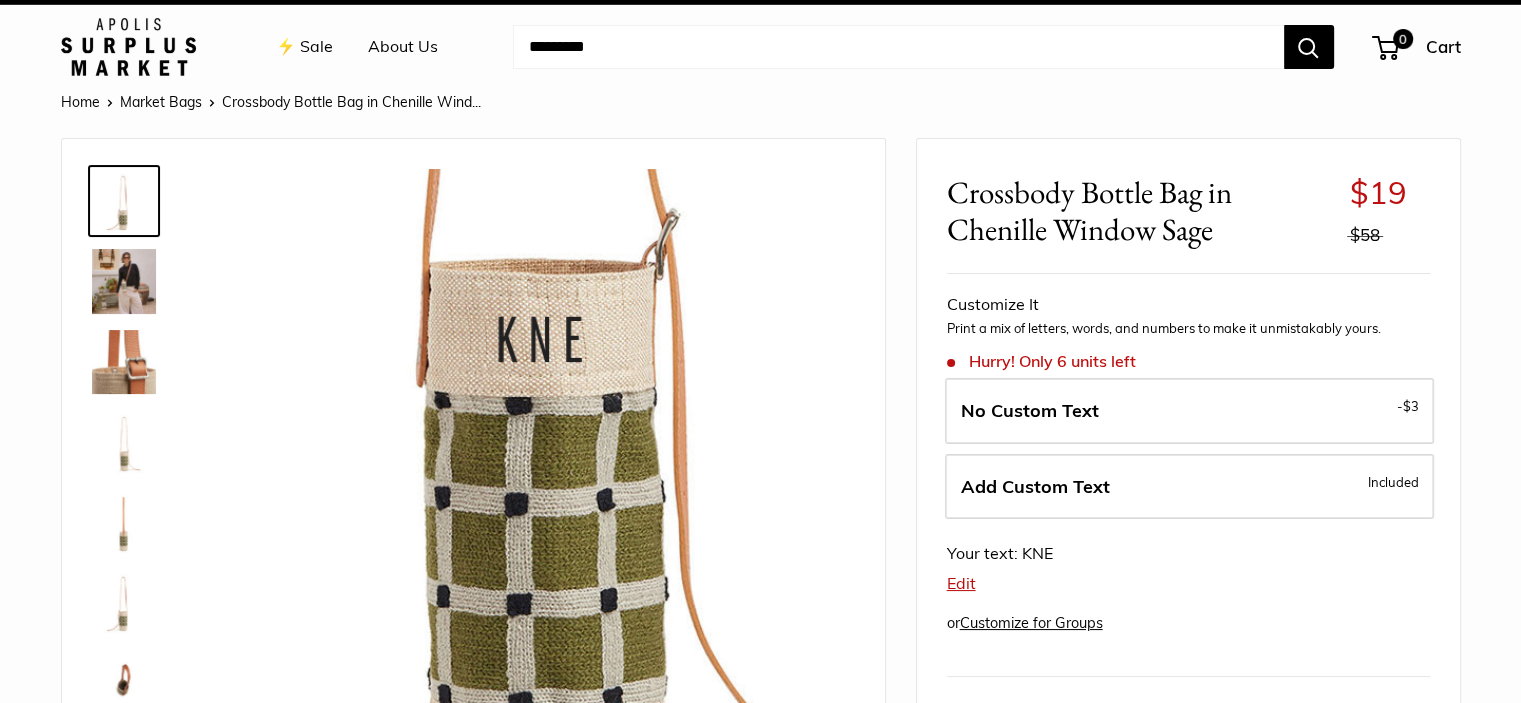 click at bounding box center (898, 47) 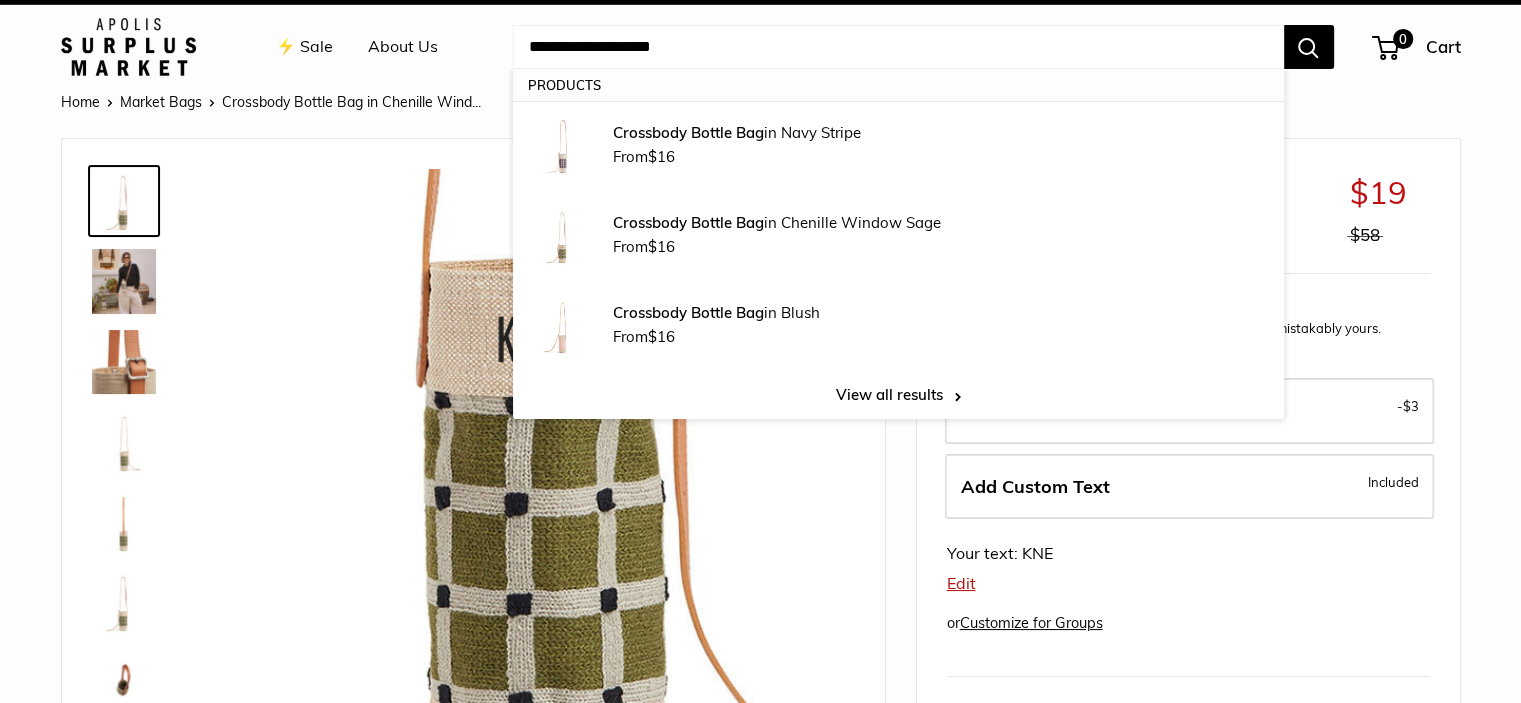 type on "**********" 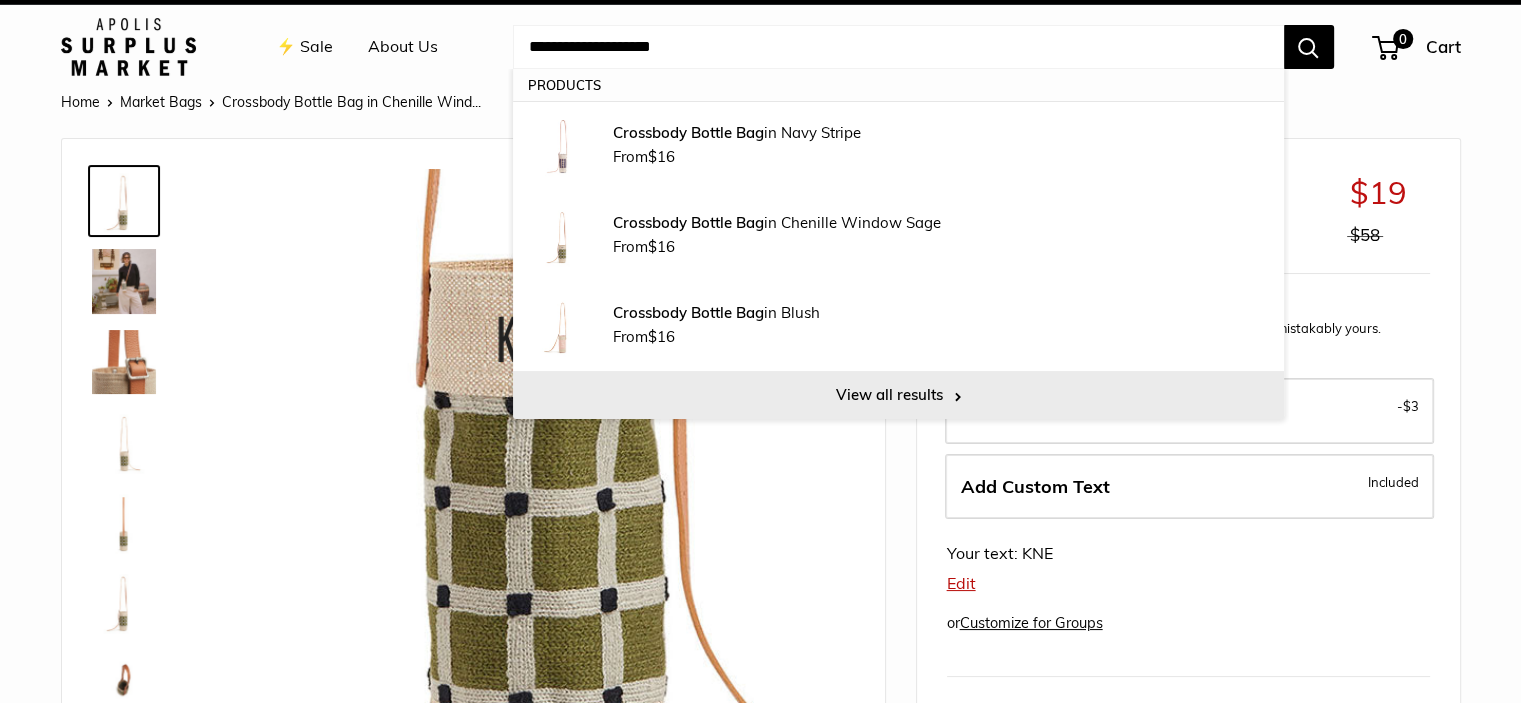 click on "View all results" at bounding box center (898, 395) 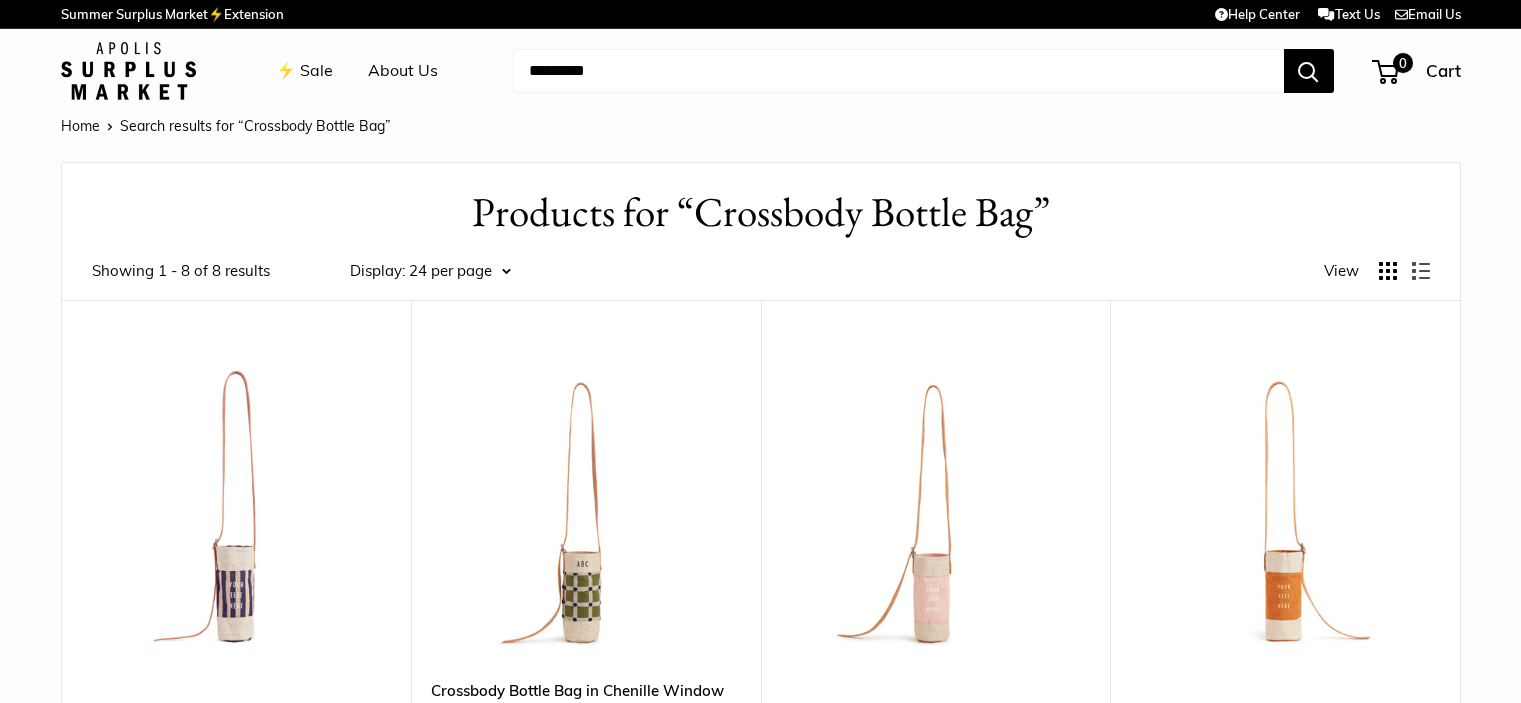 scroll, scrollTop: 200, scrollLeft: 0, axis: vertical 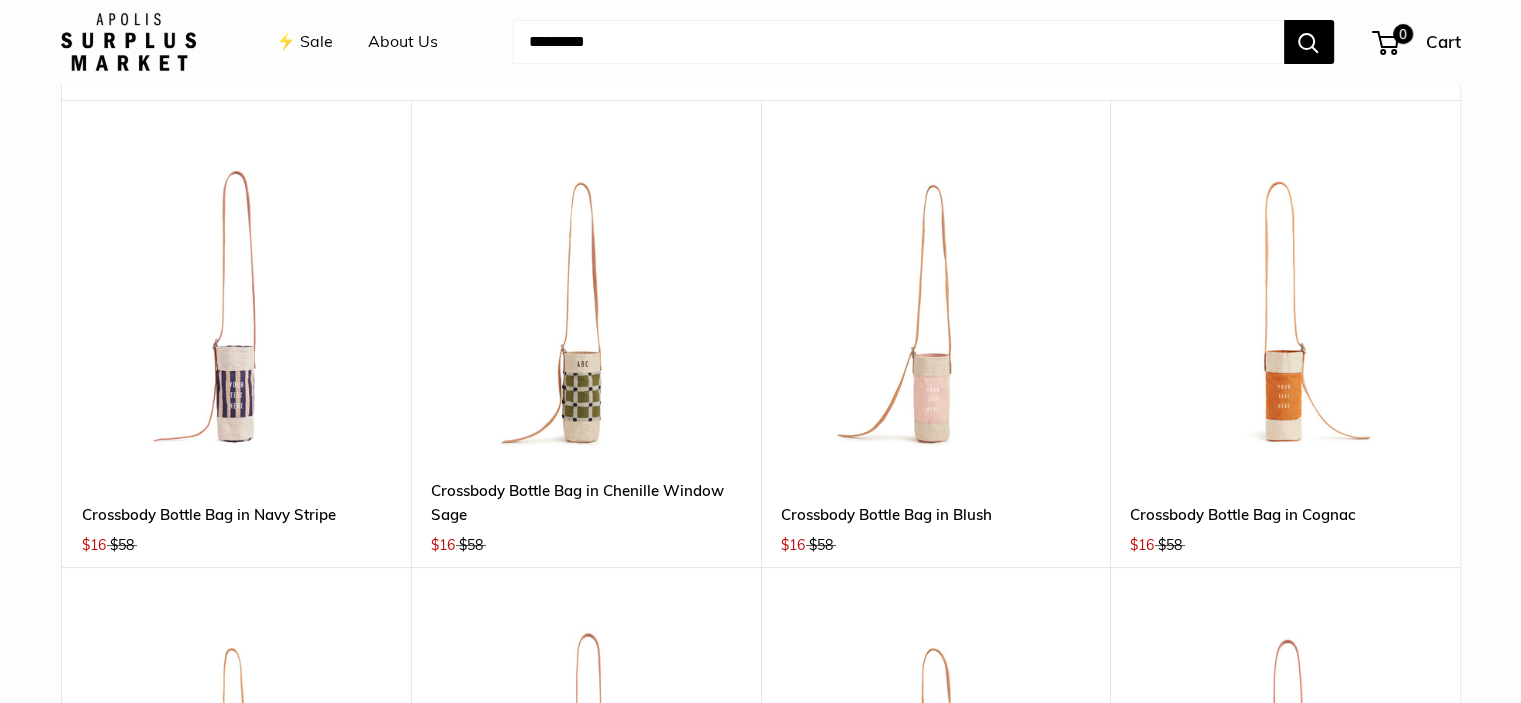 click at bounding box center [1285, 305] 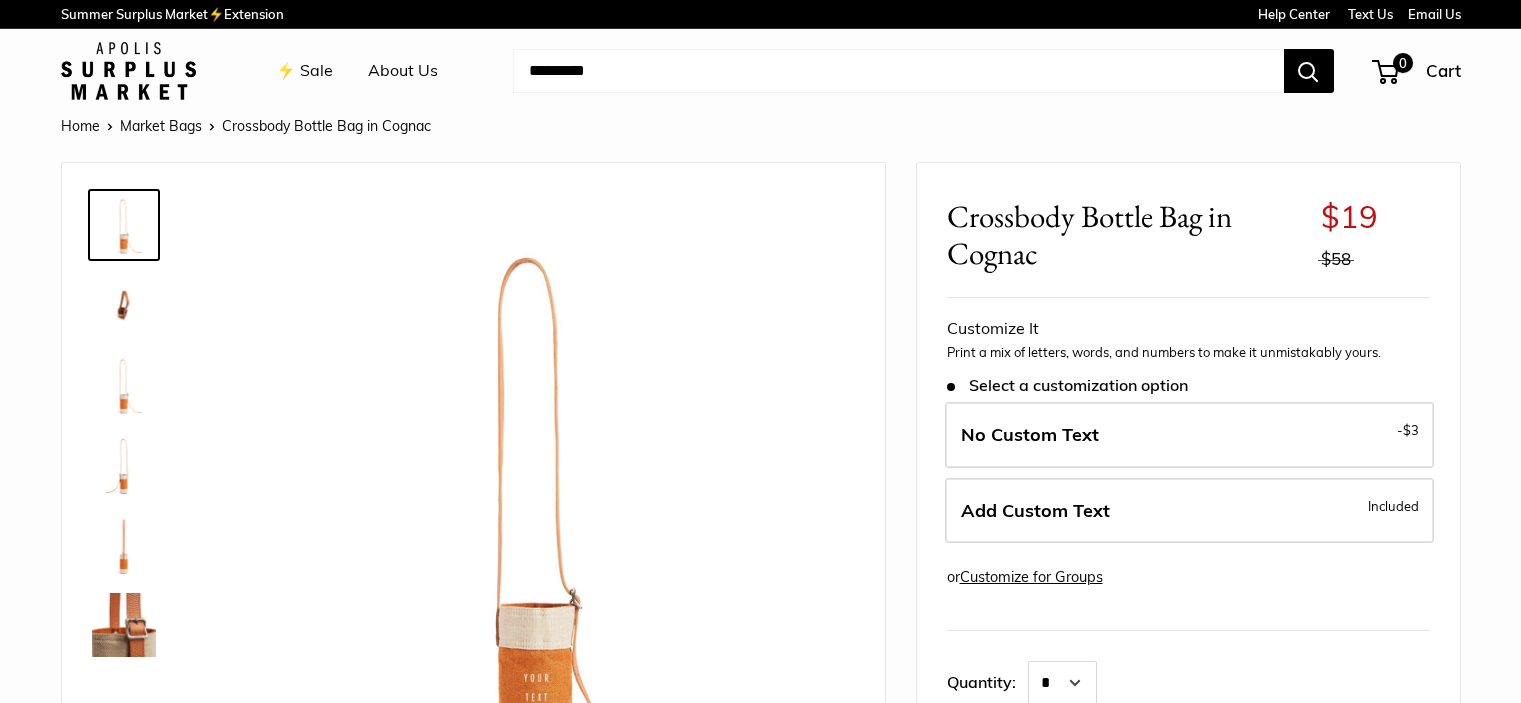 scroll, scrollTop: 0, scrollLeft: 0, axis: both 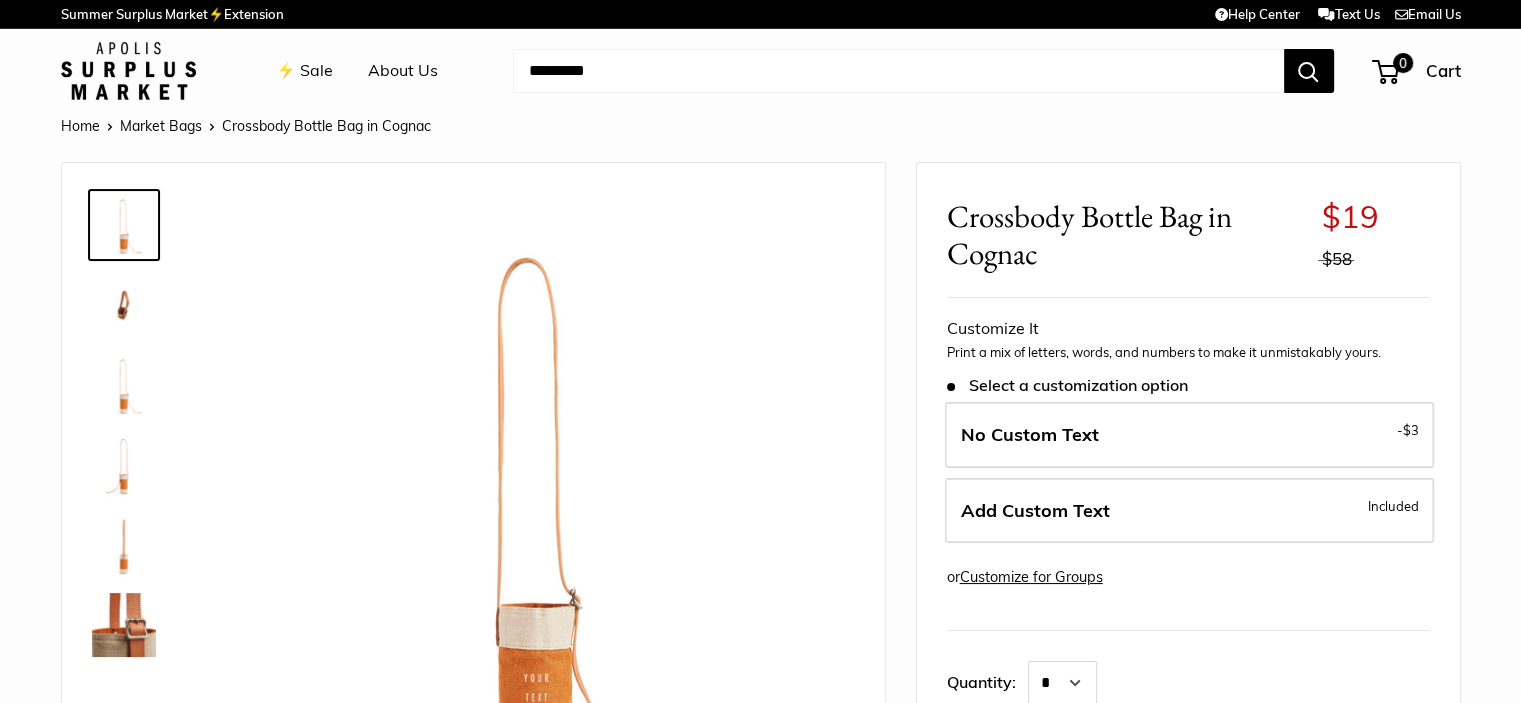 click on "Add Custom Text" at bounding box center [1035, 510] 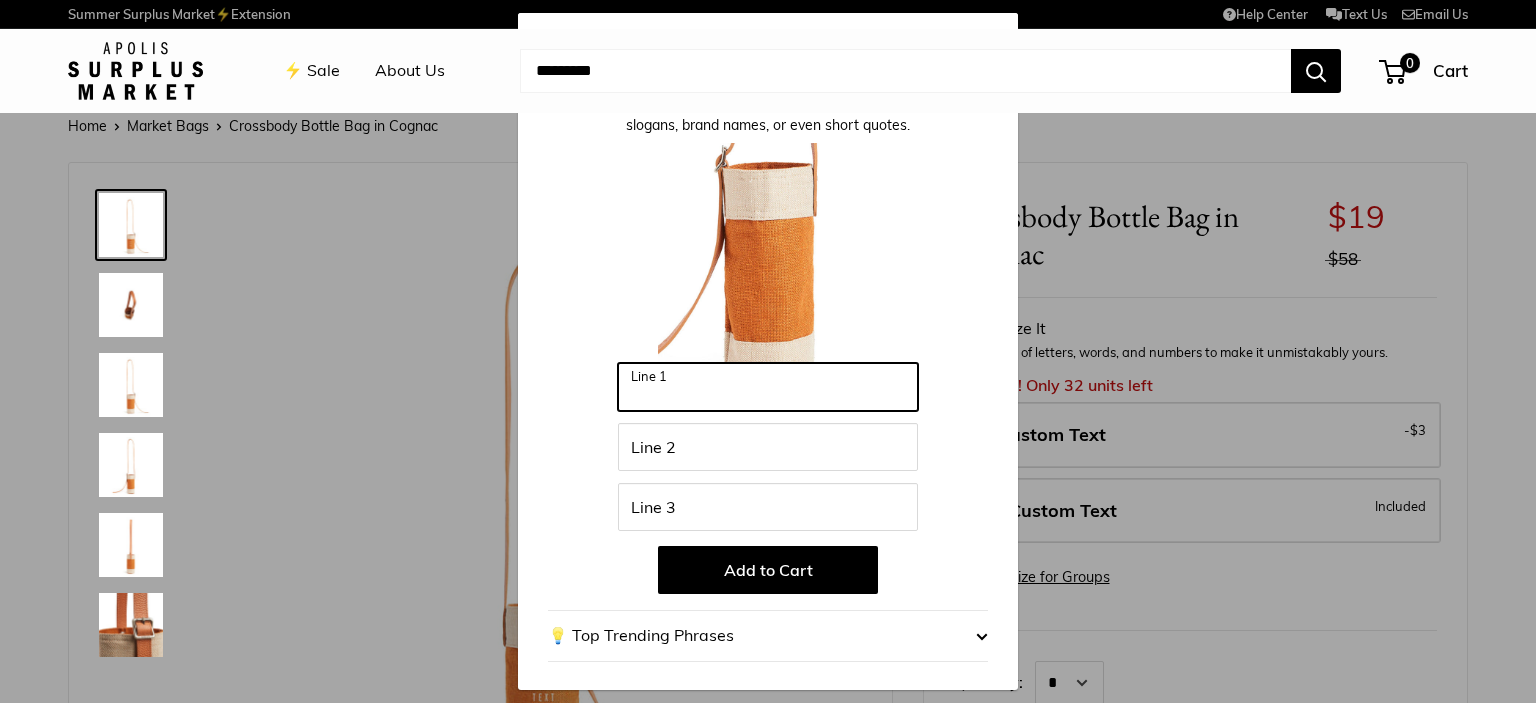 click on "Line 1" at bounding box center (768, 387) 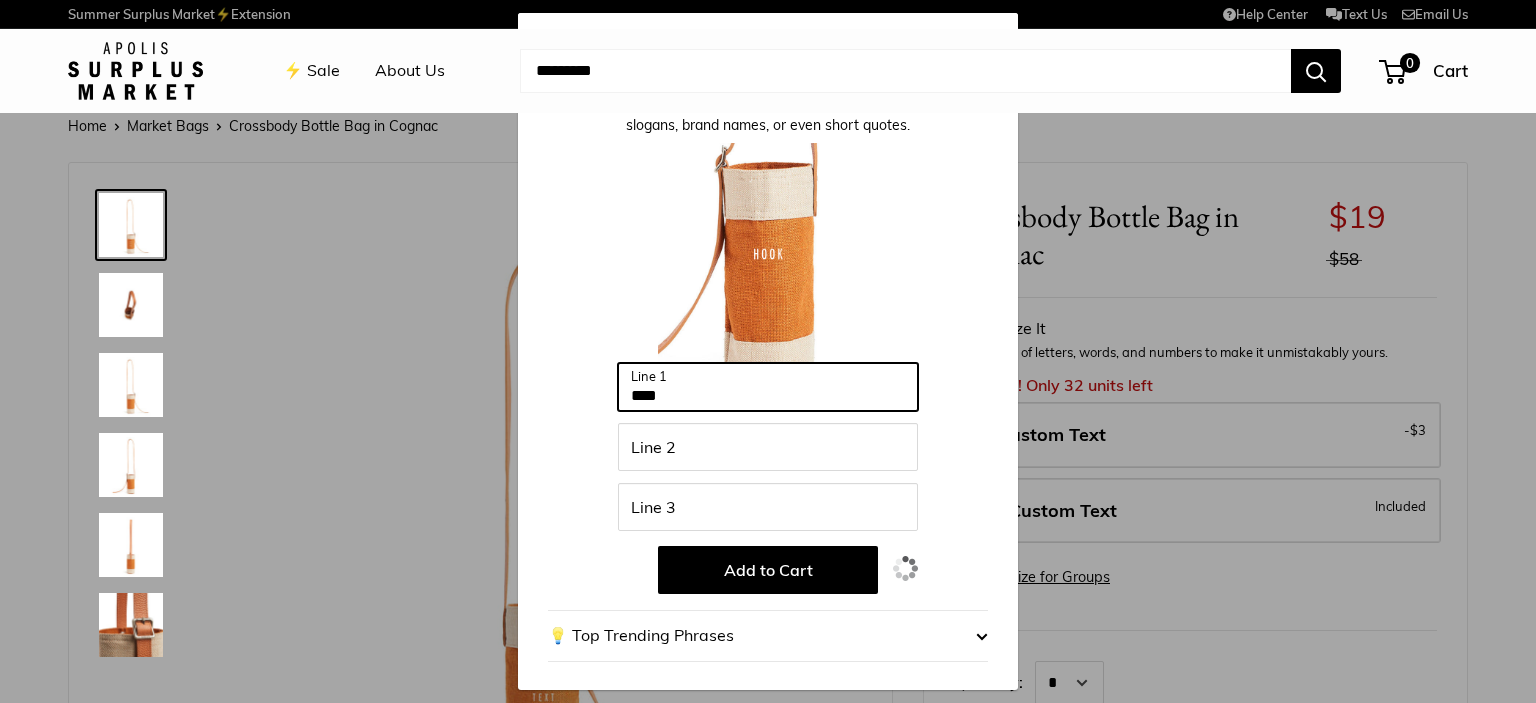 type on "****" 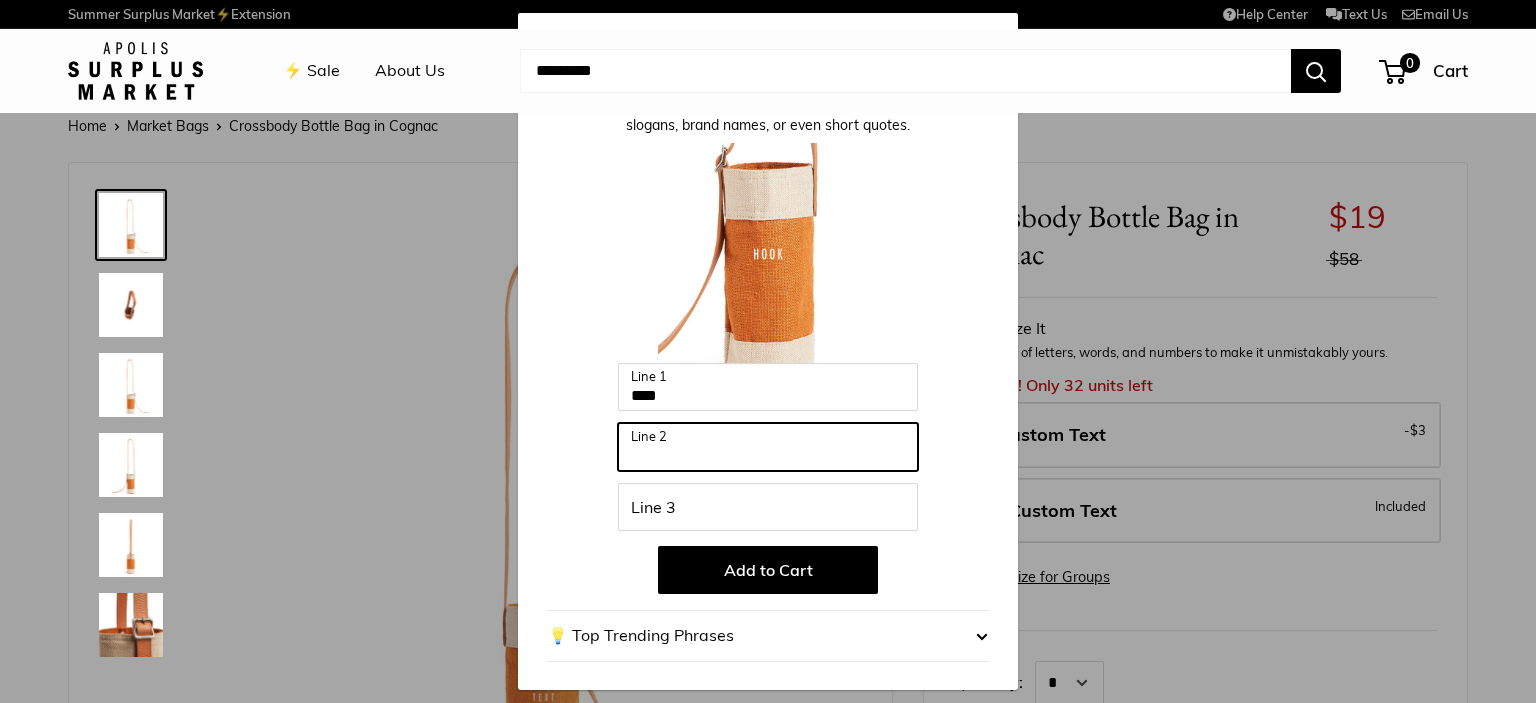click on "Line 2" at bounding box center [768, 447] 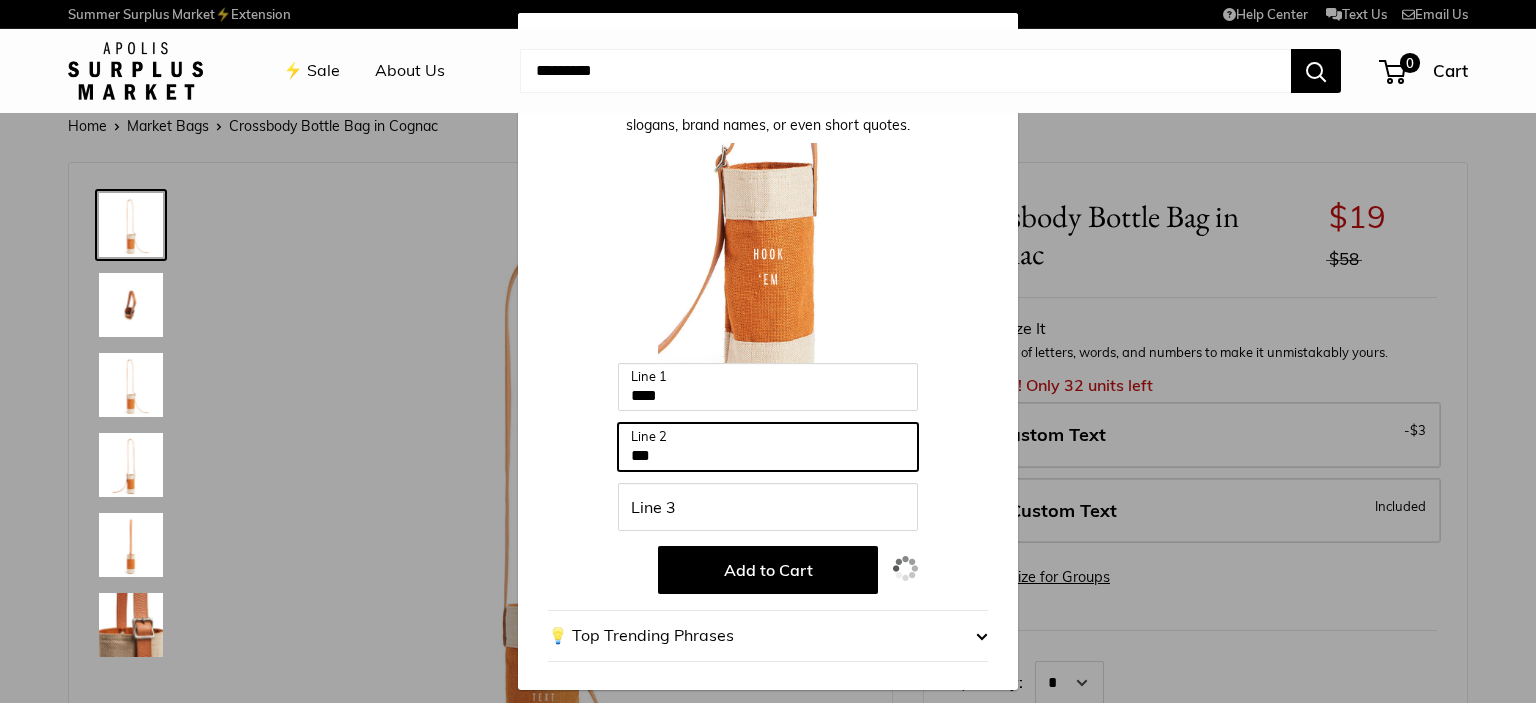 type on "***" 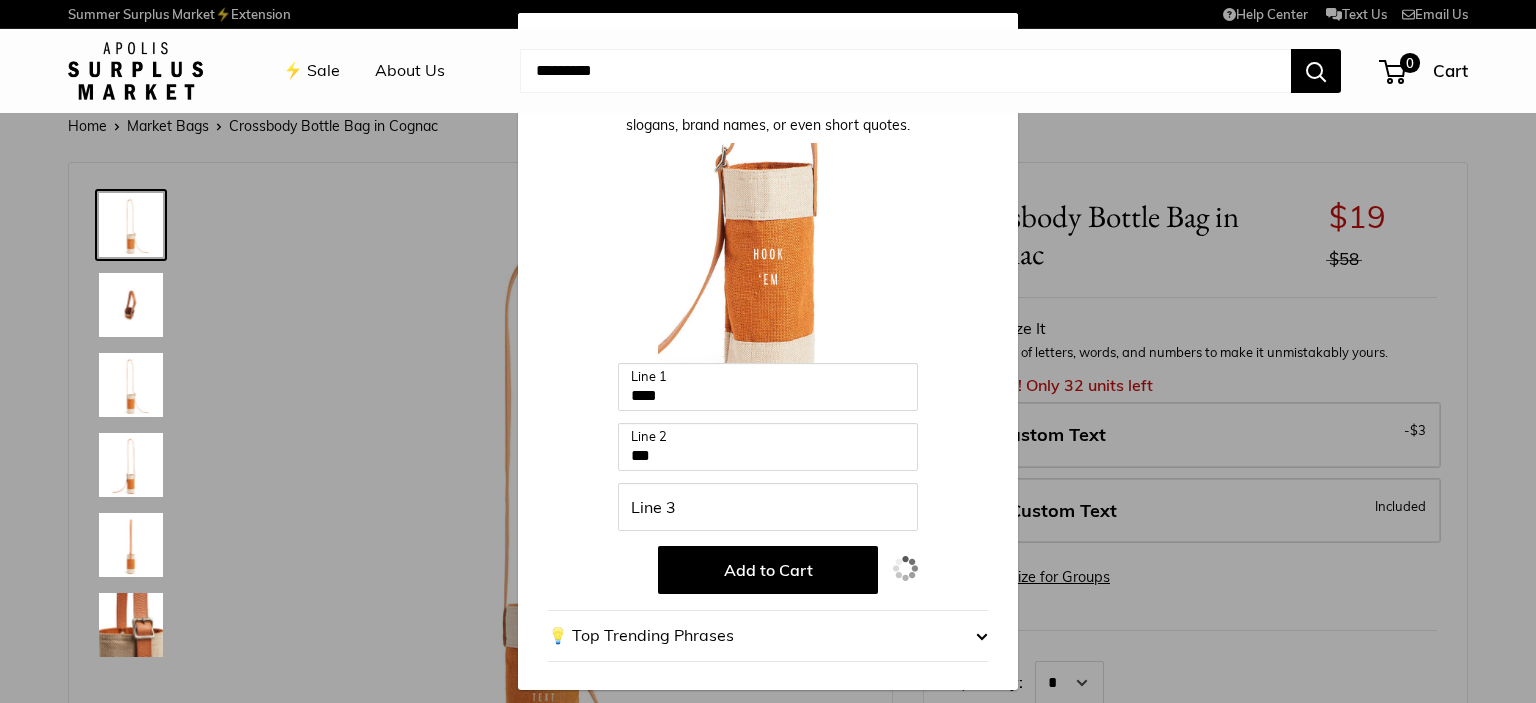 click on "Add to Cart" at bounding box center (768, 570) 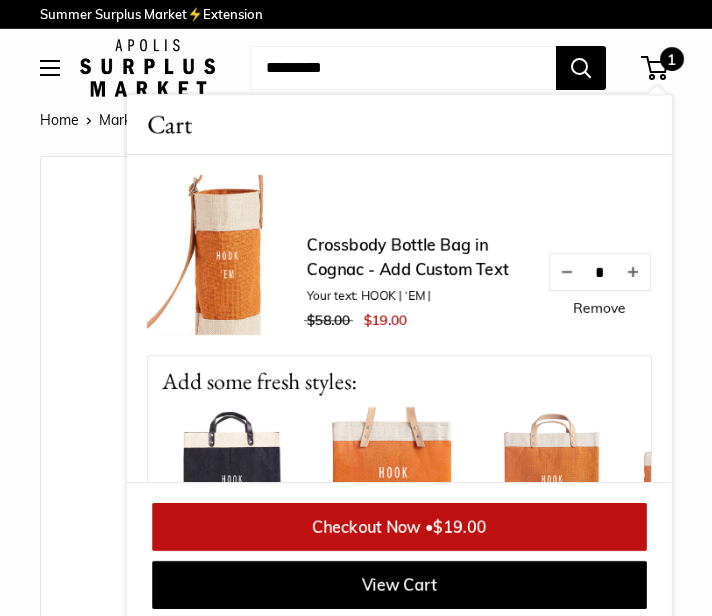 click on "Remove" at bounding box center (599, 308) 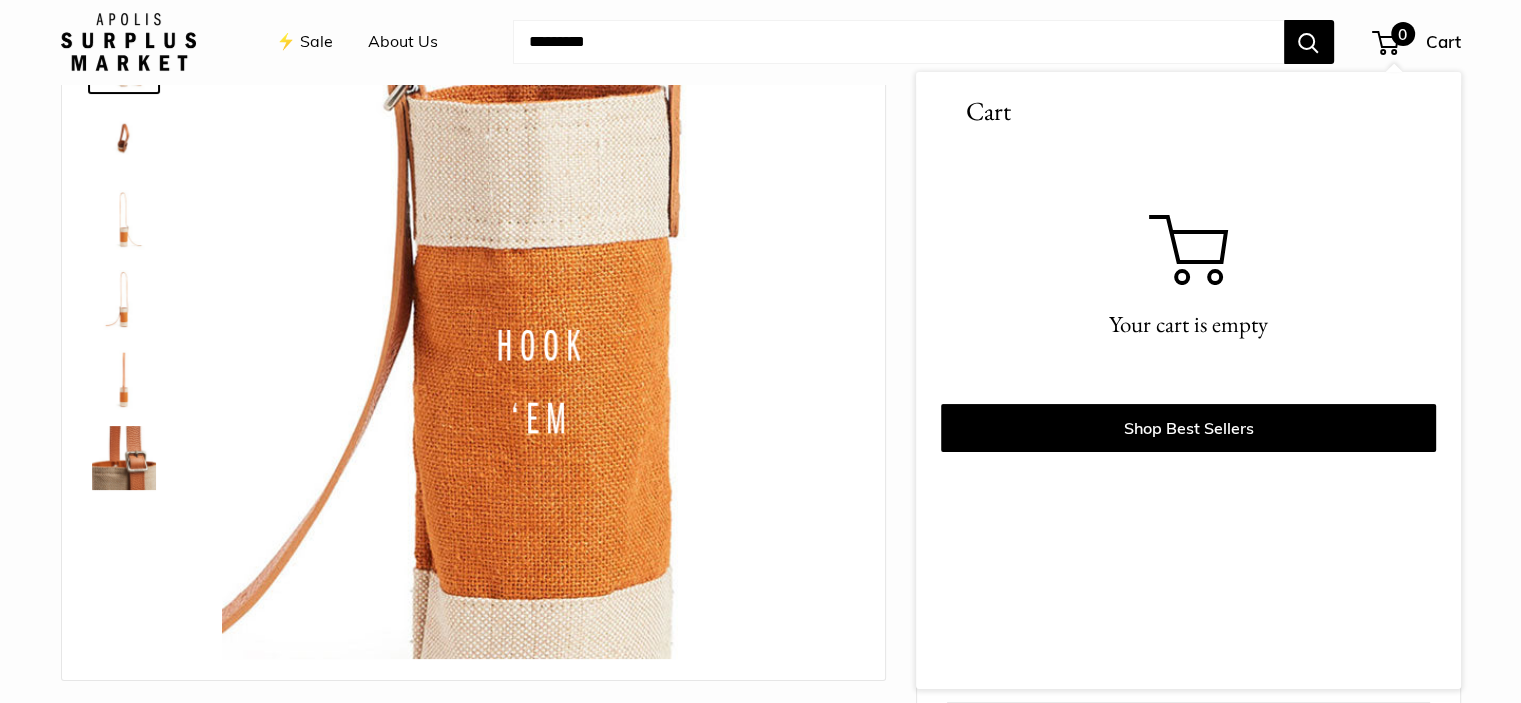 scroll, scrollTop: 307, scrollLeft: 0, axis: vertical 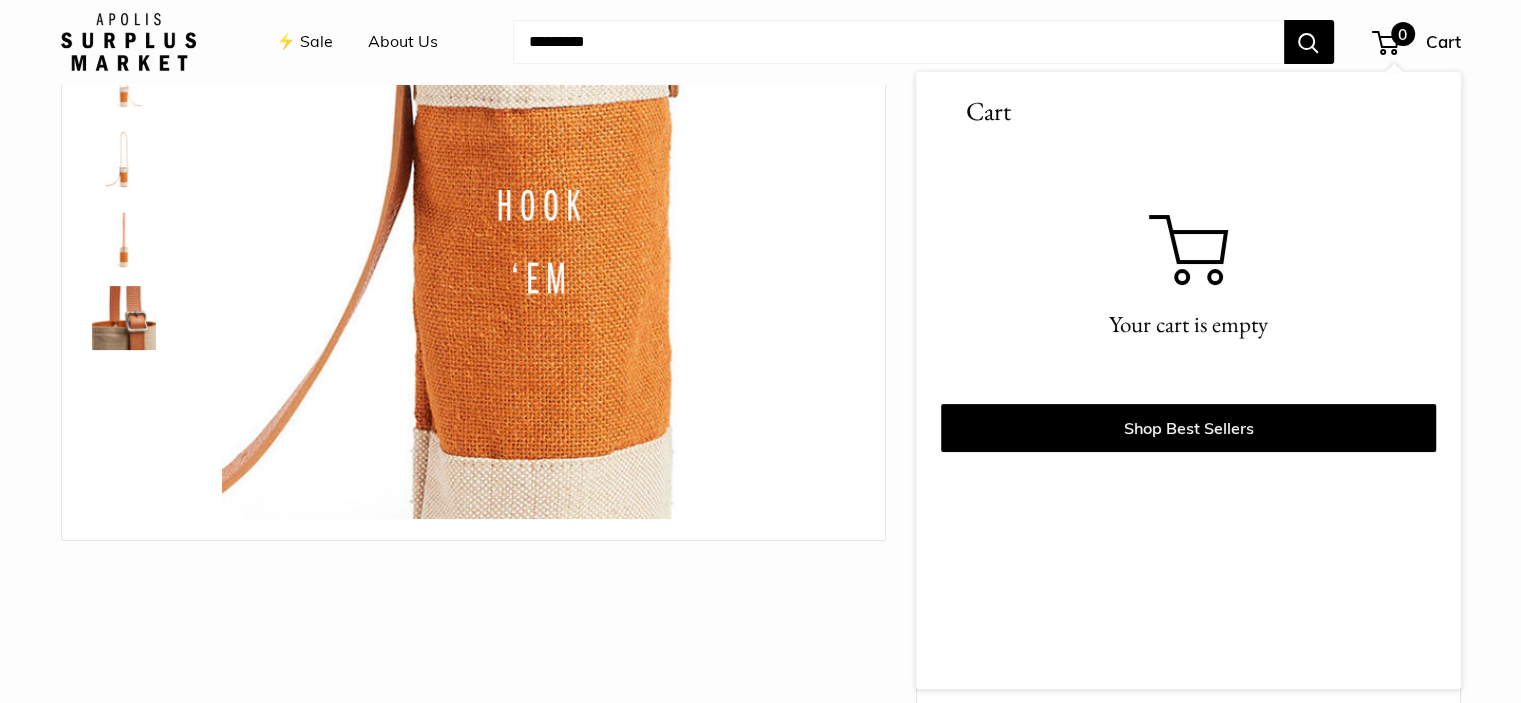 click on "0" at bounding box center (1385, 43) 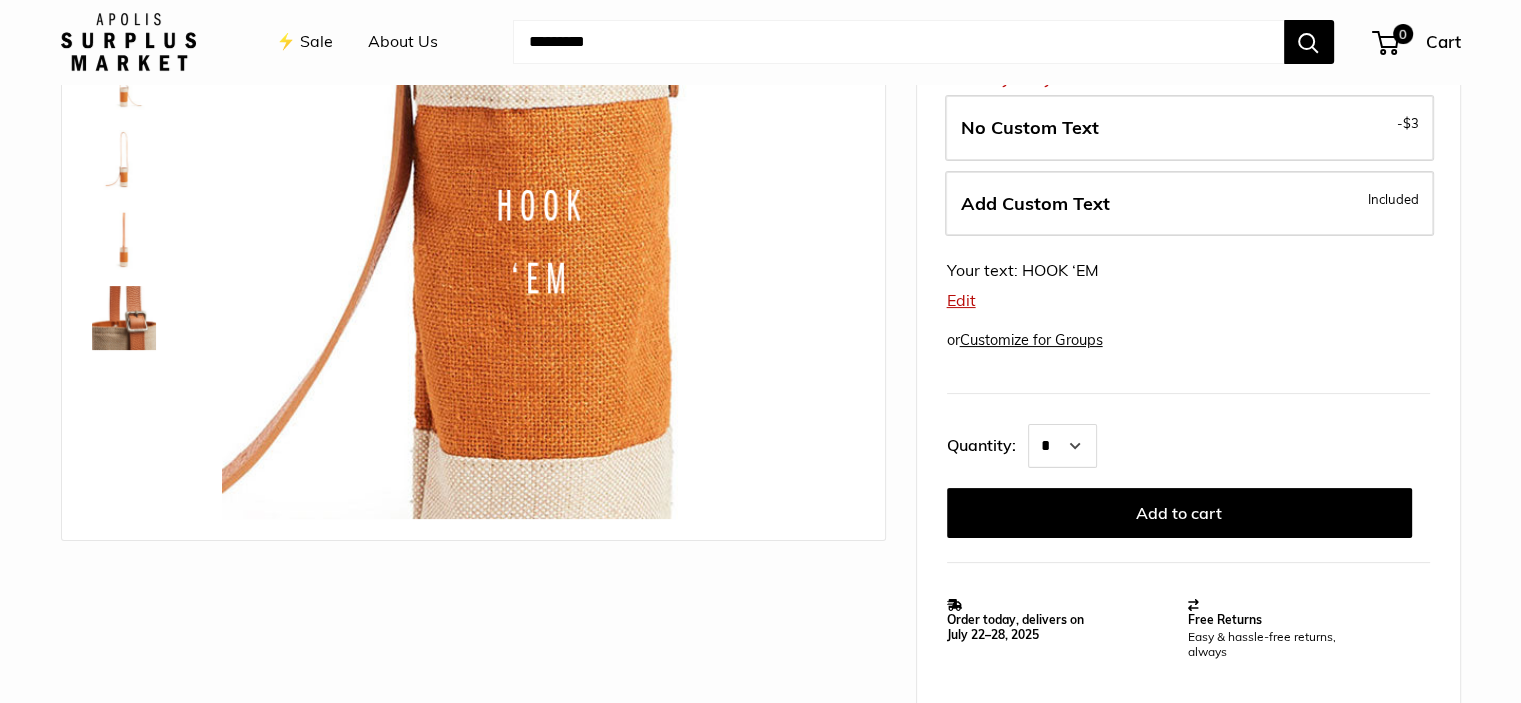 click on "Edit" at bounding box center [961, 300] 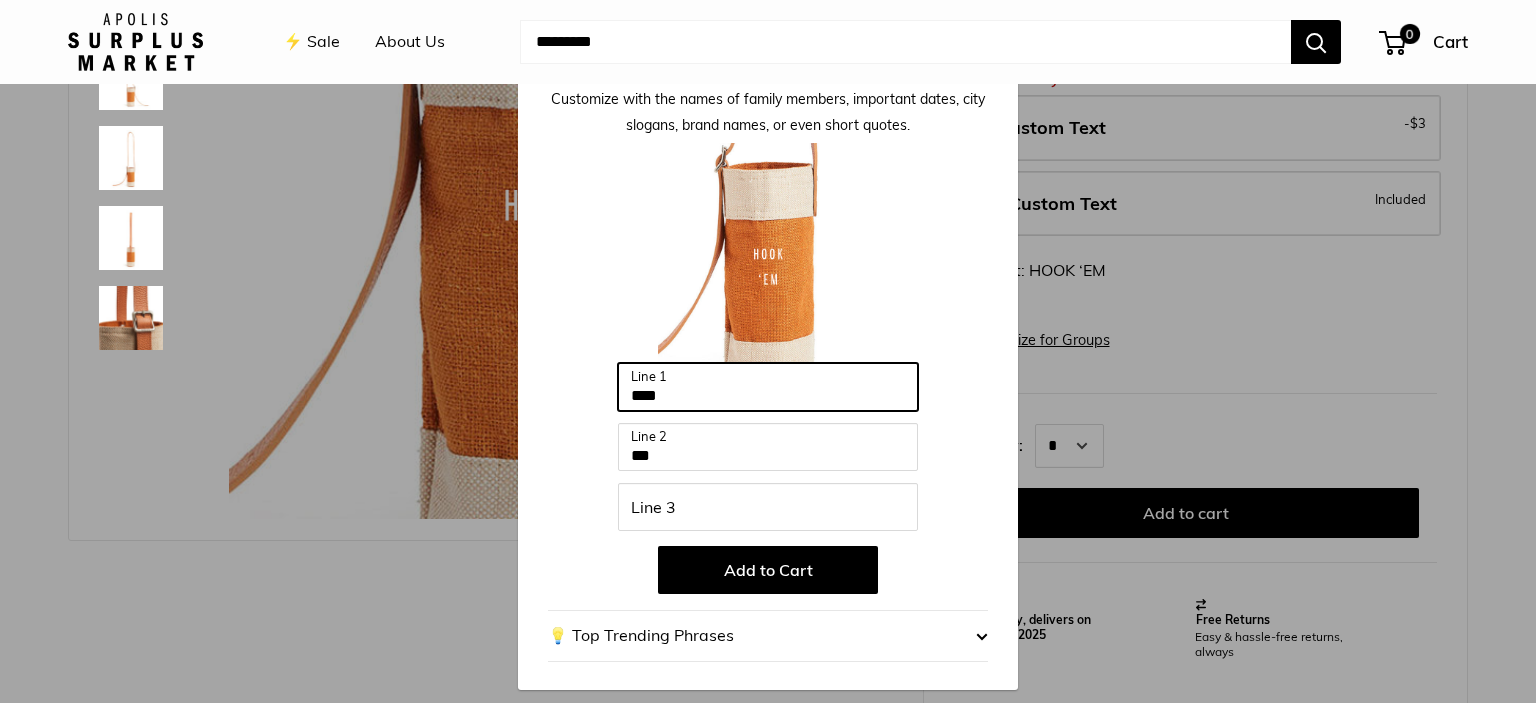 click on "****" at bounding box center [768, 387] 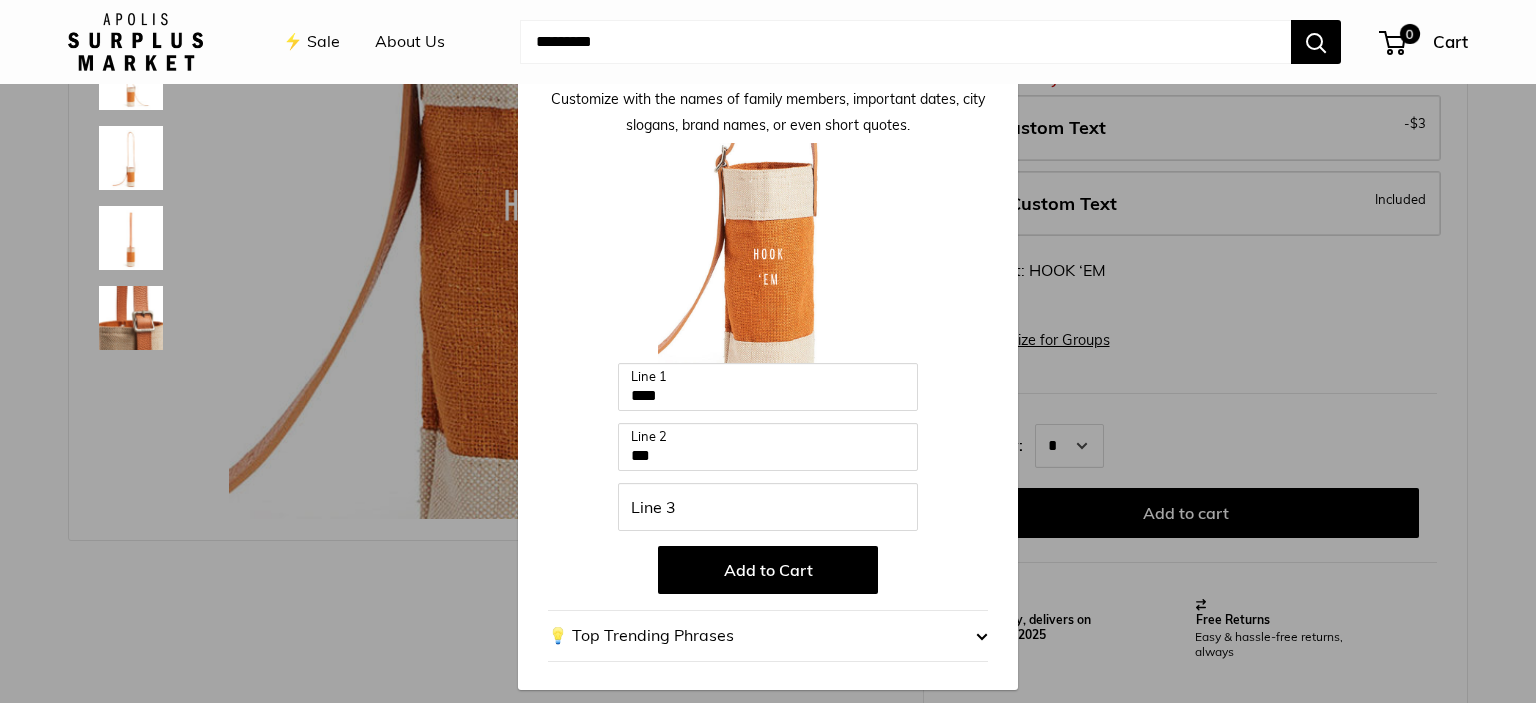 click on "Customize It
Customize with the names of family members, important dates, city slogans, brand names, or even short quotes.
Enter 33 letters
****
Line 1
***
Line 2
Line 3
Add to Cart
💡 Top Trending Phrases
Looking for inspiration? Select one of these: All The Things Merci Beau Coup Hello Ciao Bonjour" at bounding box center [768, 351] 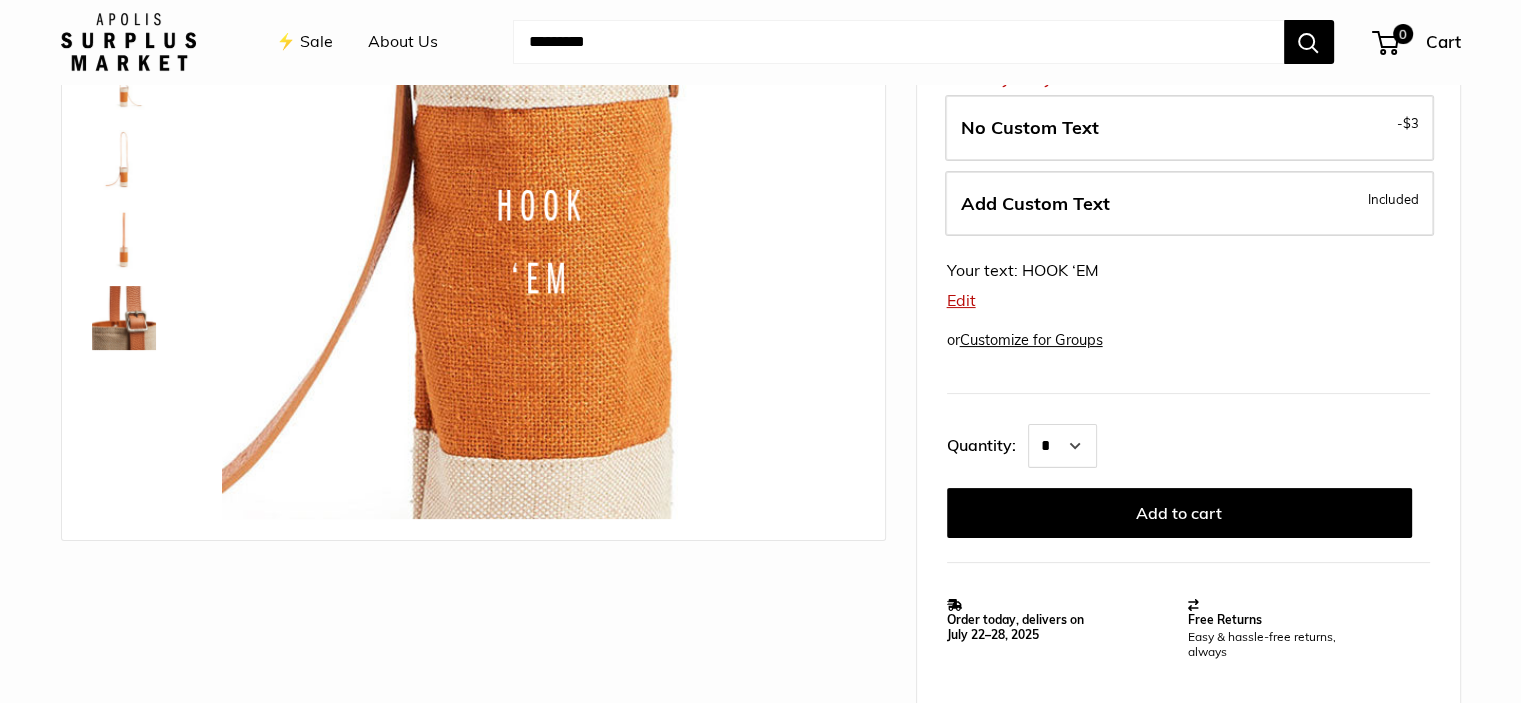 click on "Add to cart" at bounding box center (1179, 513) 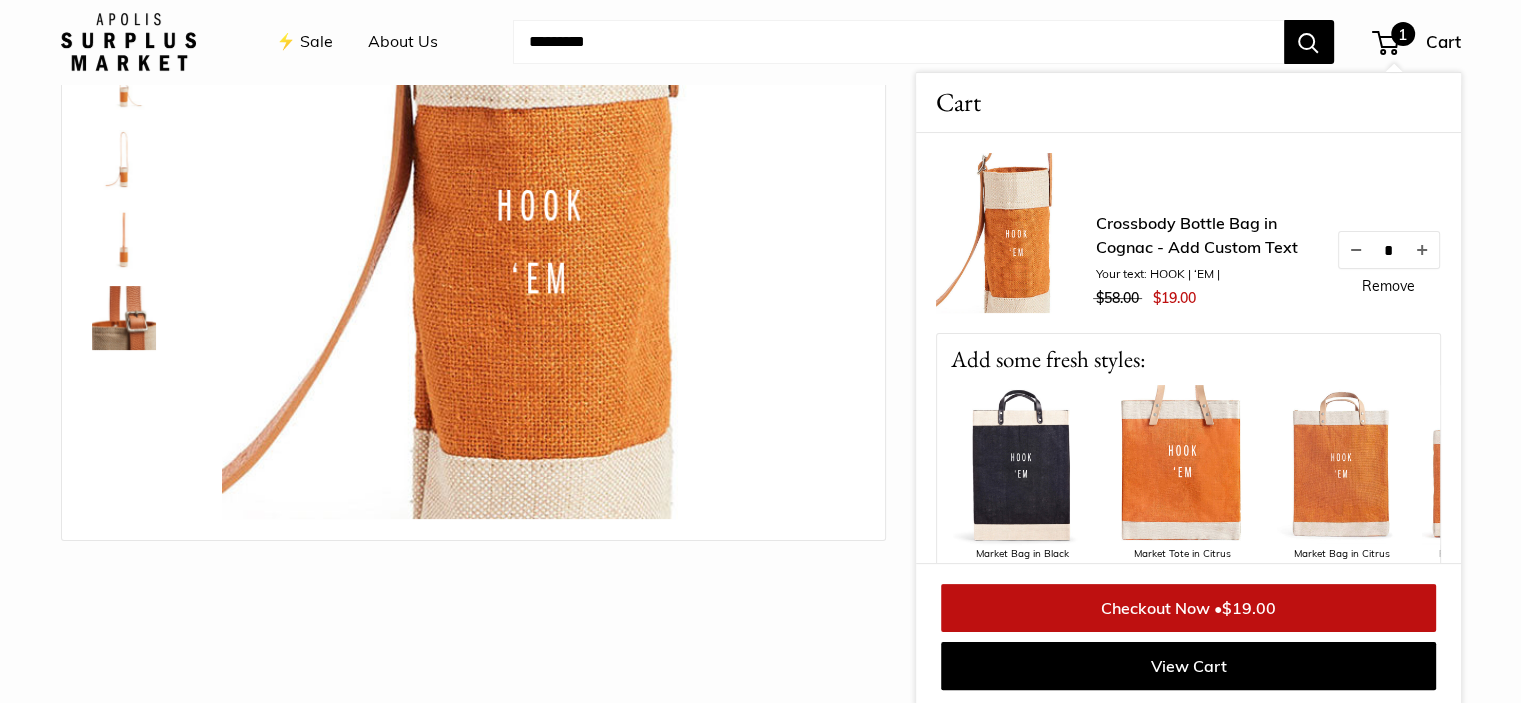 click on "Remove" at bounding box center (1388, 286) 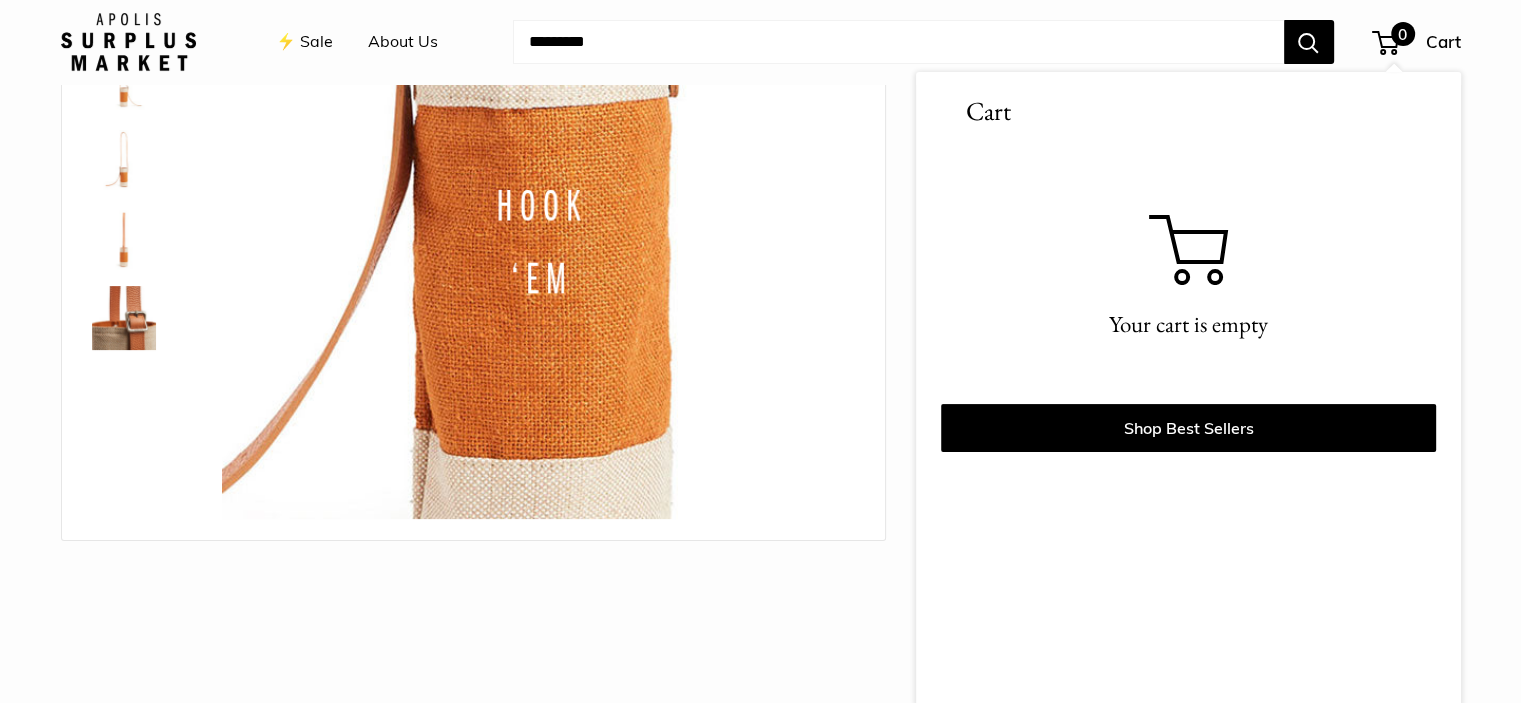 click at bounding box center (898, 42) 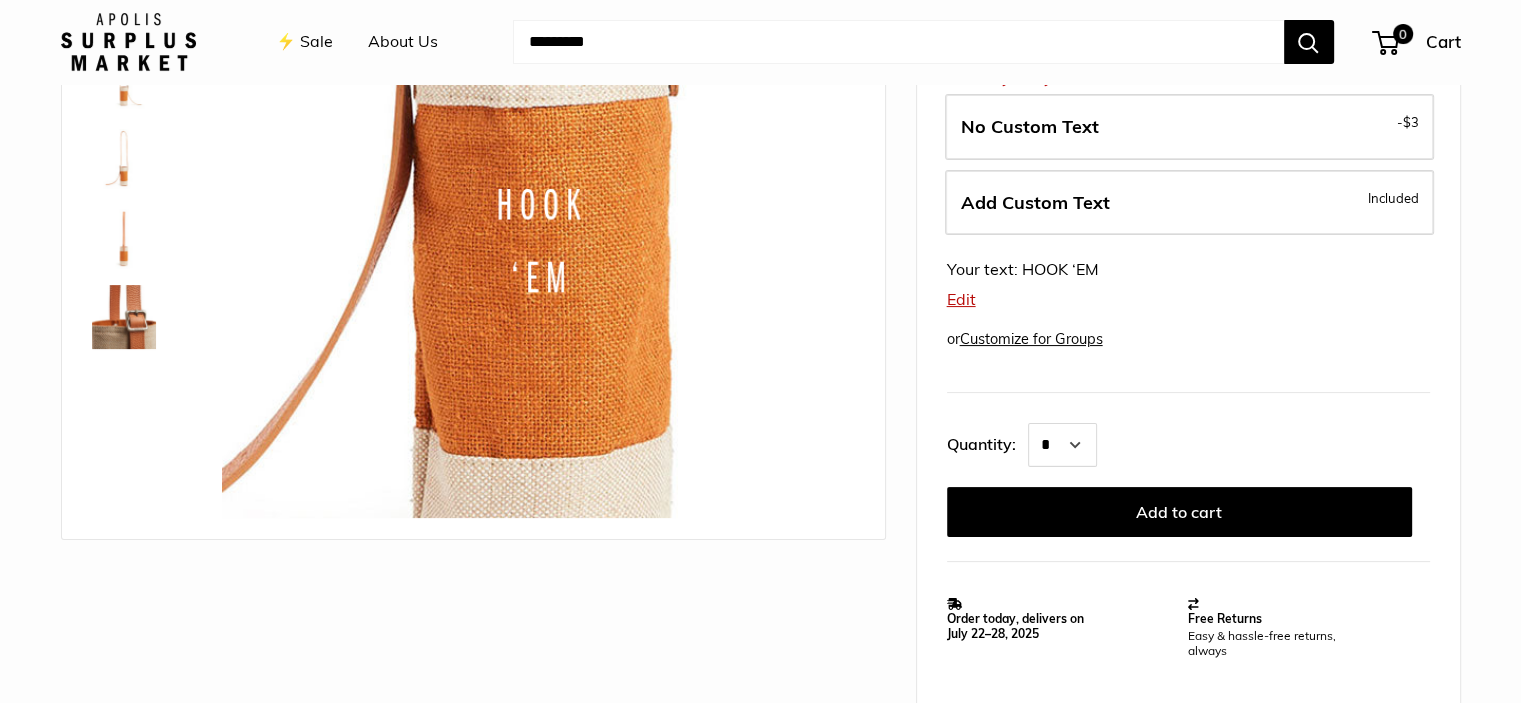 click at bounding box center [898, 42] 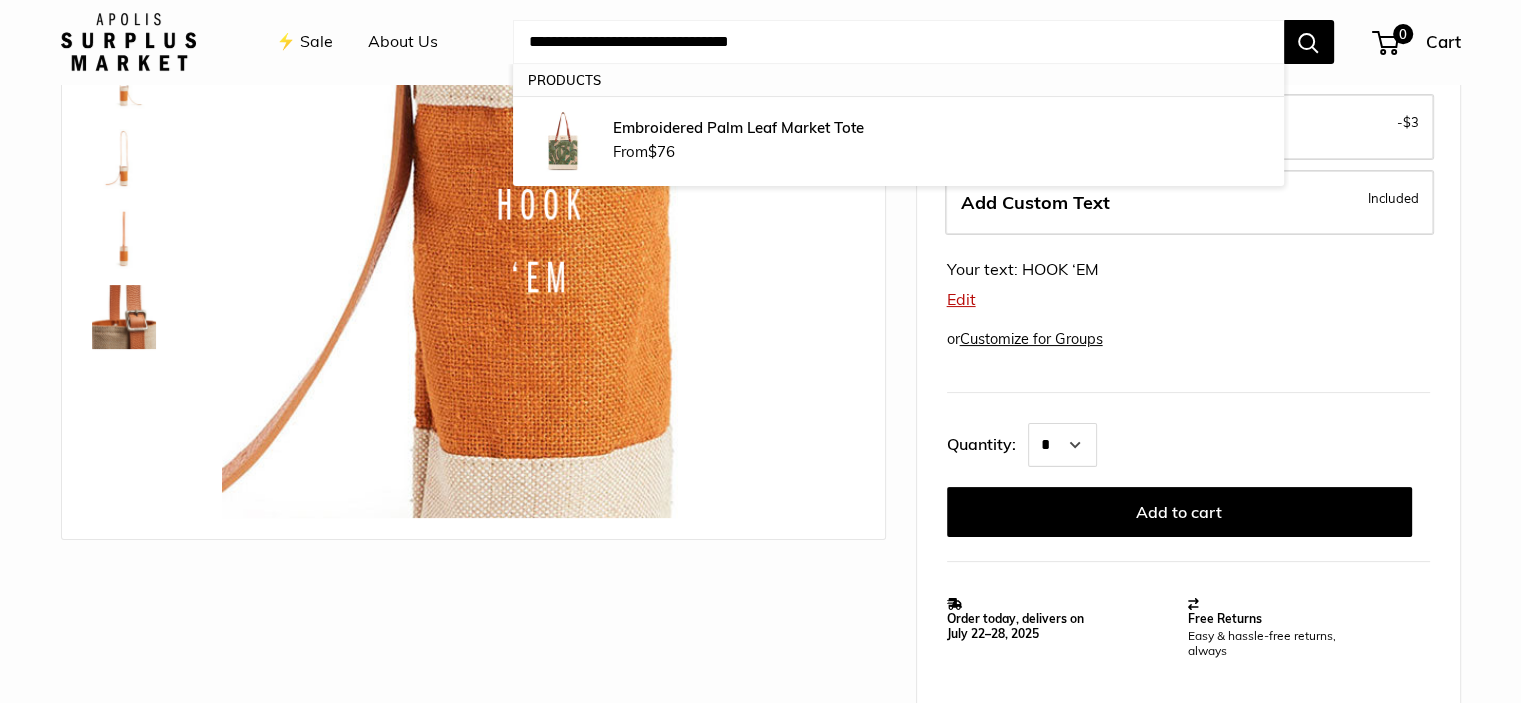 type on "**********" 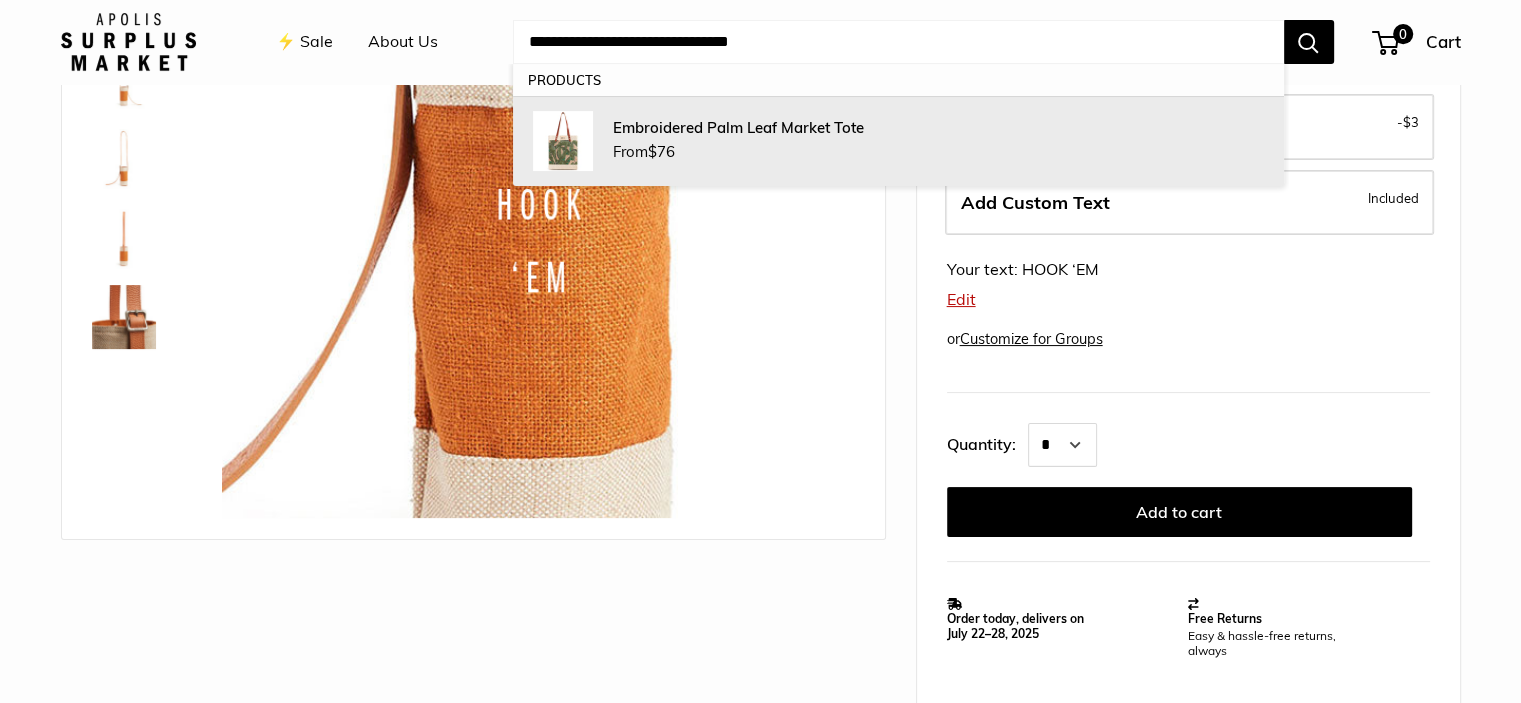 click on "Embroidered Palm Leaf Market Tote
From  $76" at bounding box center (938, 141) 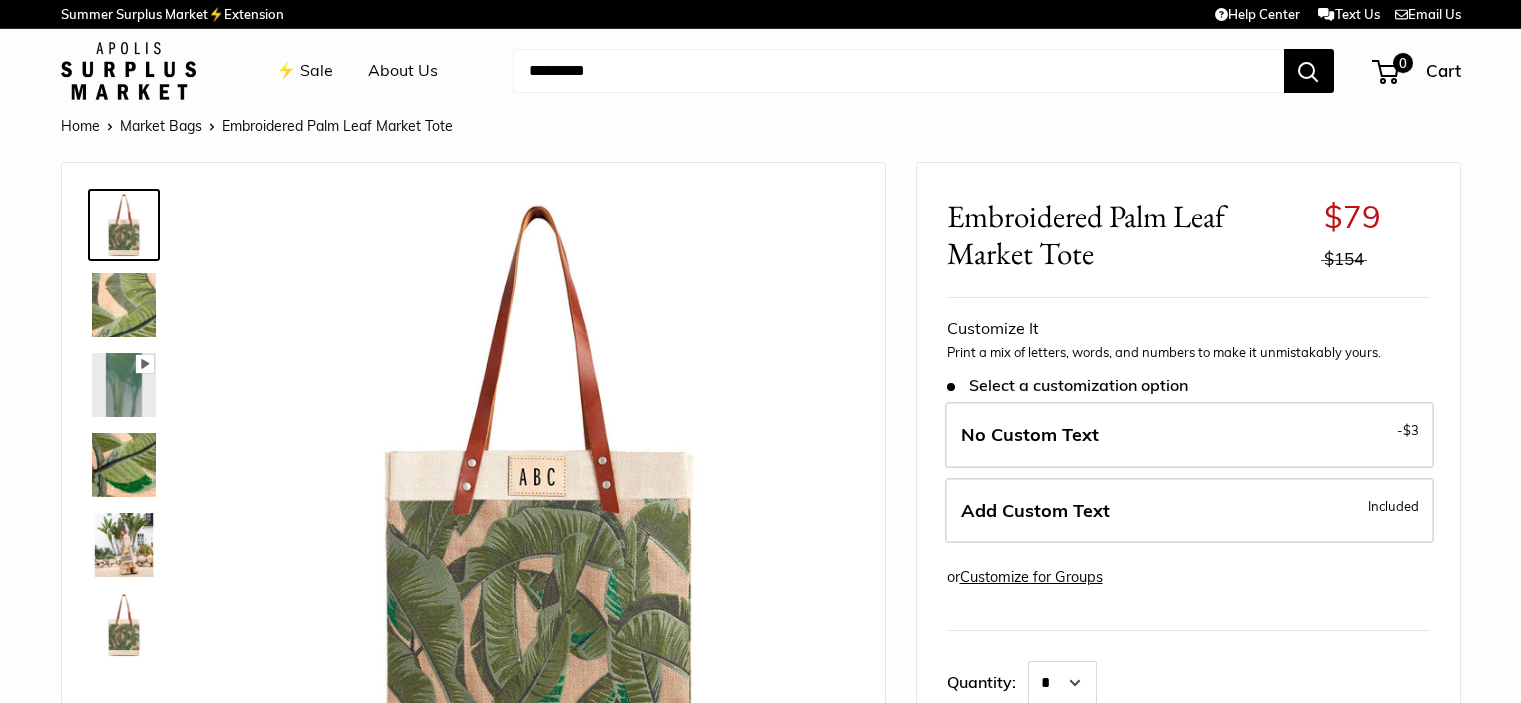 scroll, scrollTop: 0, scrollLeft: 0, axis: both 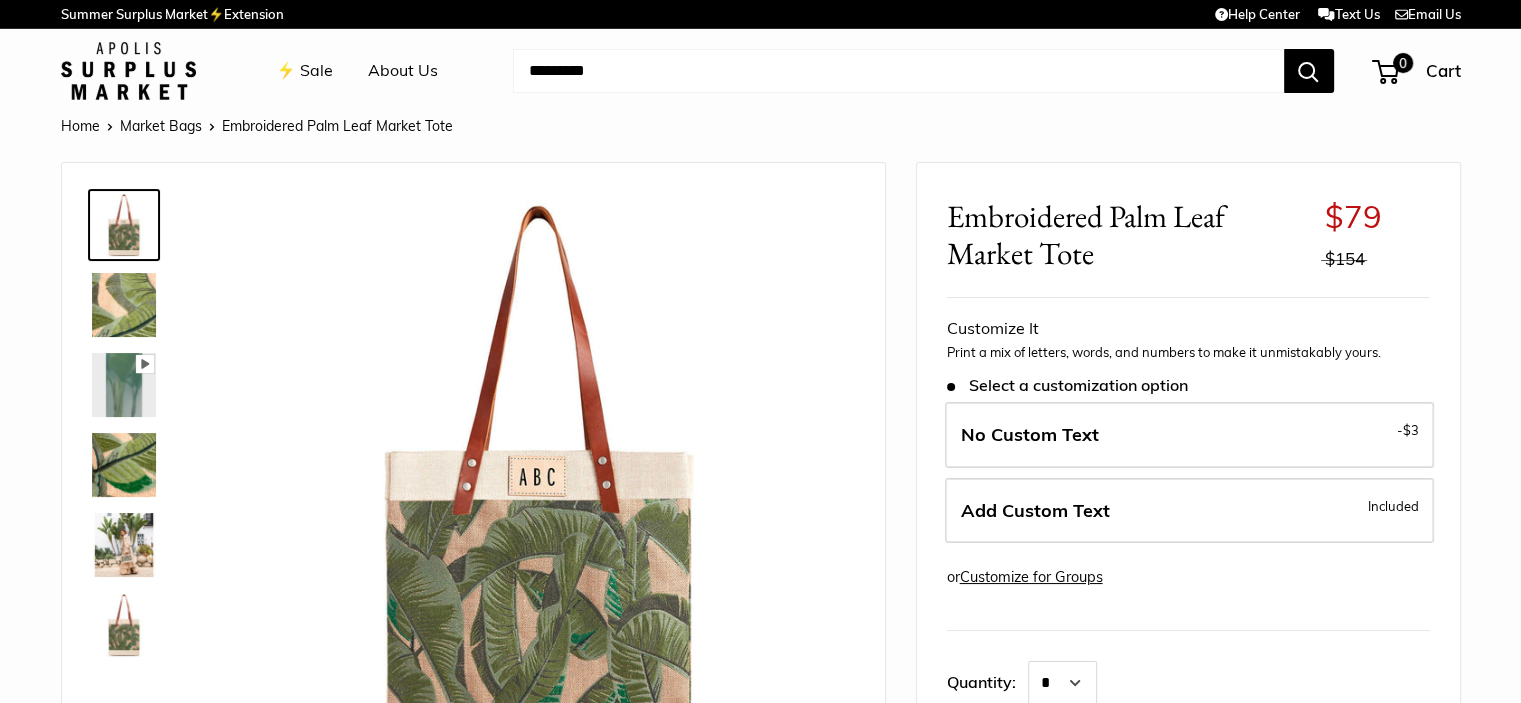click on "Add Custom Text" at bounding box center (1035, 510) 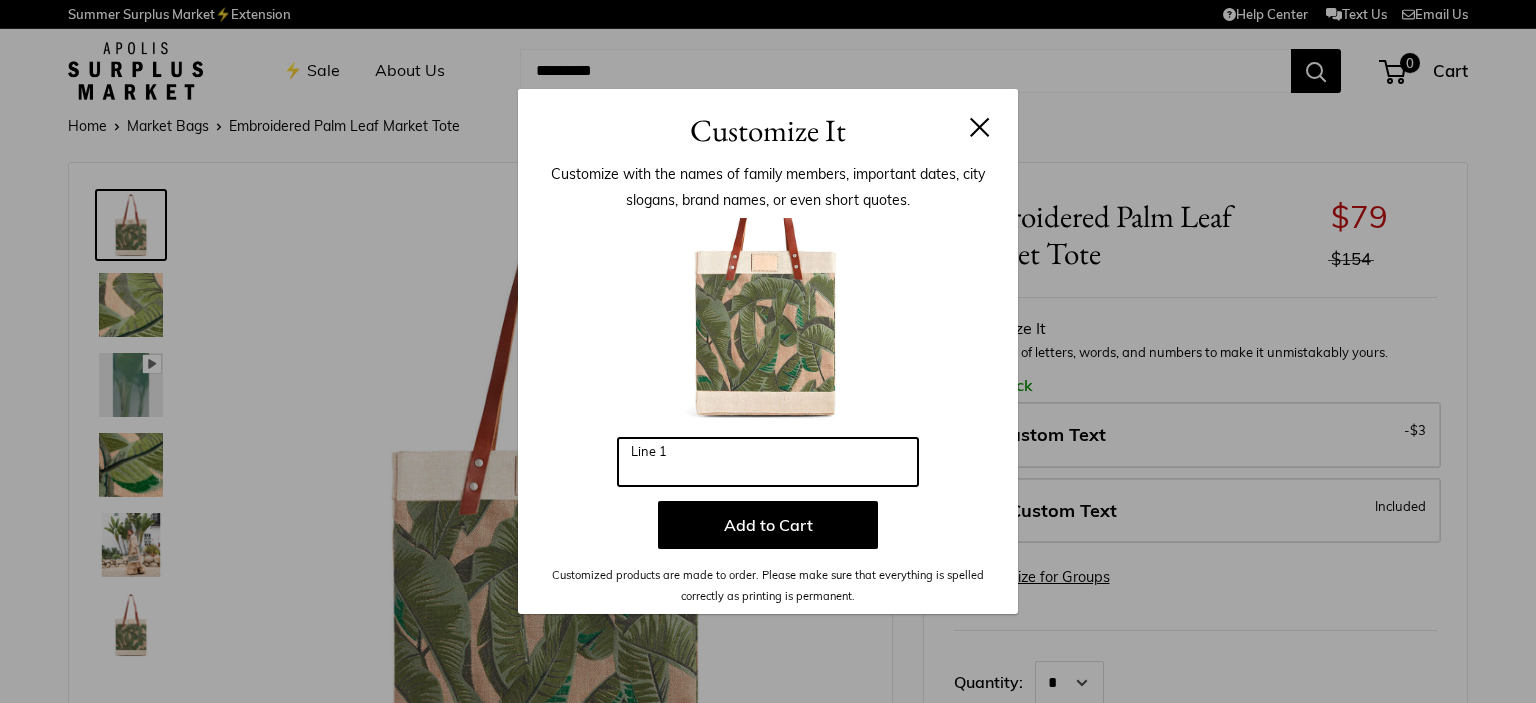 click on "Line 1" at bounding box center [768, 462] 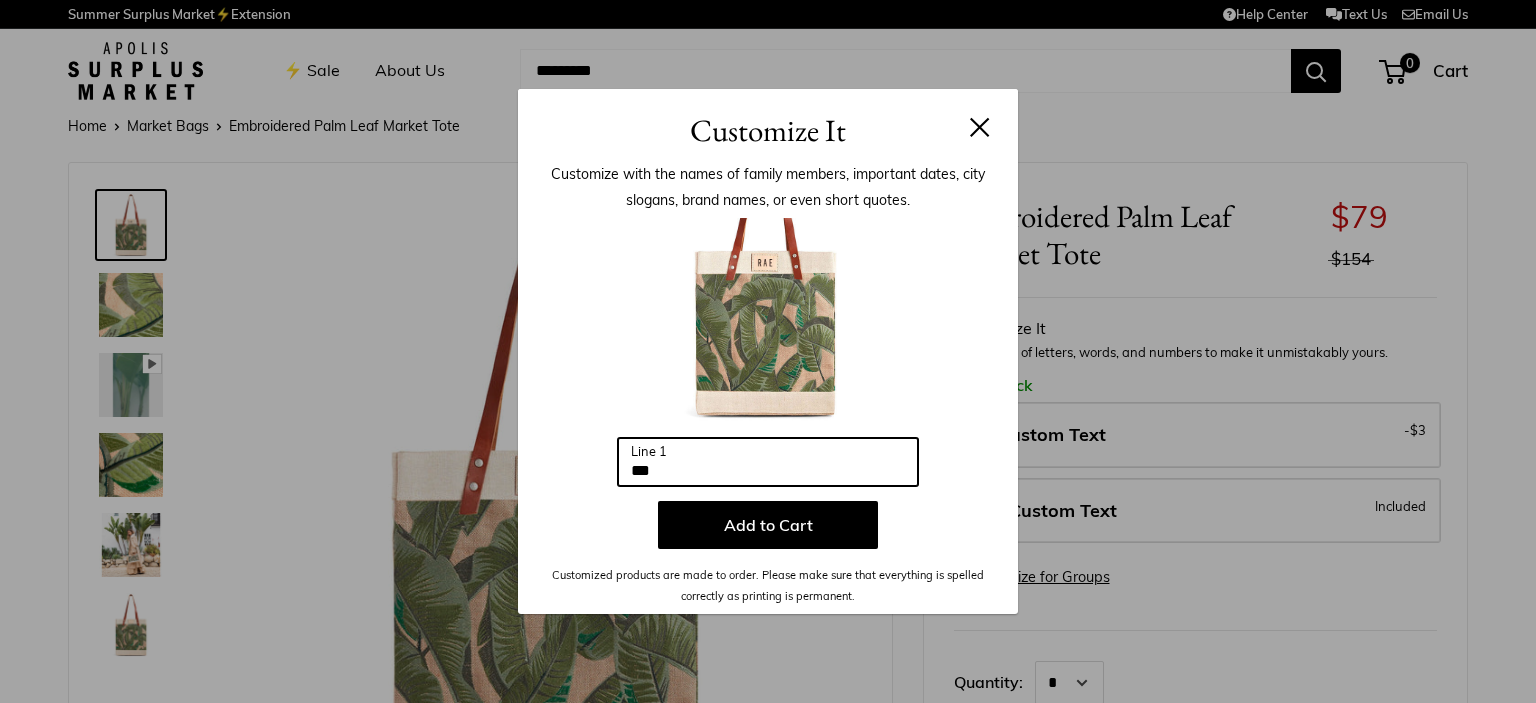 type on "***" 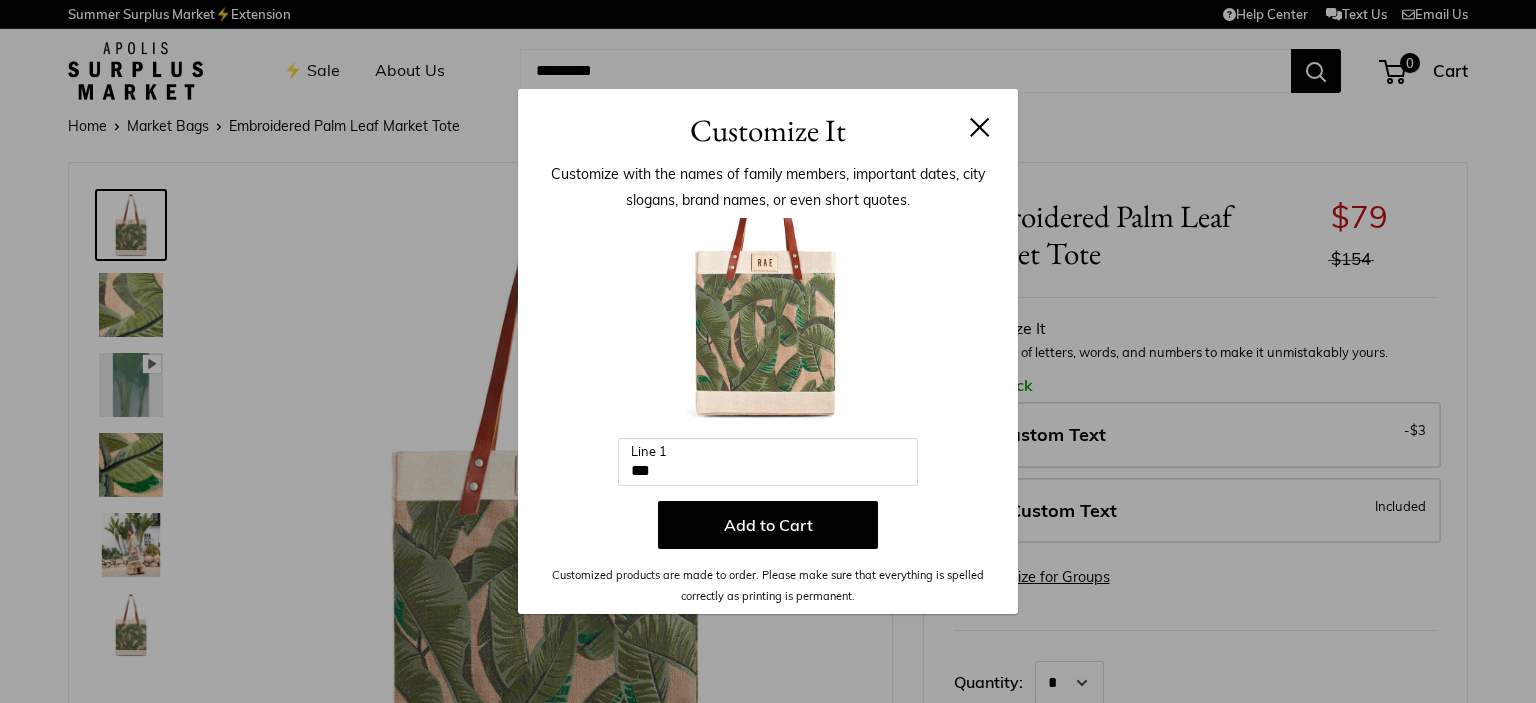 click on "Add to Cart" at bounding box center (768, 525) 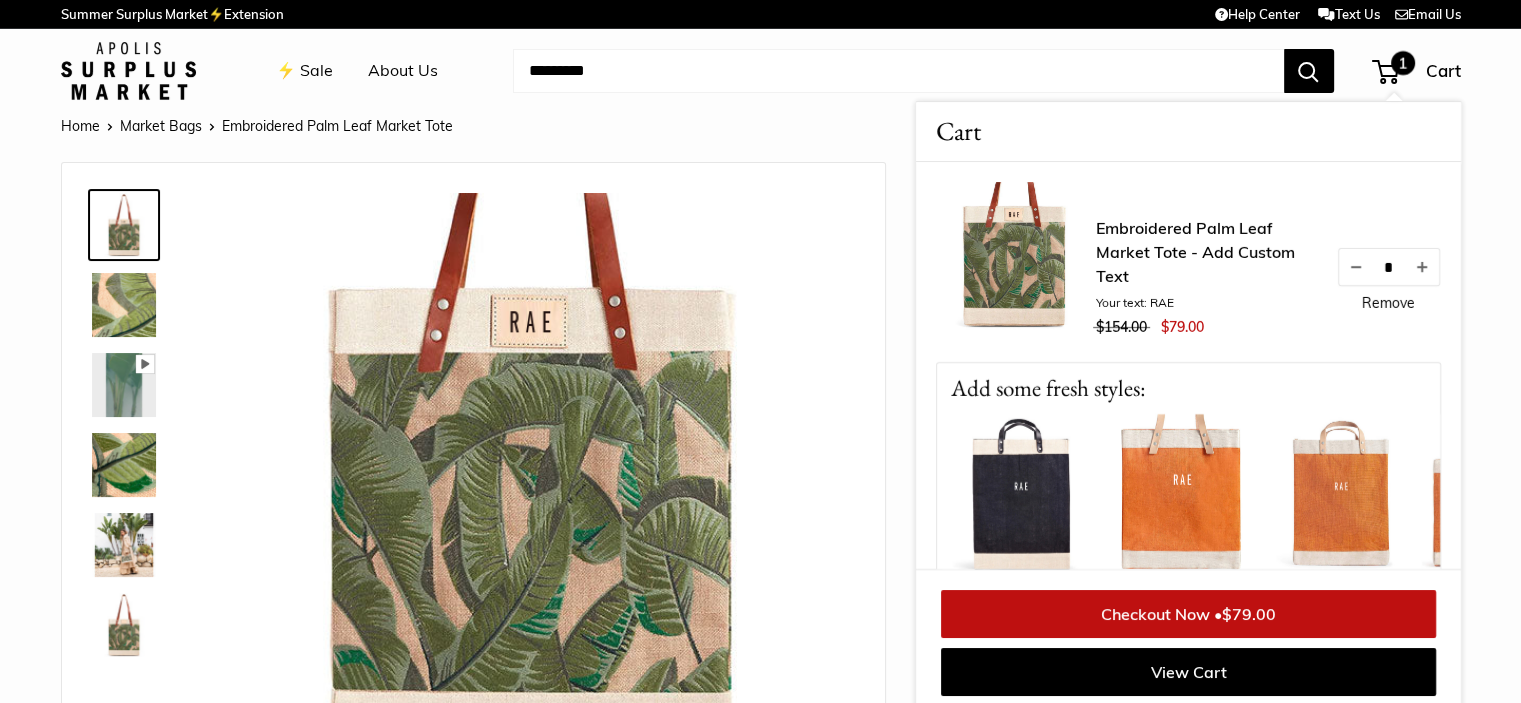 scroll, scrollTop: 8, scrollLeft: 0, axis: vertical 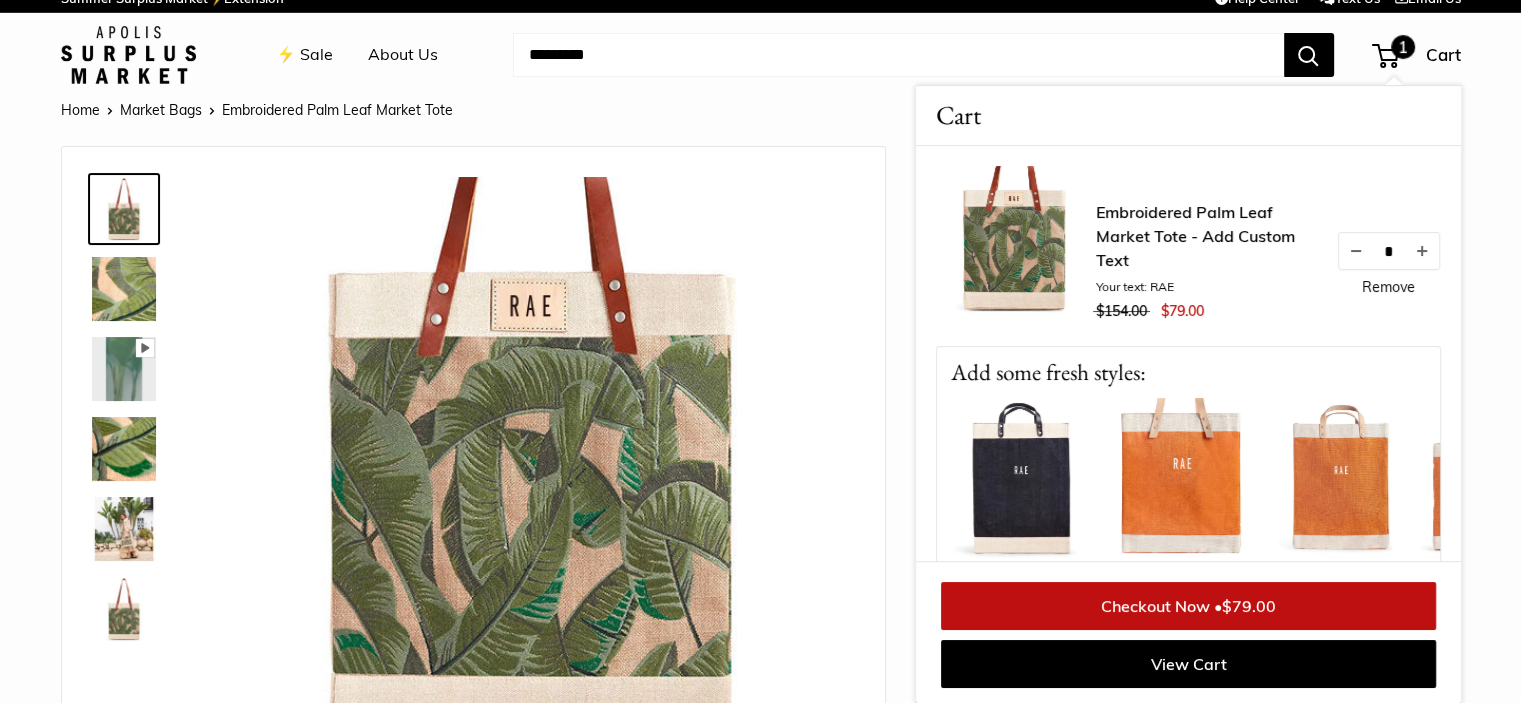 click at bounding box center [898, 55] 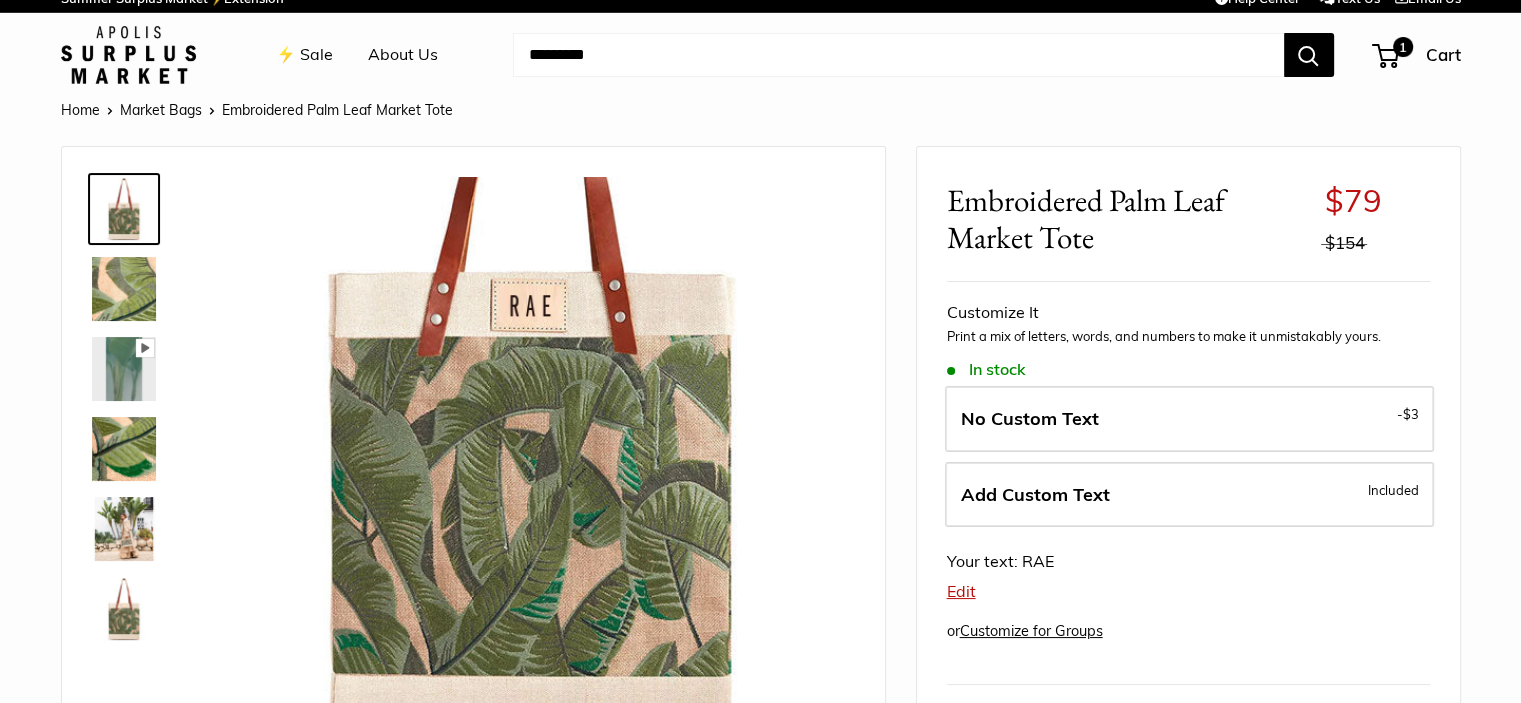 click at bounding box center (898, 55) 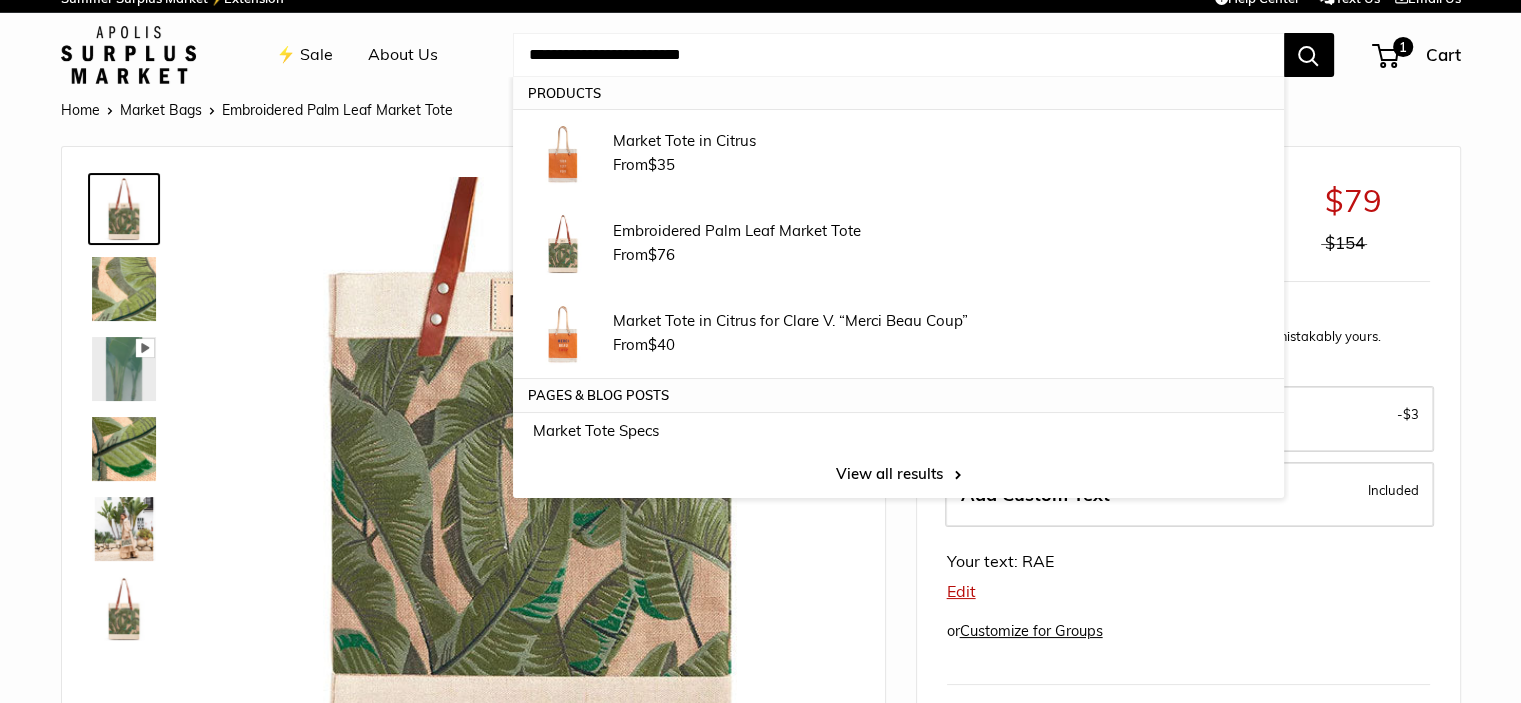 type on "**********" 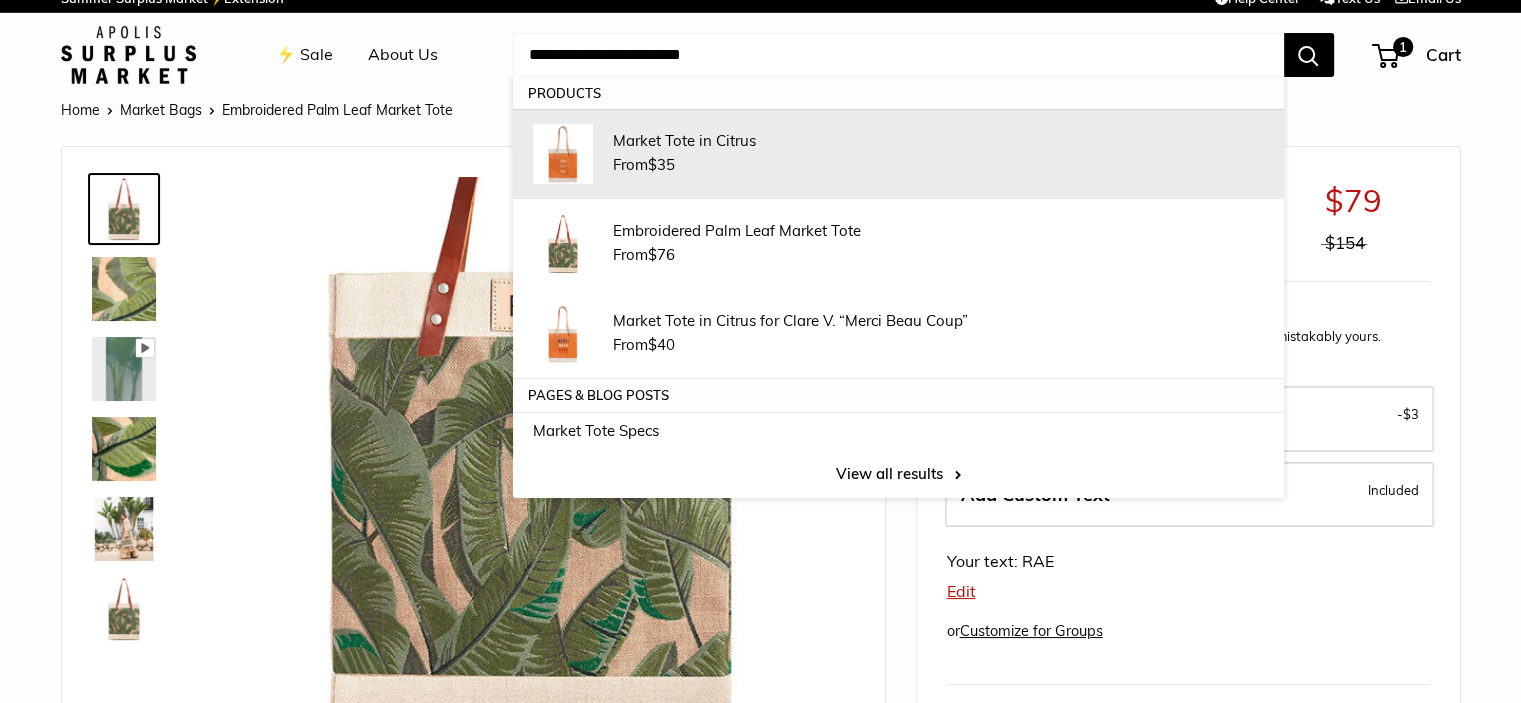 click on "Market Tote in Citrus
From  $35" at bounding box center (938, 154) 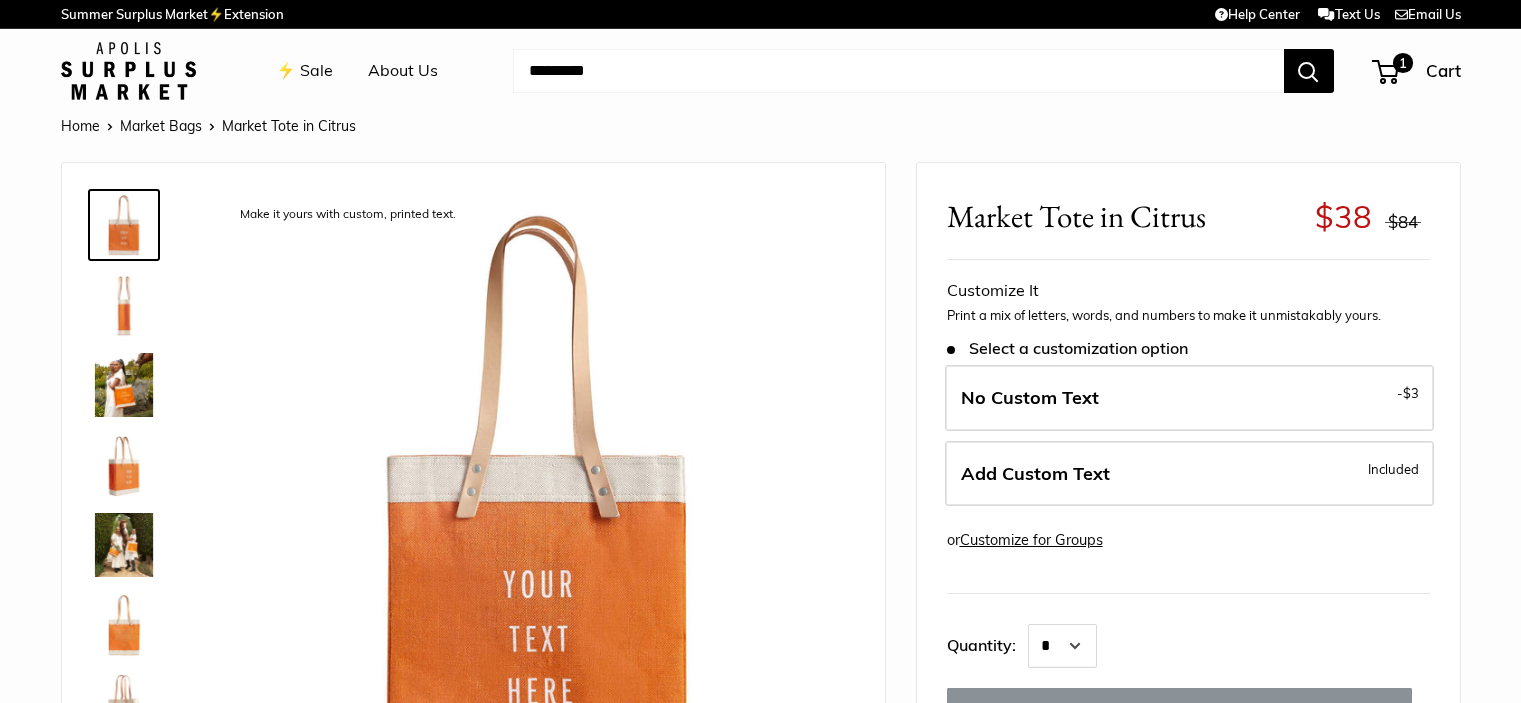 scroll, scrollTop: 0, scrollLeft: 0, axis: both 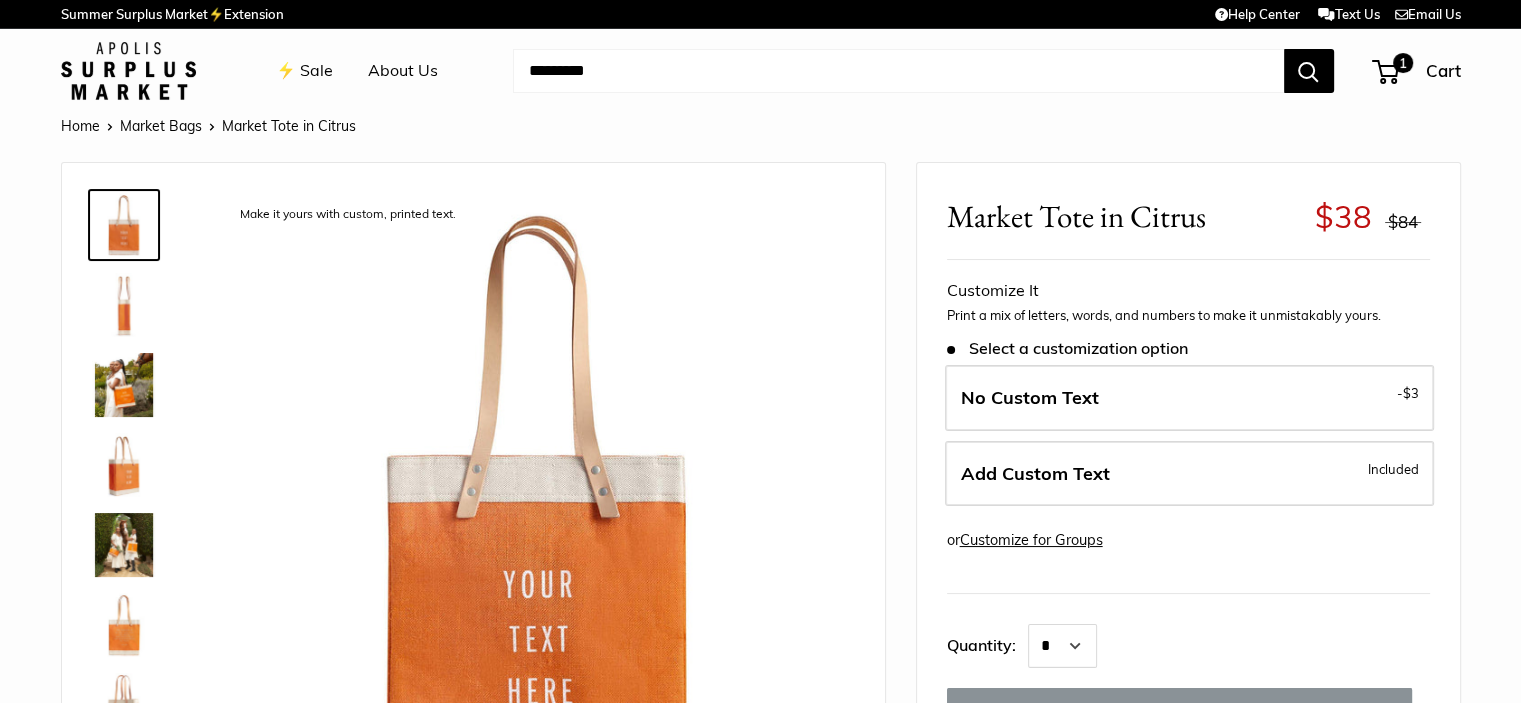 click on "Add Custom Text" at bounding box center (1035, 473) 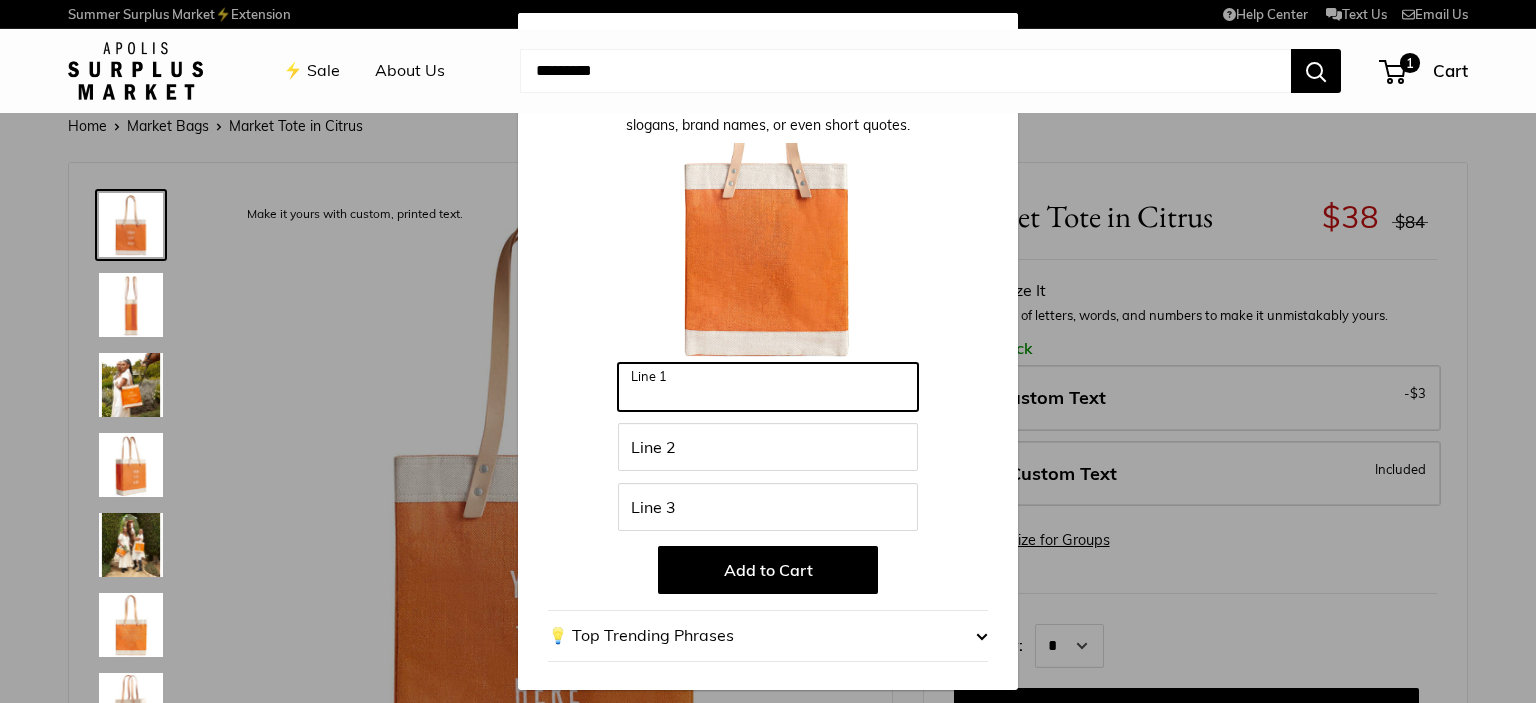 click on "Line 1" at bounding box center (768, 387) 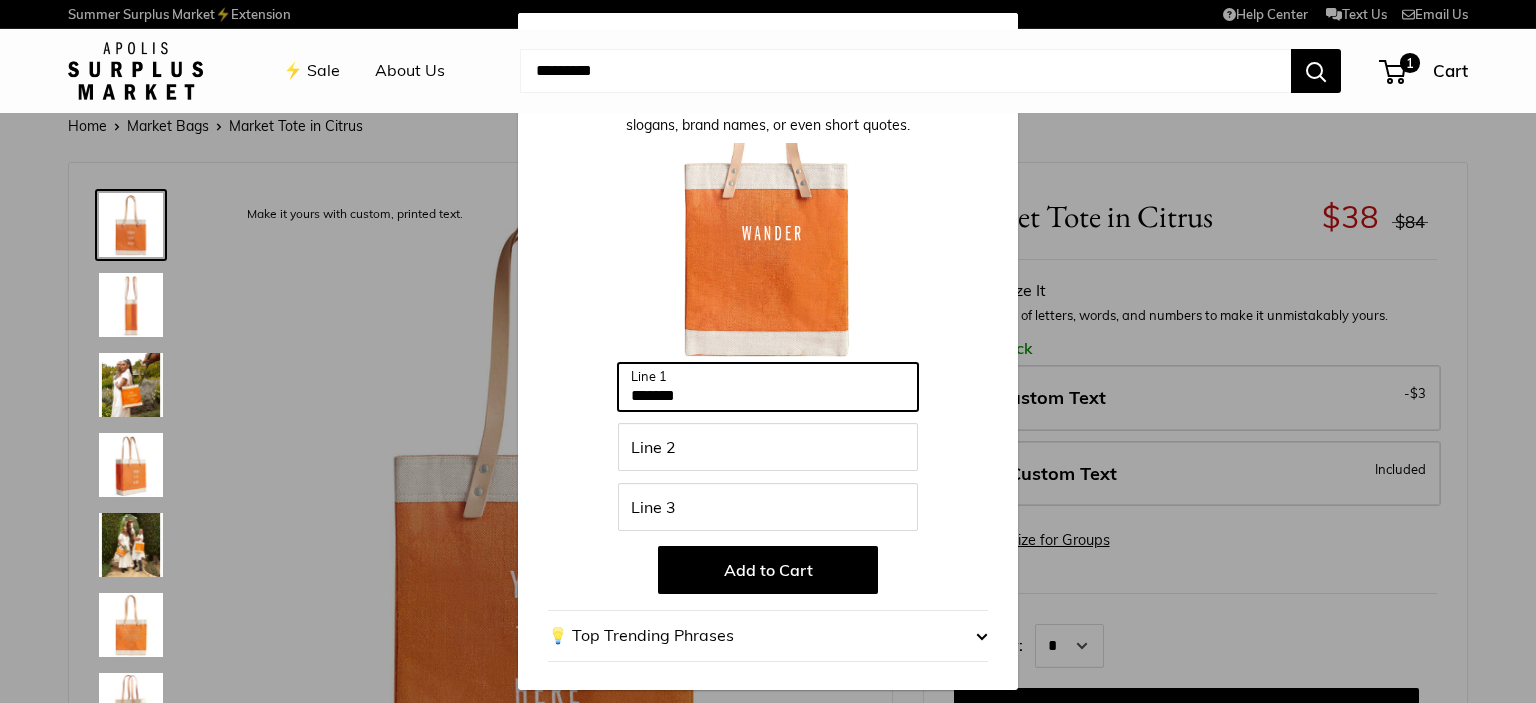 click on "******" at bounding box center (768, 387) 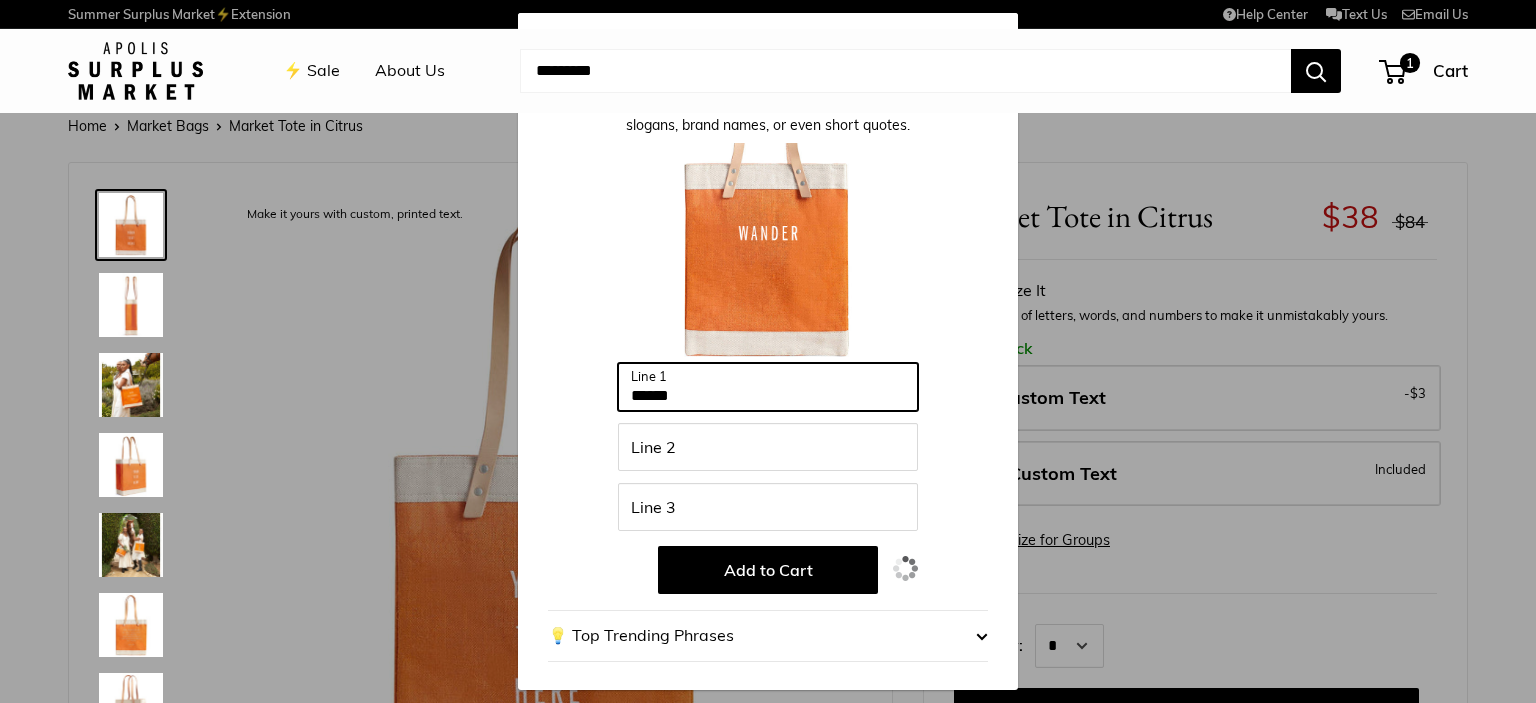 type on "******" 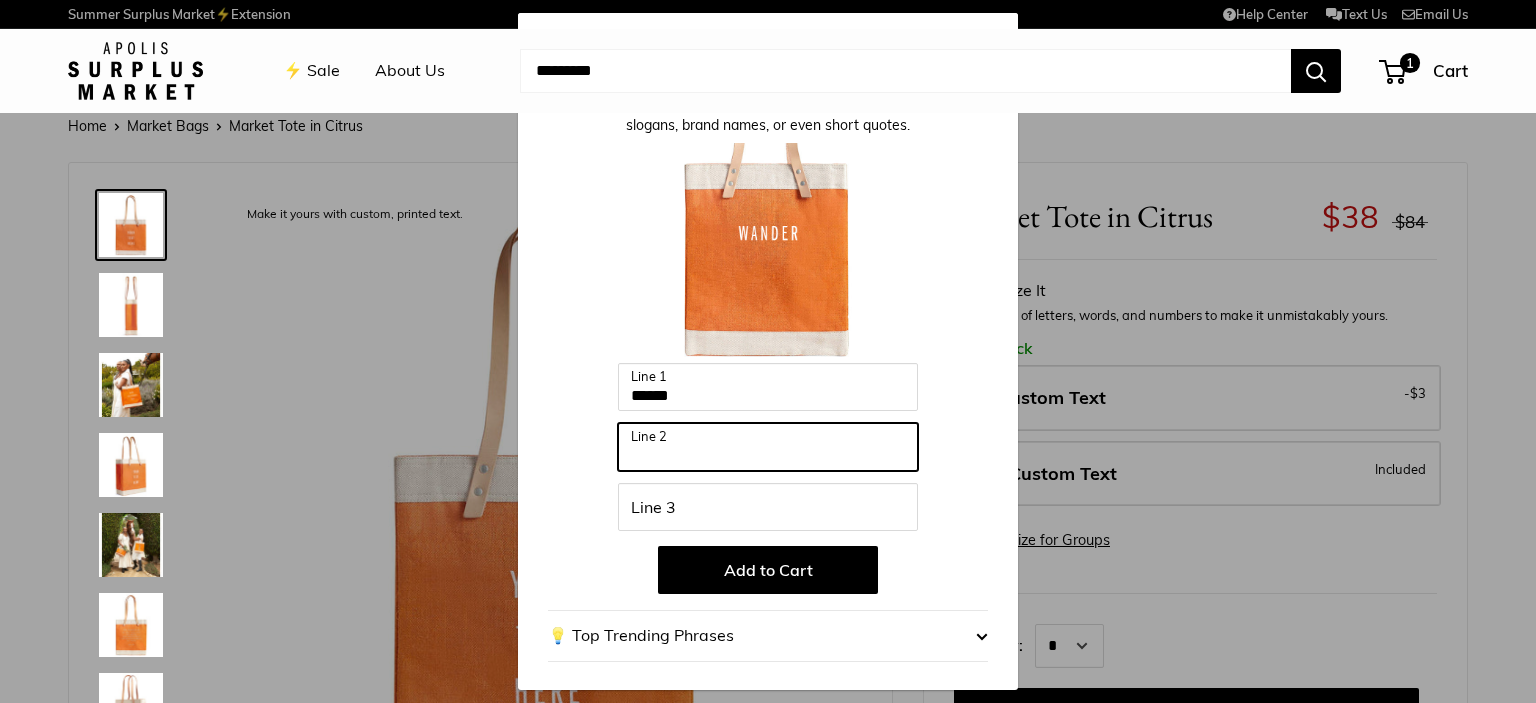 click on "Line 2" at bounding box center (768, 447) 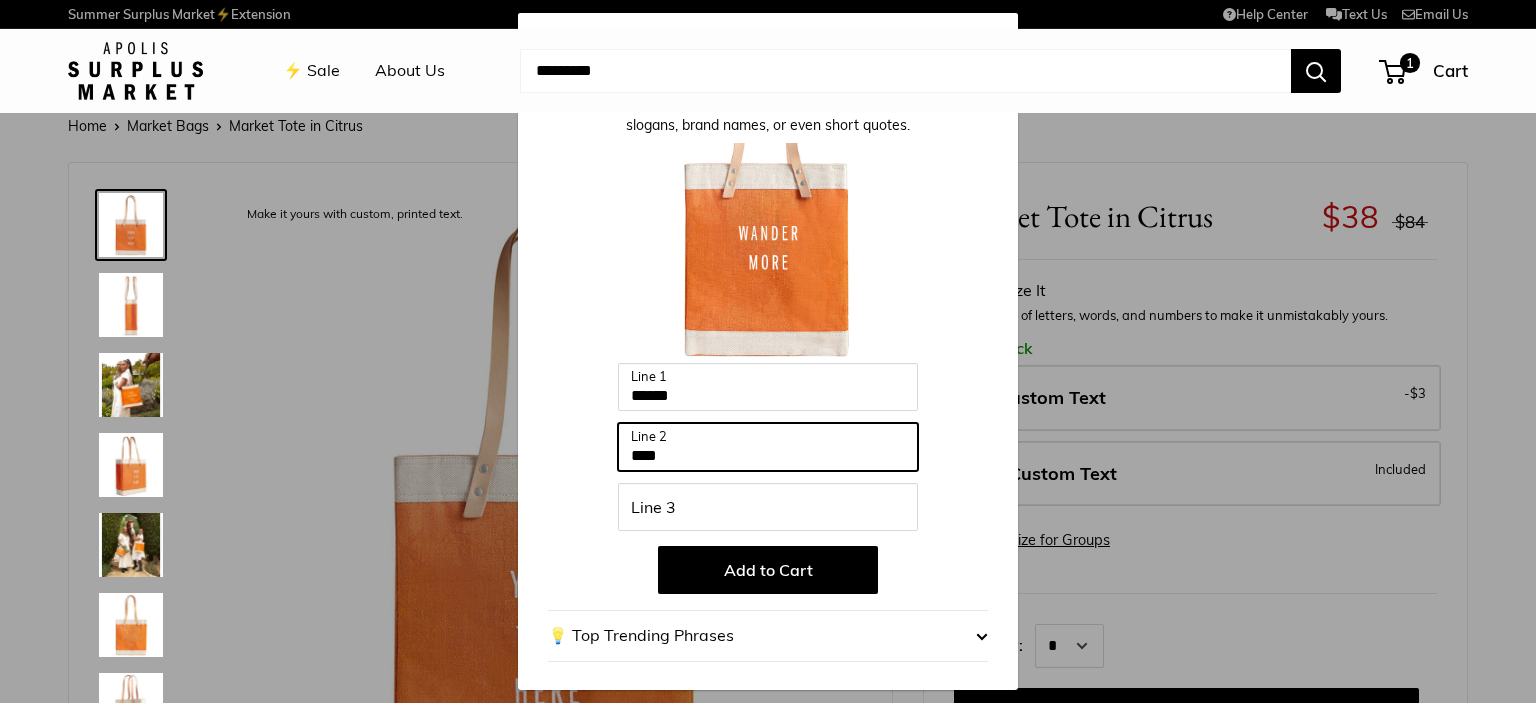 type on "****" 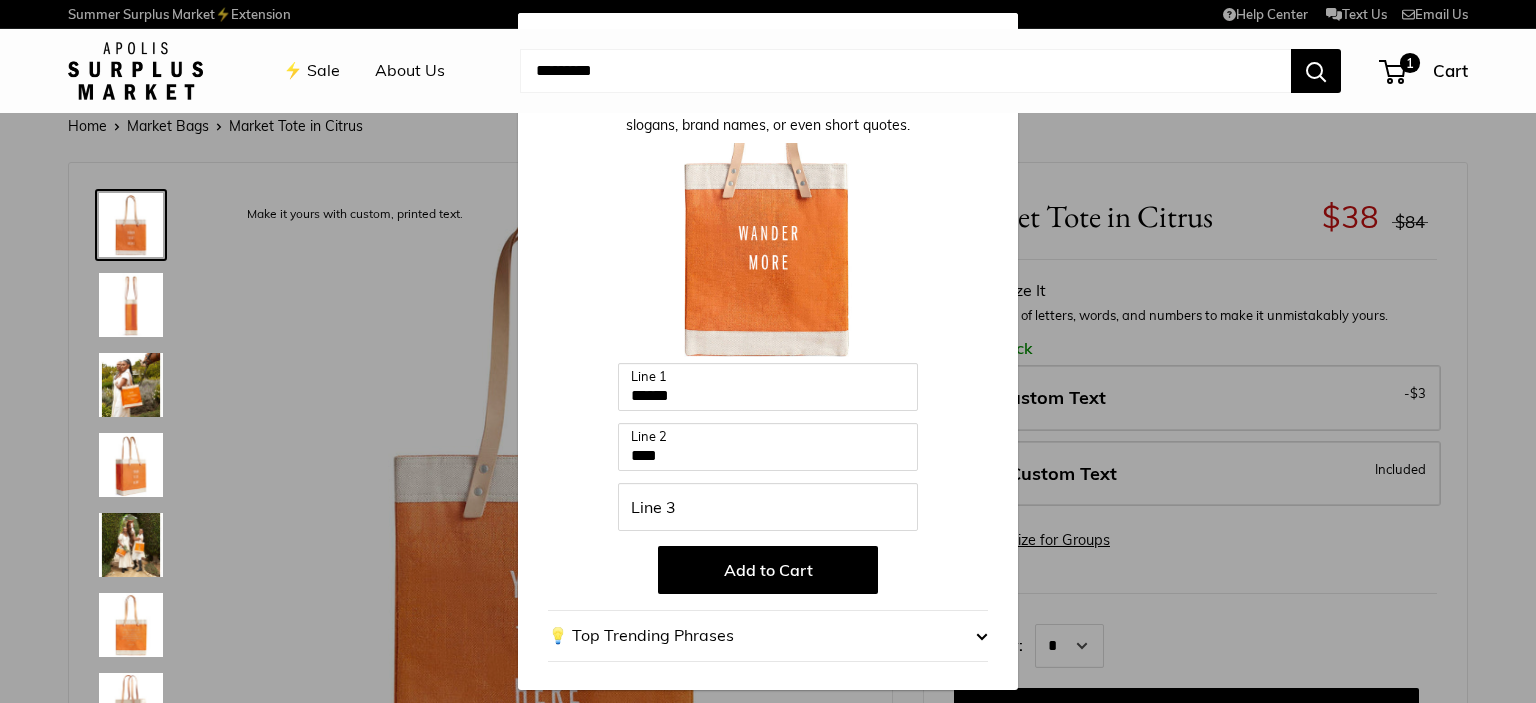 click on "Add to Cart" at bounding box center (768, 570) 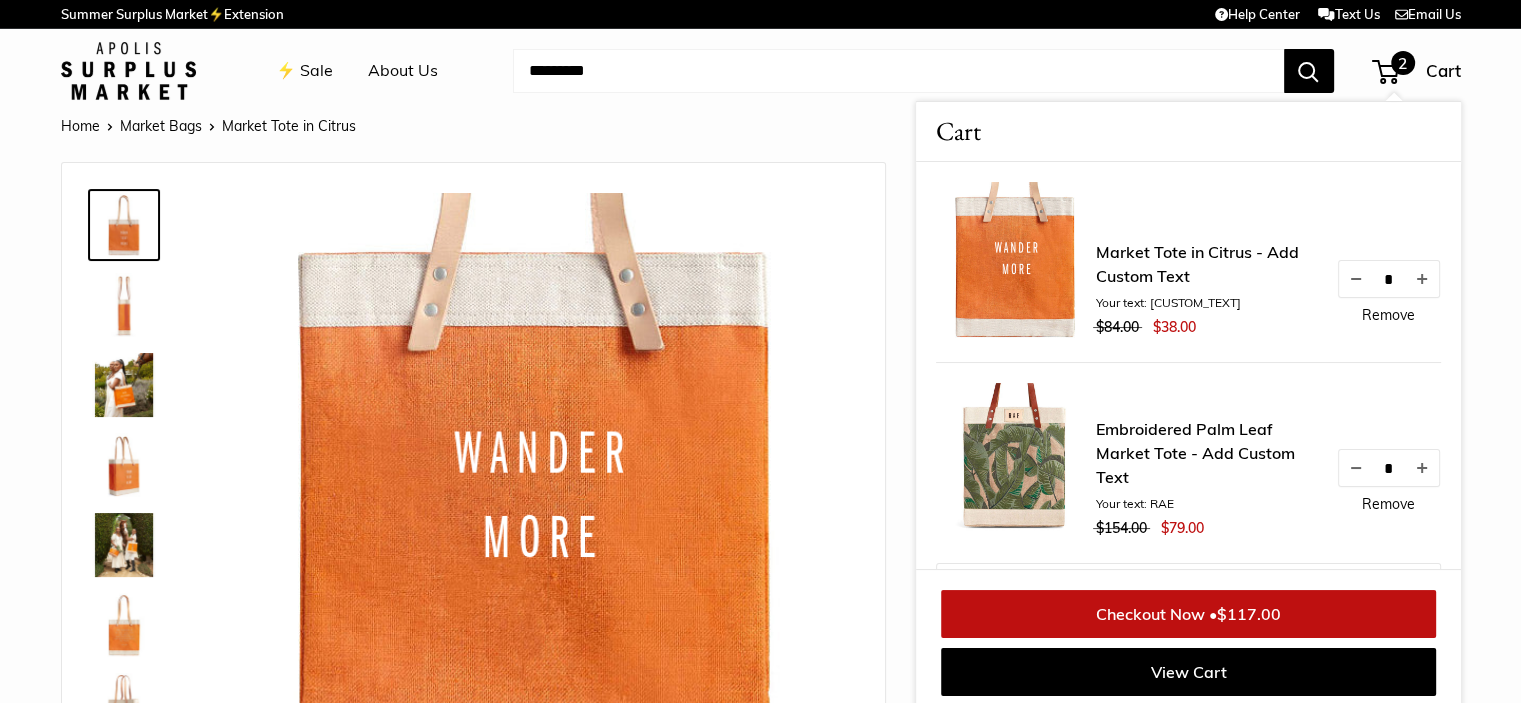 scroll, scrollTop: 8, scrollLeft: 0, axis: vertical 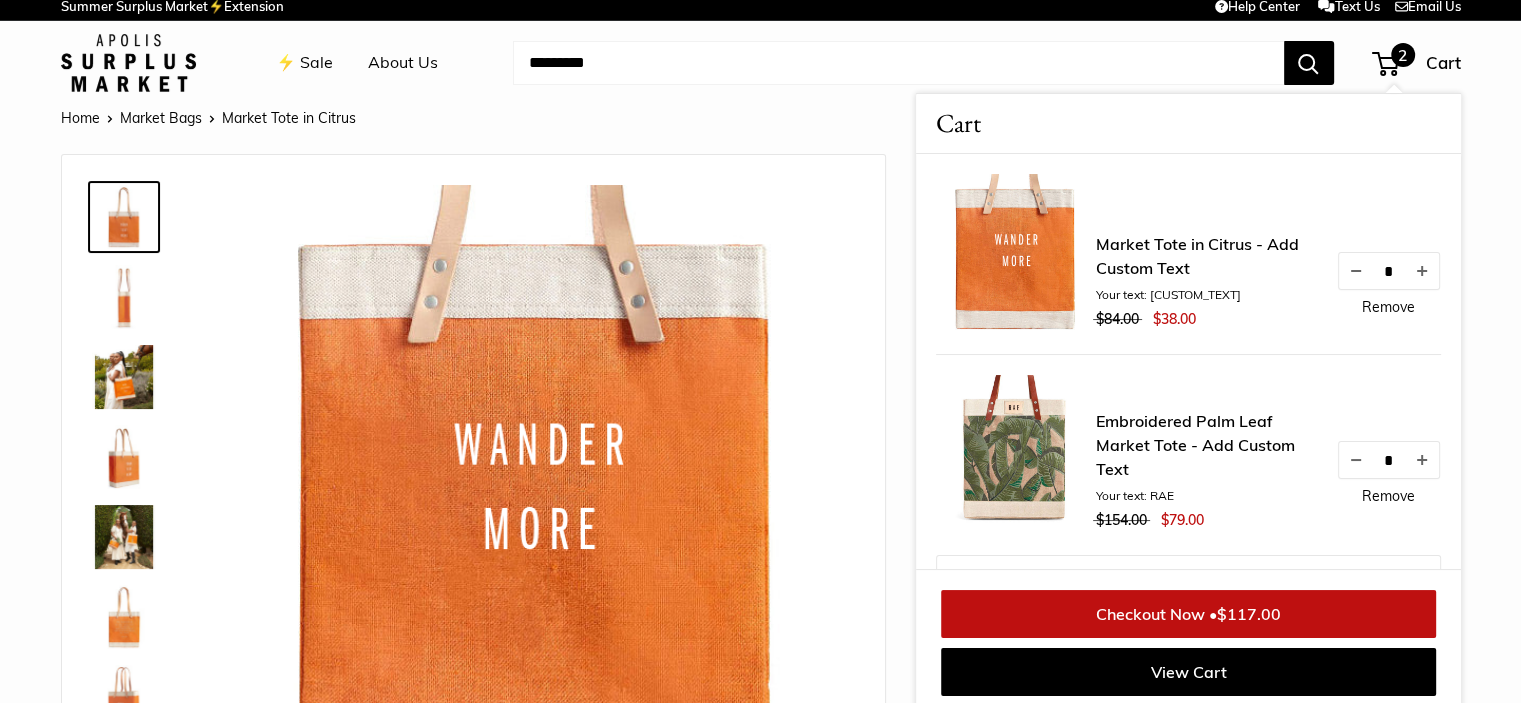 click on "Remove" at bounding box center (1388, 307) 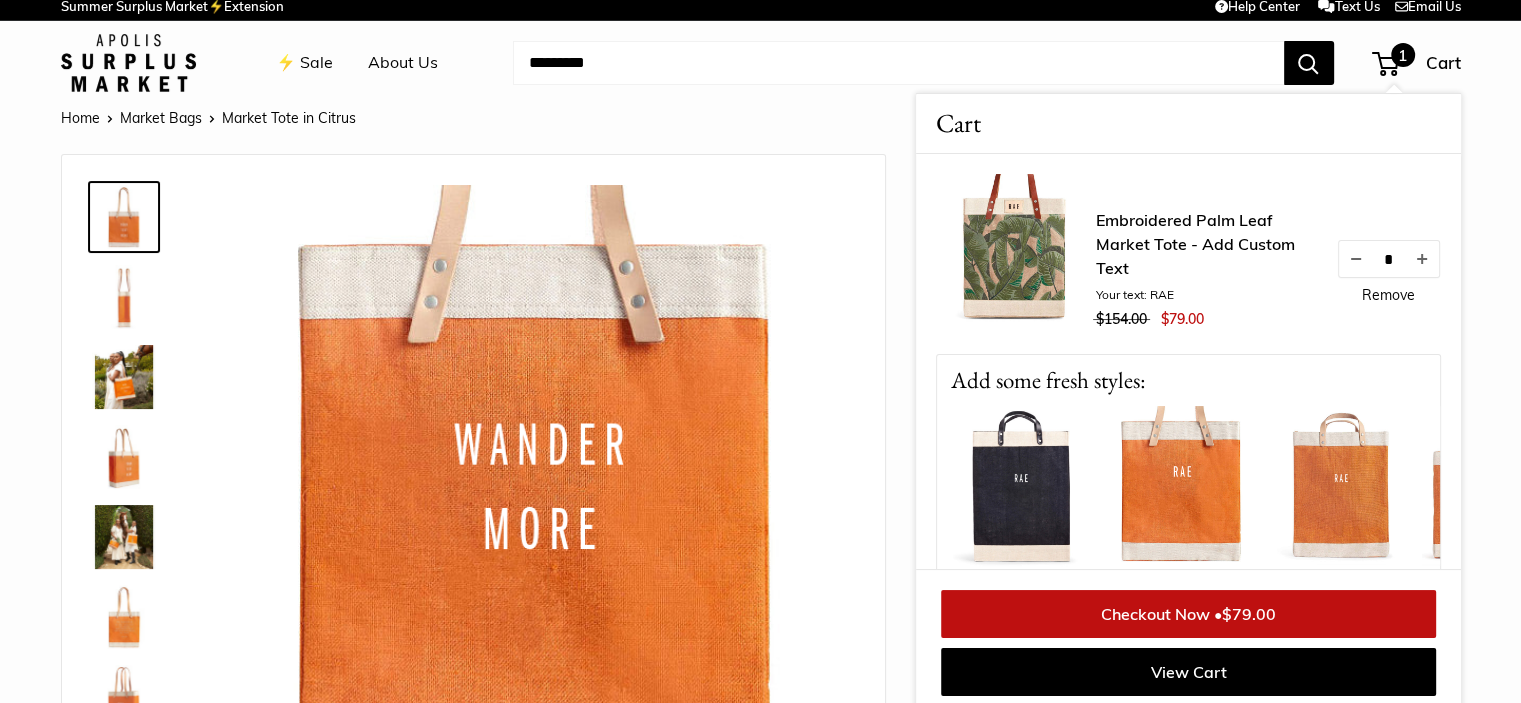 click on "Remove" at bounding box center (1388, 295) 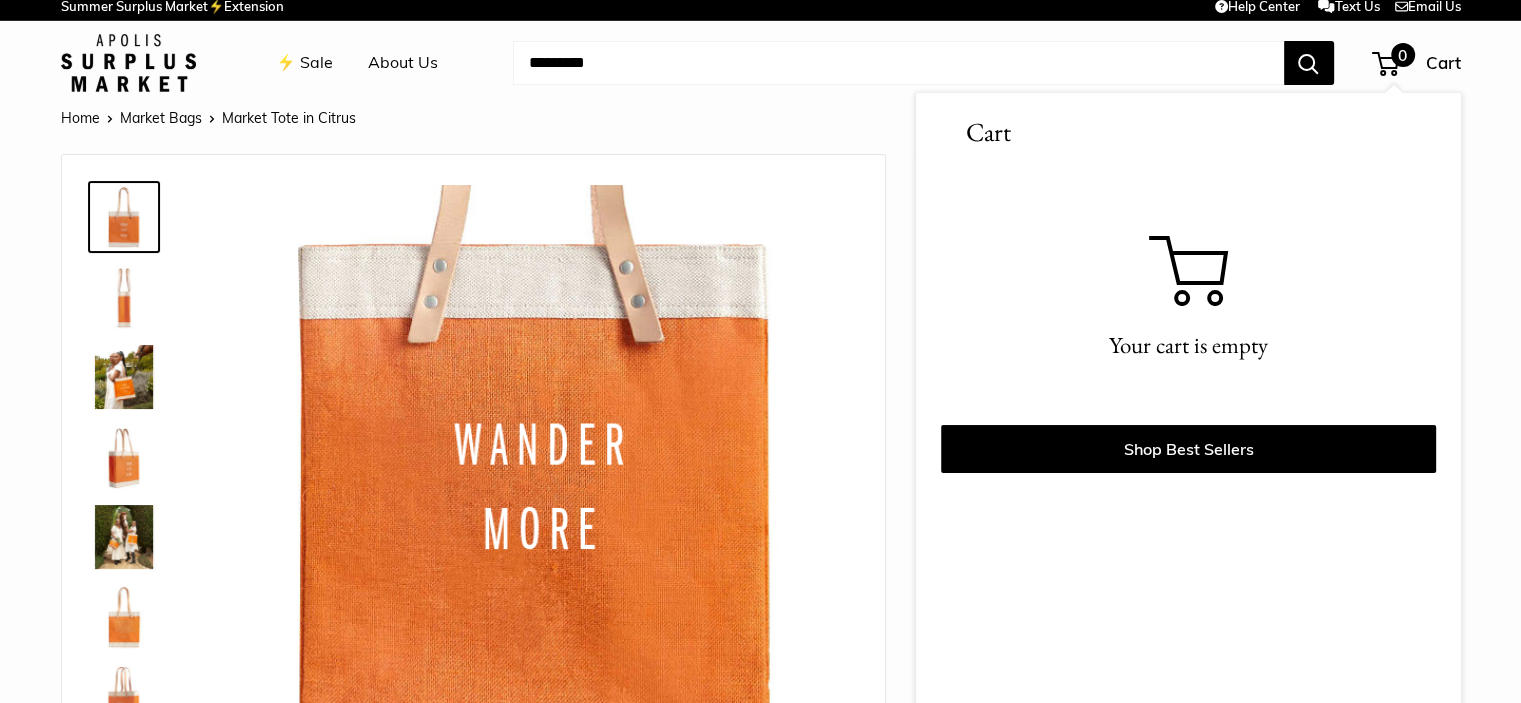 scroll, scrollTop: 16, scrollLeft: 0, axis: vertical 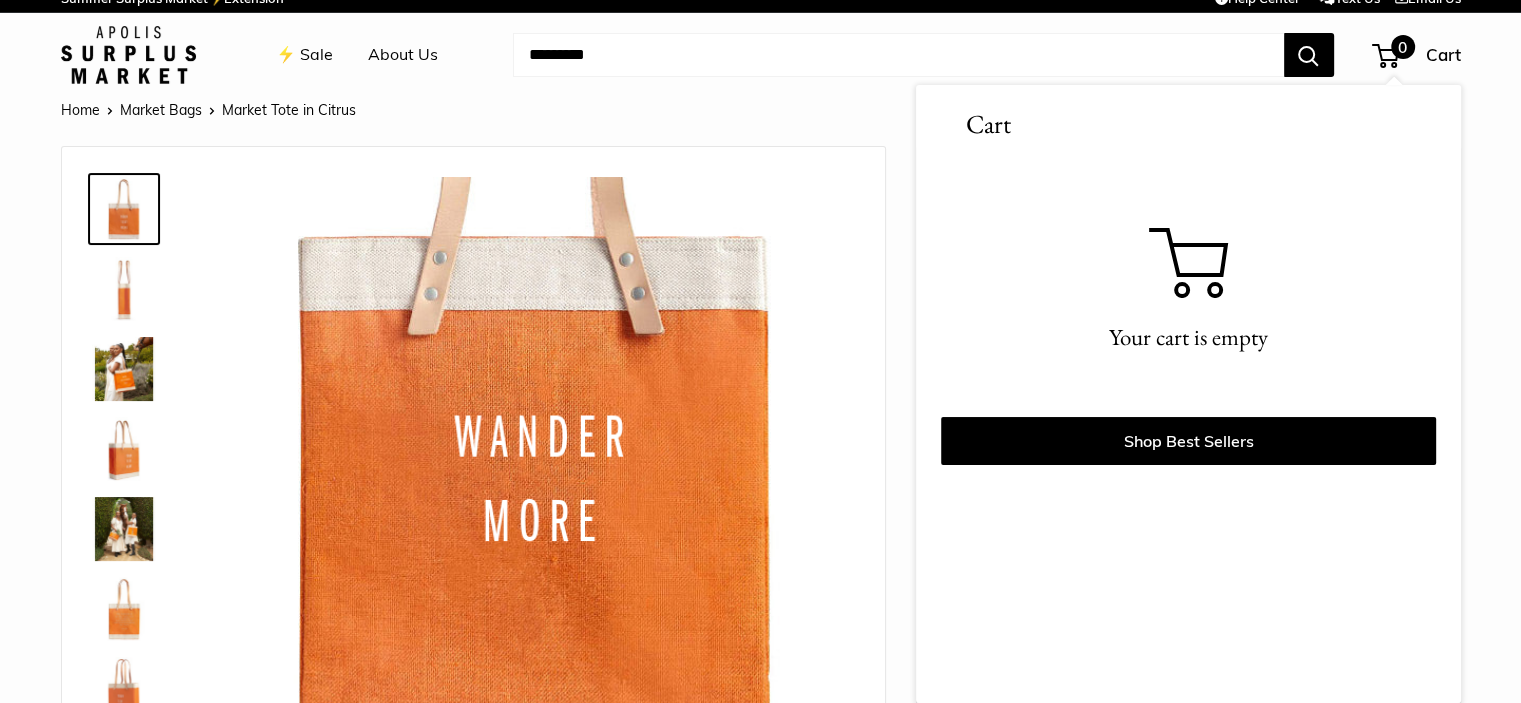 click at bounding box center (898, 55) 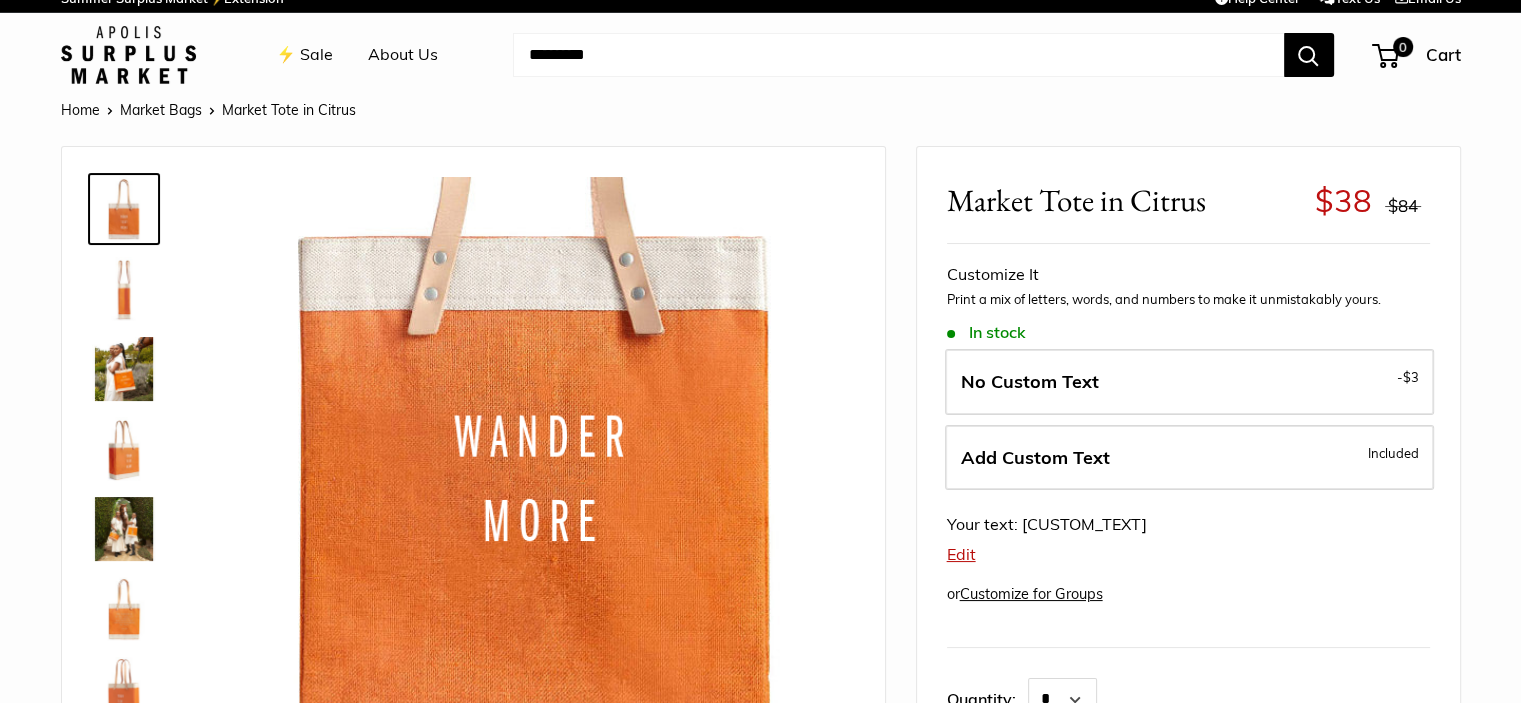 click at bounding box center (898, 55) 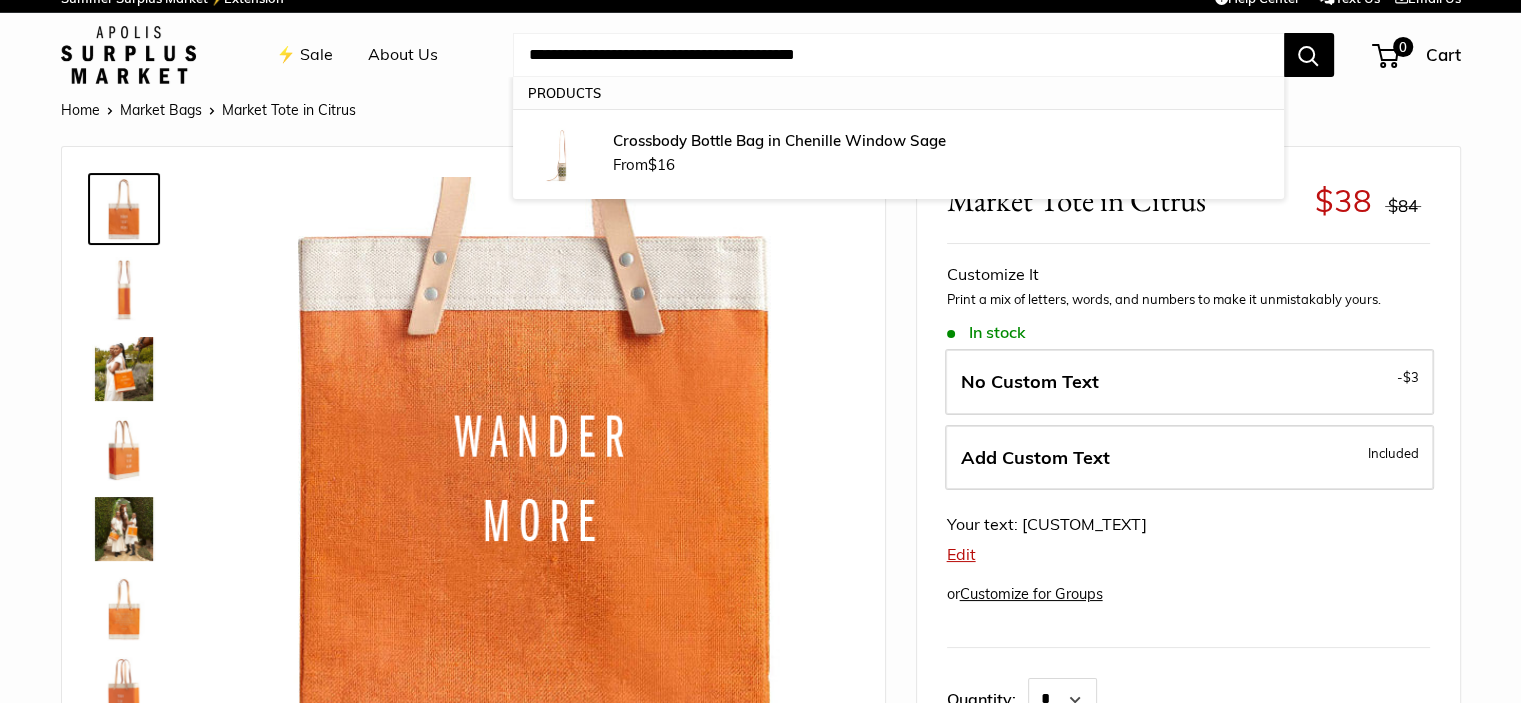 type on "**********" 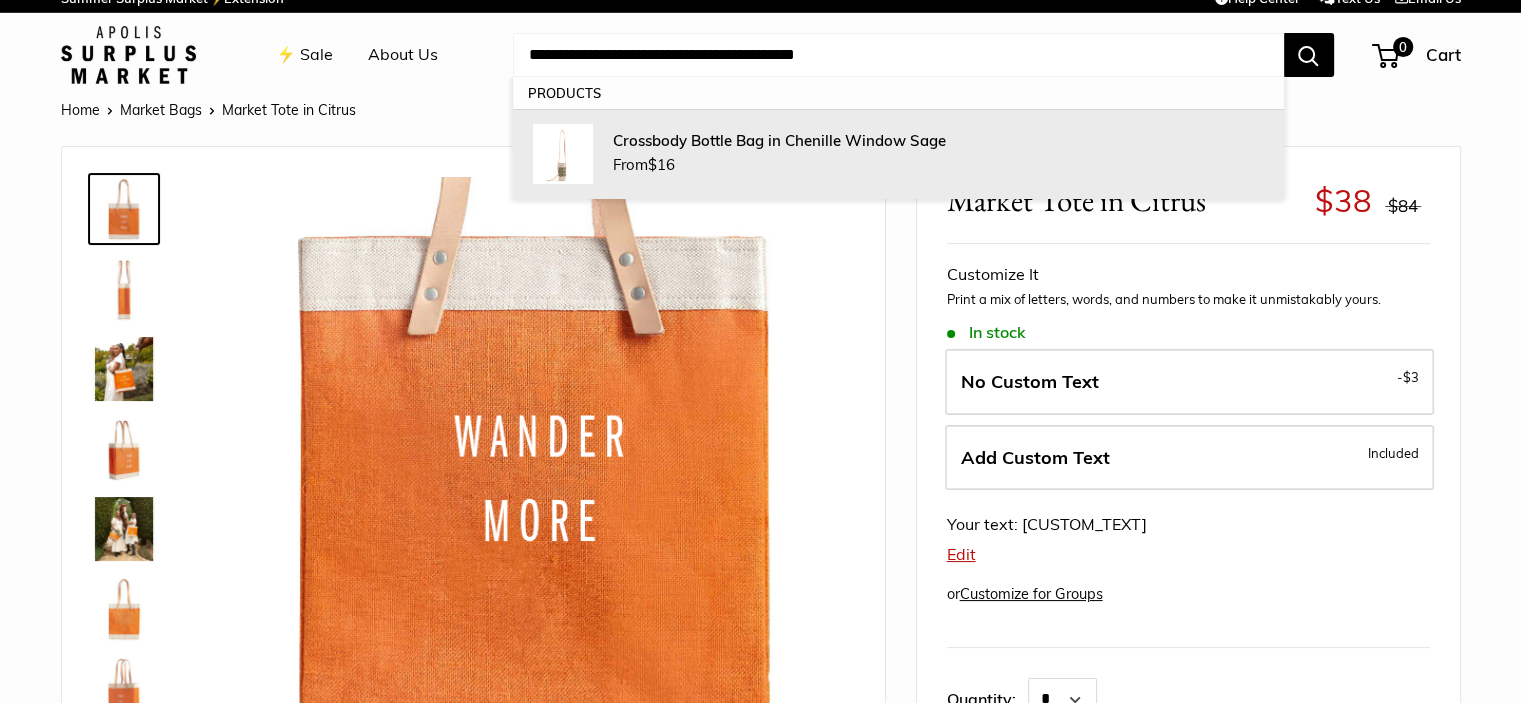 click on "Crossbody Bottle Bag in Chenille Window Sage
From  $16" at bounding box center [938, 154] 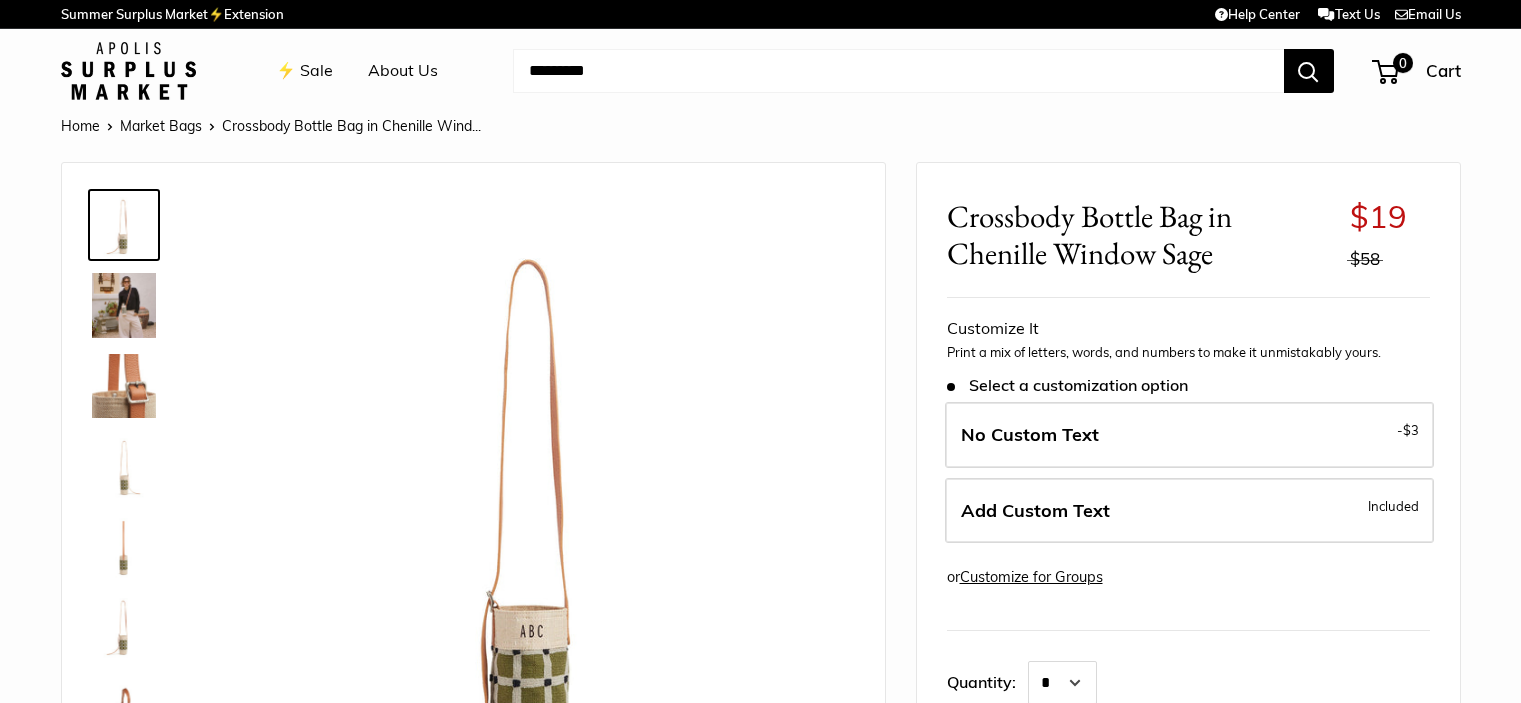 scroll, scrollTop: 0, scrollLeft: 0, axis: both 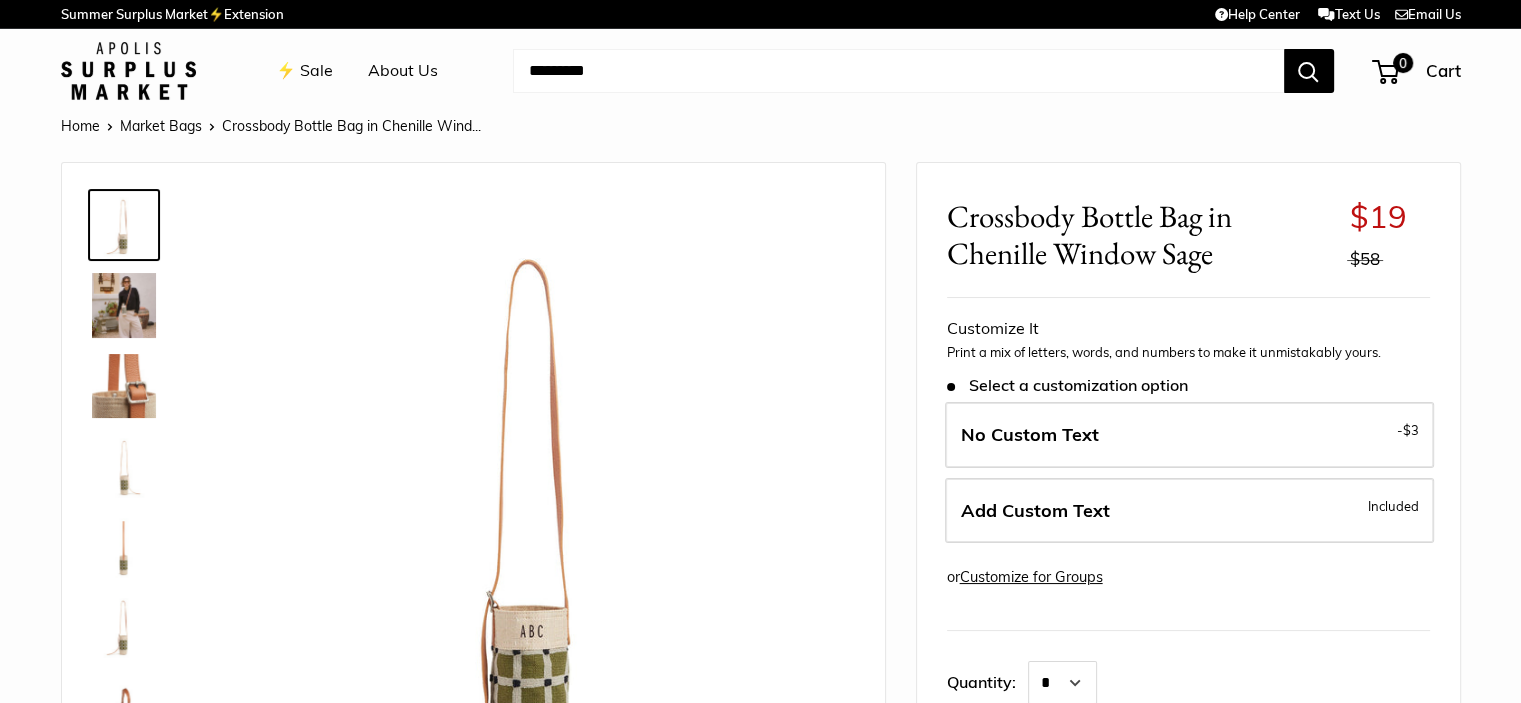 click on "Add Custom Text" at bounding box center (1035, 510) 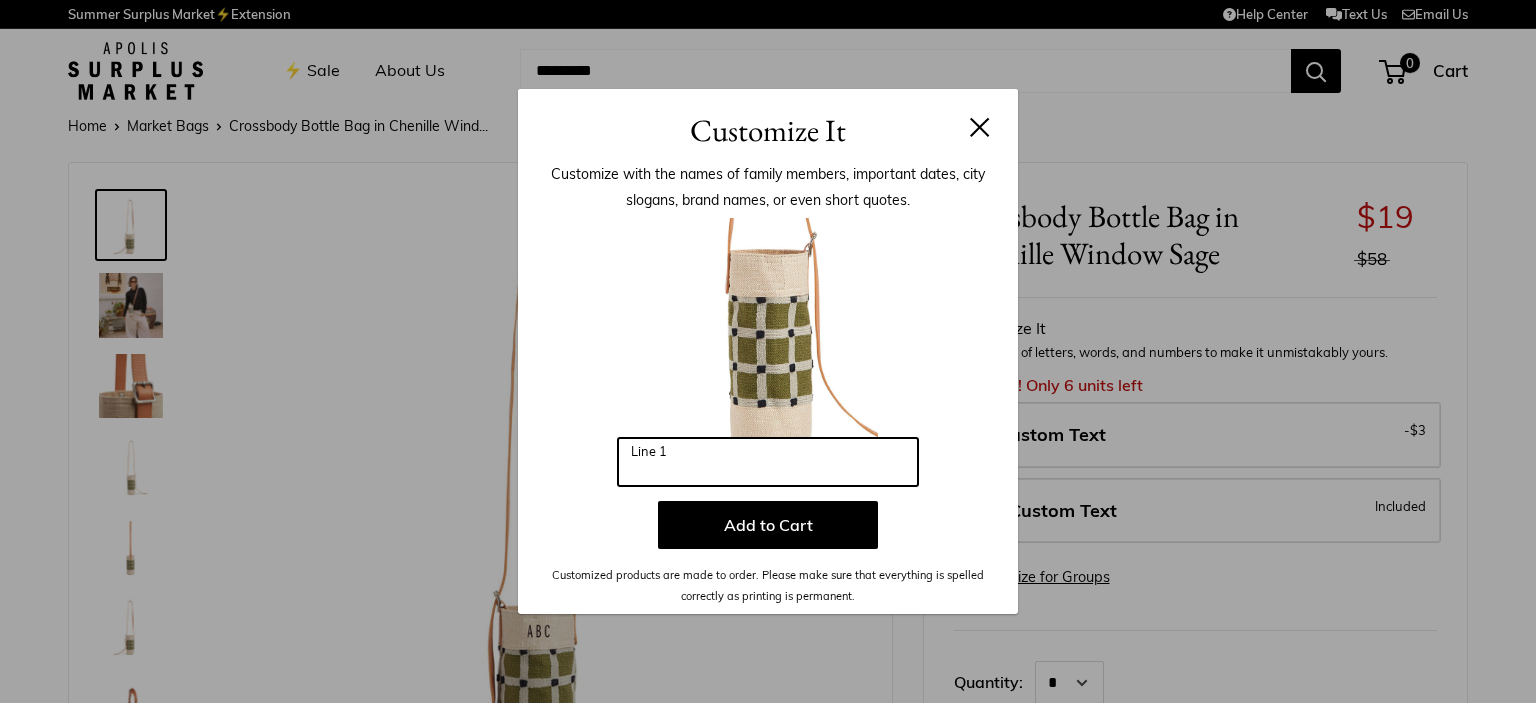 click on "Line 1" at bounding box center (768, 462) 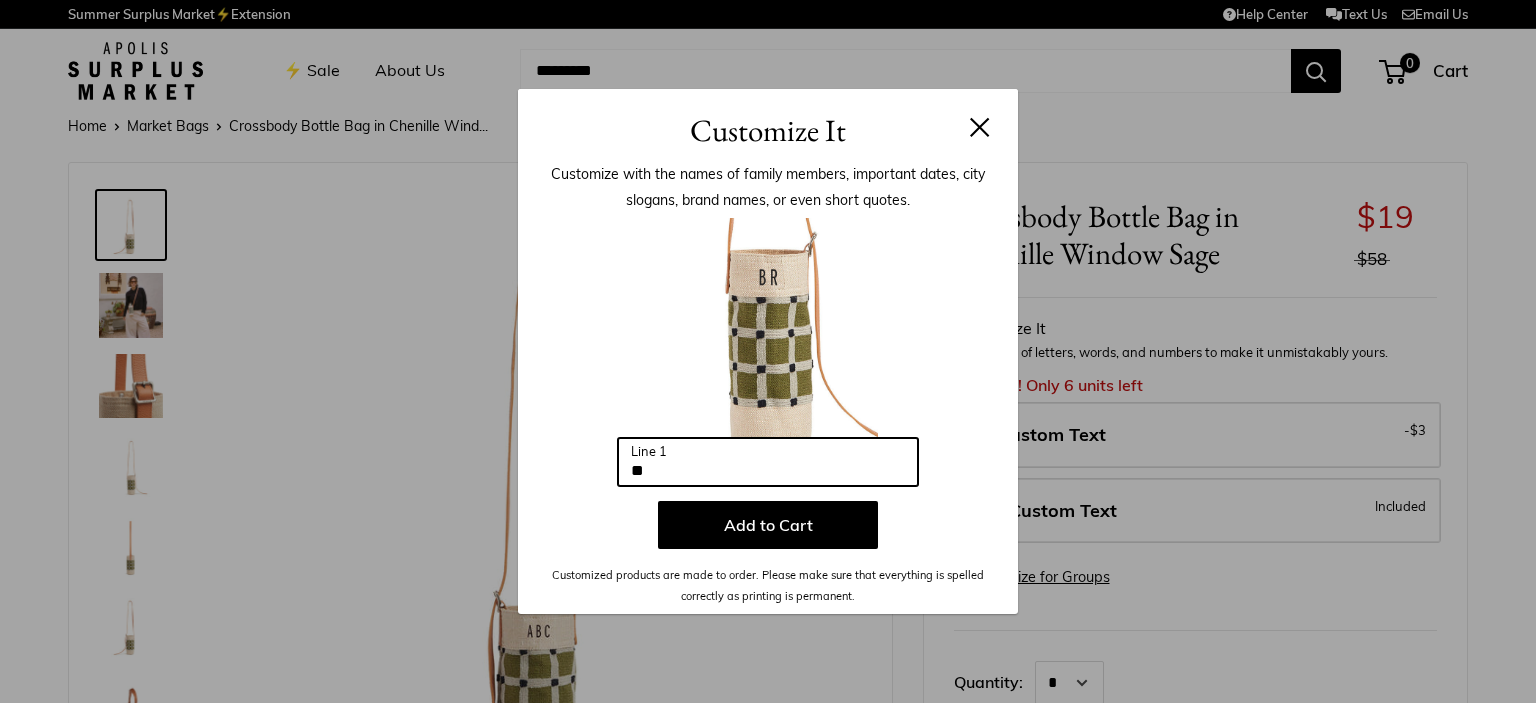 type on "**" 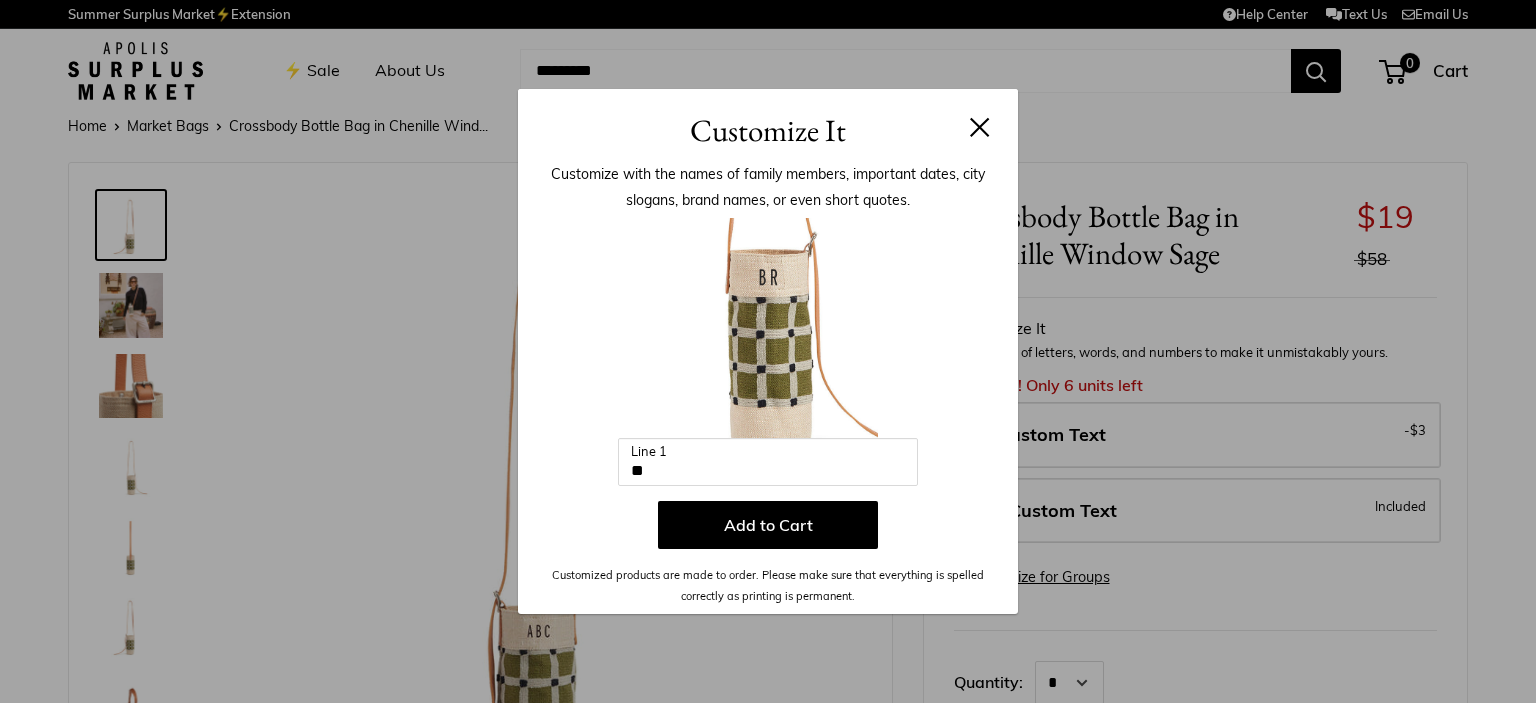 click on "Add to Cart" at bounding box center (768, 525) 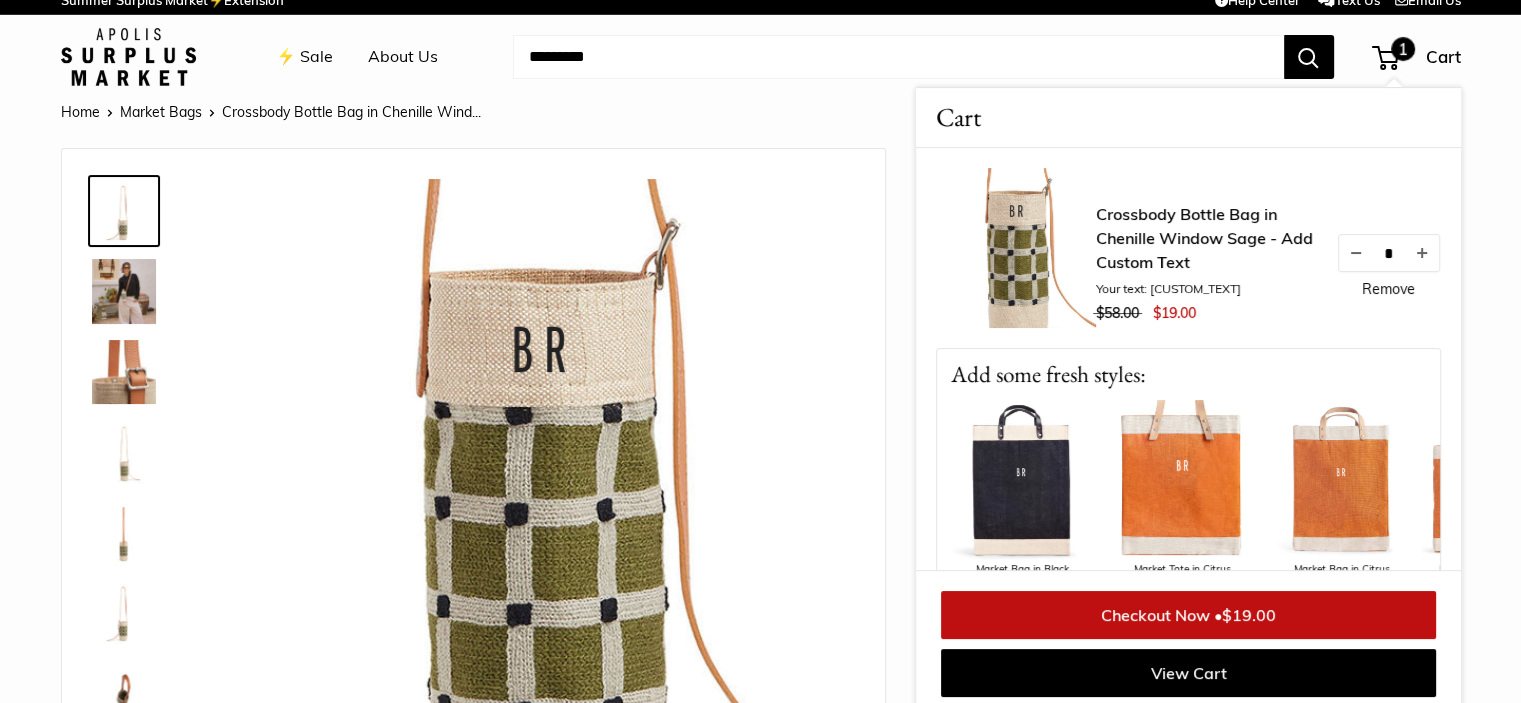 scroll, scrollTop: 22, scrollLeft: 0, axis: vertical 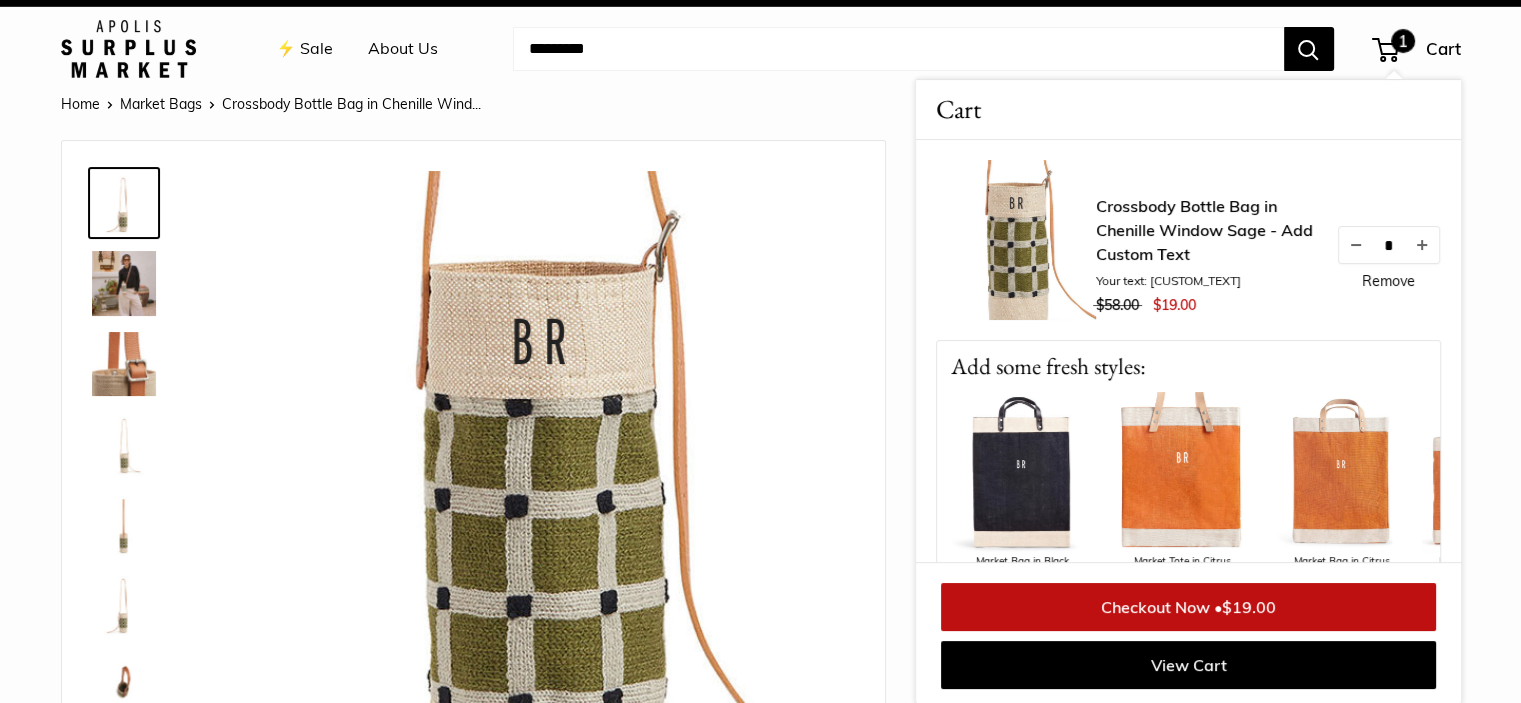 click at bounding box center [898, 49] 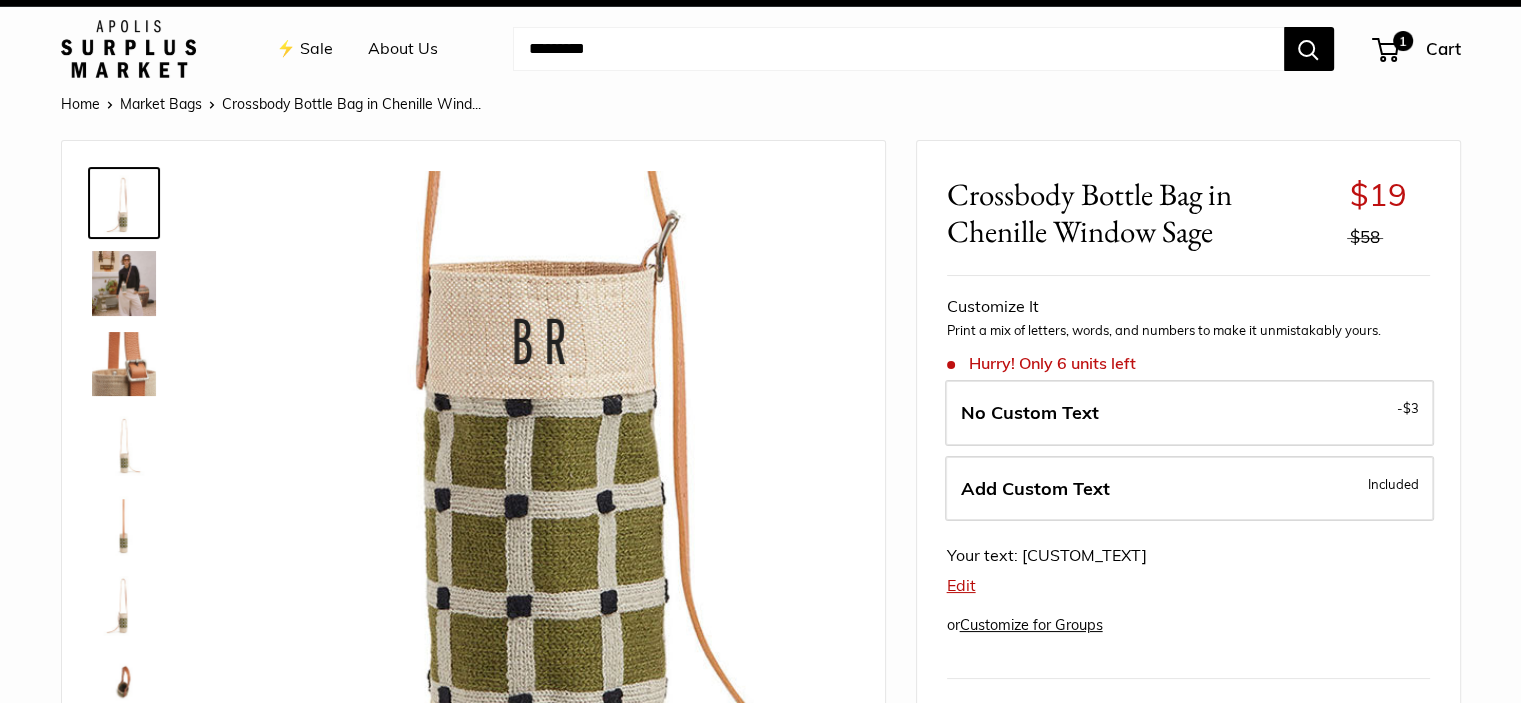click at bounding box center [898, 49] 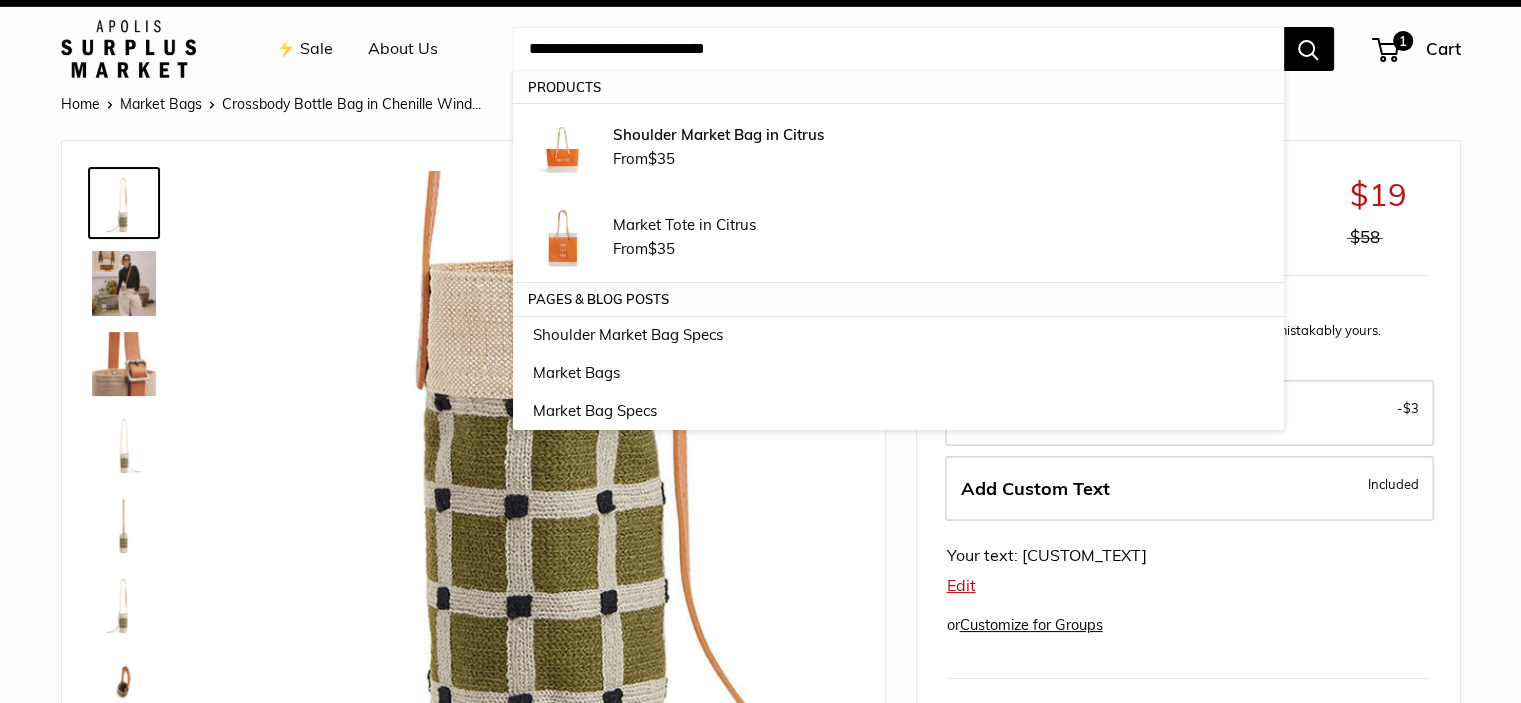type on "**********" 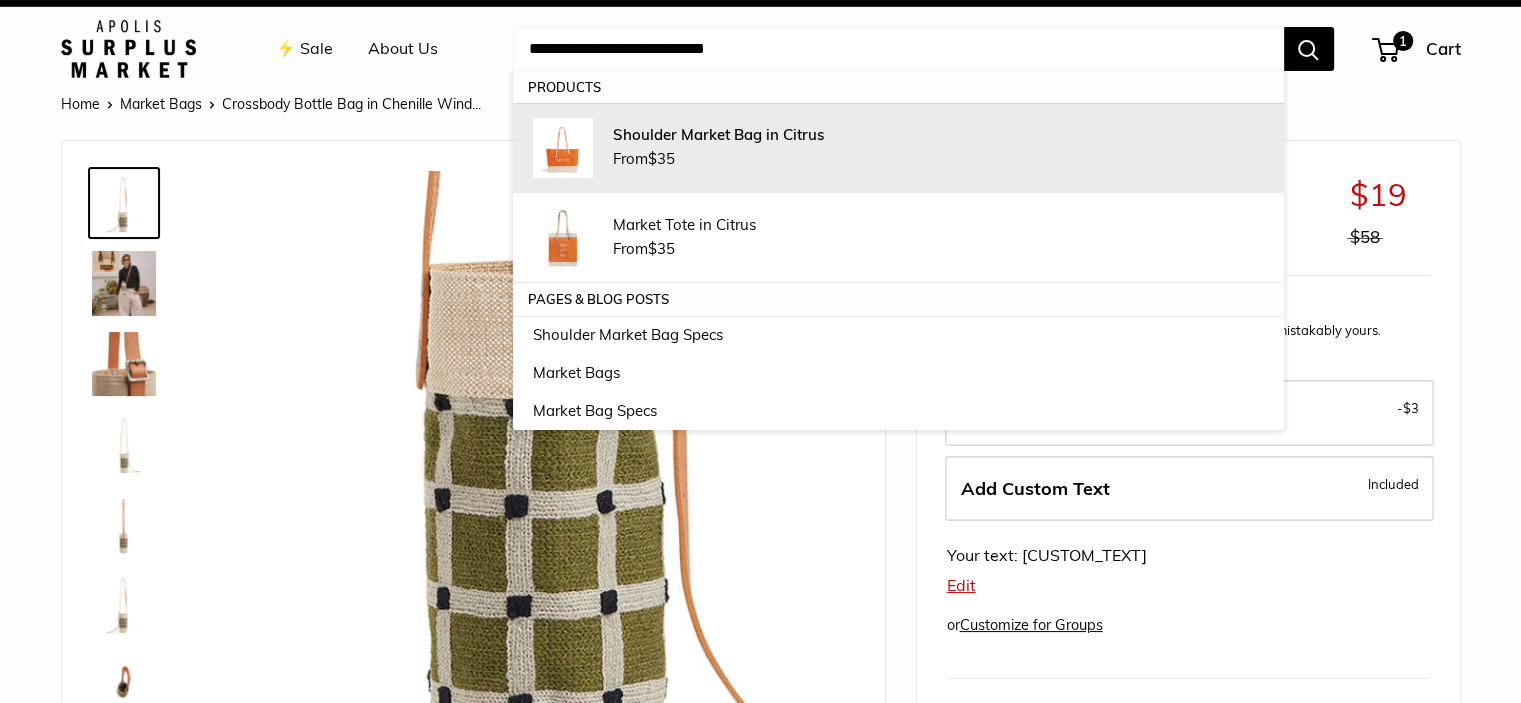 click on "Shoulder Market Bag in Citrus
From  $35" at bounding box center [938, 148] 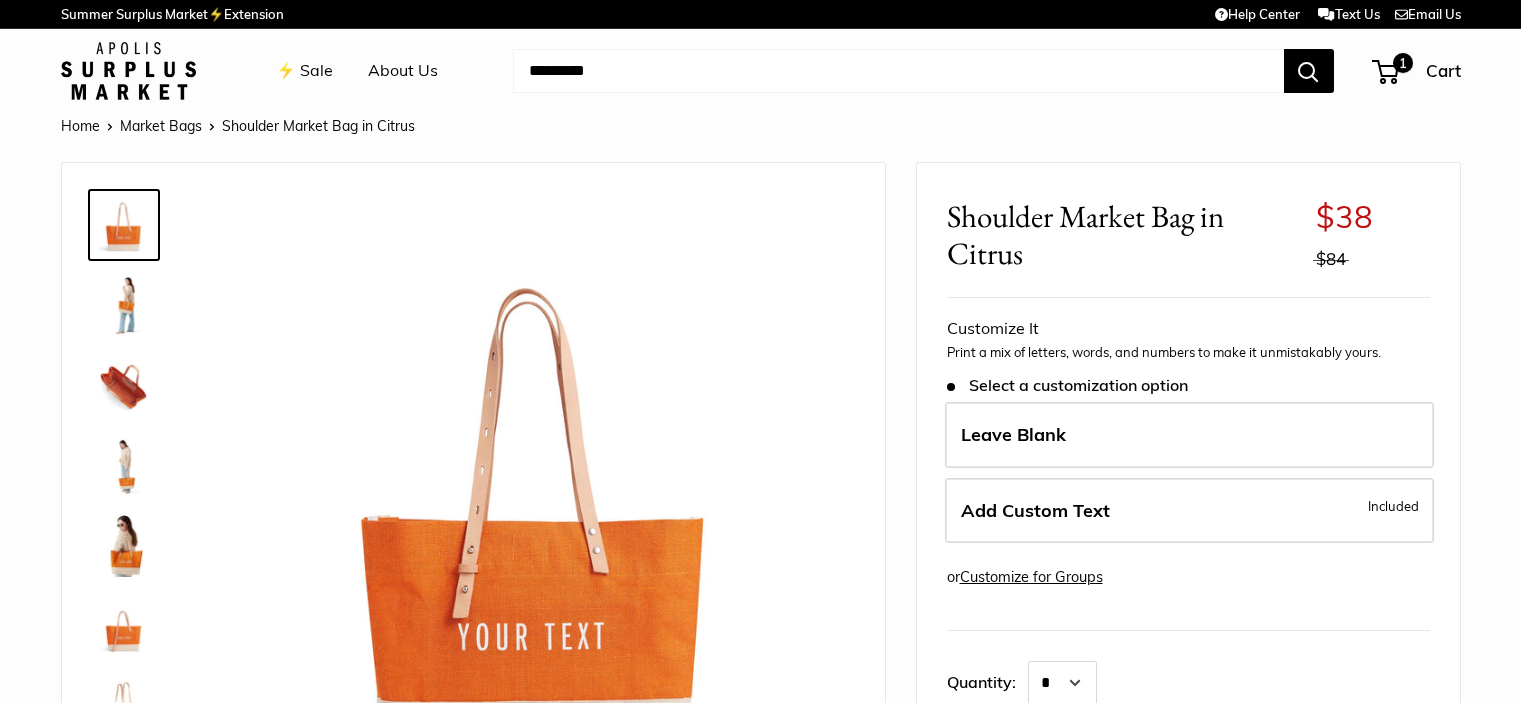 scroll, scrollTop: 0, scrollLeft: 0, axis: both 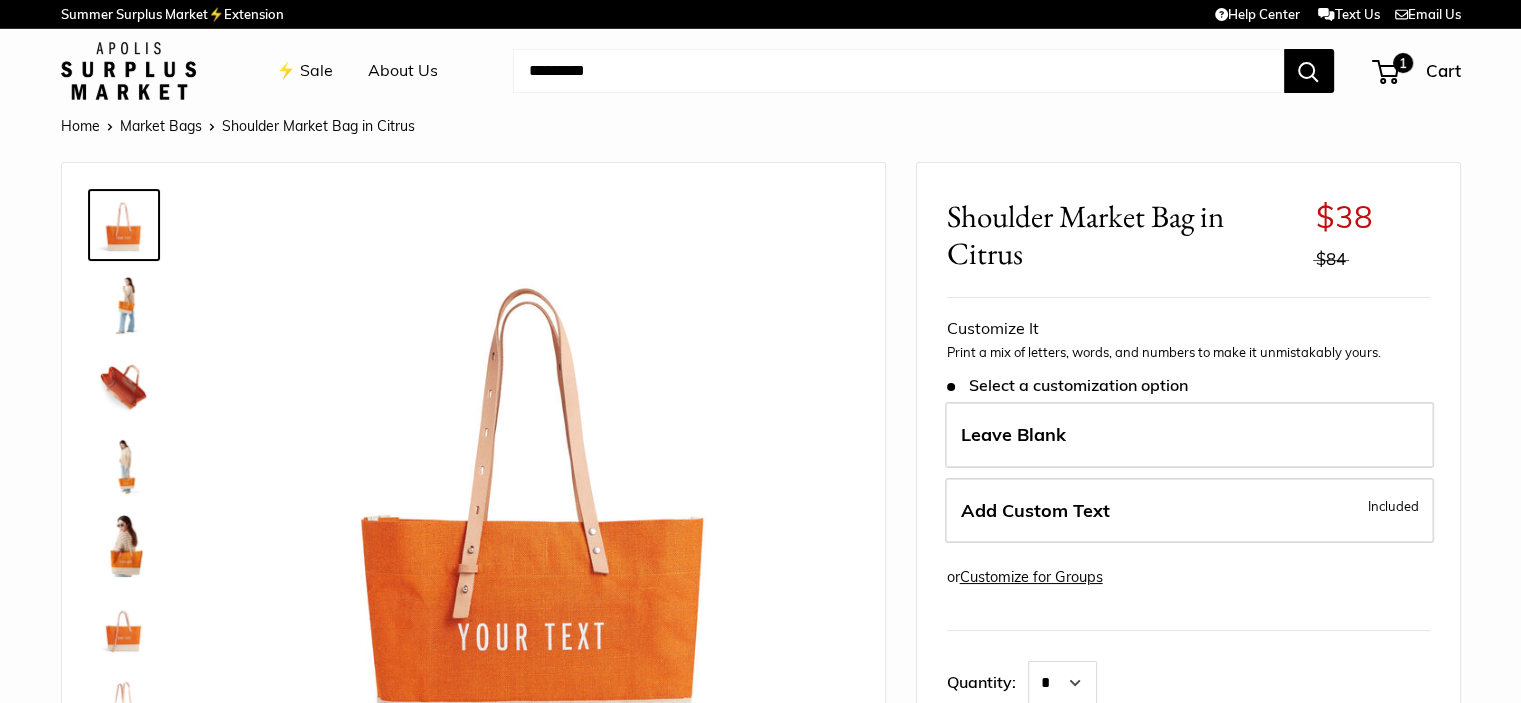 click on "Add Custom Text
Included" at bounding box center [1189, 511] 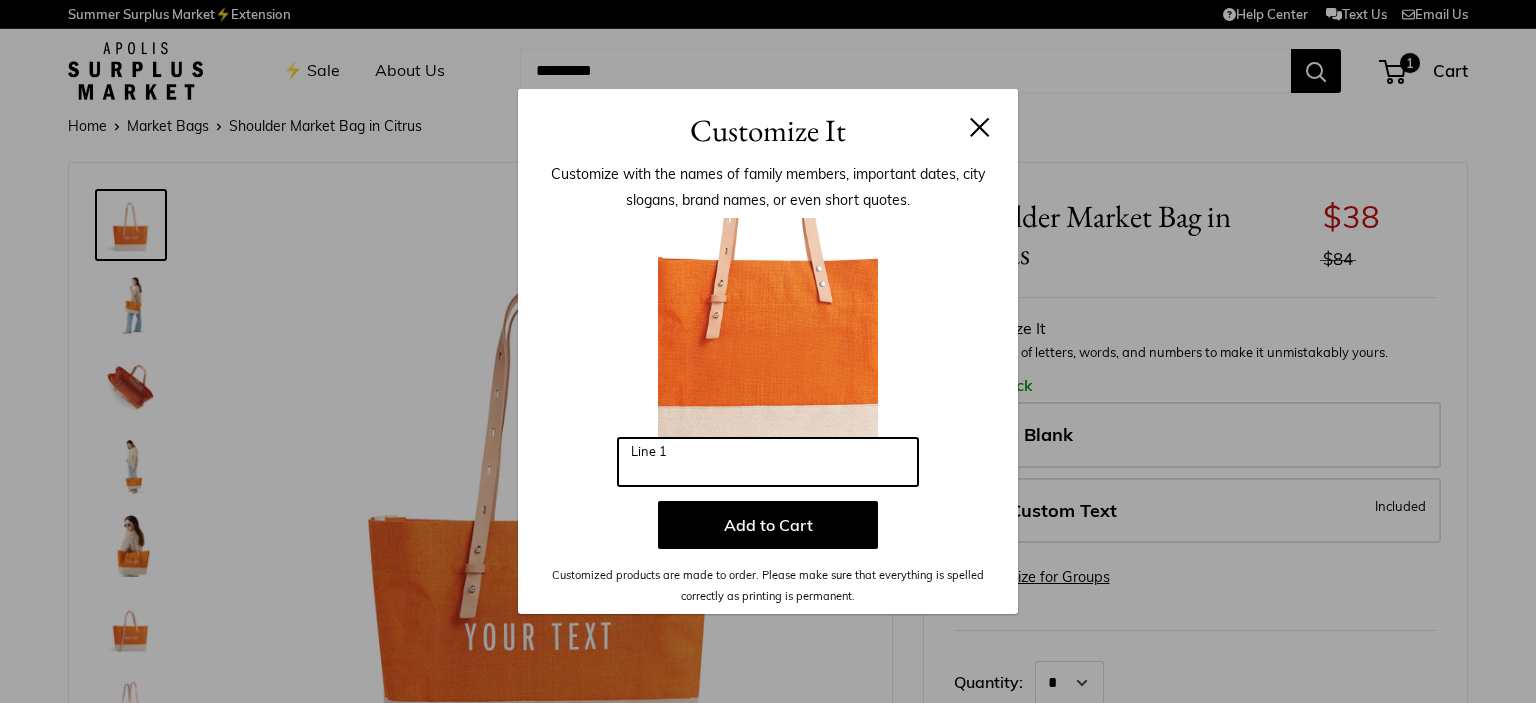 click on "Line 1" at bounding box center (768, 462) 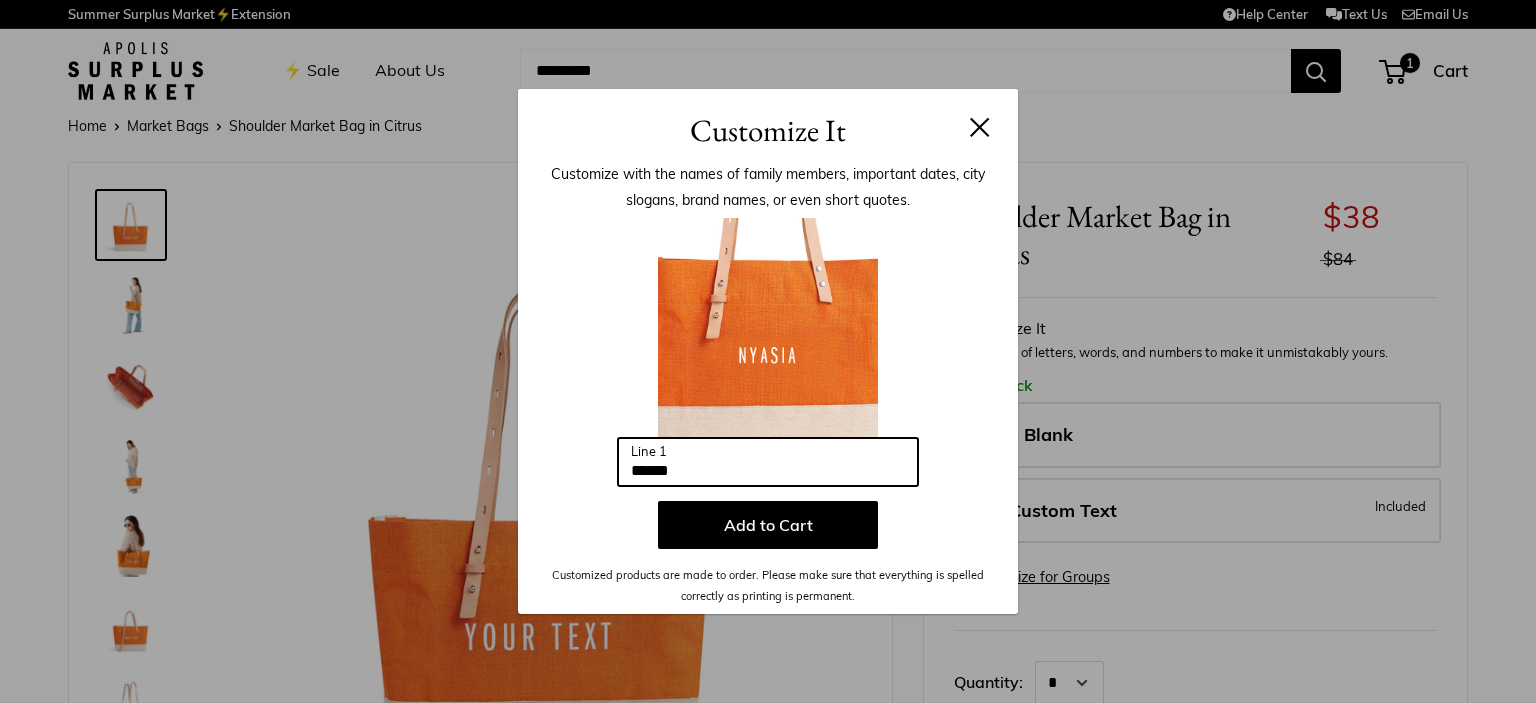 type on "******" 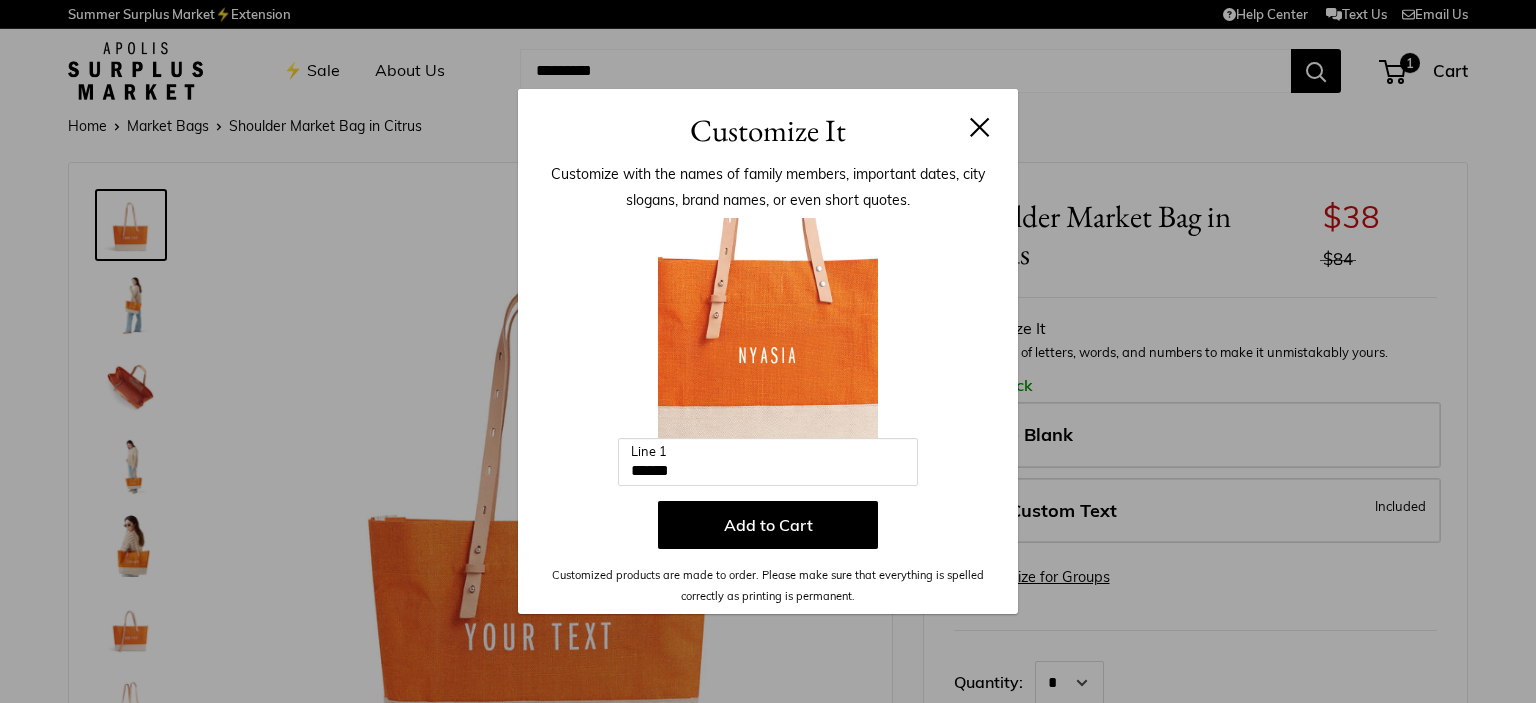 click on "Add to Cart" at bounding box center (768, 525) 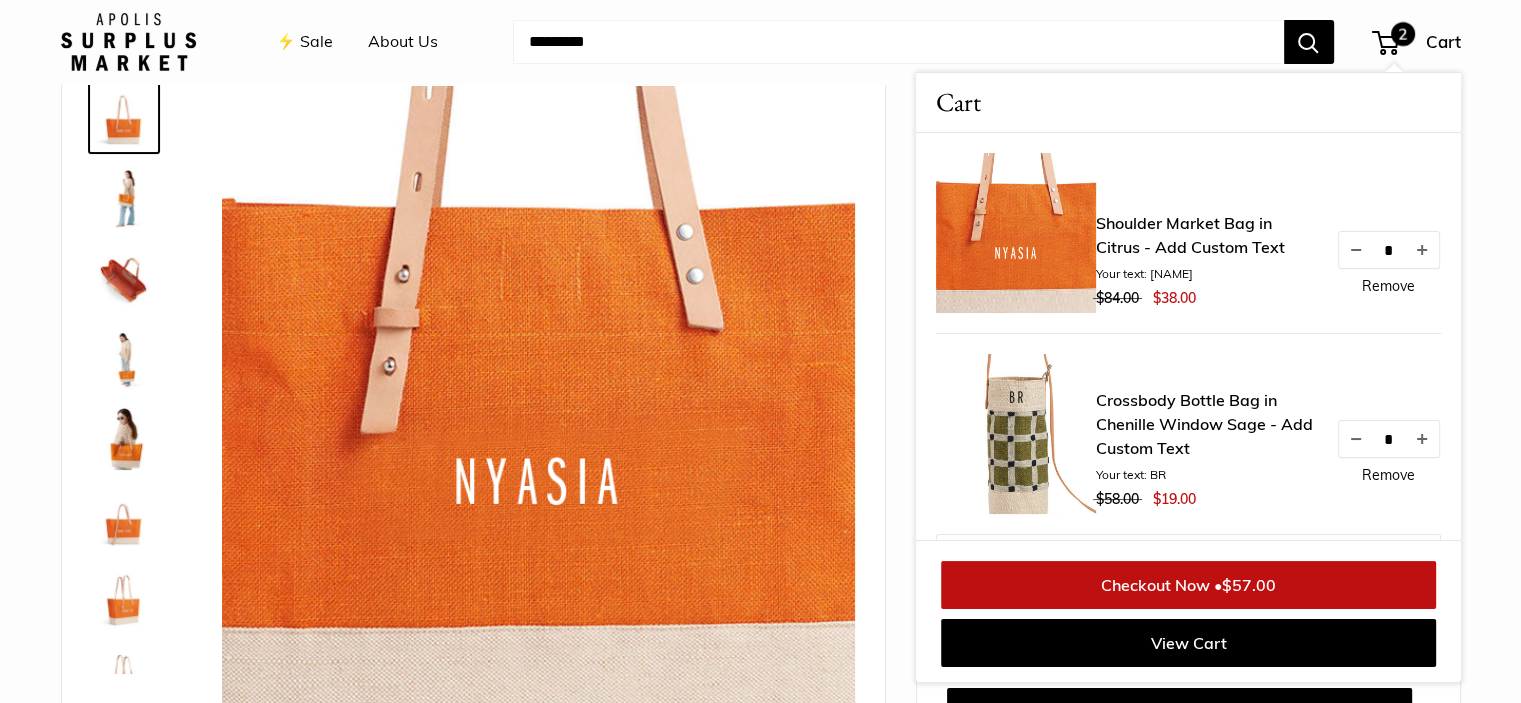 scroll, scrollTop: 0, scrollLeft: 0, axis: both 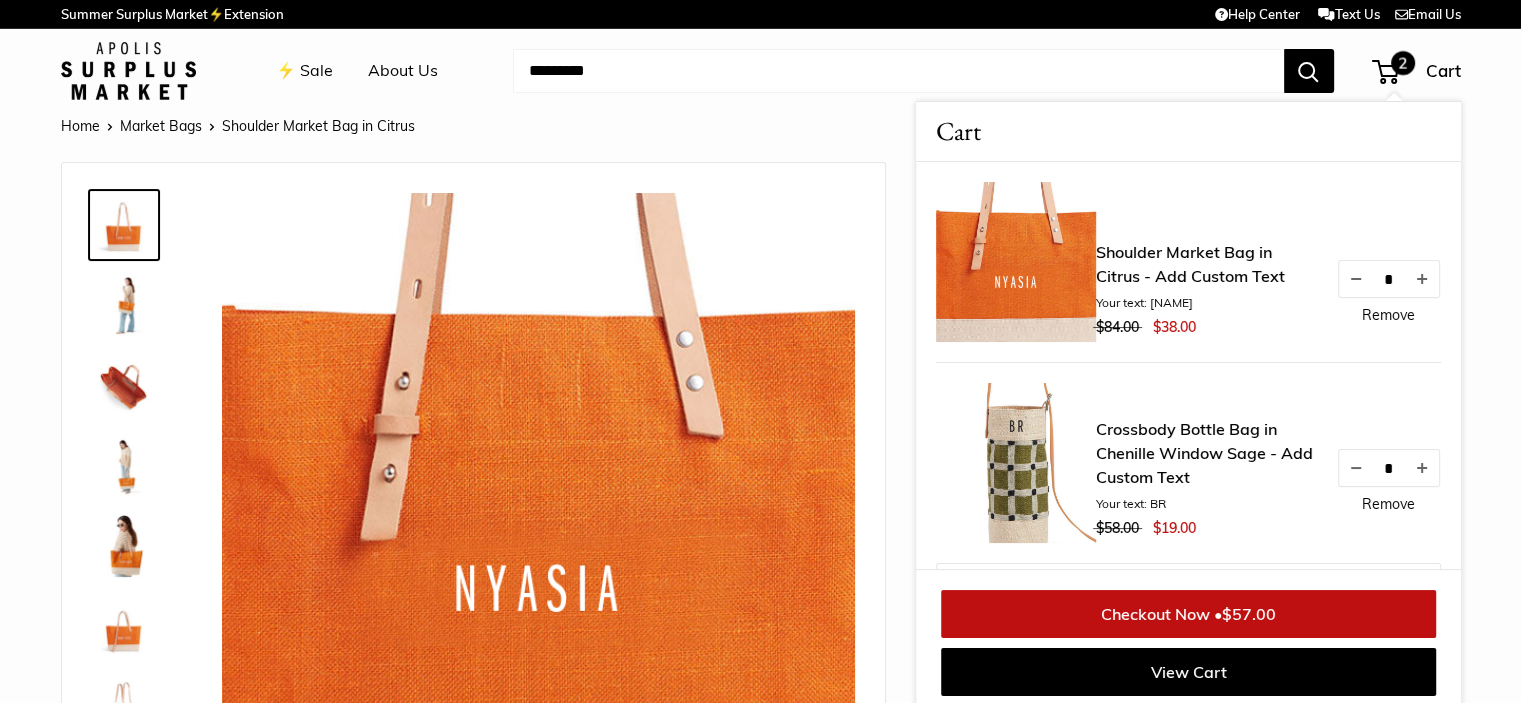 click on "Remove" at bounding box center [1388, 315] 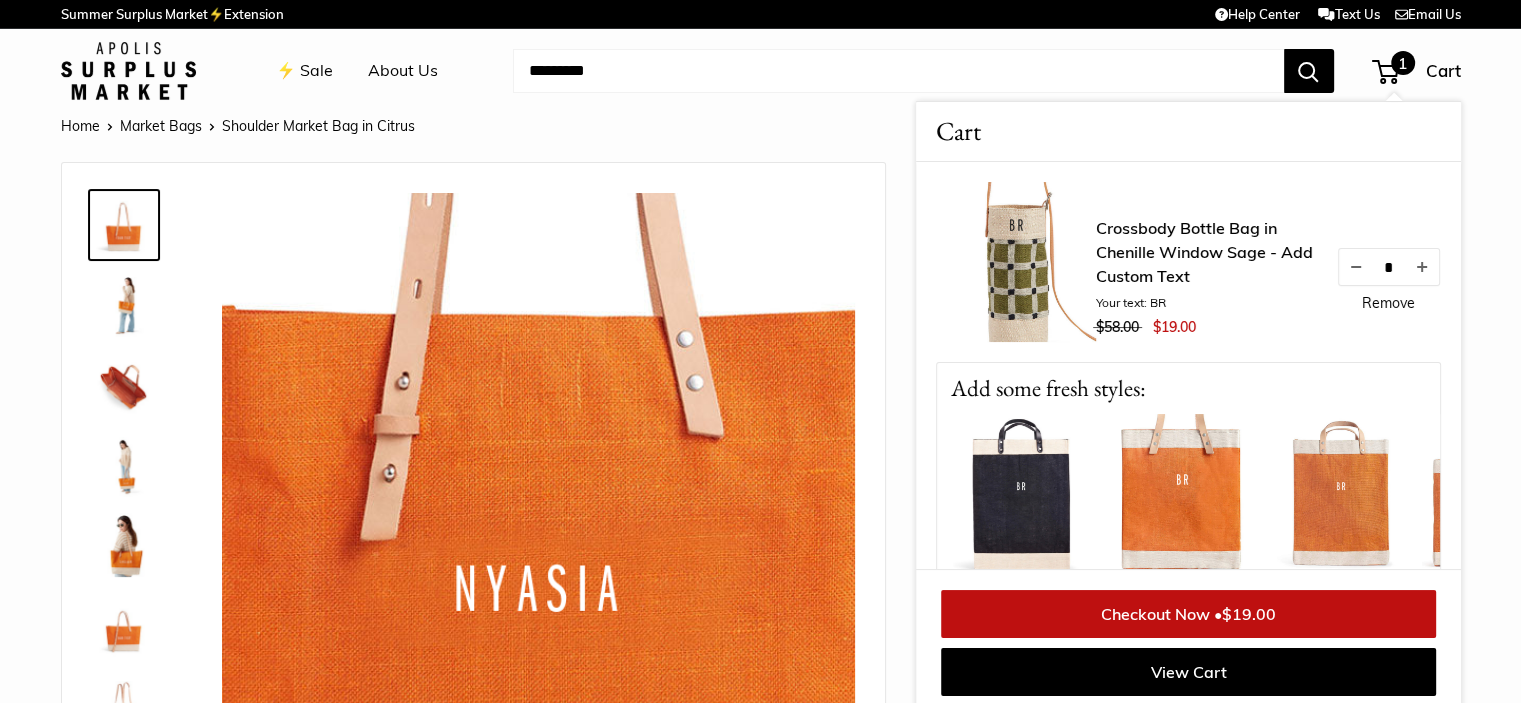 click on "Remove" at bounding box center (1388, 303) 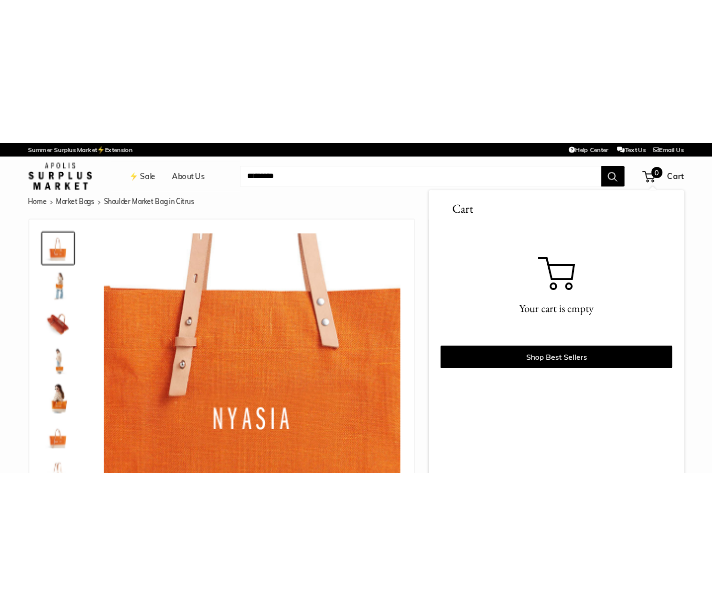 scroll, scrollTop: 8, scrollLeft: 0, axis: vertical 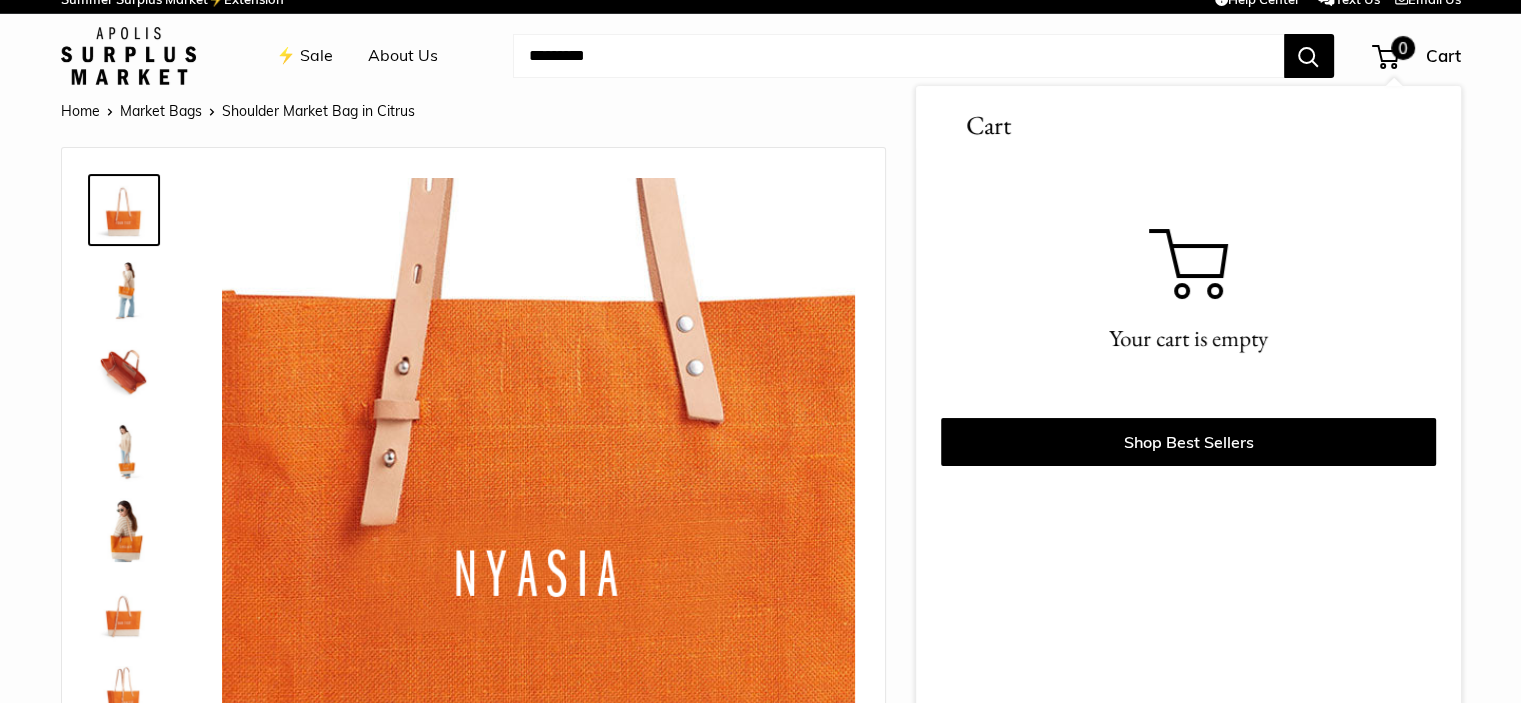 click at bounding box center (898, 56) 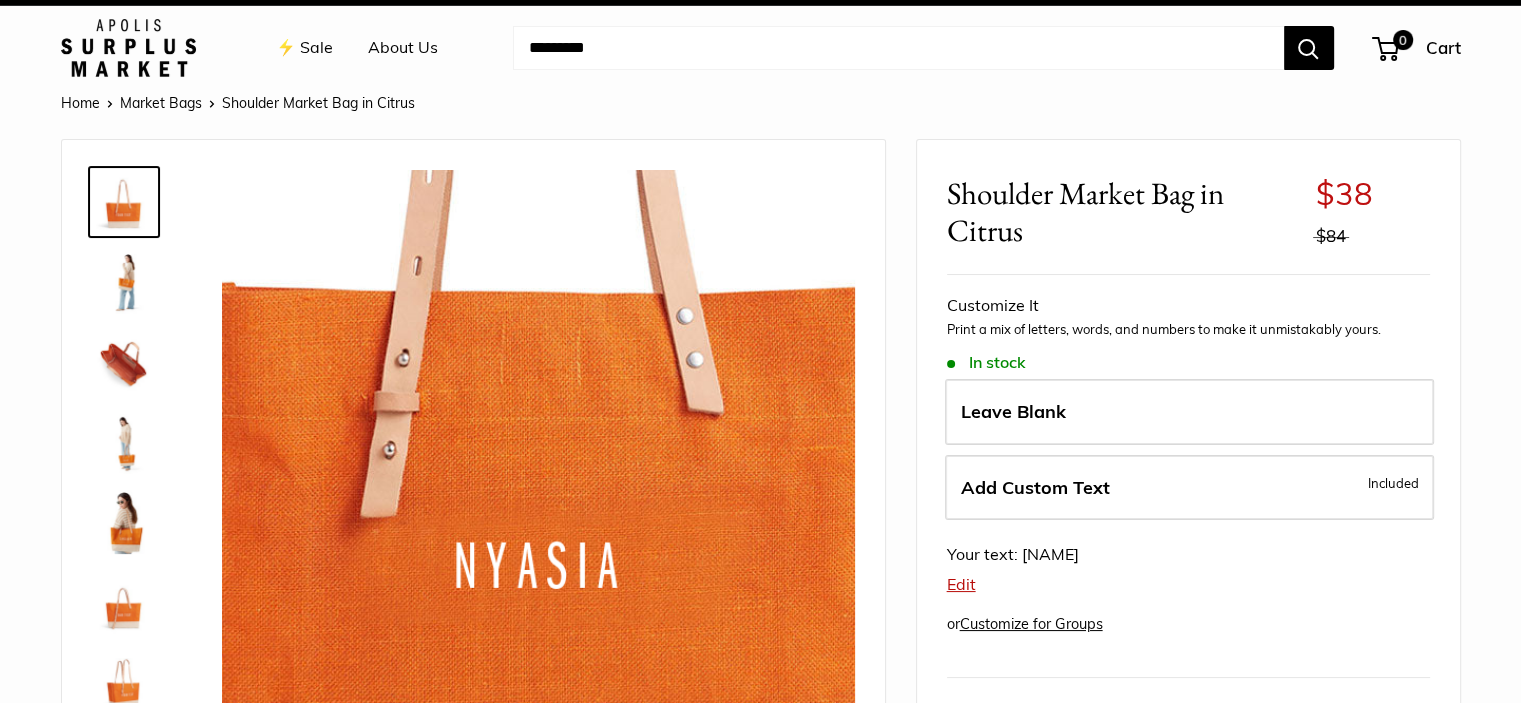 click at bounding box center [898, 48] 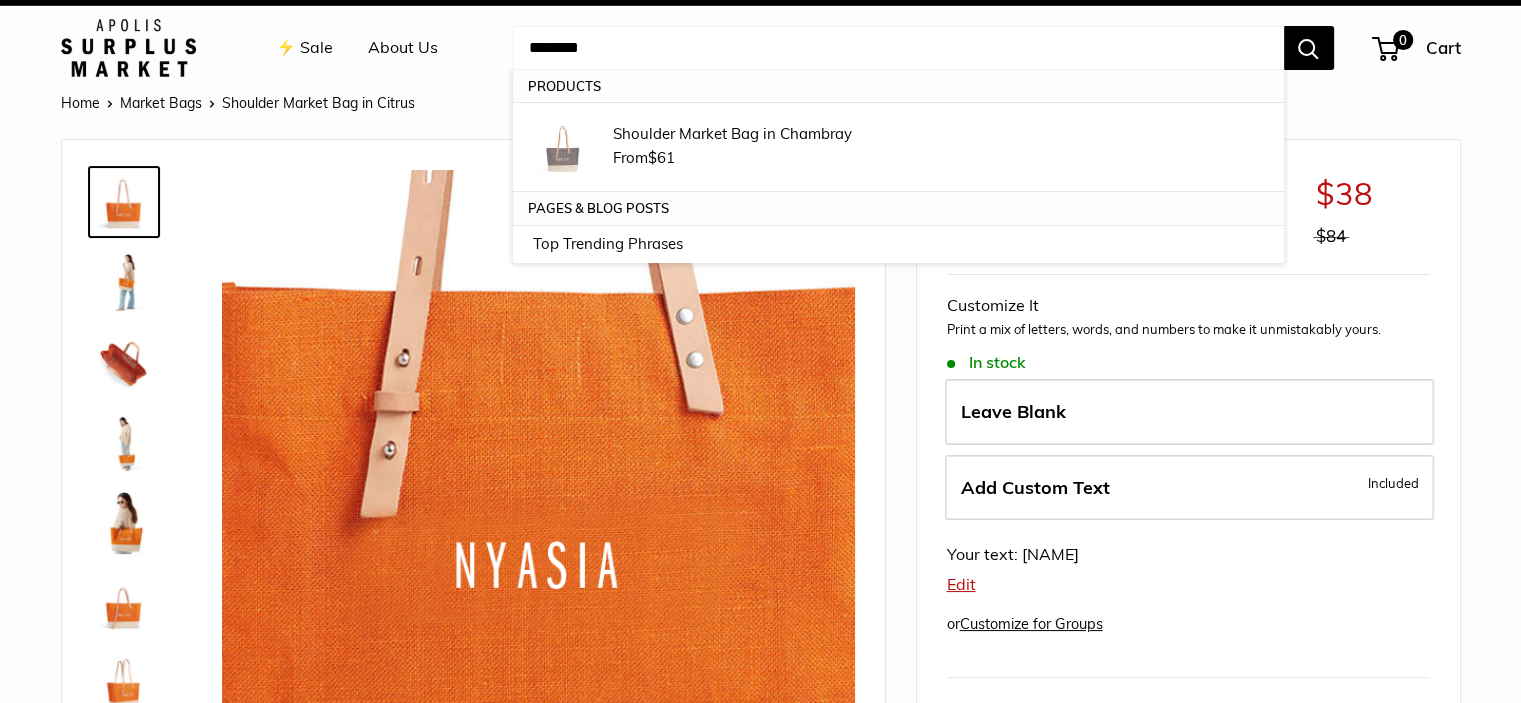 drag, startPoint x: 674, startPoint y: 53, endPoint x: 433, endPoint y: 53, distance: 241 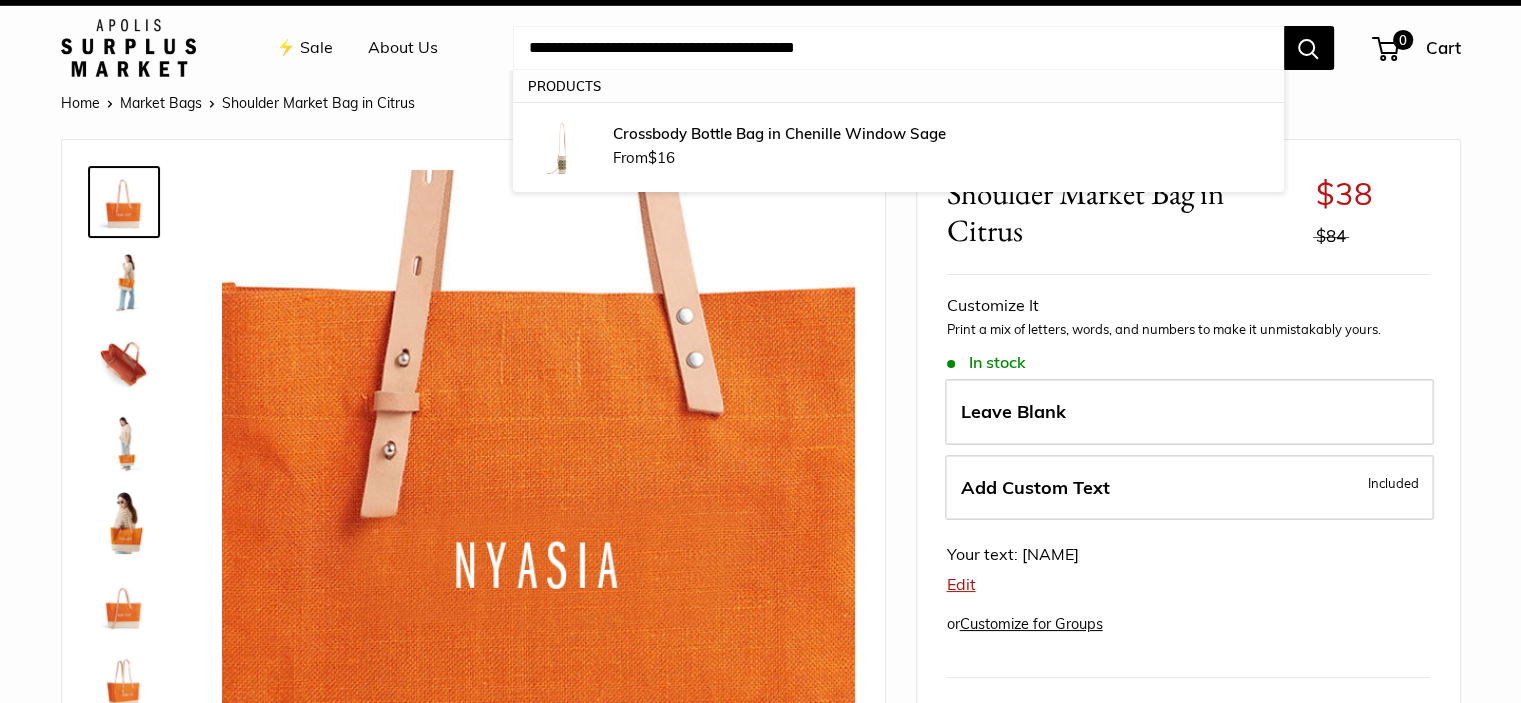 type on "**********" 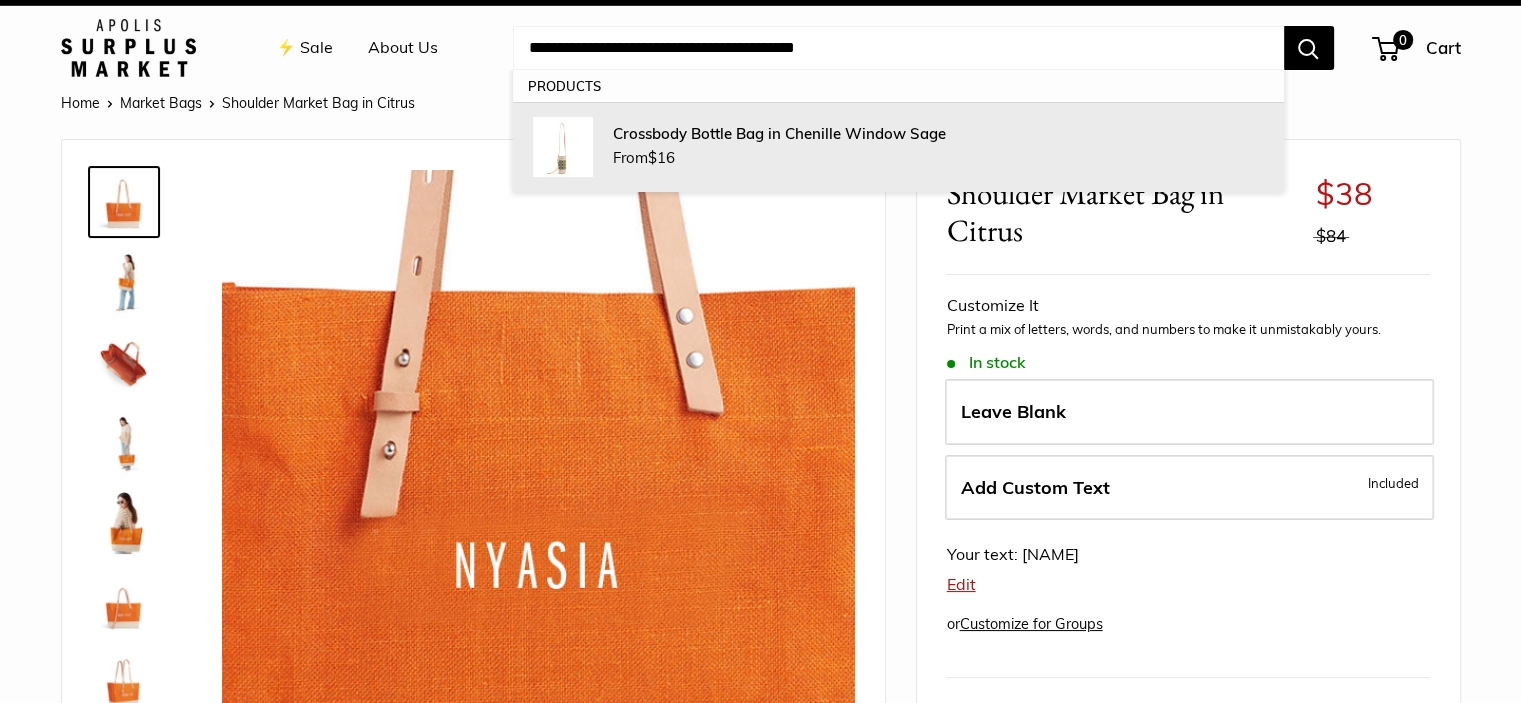click on "Crossbody Bottle Bag in Chenille Window Sage" at bounding box center [779, 133] 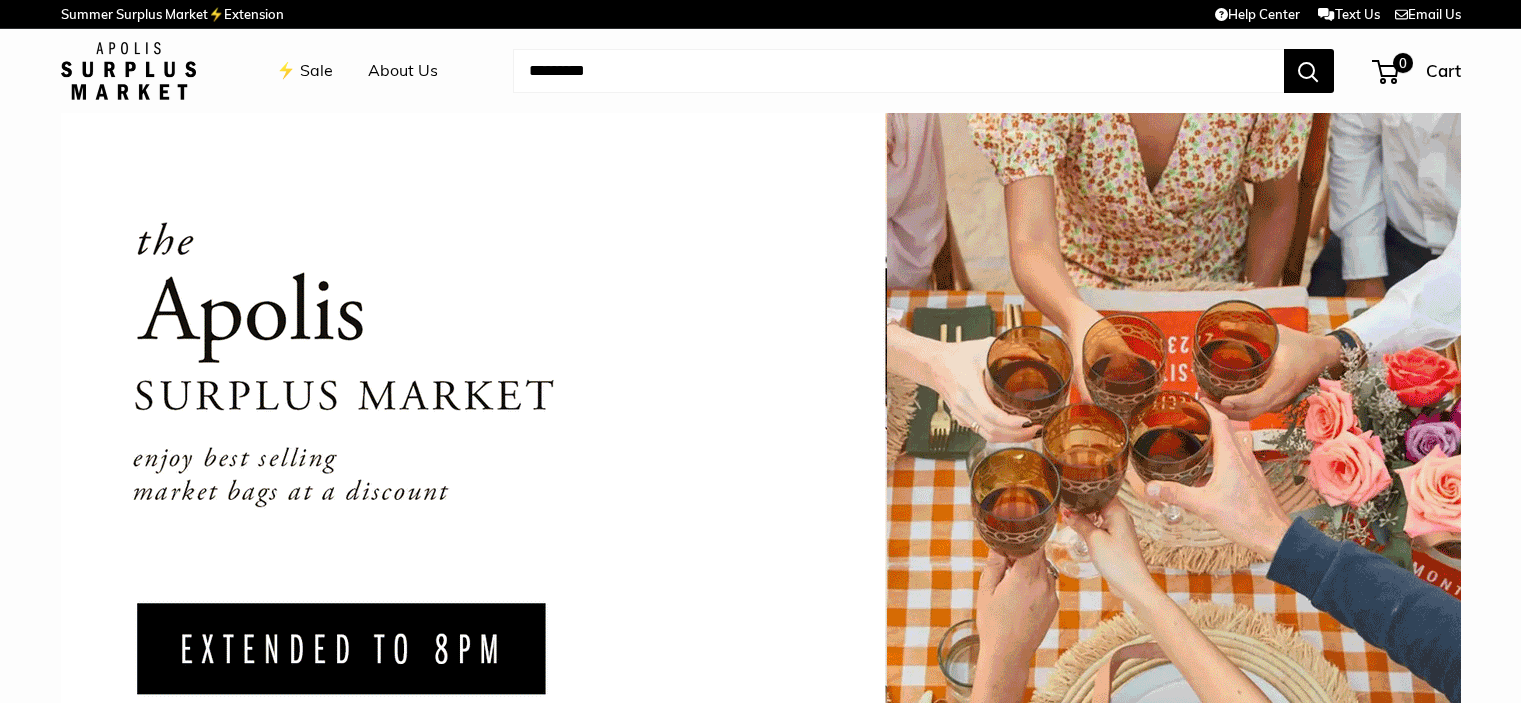 scroll, scrollTop: 0, scrollLeft: 0, axis: both 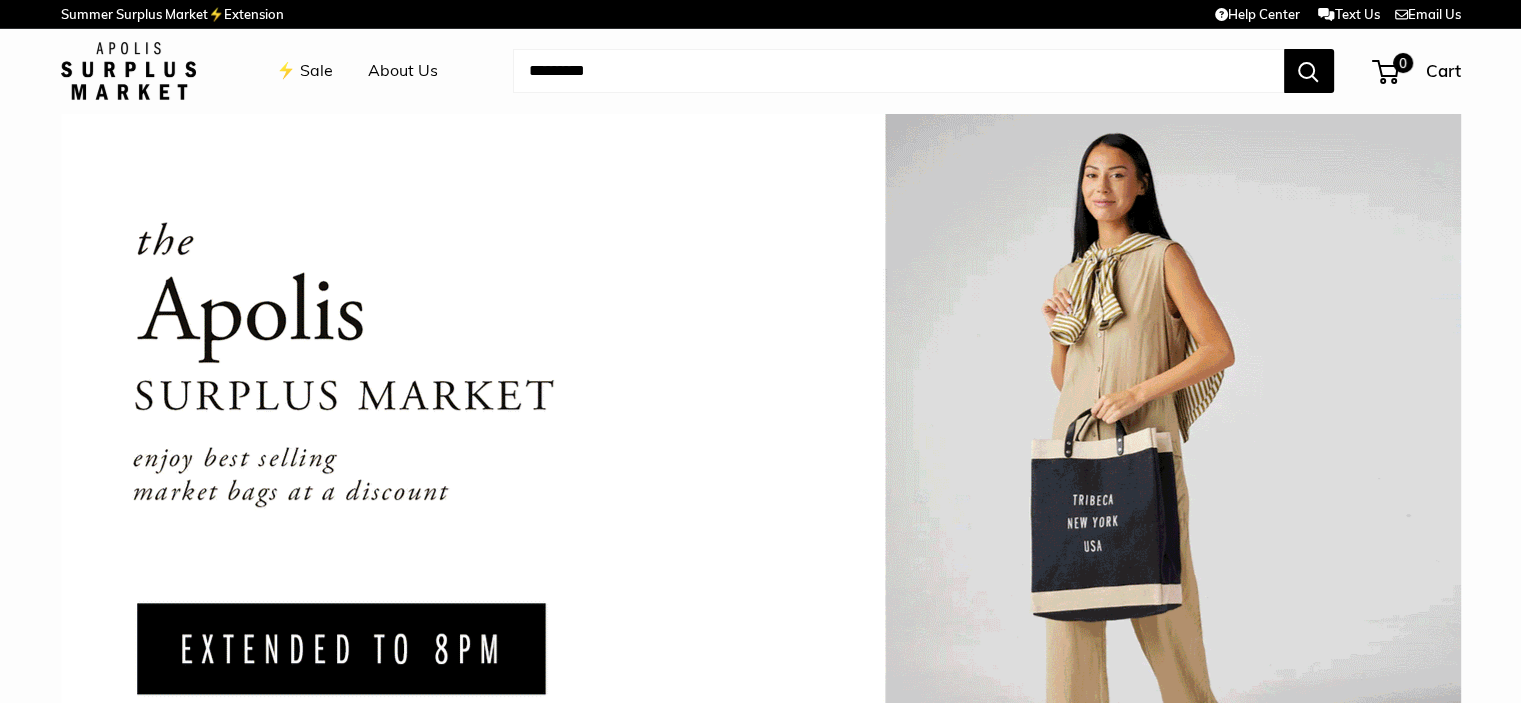 click at bounding box center (898, 71) 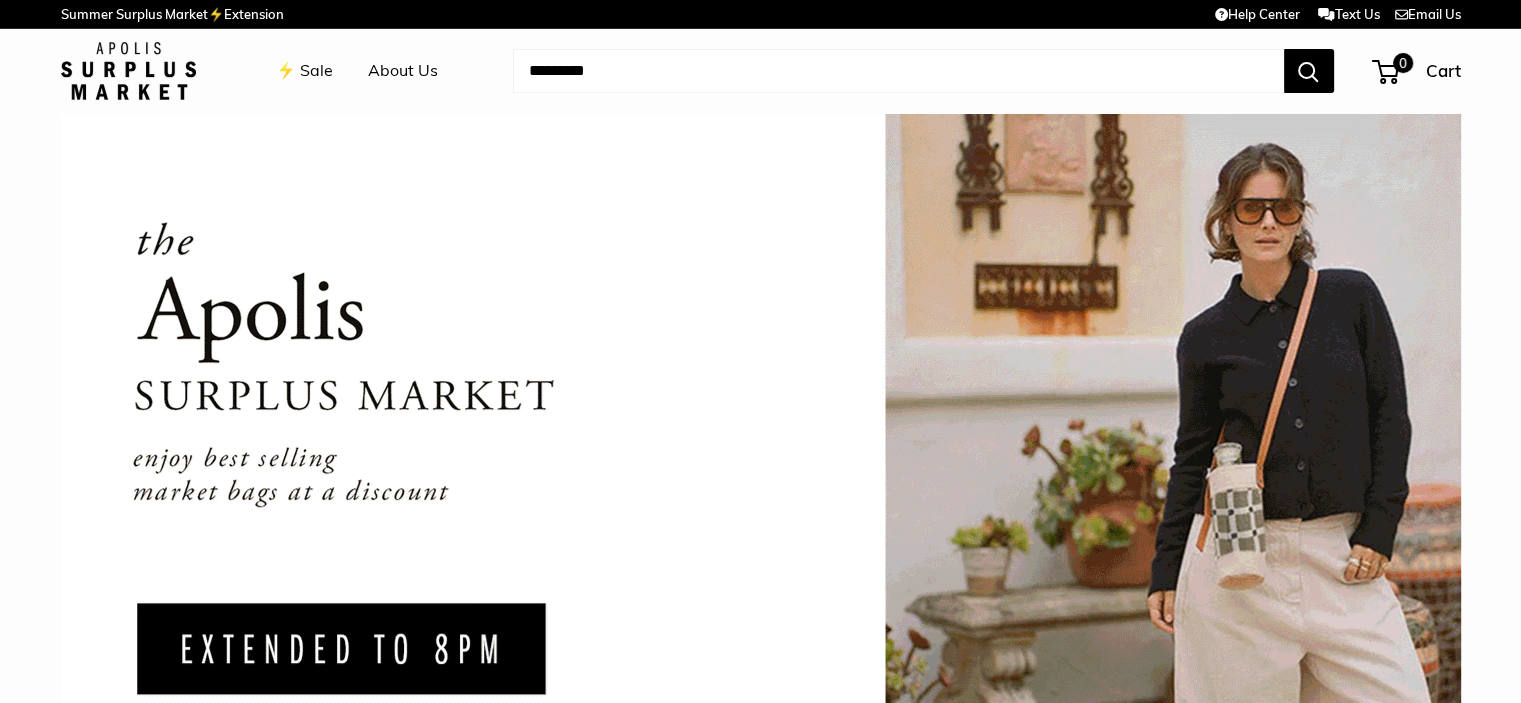 paste on "**********" 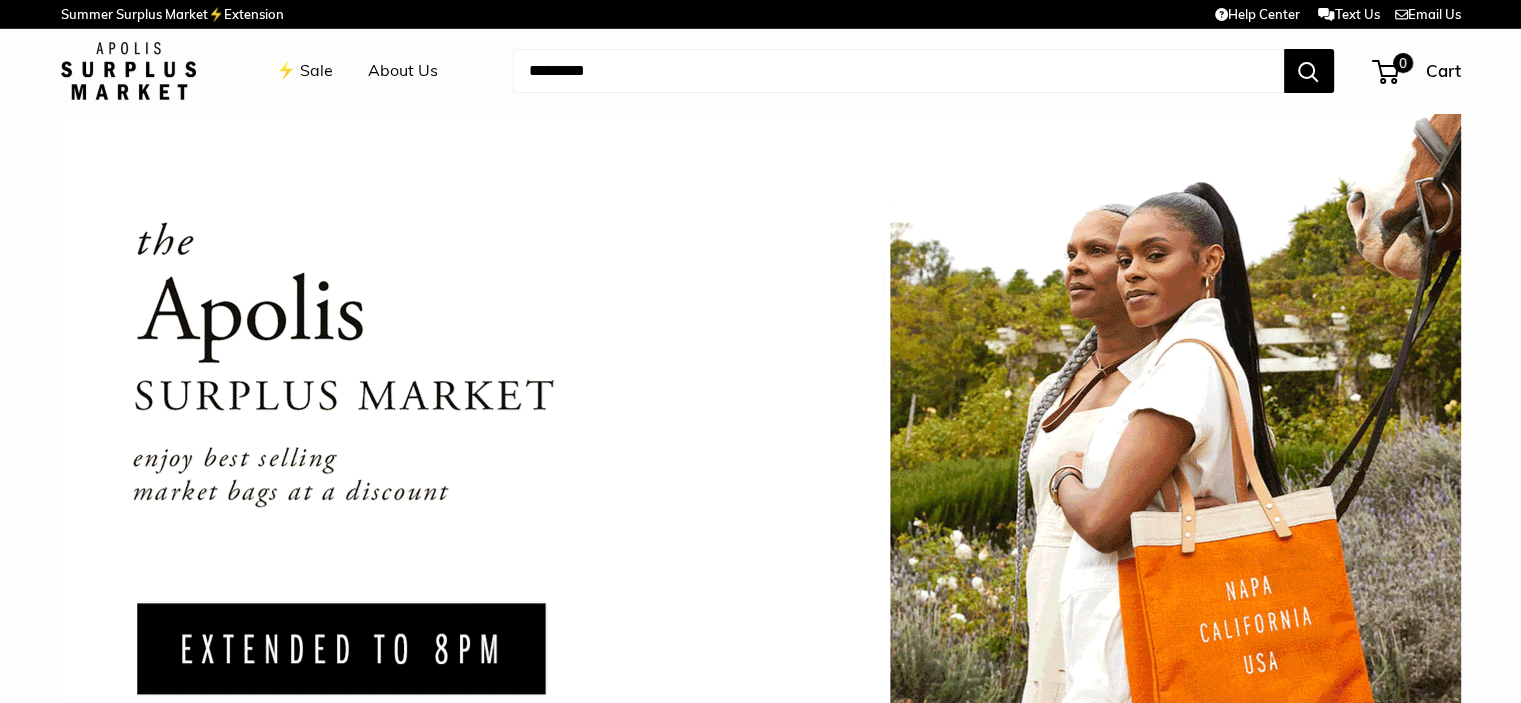 type on "**********" 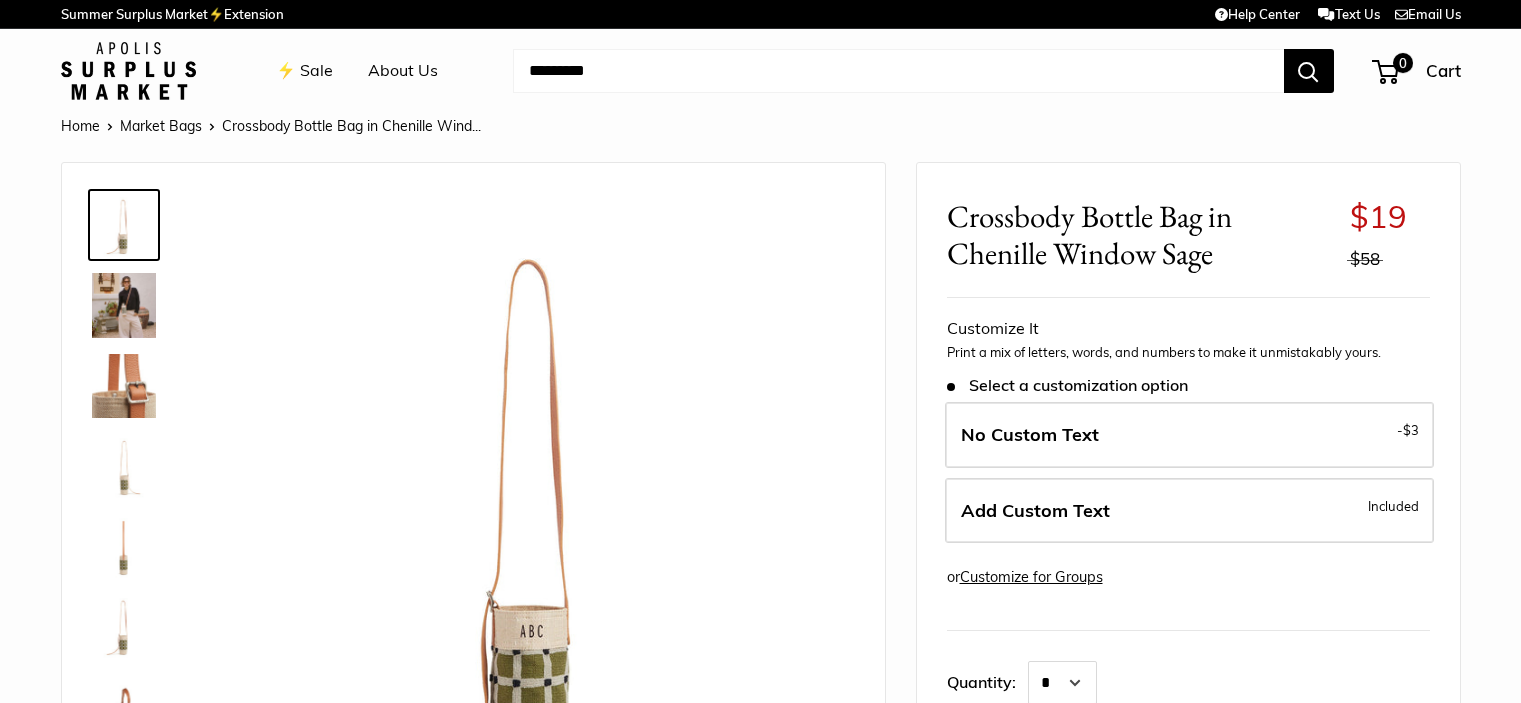 scroll, scrollTop: 0, scrollLeft: 0, axis: both 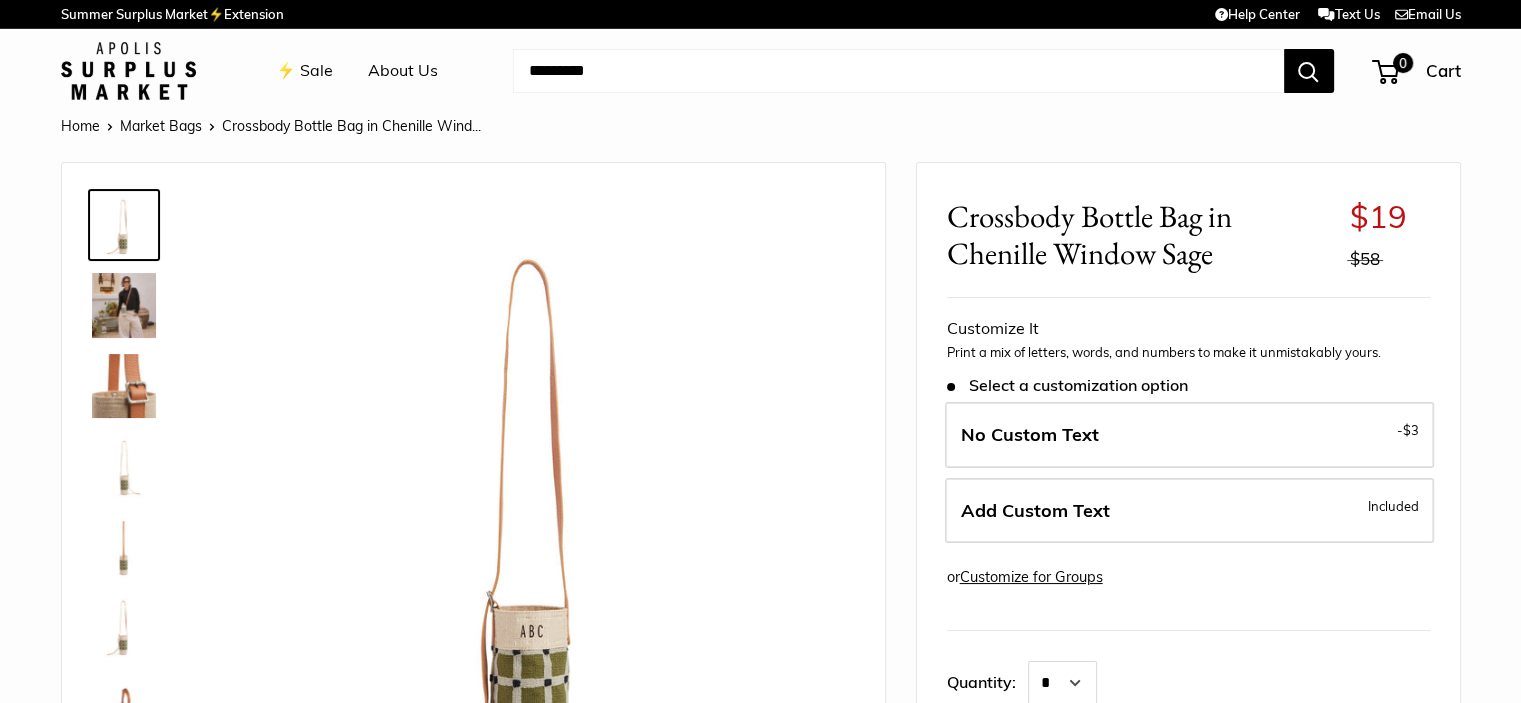 click on "Add Custom Text" at bounding box center (1035, 510) 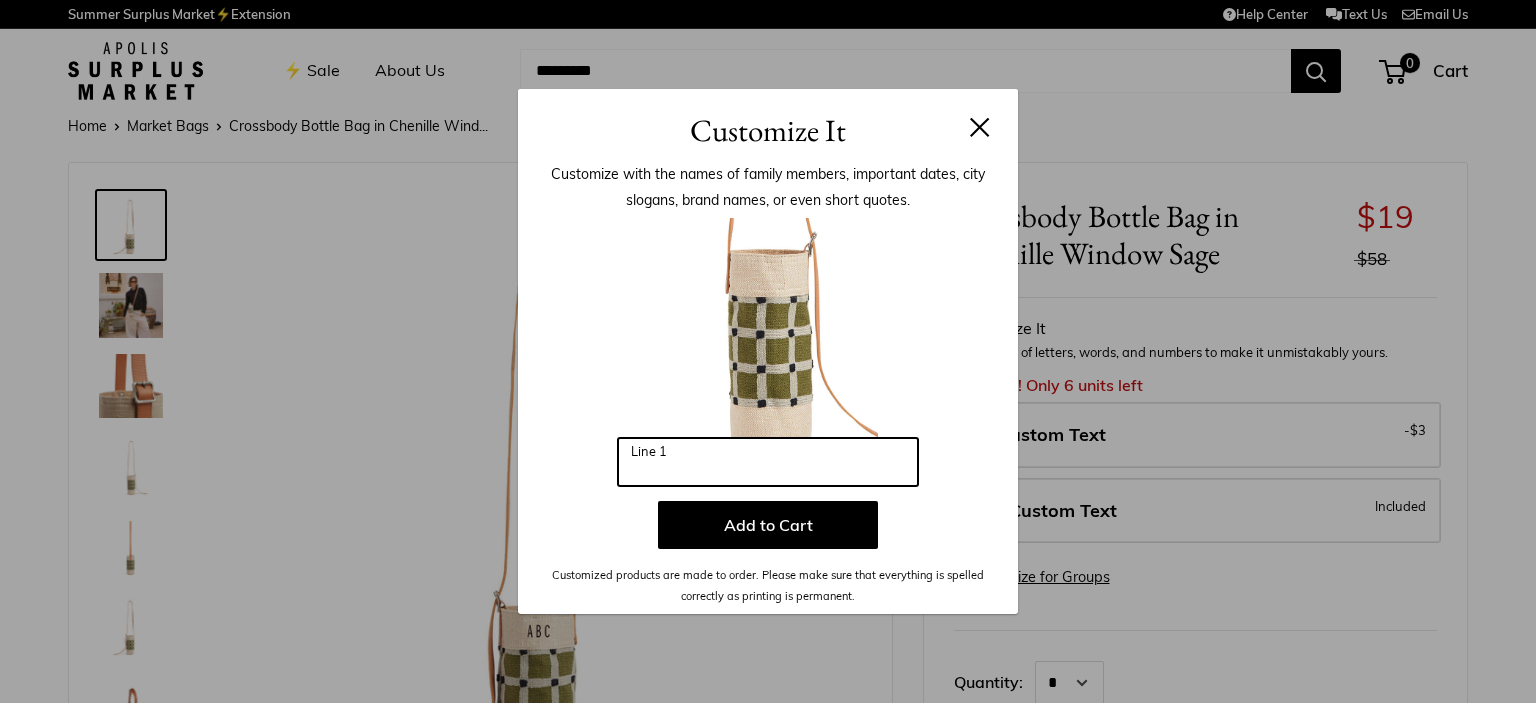 click on "Line 1" at bounding box center (768, 462) 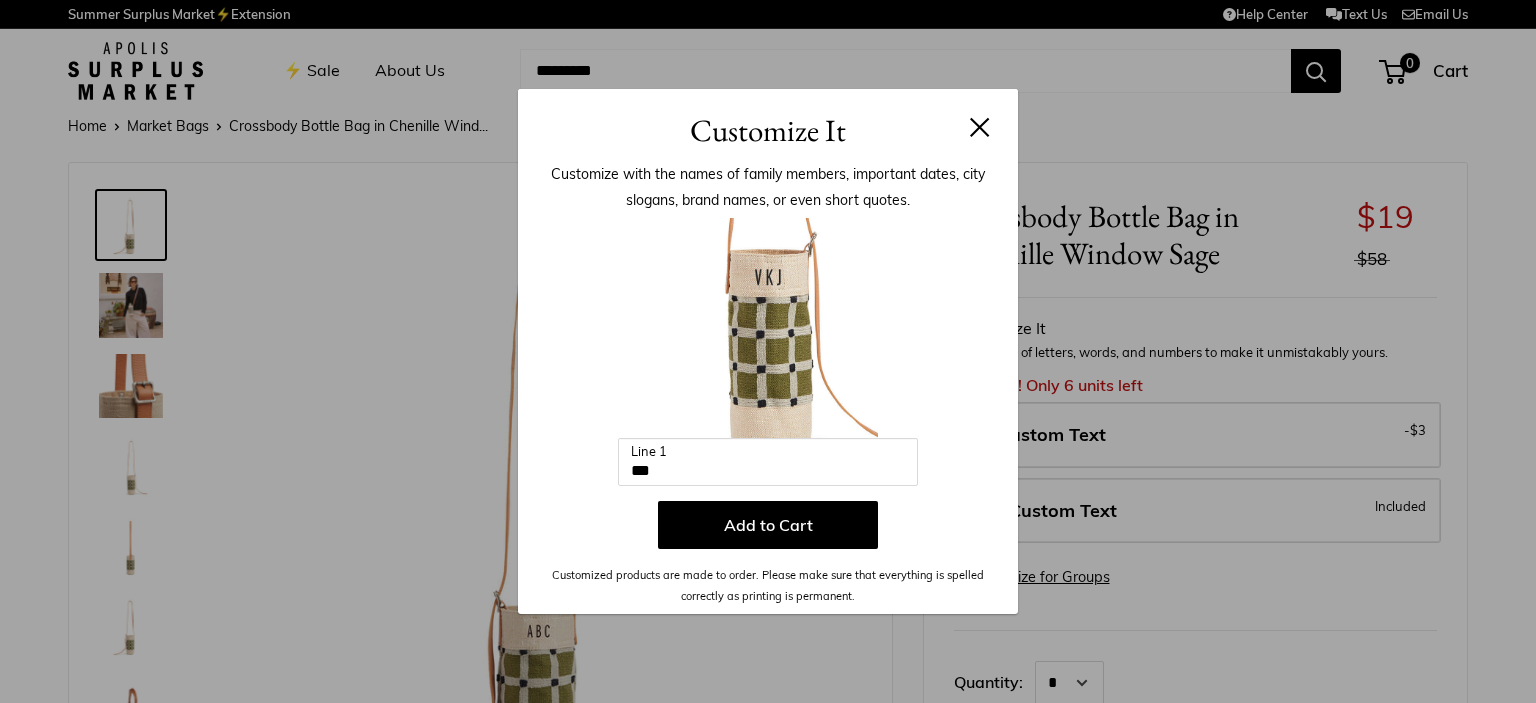 click on "Add to Cart" at bounding box center [768, 525] 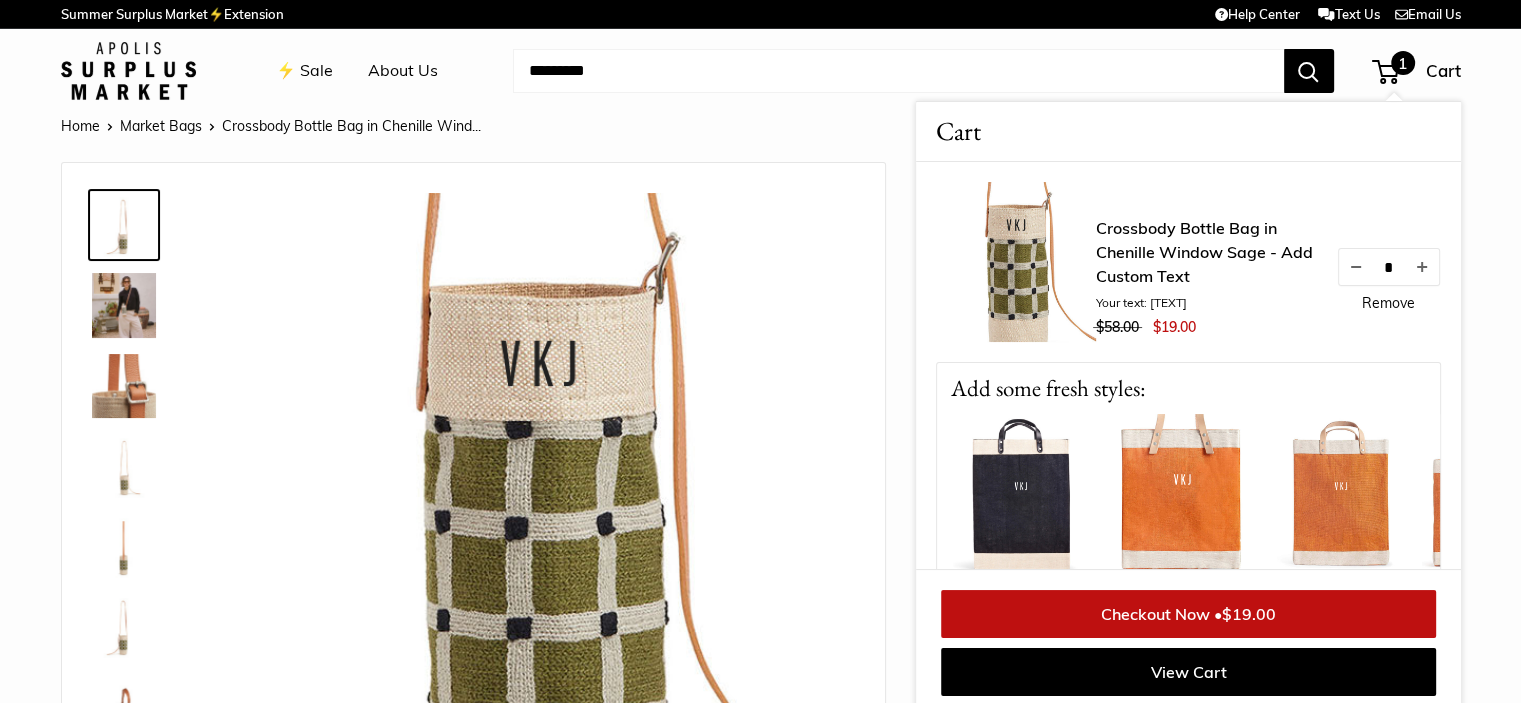 scroll, scrollTop: 8, scrollLeft: 0, axis: vertical 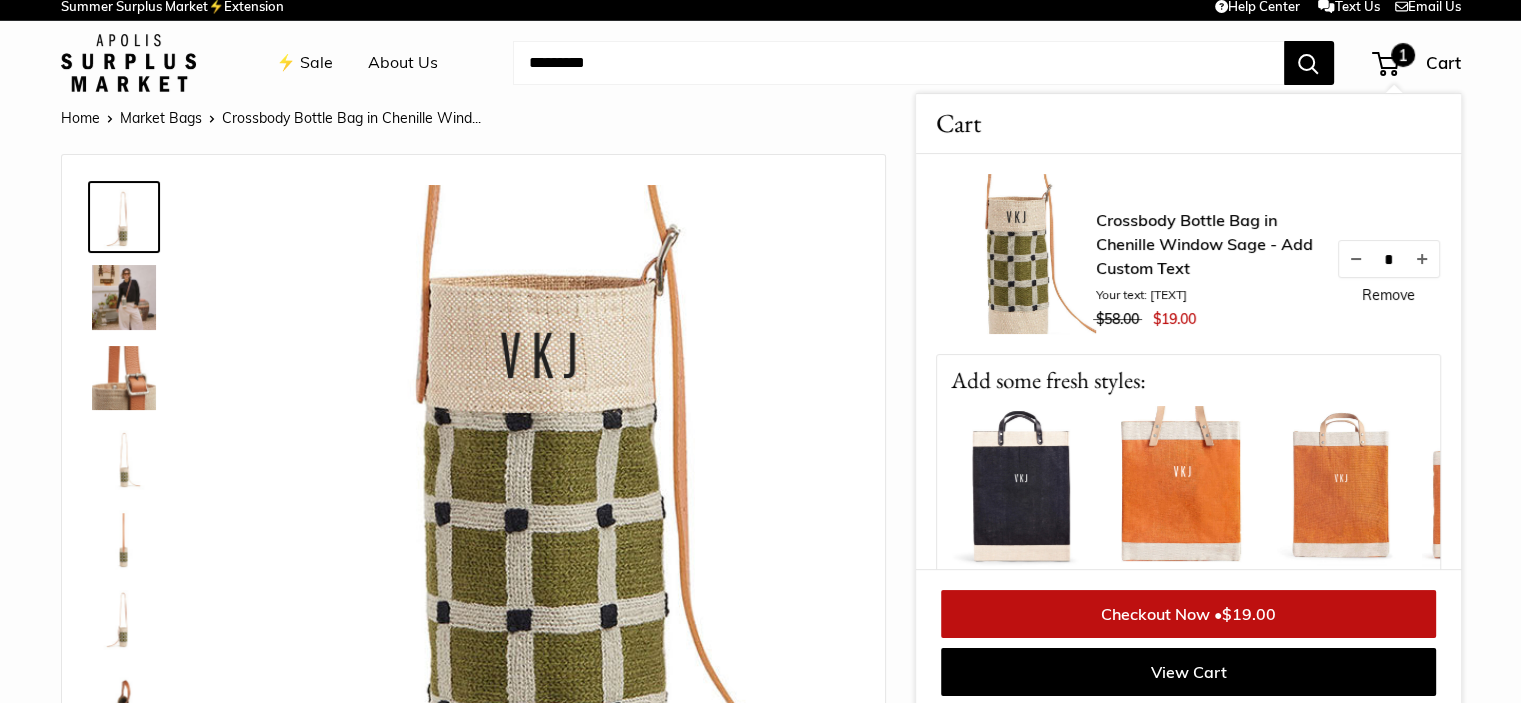 click on "Remove" at bounding box center [1388, 295] 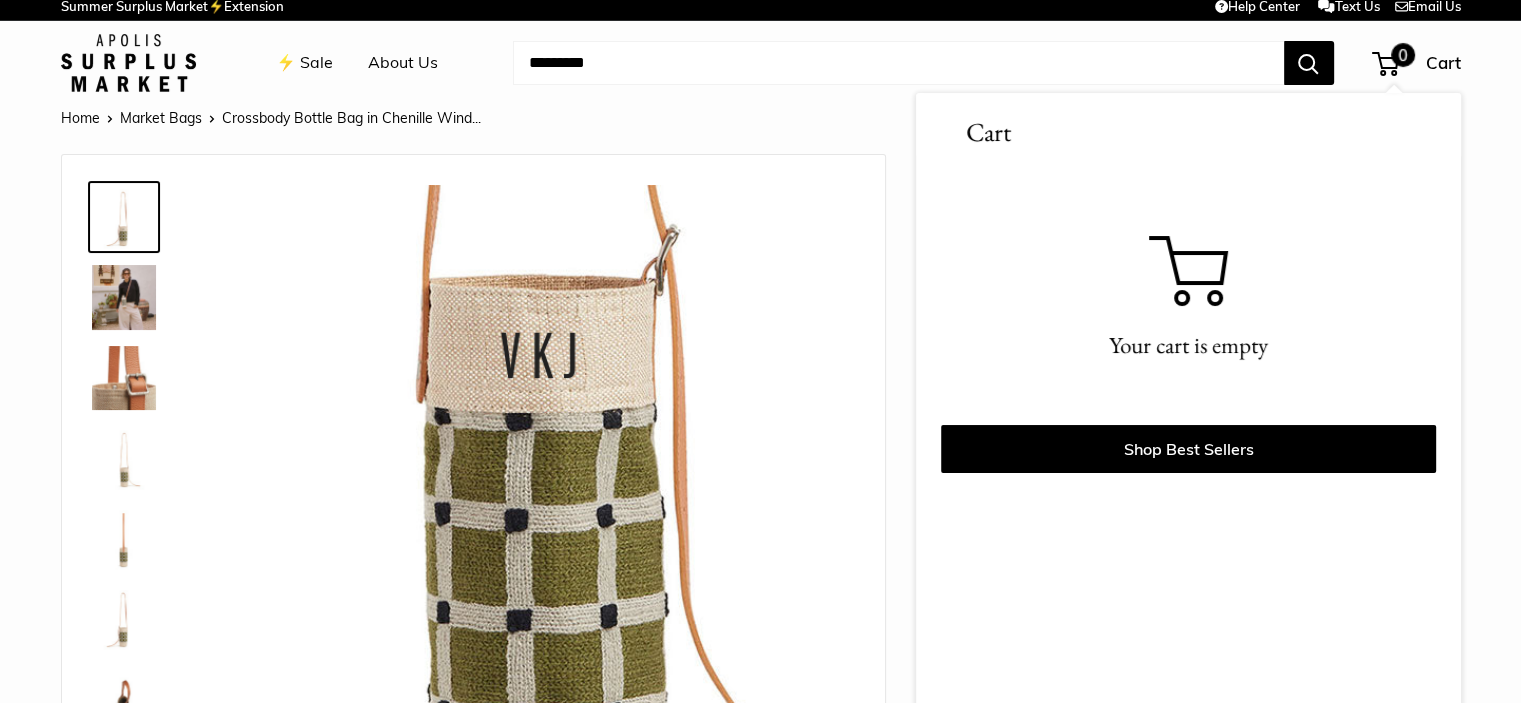 click on "⚡️ Sale About Us
Need help?
Text Us:  [NUMBER]
[EMAIL]
Follow Us
Facebook
Twitter
Instagram
Pinterest
YouTube
Vimeo
Snapchat
⚡️ Sale About Us
0" at bounding box center (761, 63) 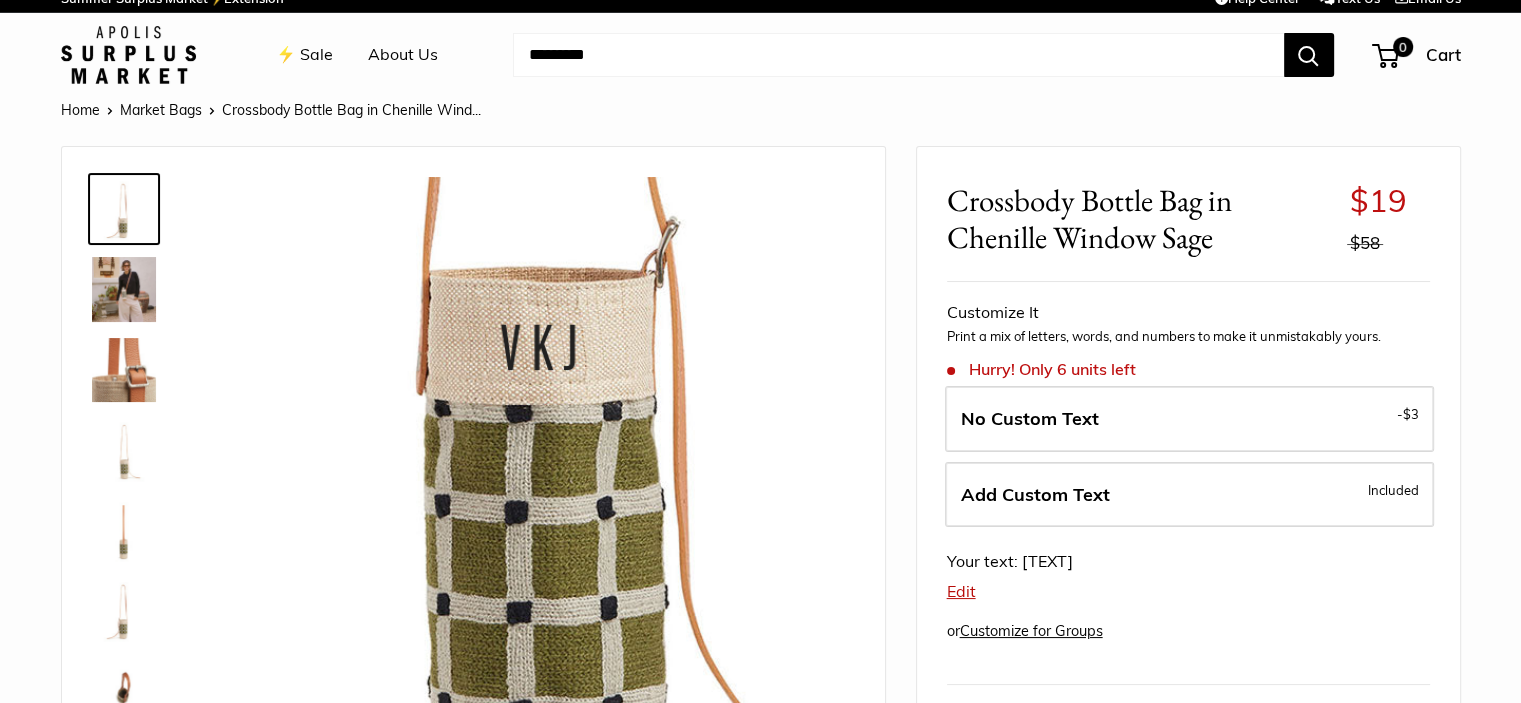 click on "Edit" at bounding box center (961, 591) 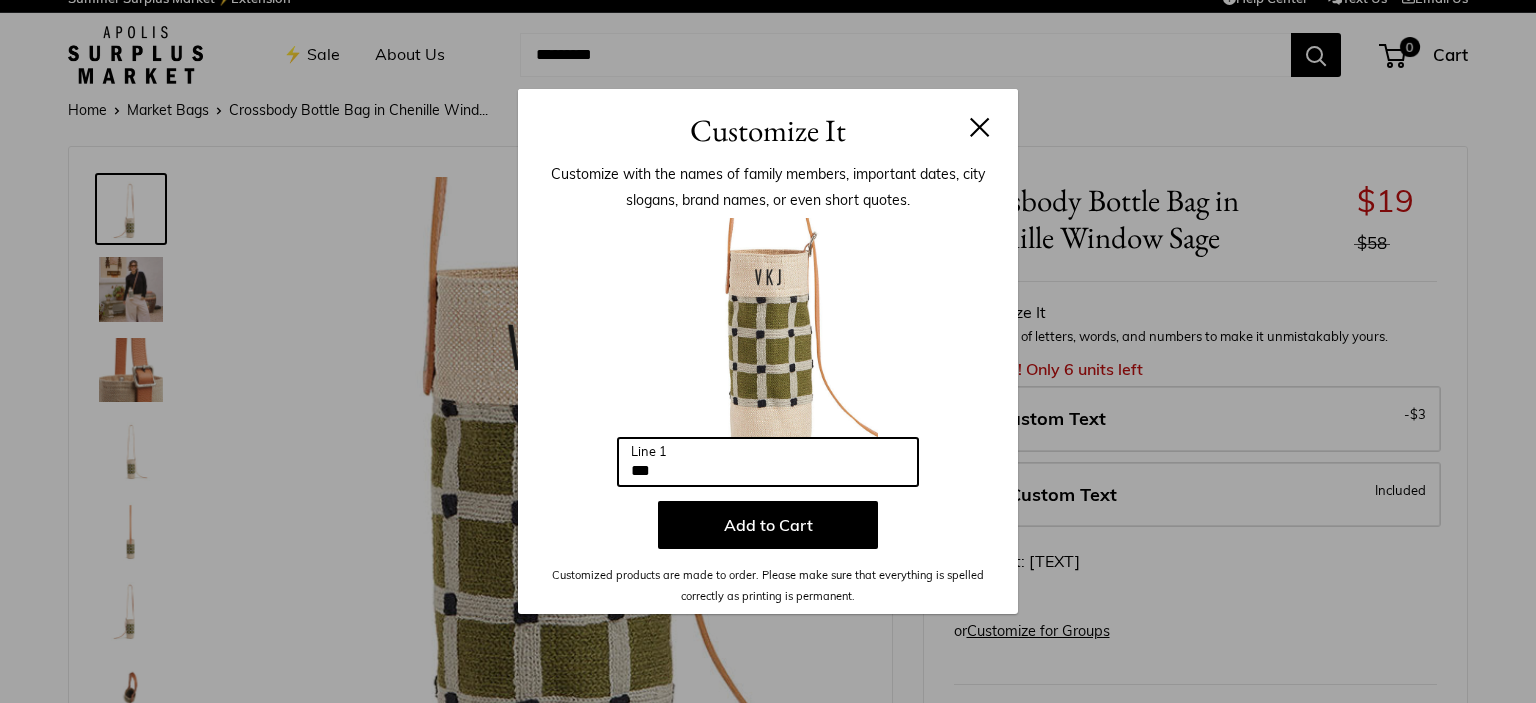 click on "***" at bounding box center [768, 462] 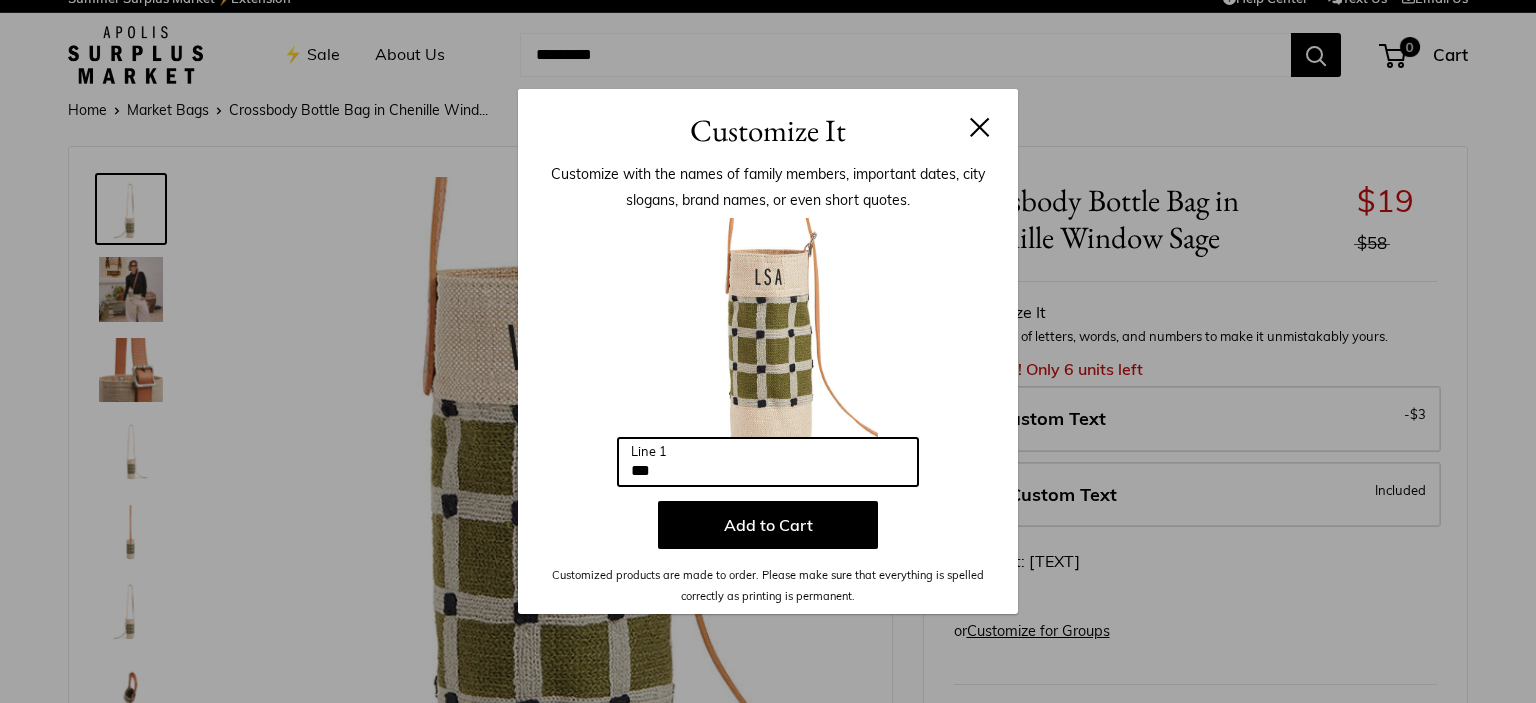 type on "***" 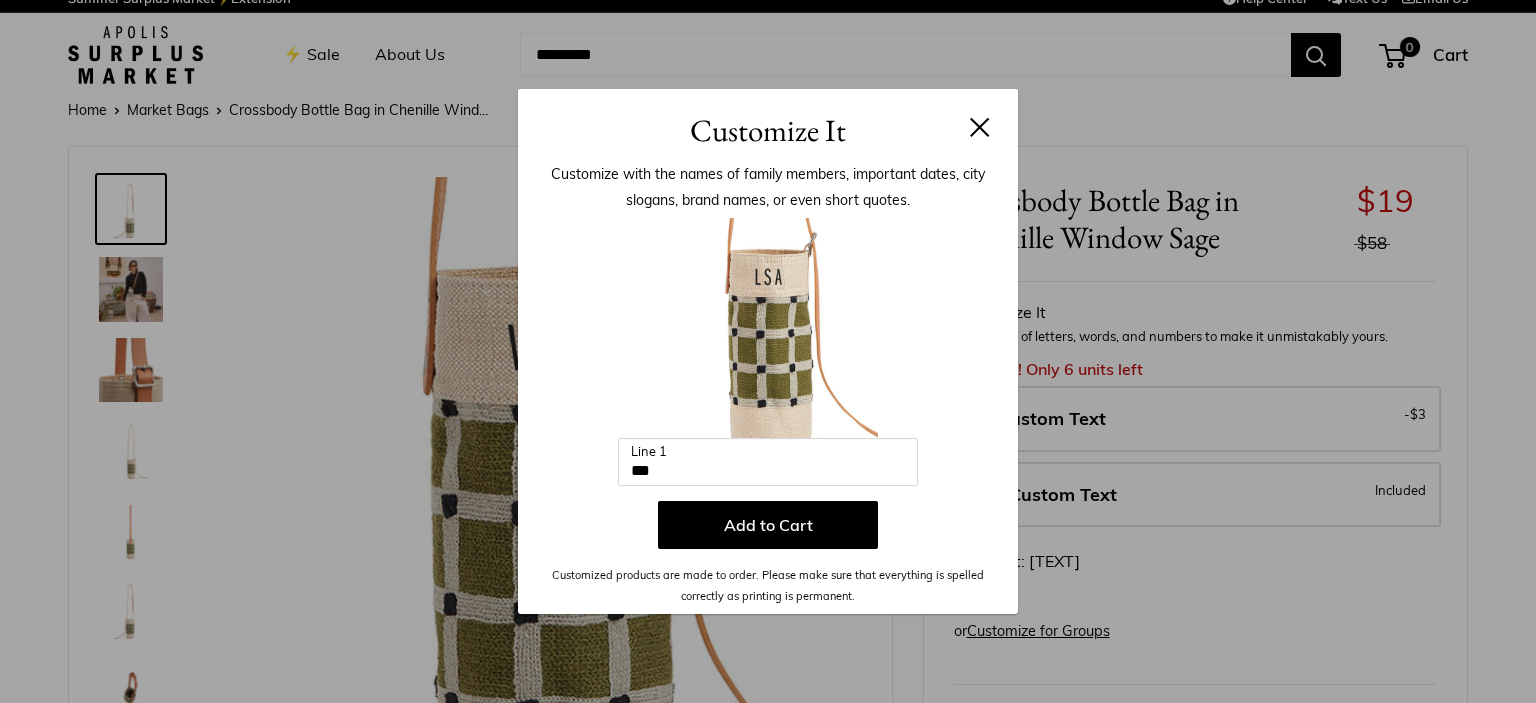 click on "Add to Cart" at bounding box center (768, 525) 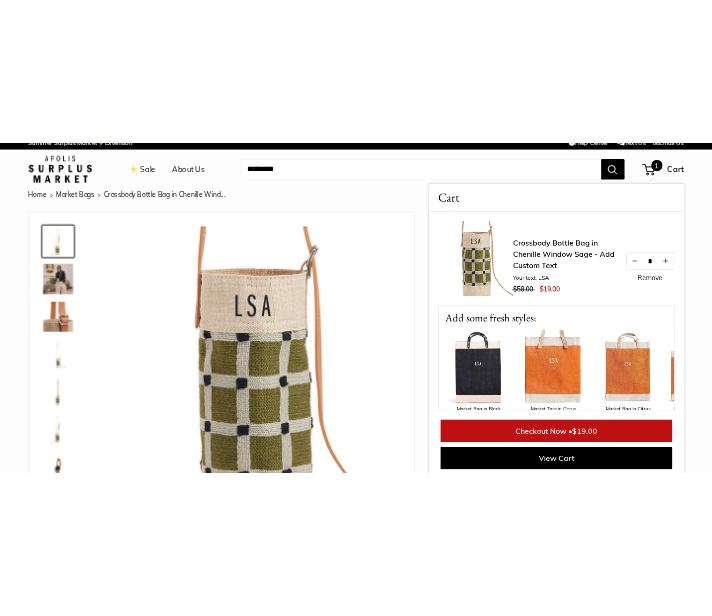 scroll, scrollTop: 24, scrollLeft: 0, axis: vertical 